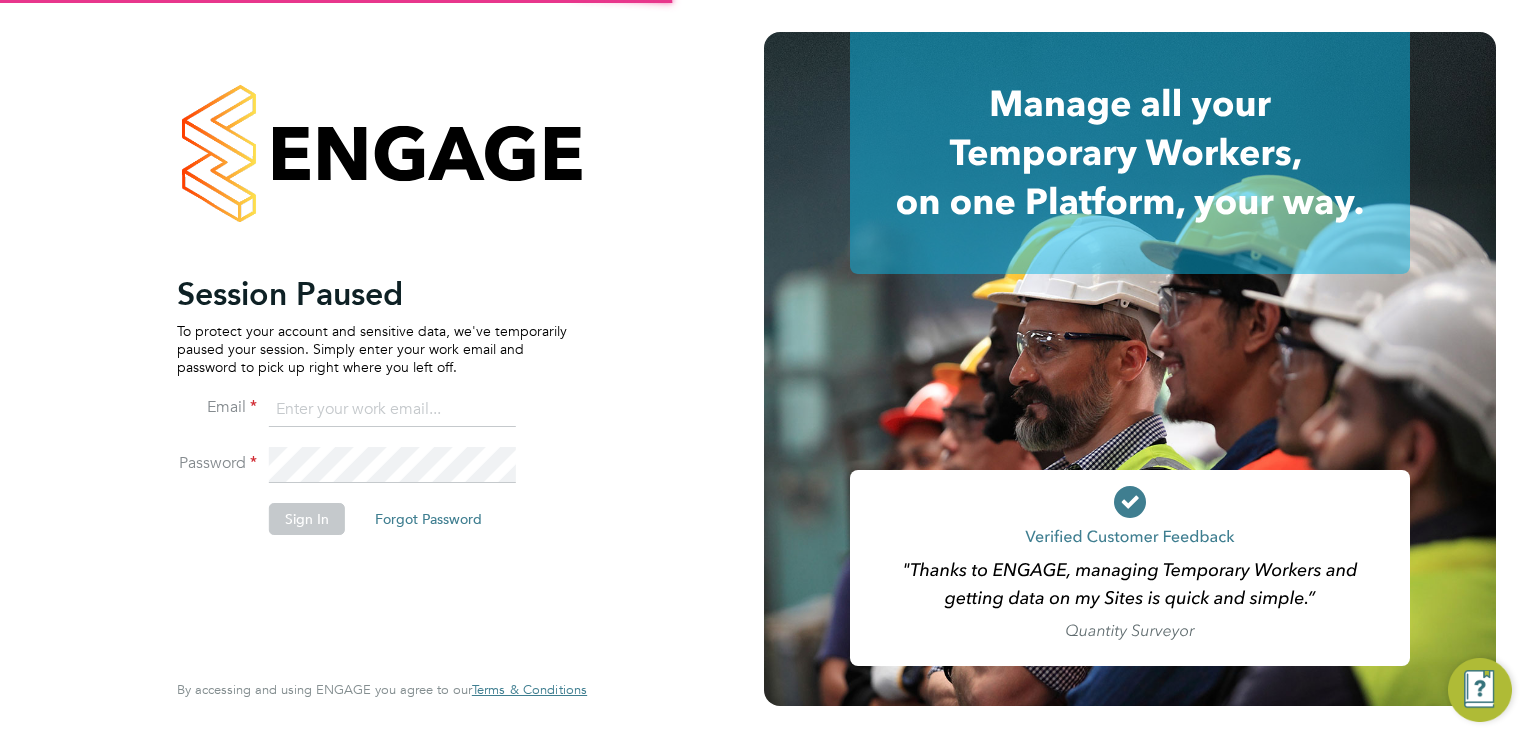 scroll, scrollTop: 0, scrollLeft: 0, axis: both 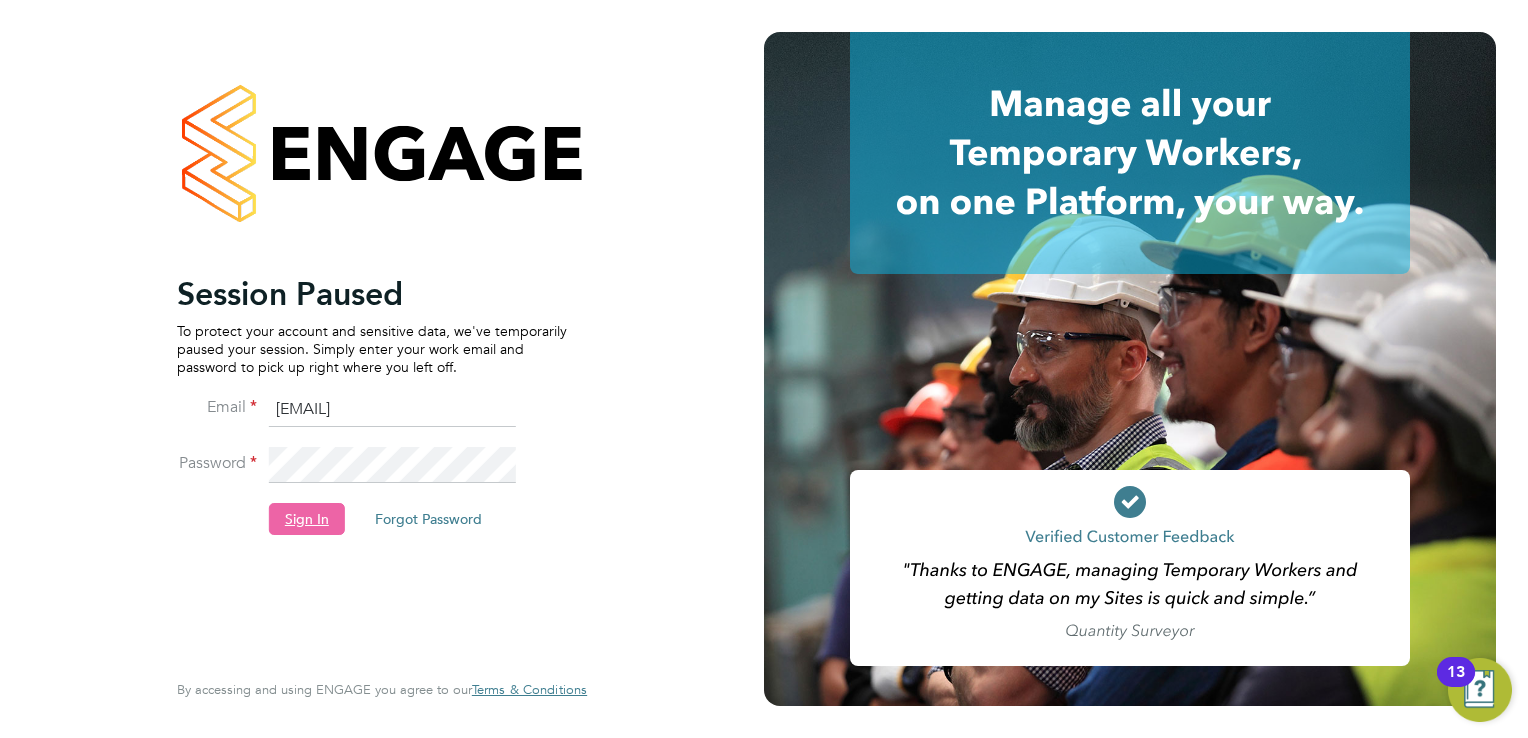 click on "Sign In" 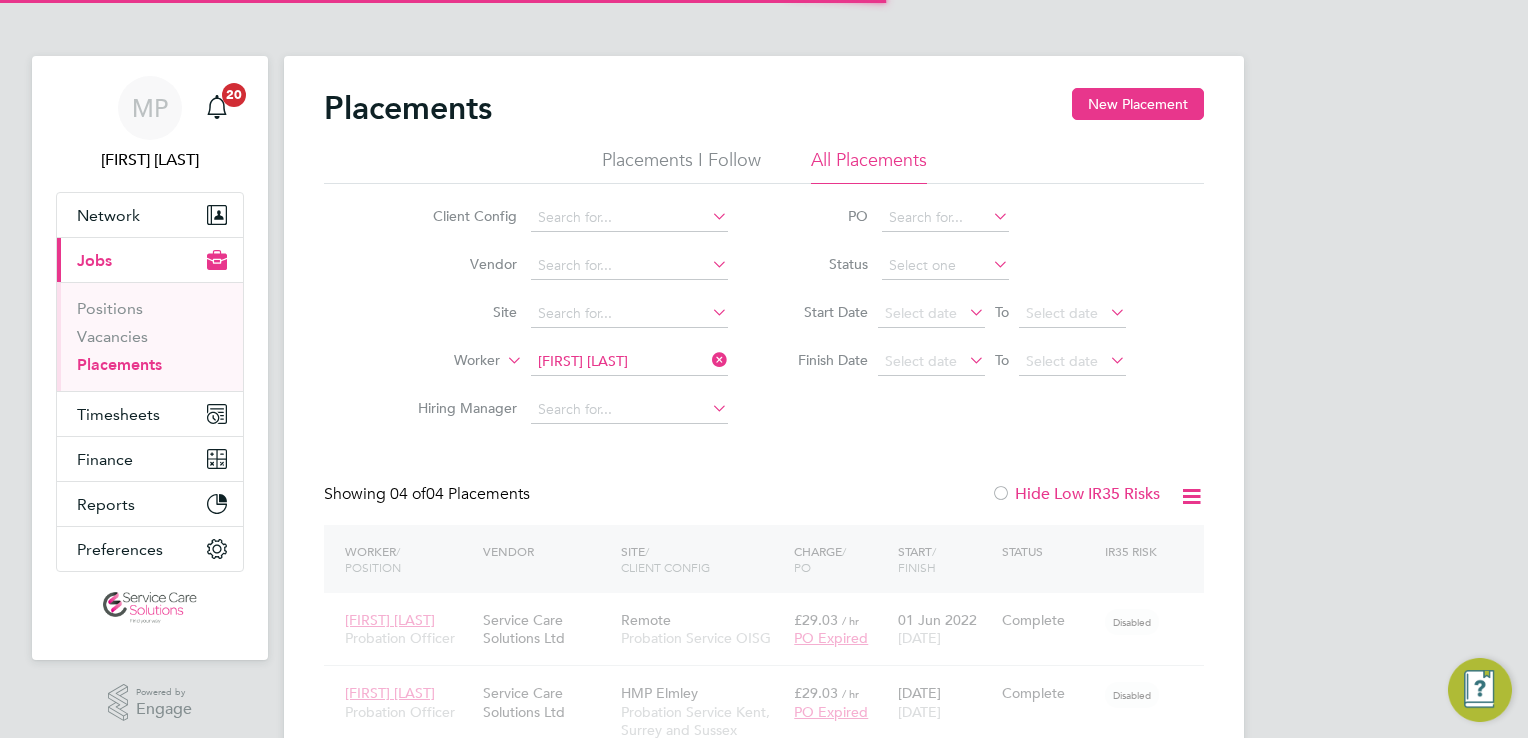 scroll, scrollTop: 0, scrollLeft: 0, axis: both 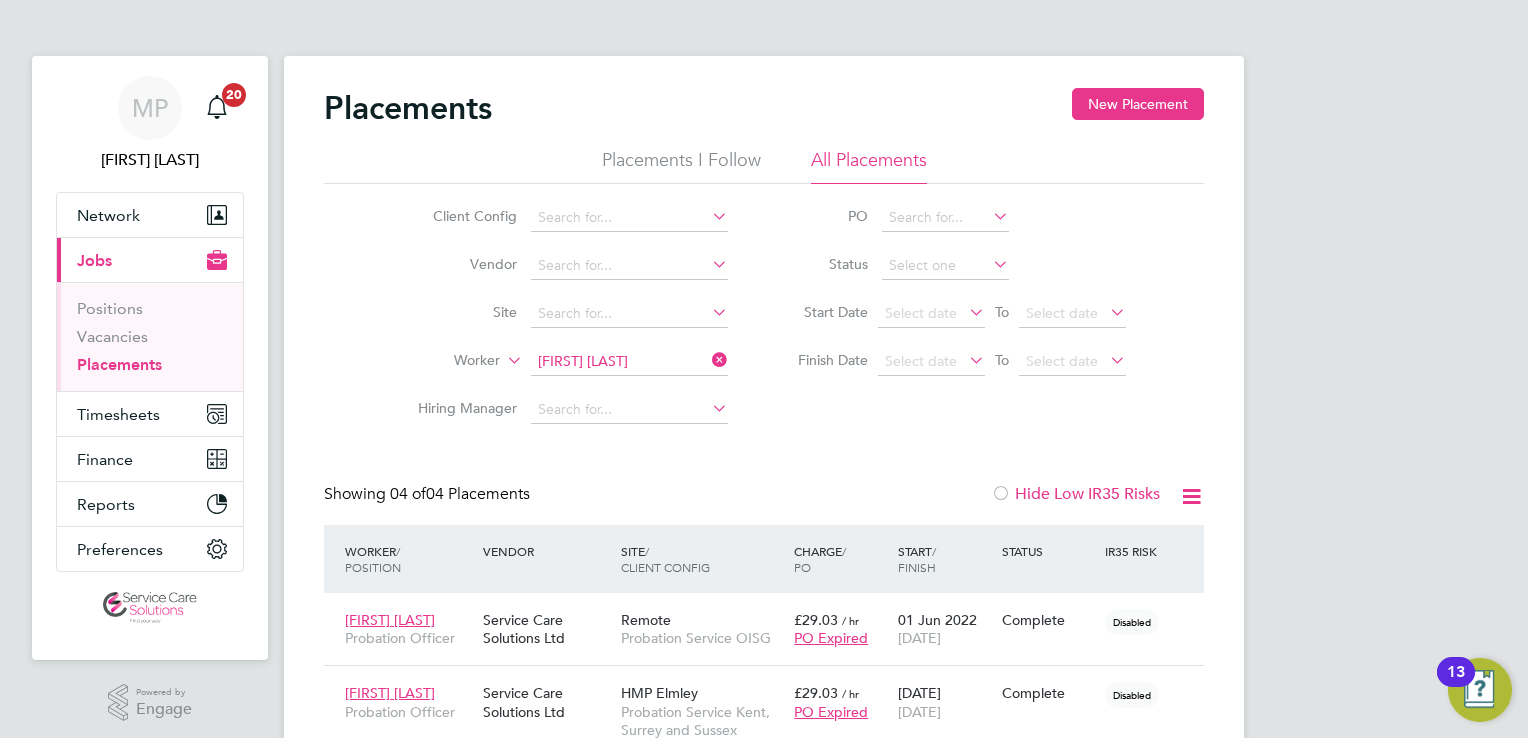 click 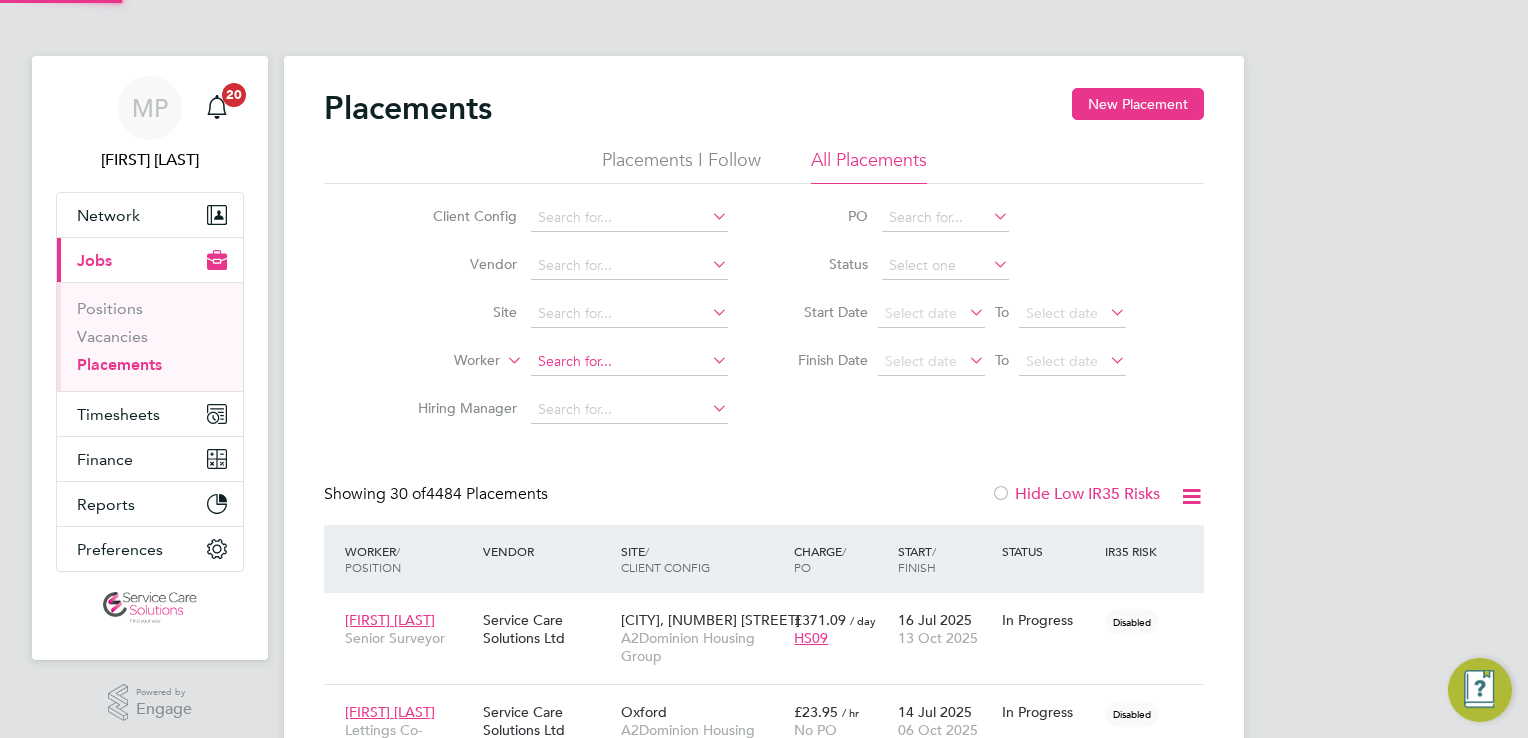 click 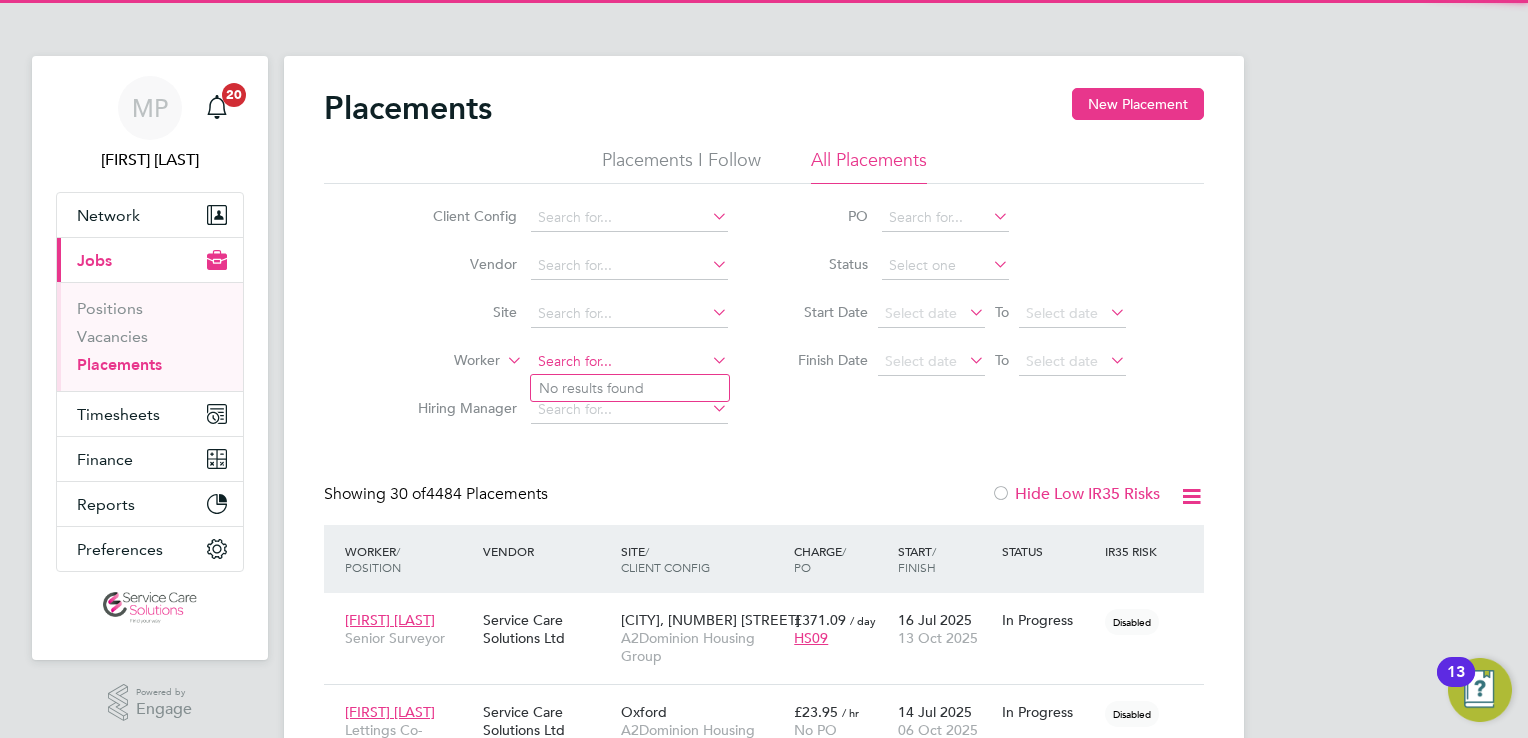 scroll, scrollTop: 9, scrollLeft: 9, axis: both 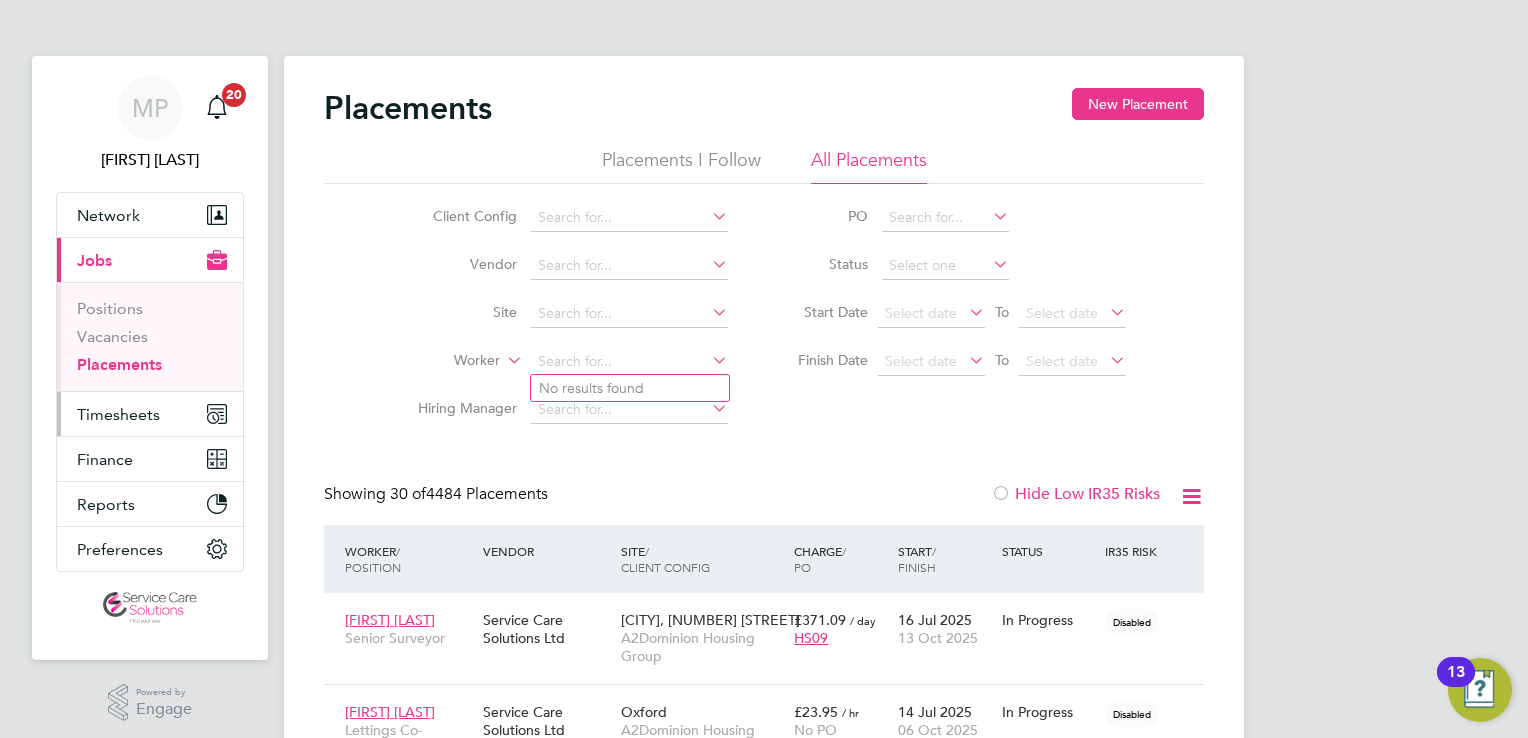 click on "Timesheets" at bounding box center [118, 414] 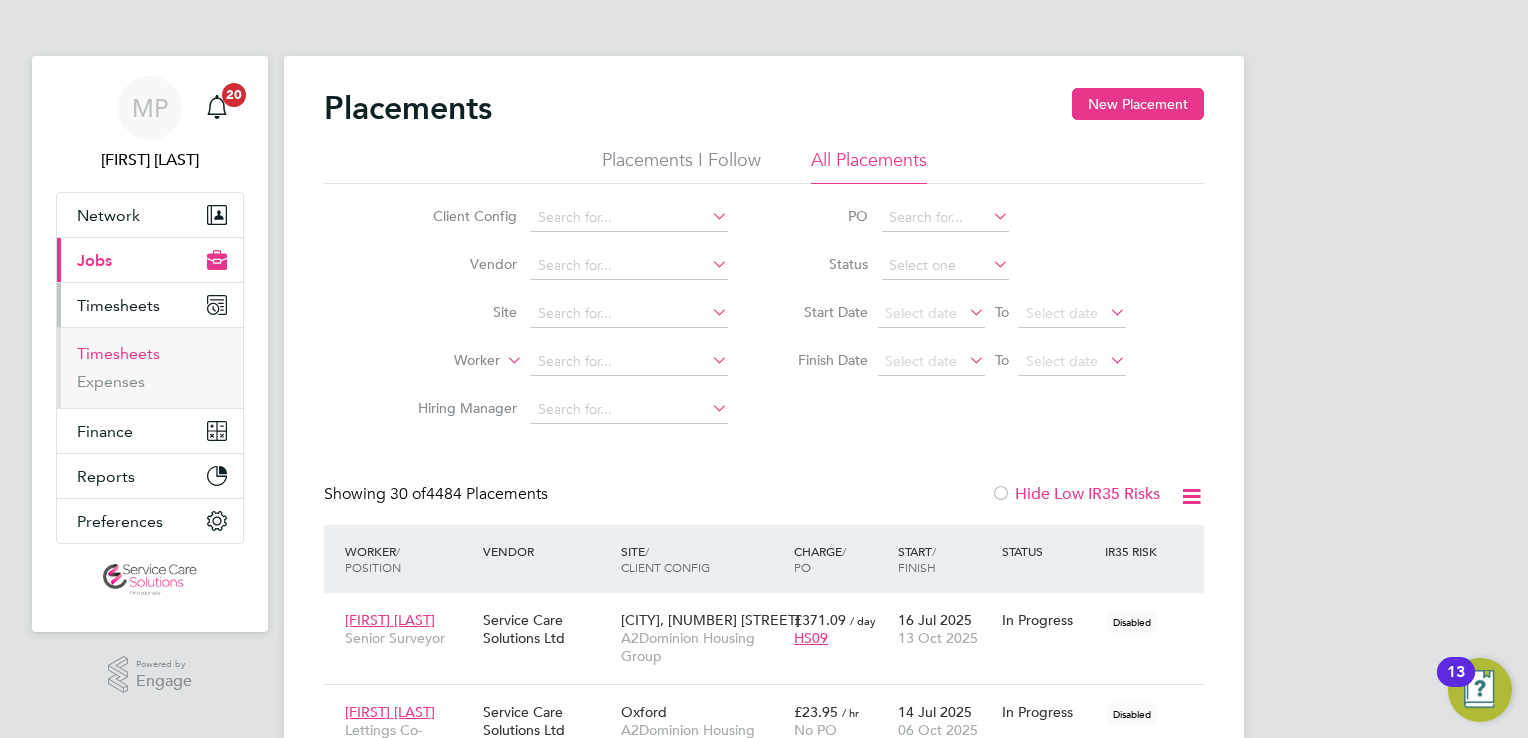 click on "Timesheets" at bounding box center (118, 353) 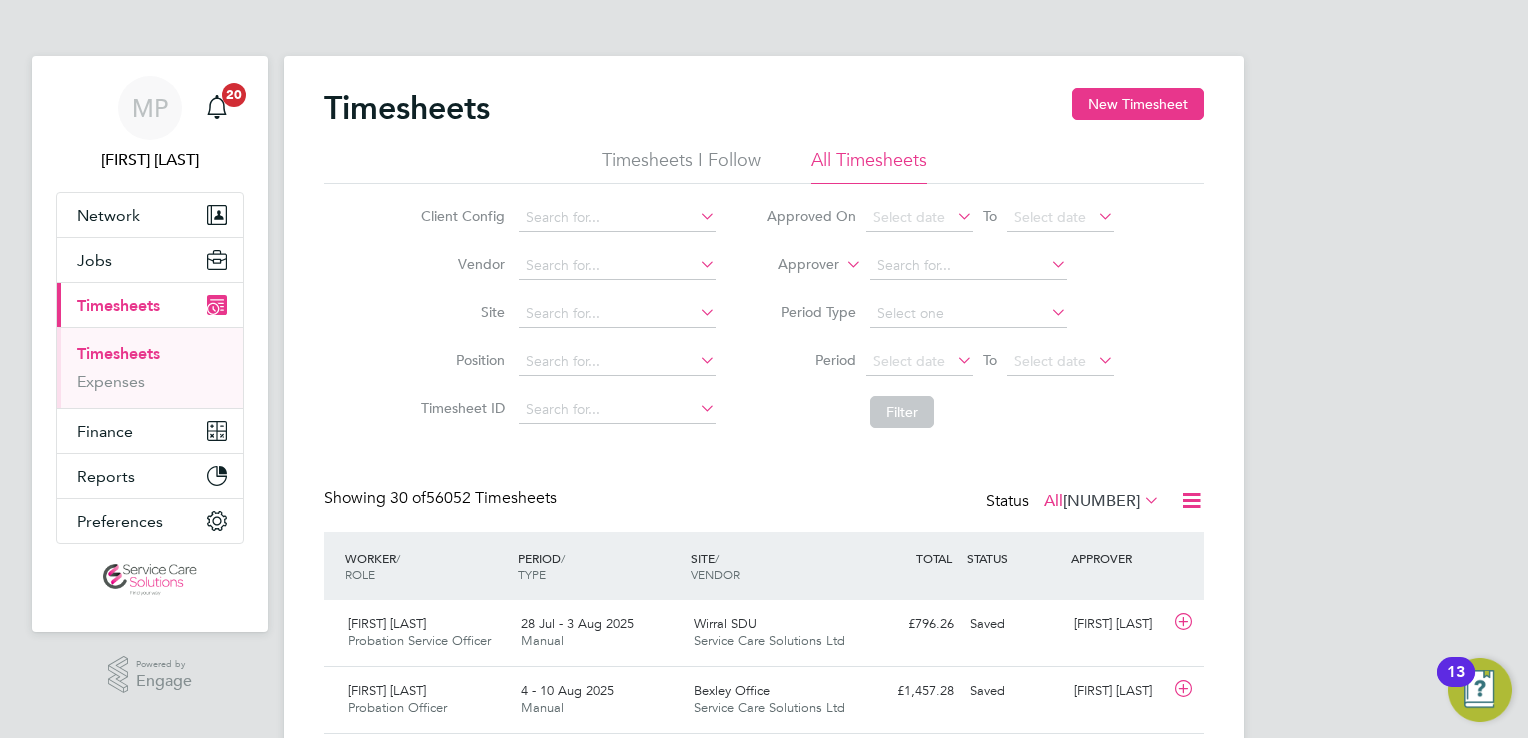 click 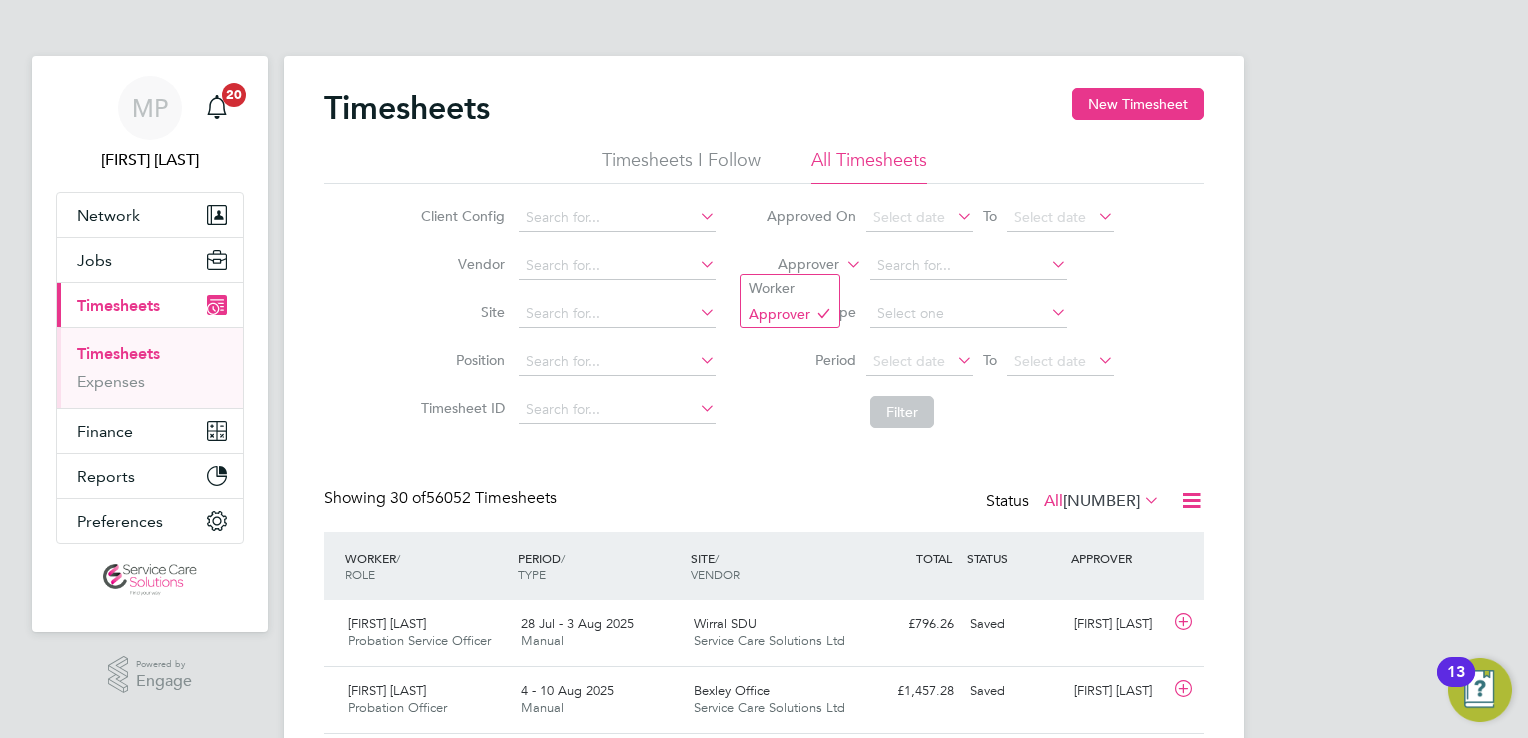 drag, startPoint x: 794, startPoint y: 284, endPoint x: 846, endPoint y: 274, distance: 52.95281 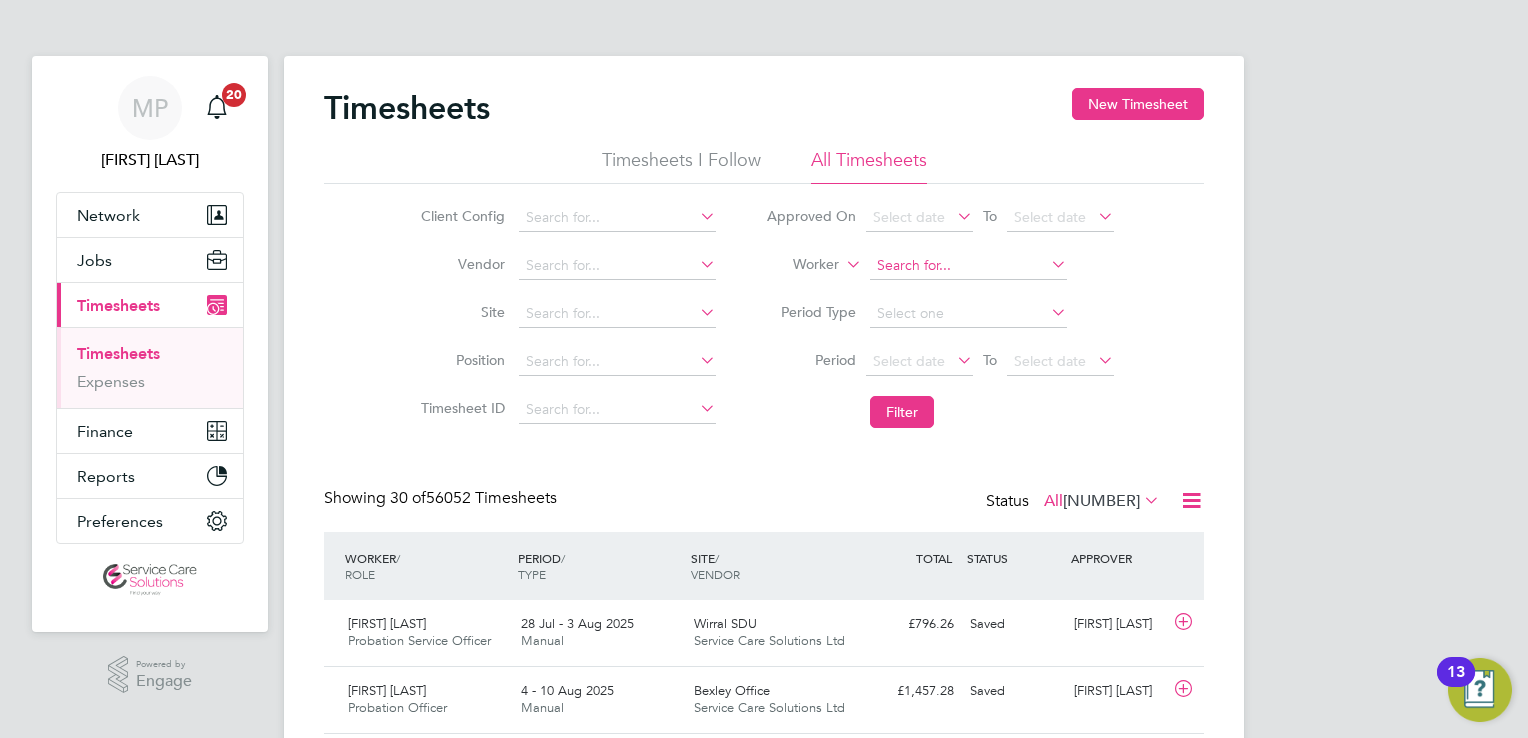click 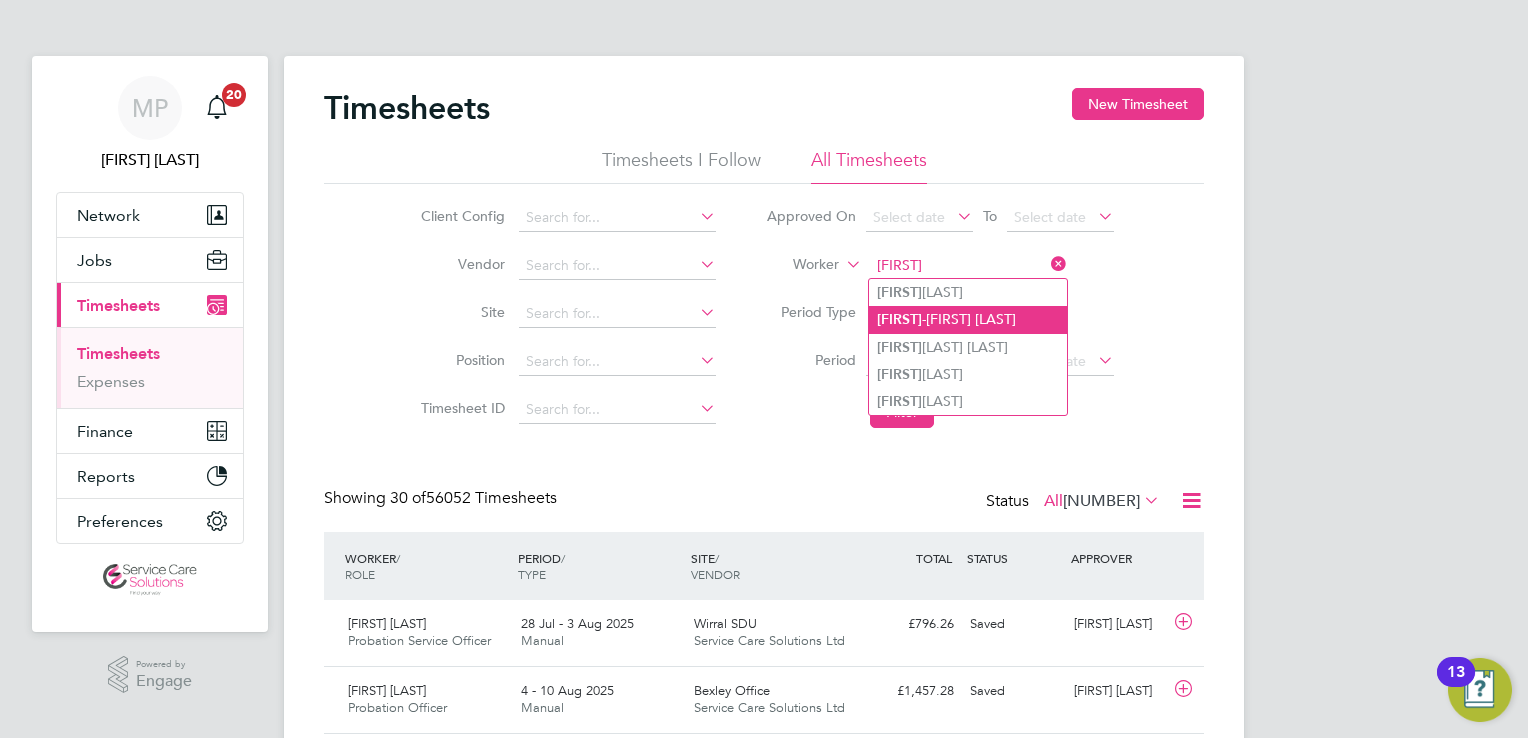 click on "Susan -Anne Williams" 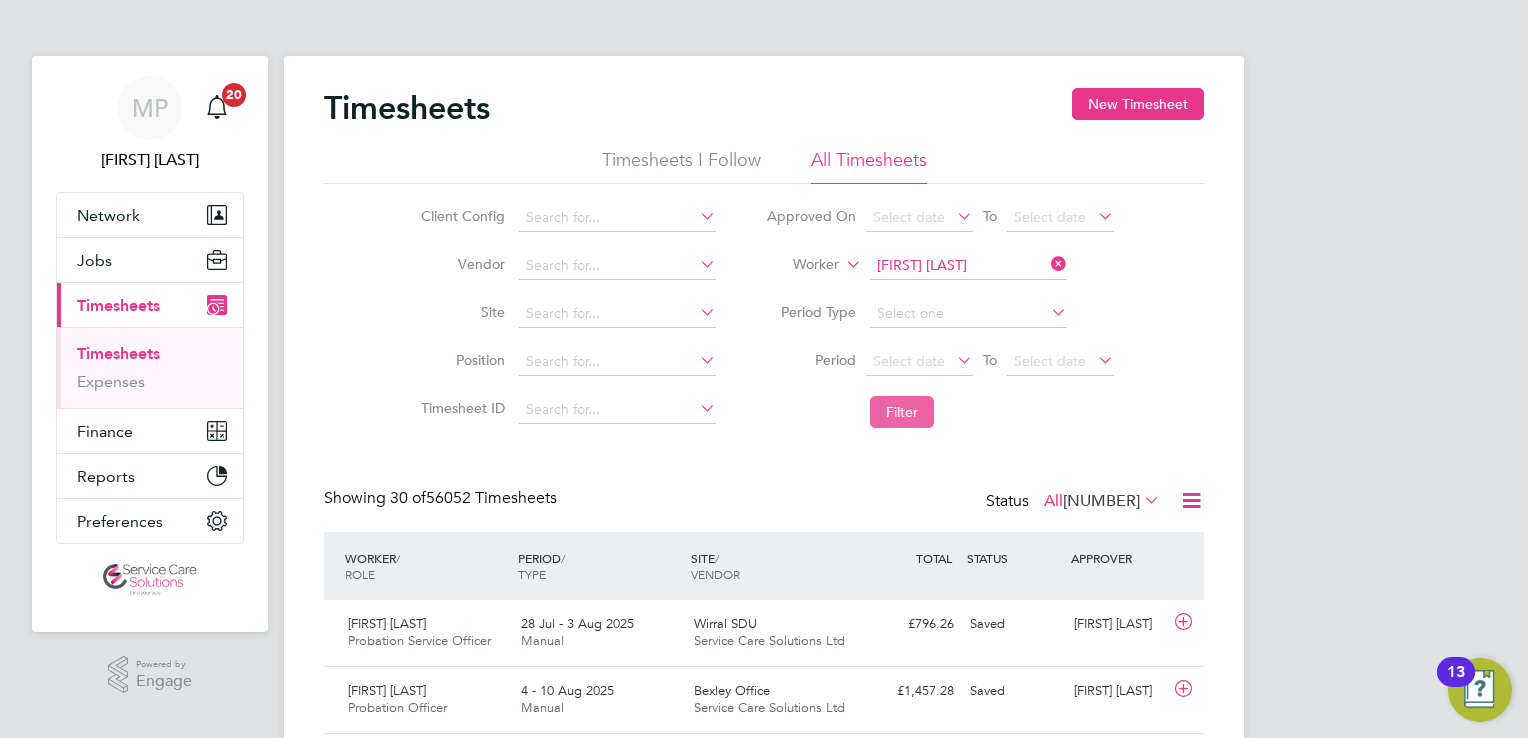 click on "Filter" 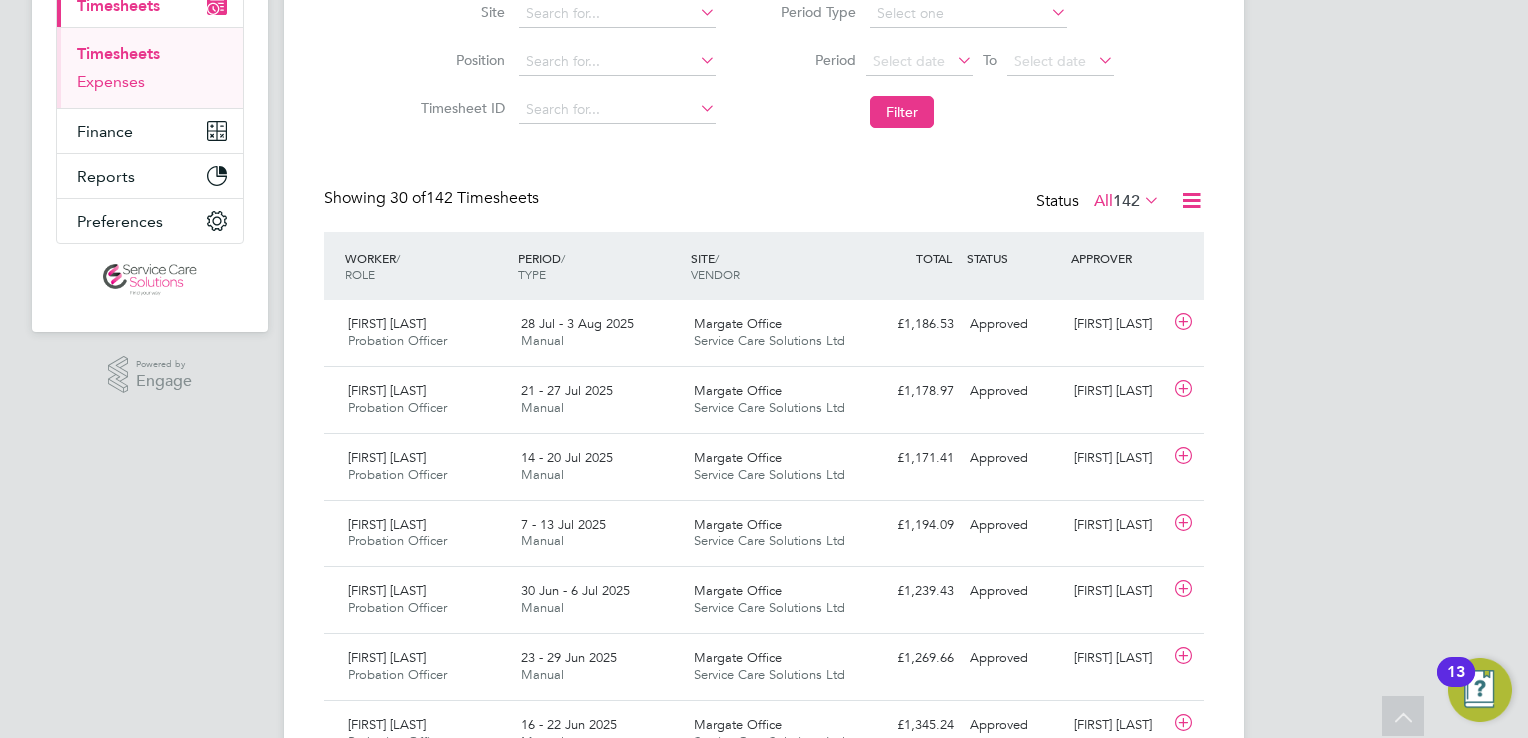 click on "Expenses" at bounding box center (111, 81) 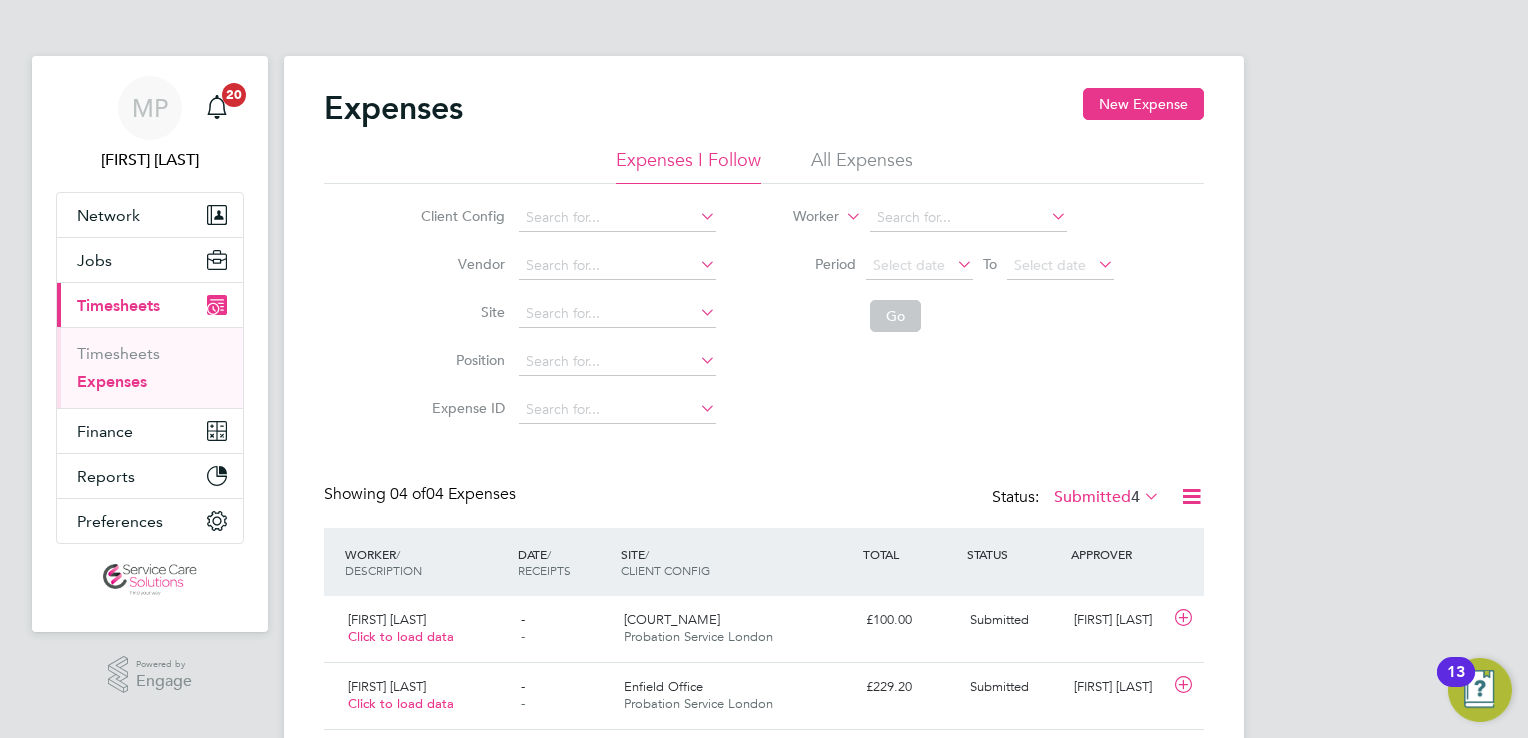 click on "All Expenses" 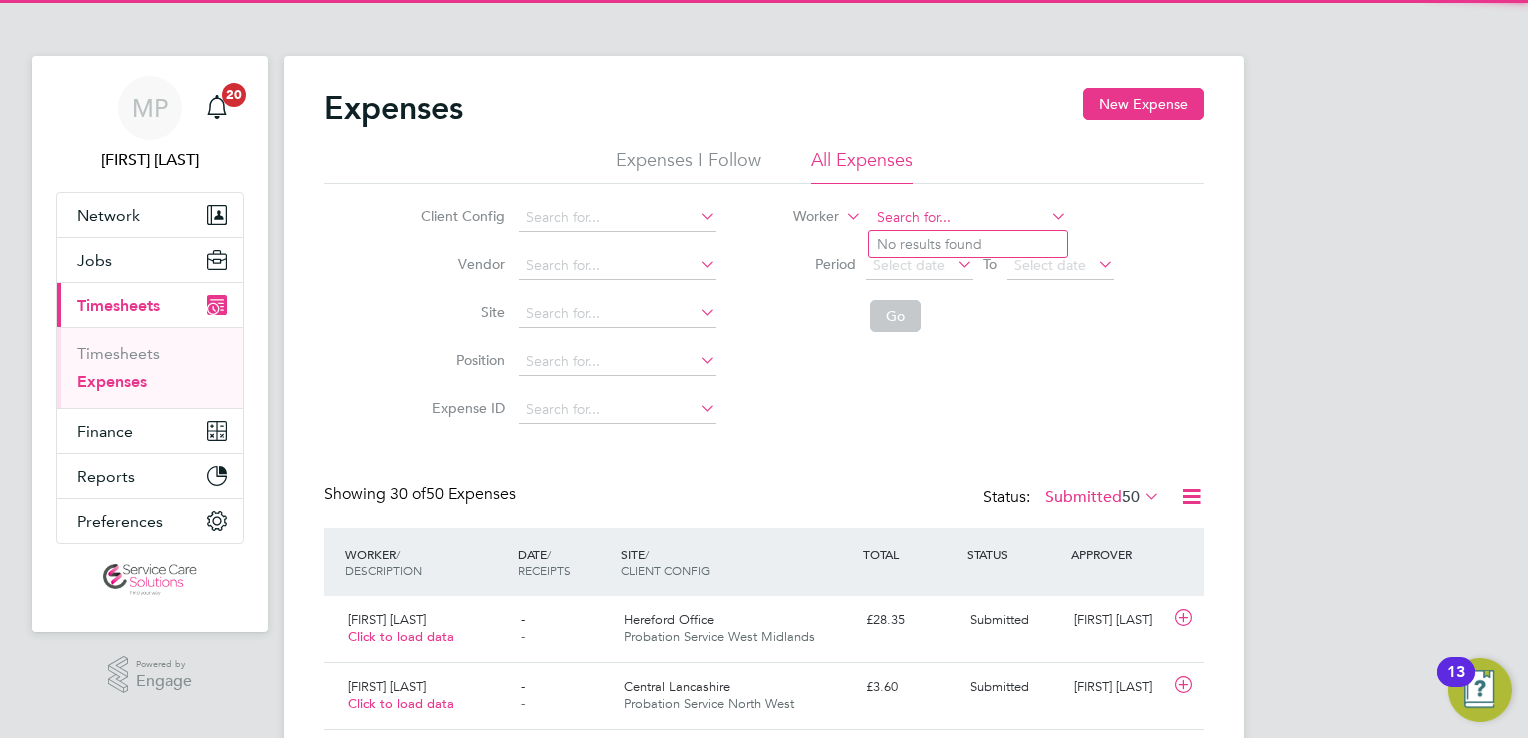 click 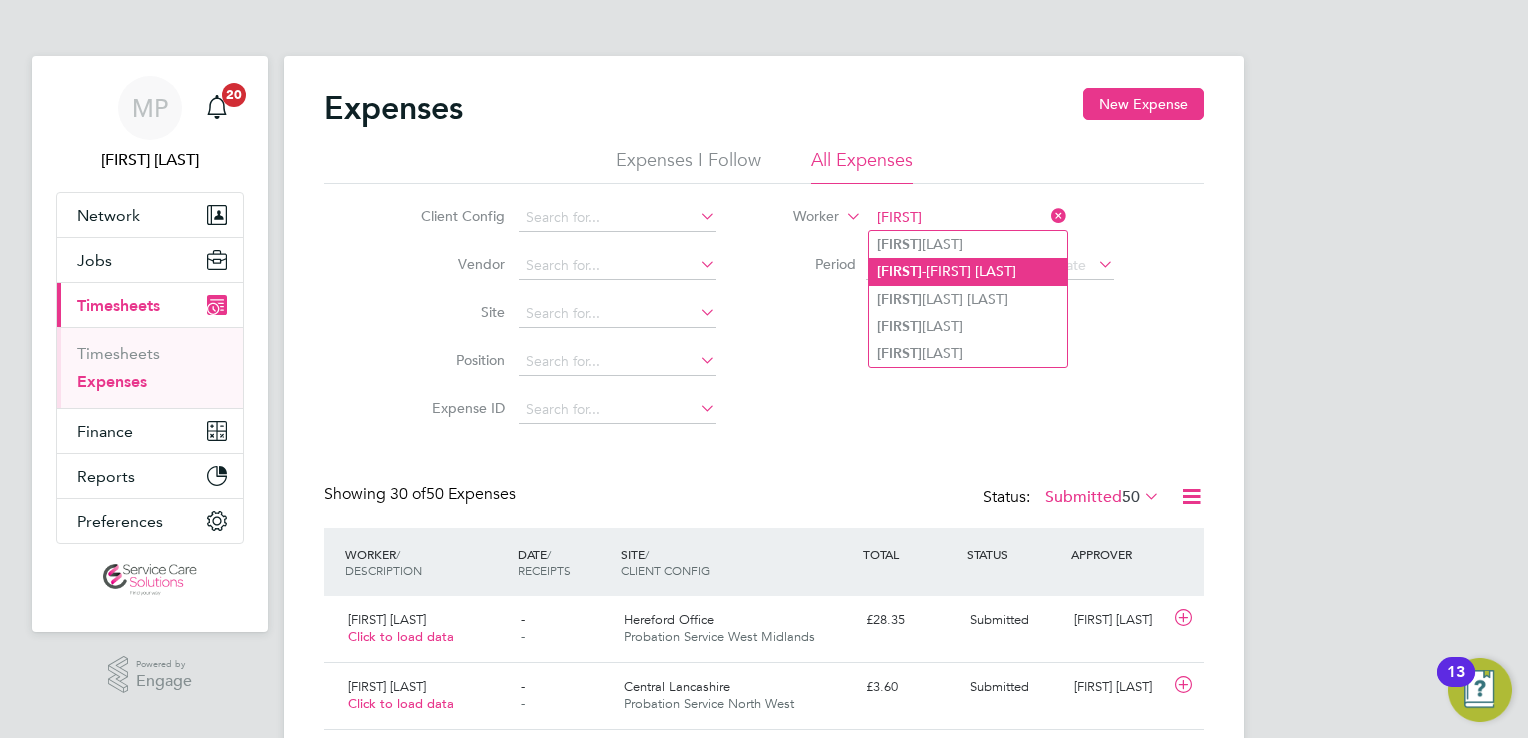 click on "Susan -Anne Williams" 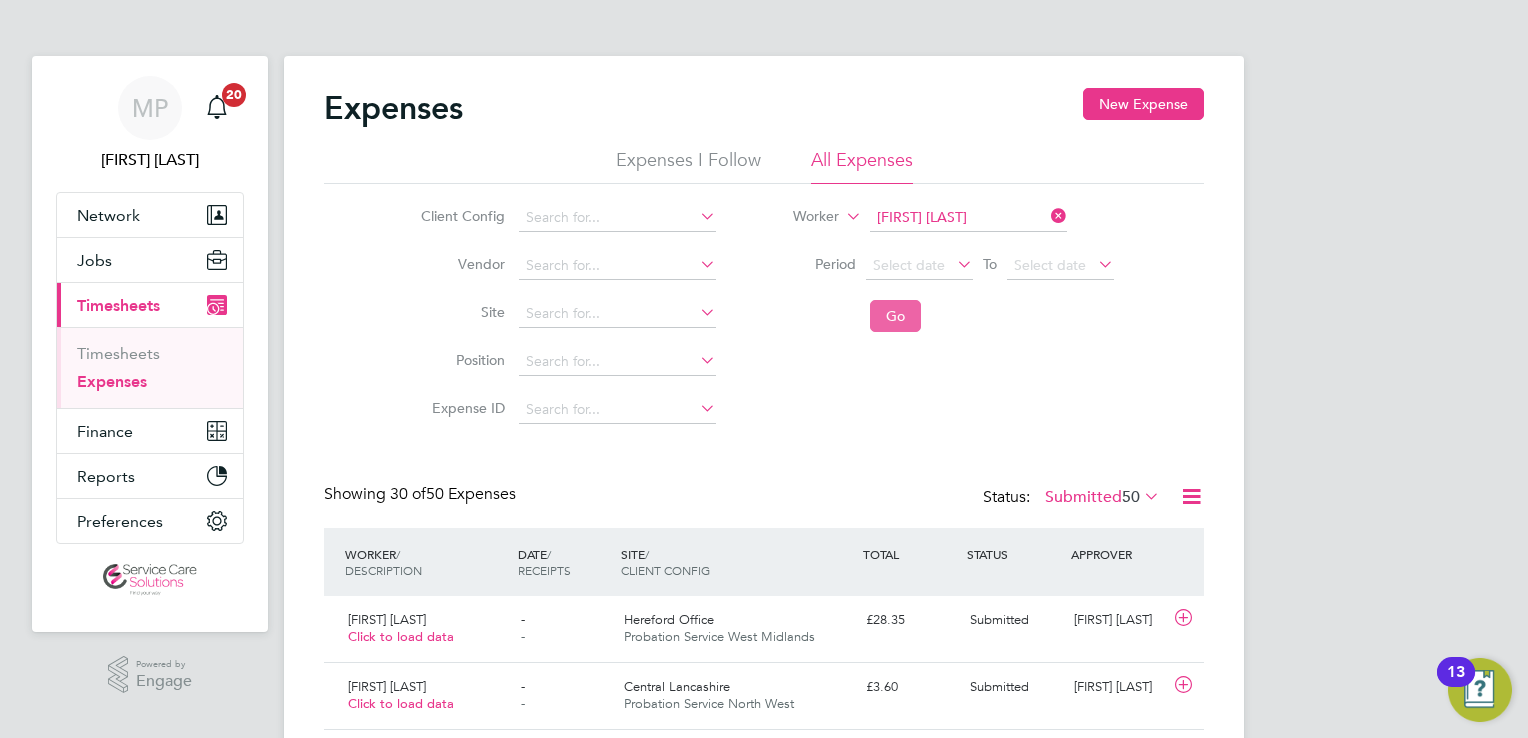 click on "Go" 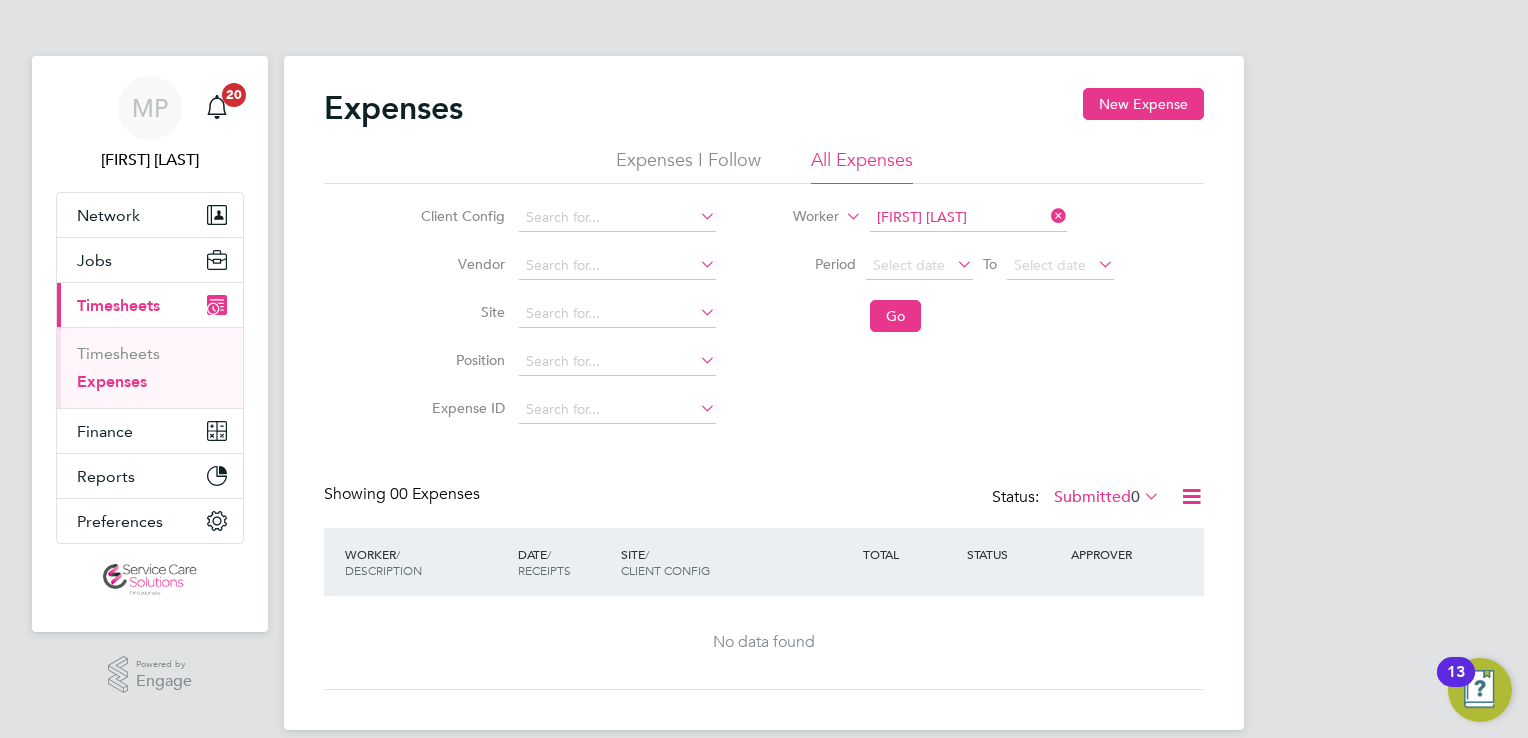 click 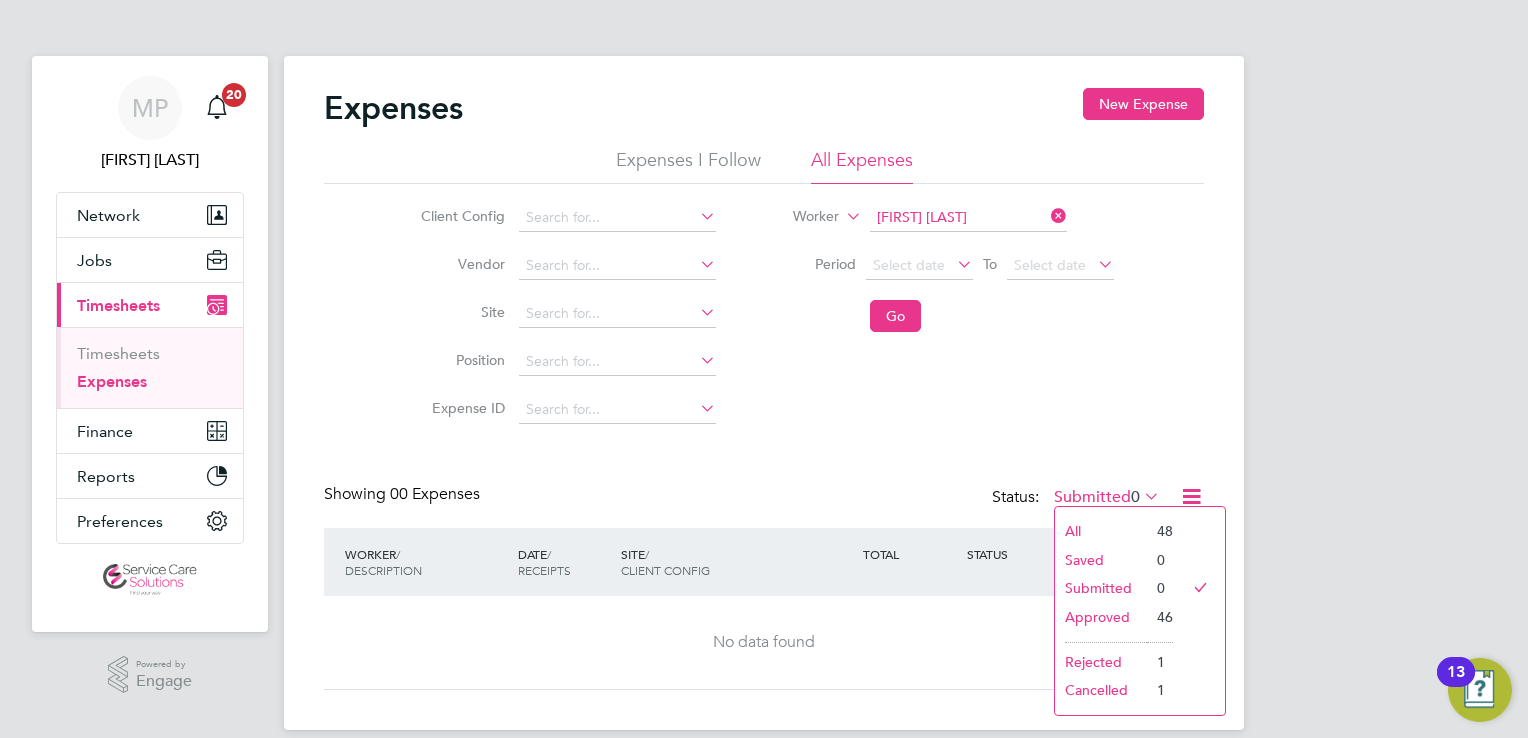 click on "All" 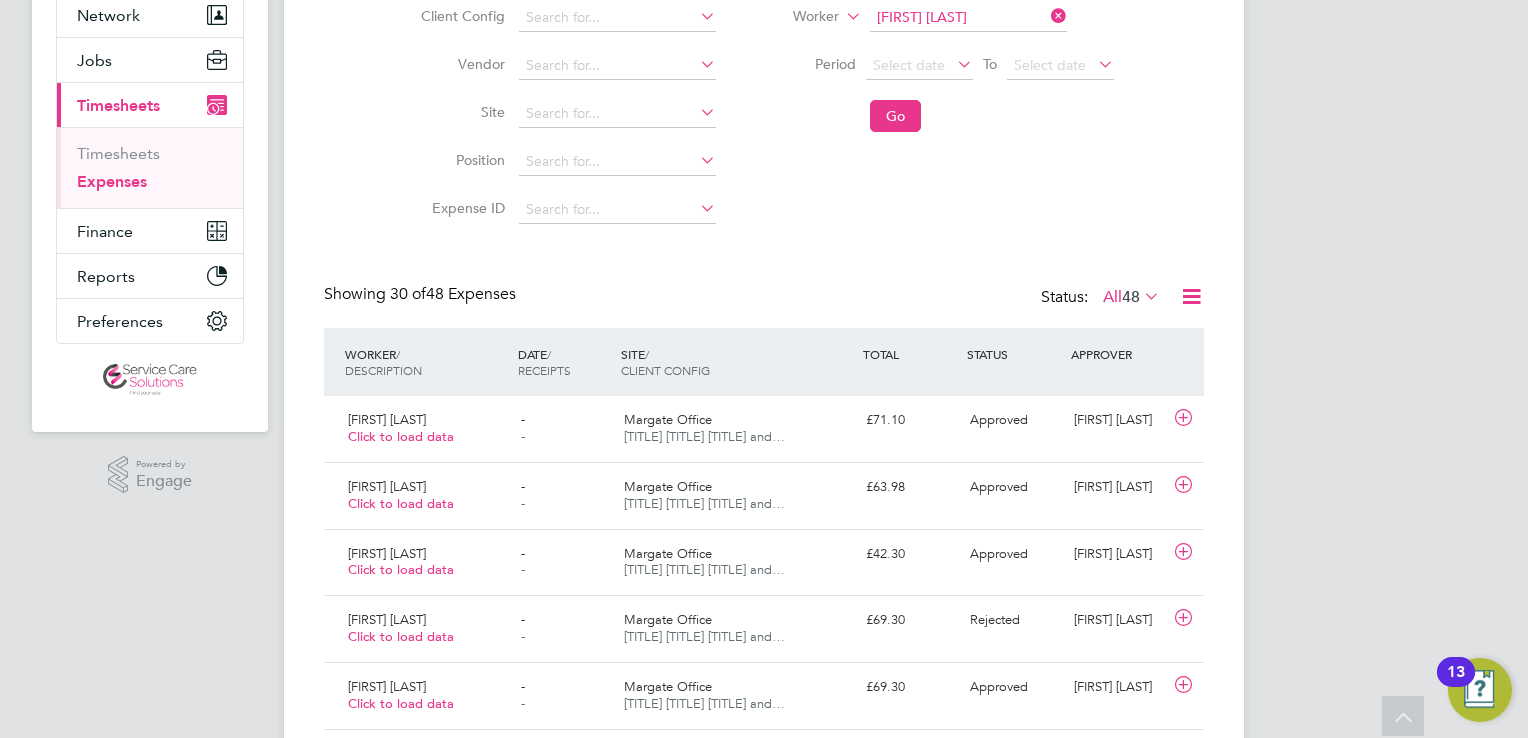 click 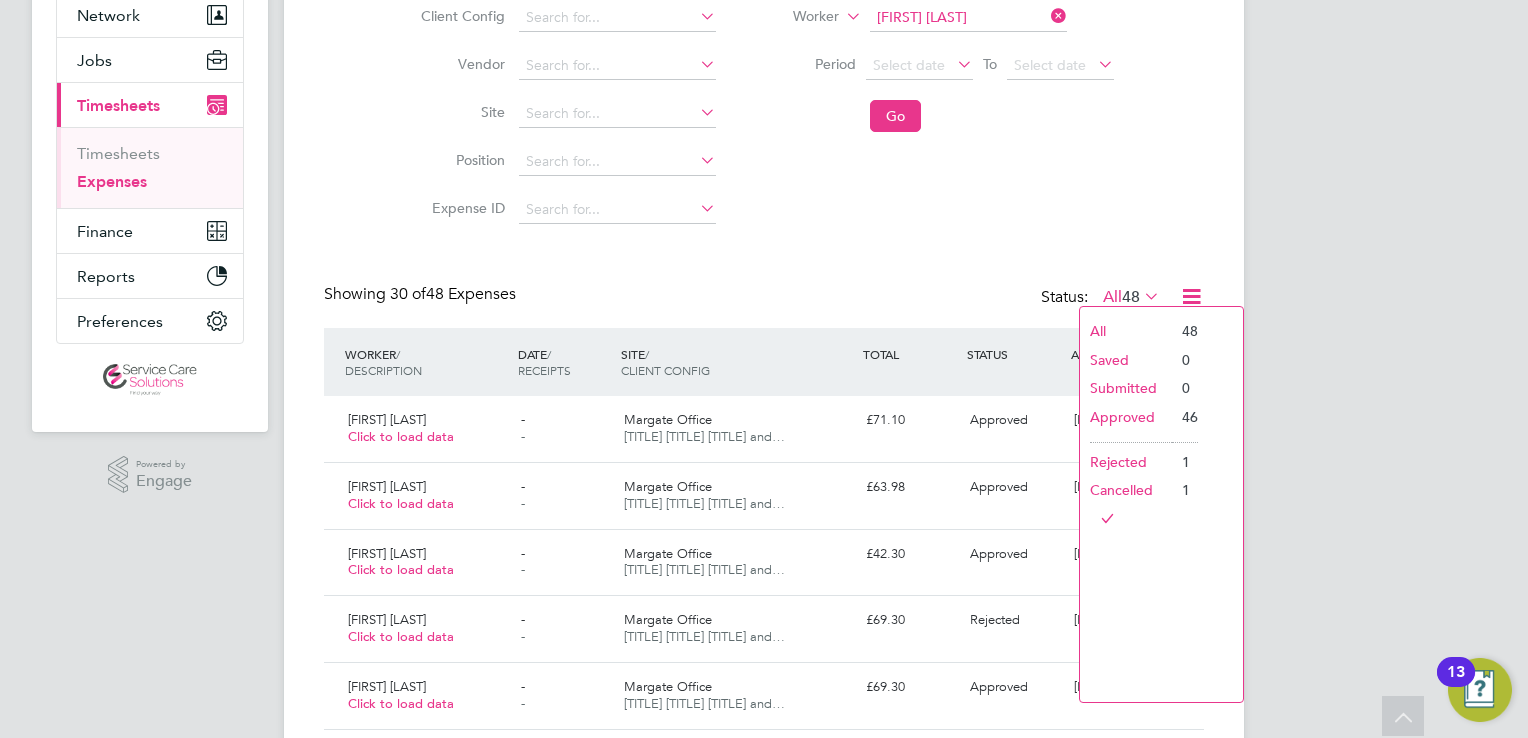 click on "Cancelled" 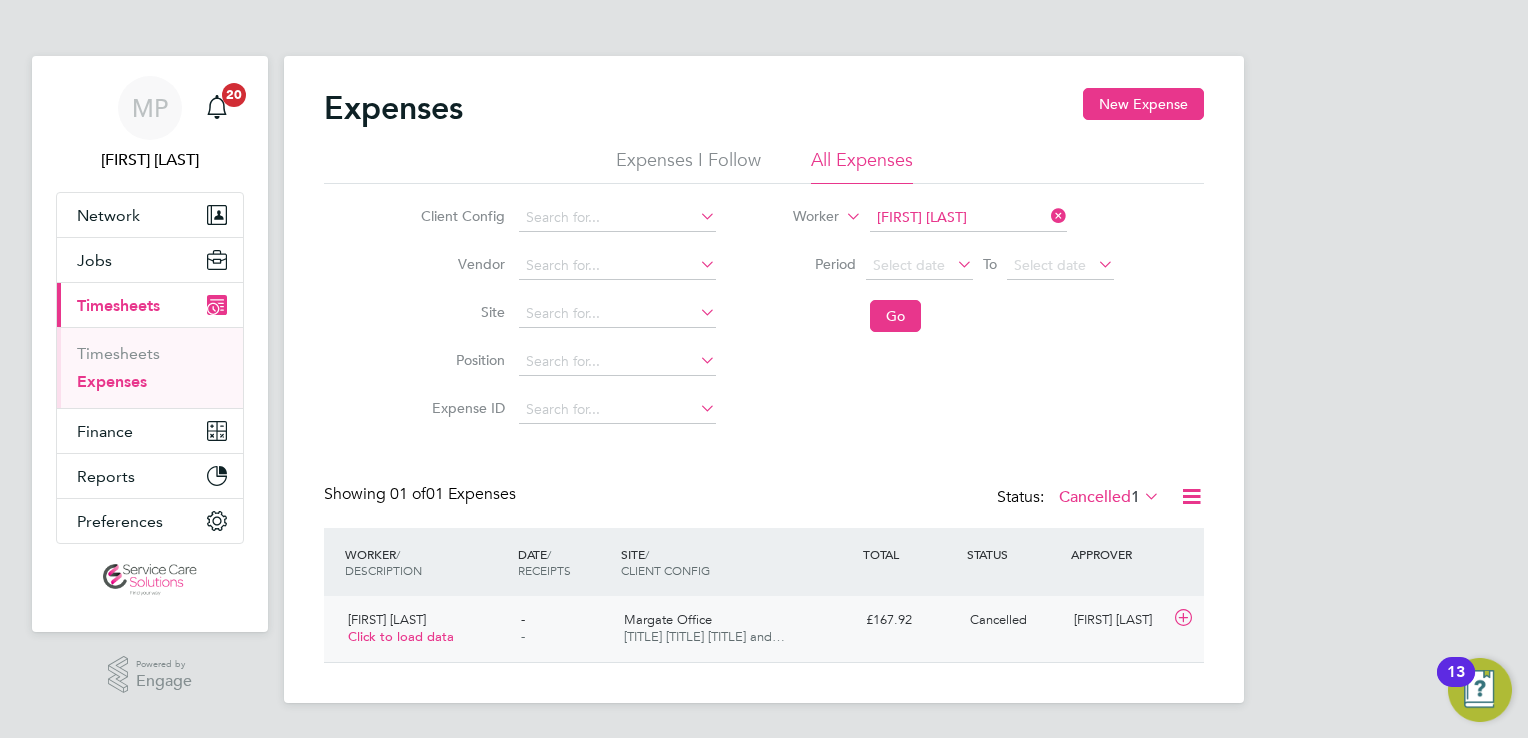 click on "Susan-Anne Williams   Click to load data" 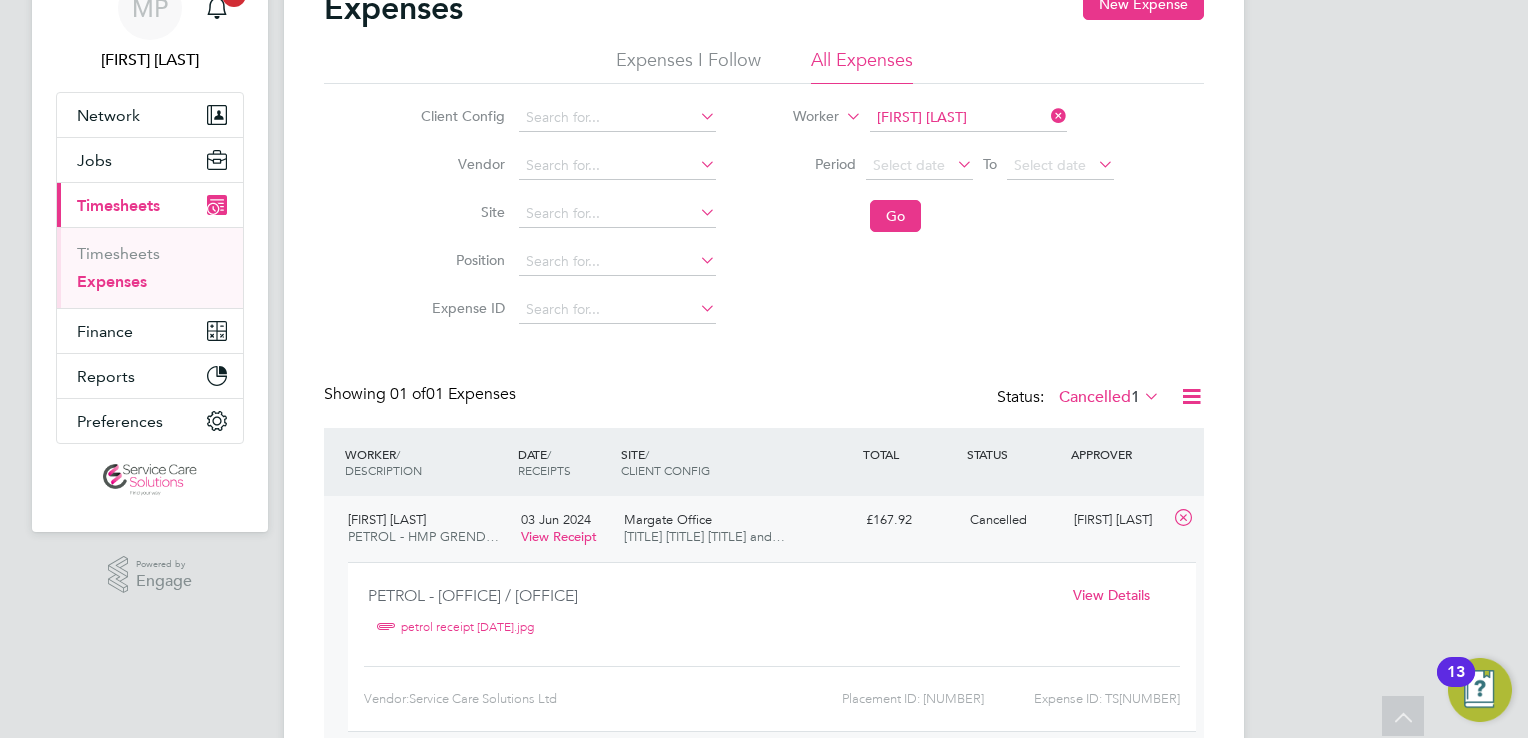 click 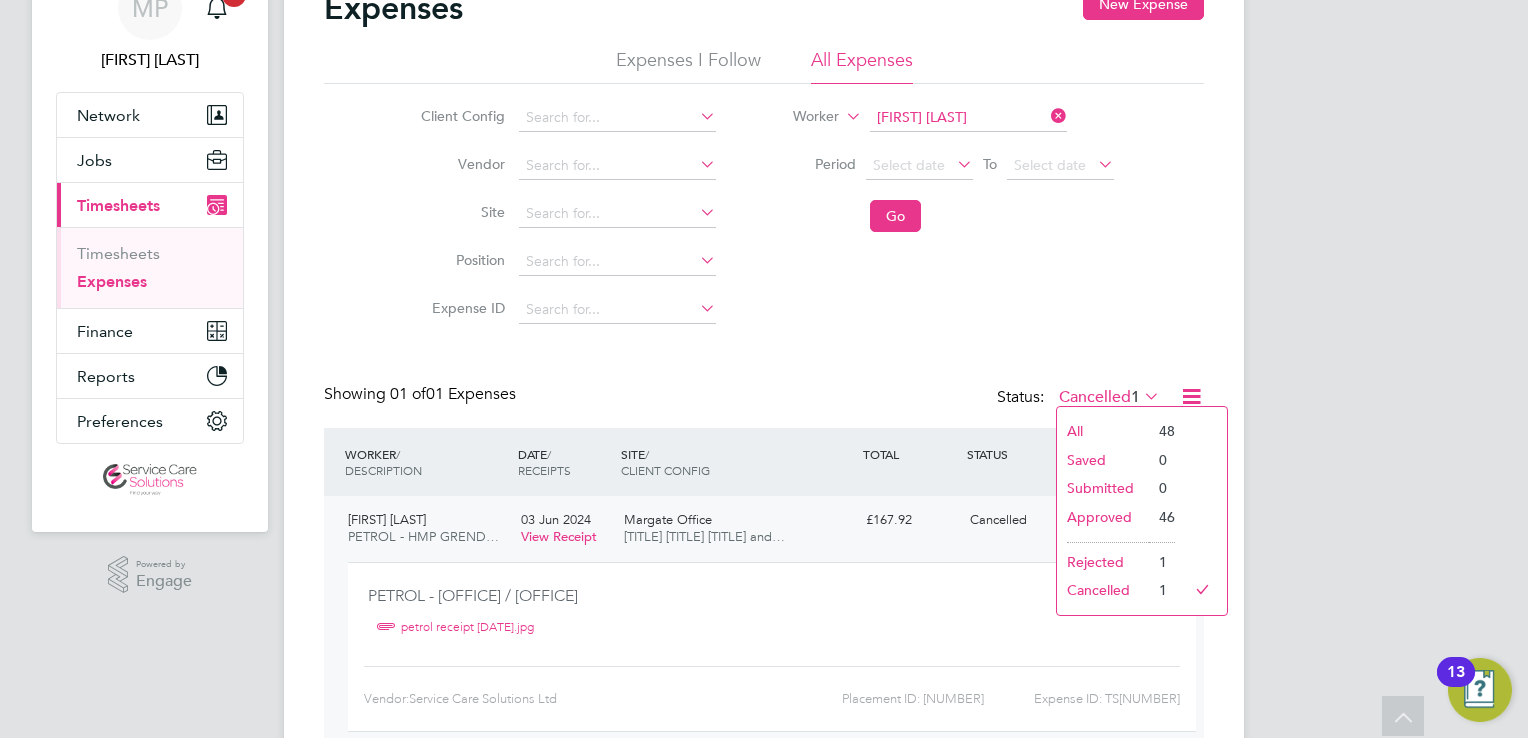 click on "All" 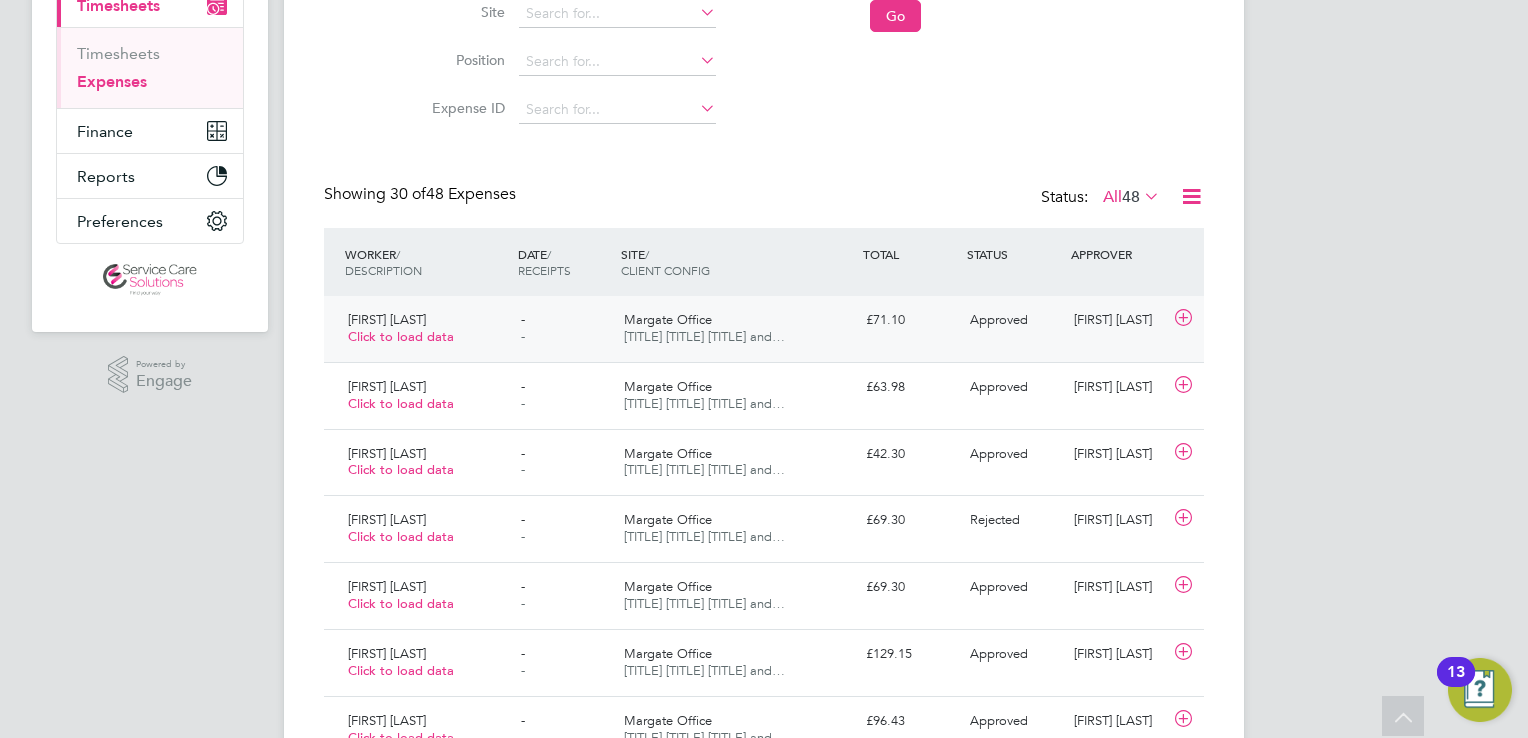click on "Probation Service Kent, Surrey and…" 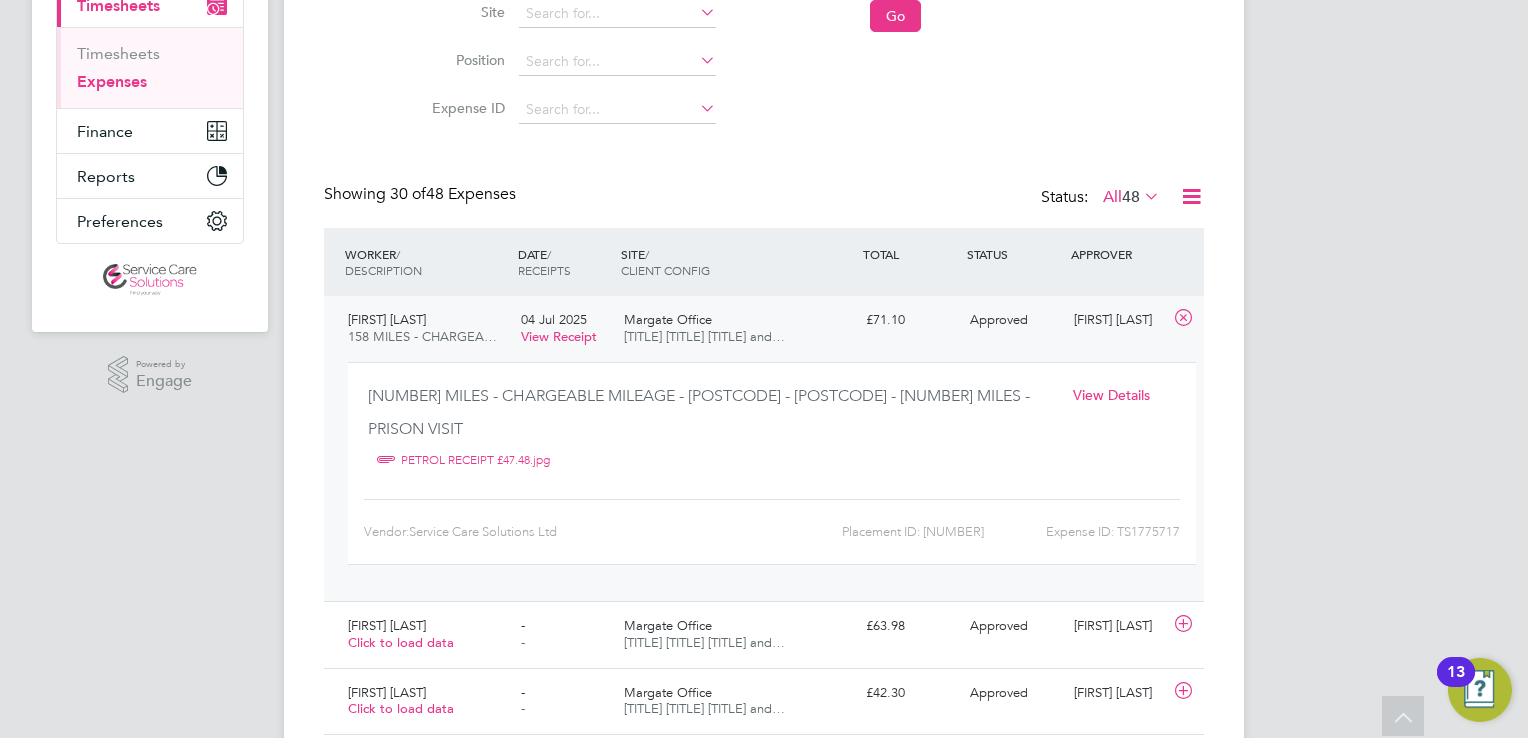click on "View Details" 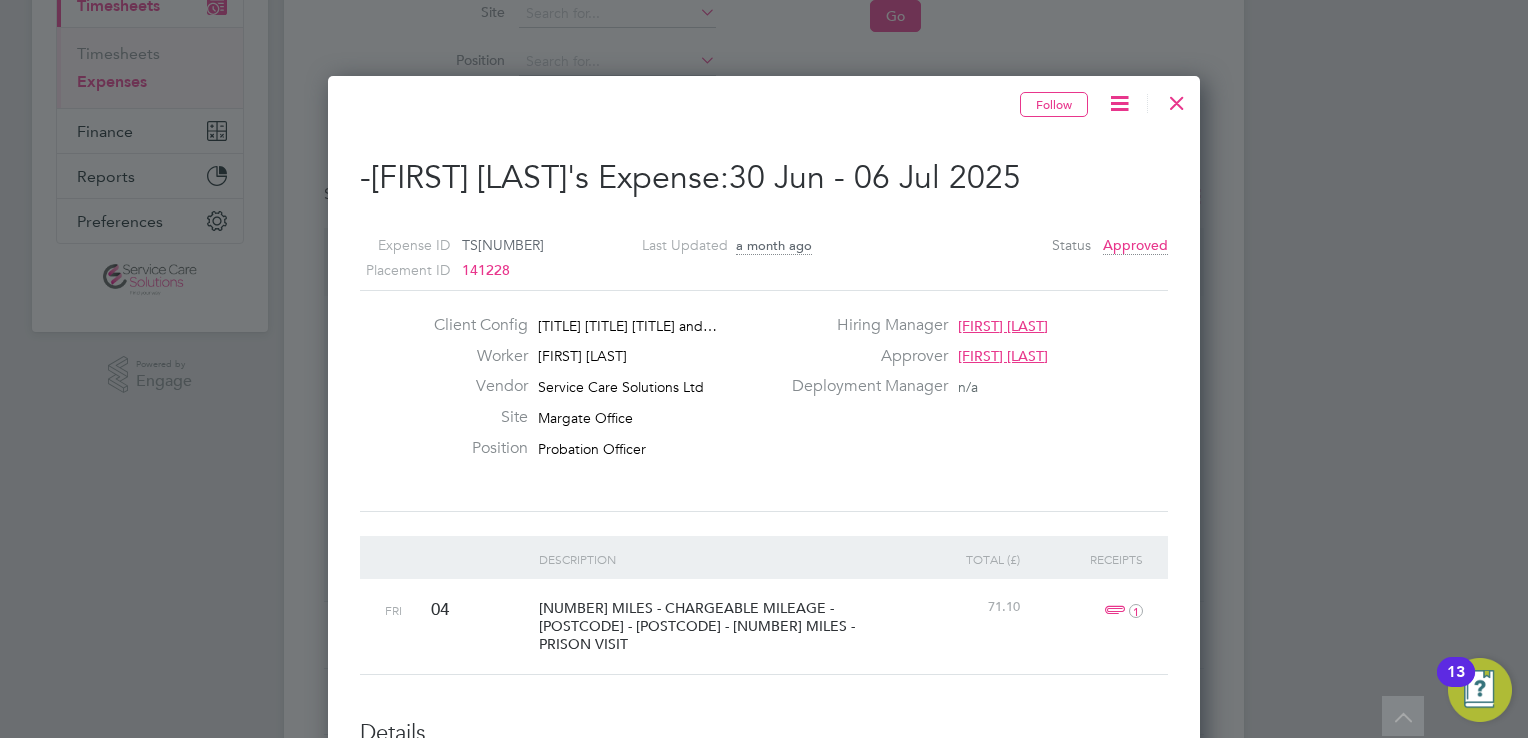 click at bounding box center [1177, 98] 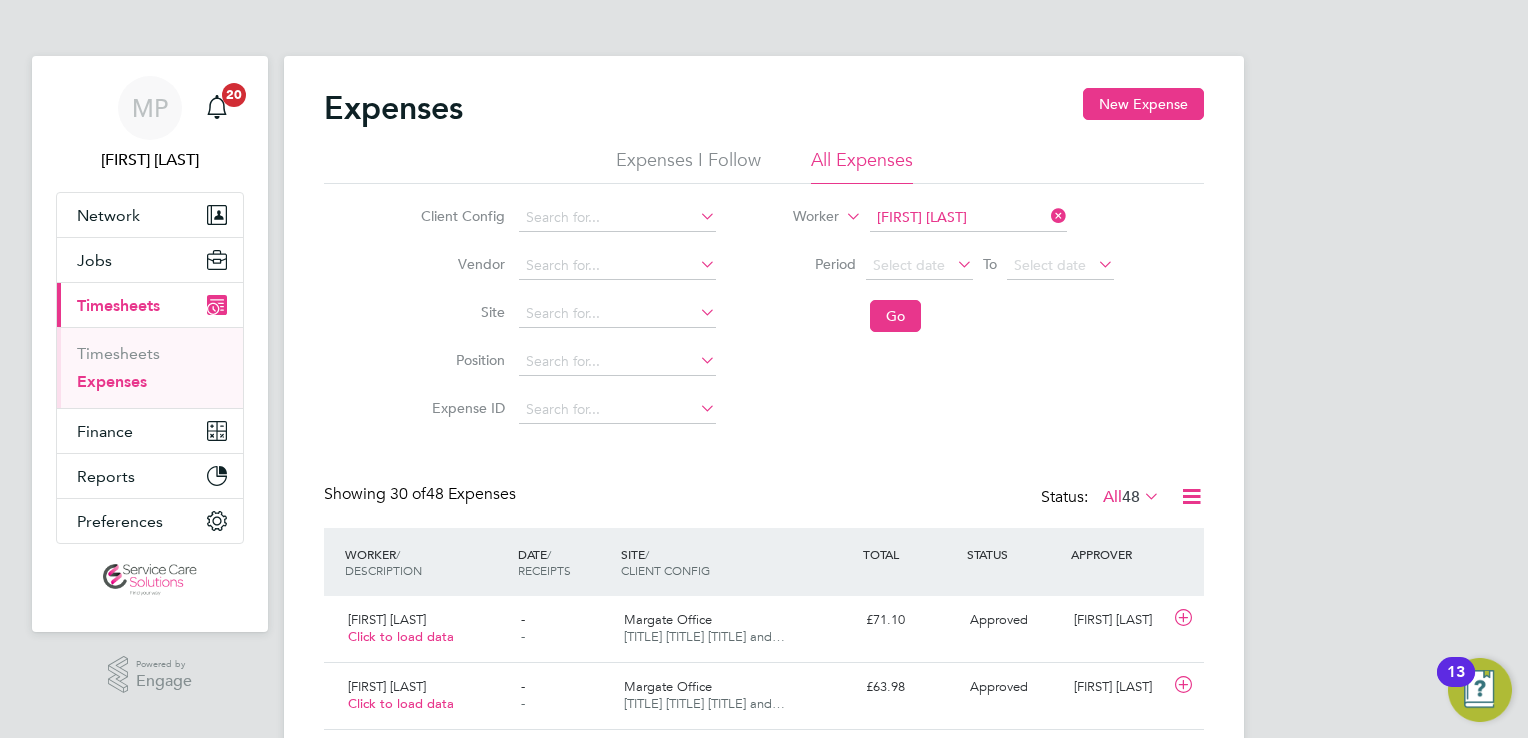 click 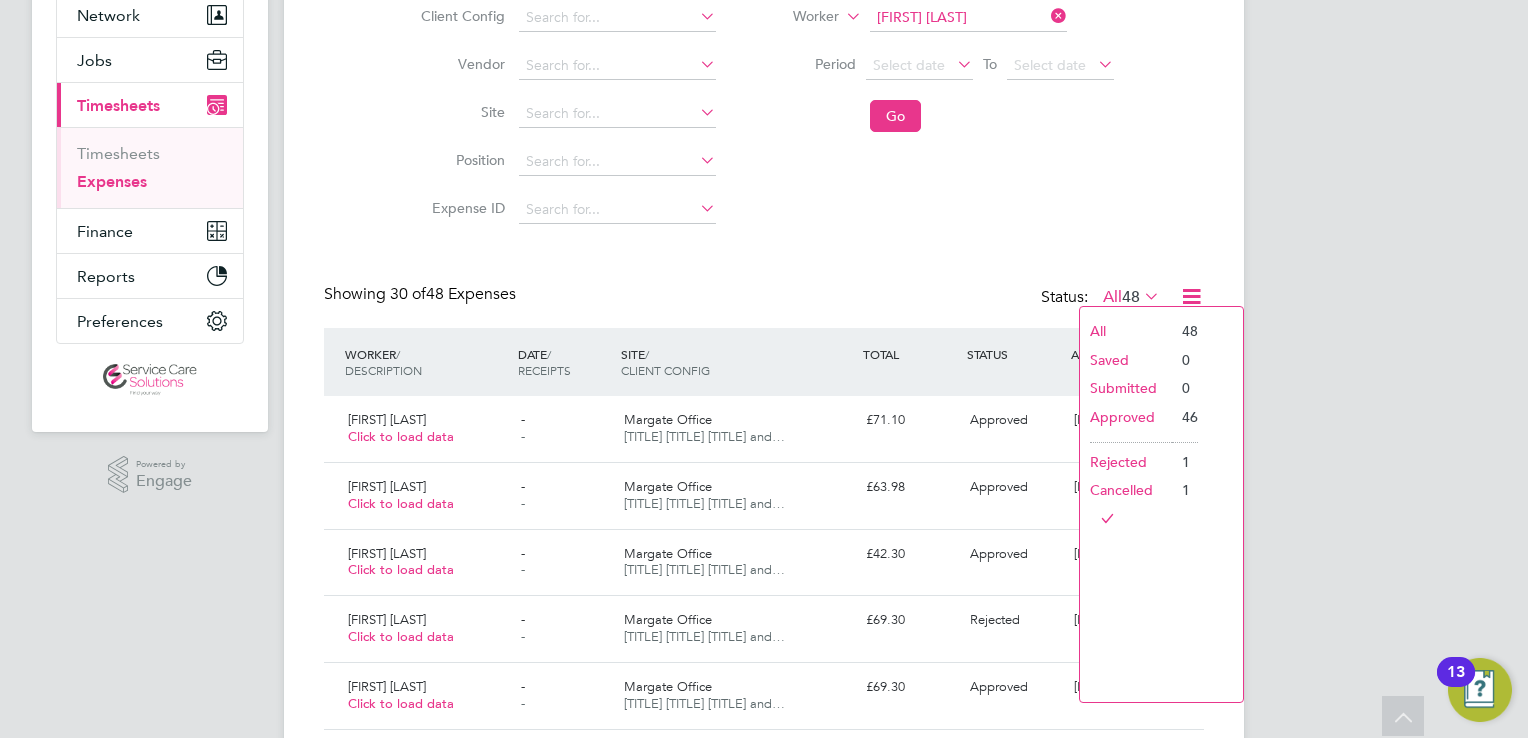 click on "Client Config   Vendor   Site   Position   Expense ID   Worker   Susan-Anne Williams   Period
Select date
To
Select date
Go" 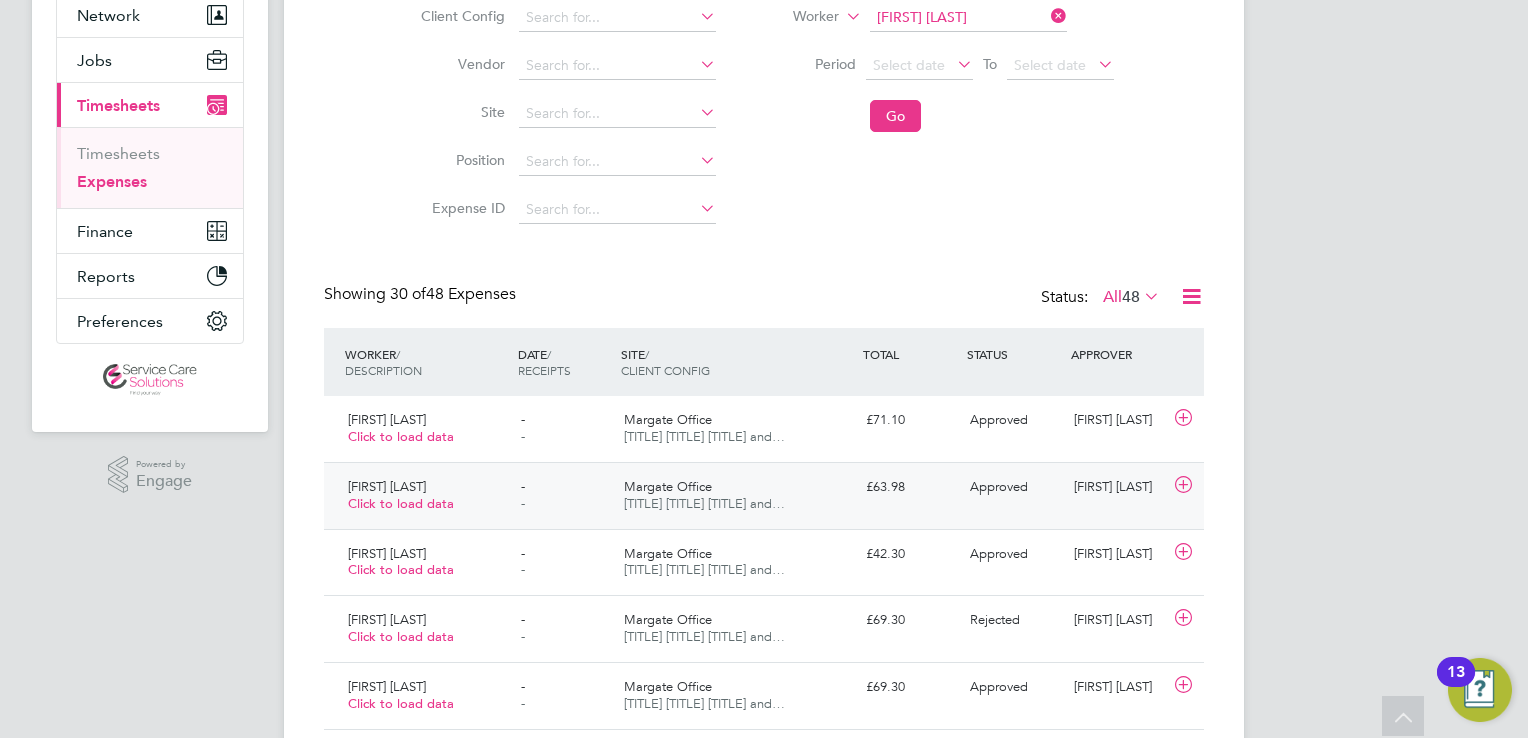 click on "-   -" 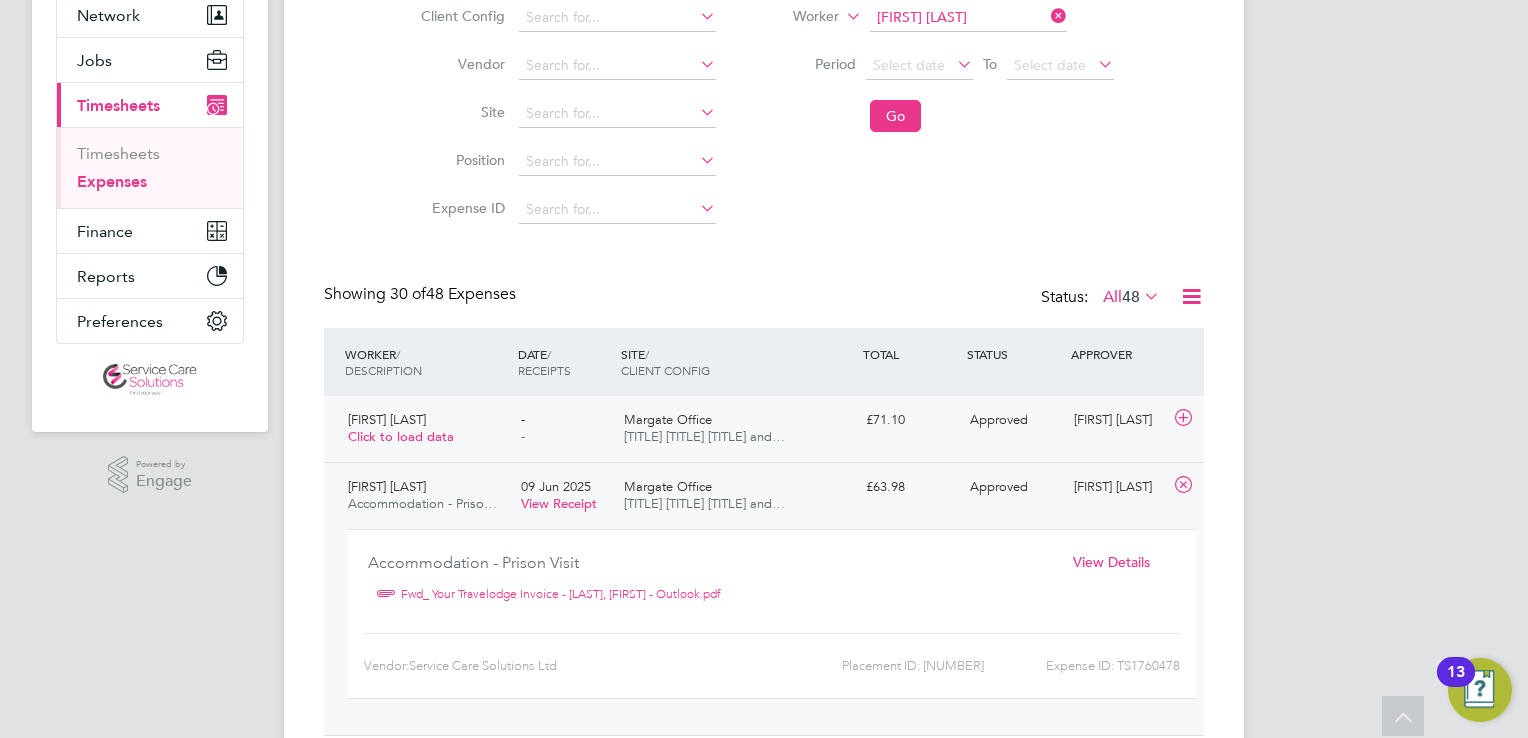 click on "-   -" 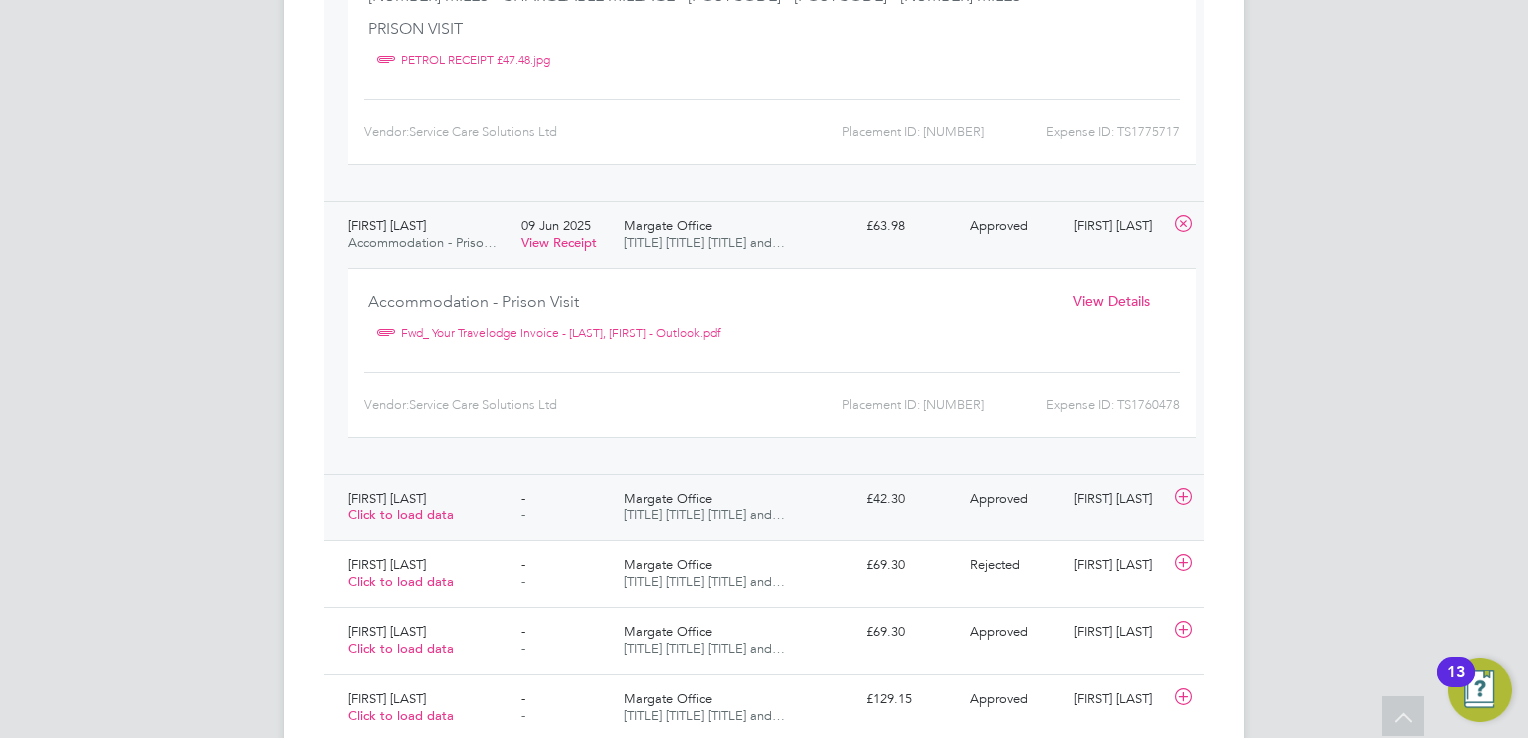 click on "Margate Office Probation Service Kent, Surrey and…" 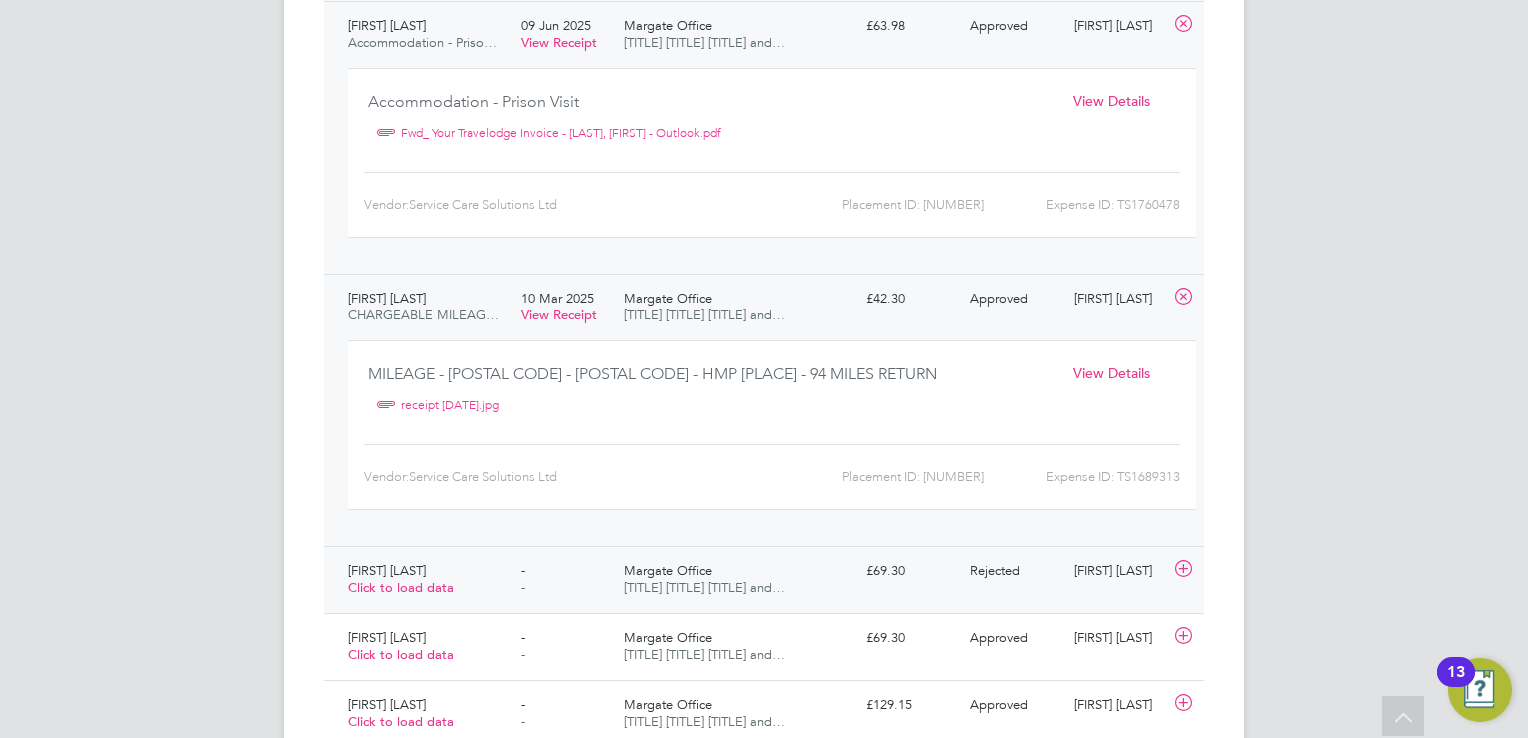 click on "-   -" 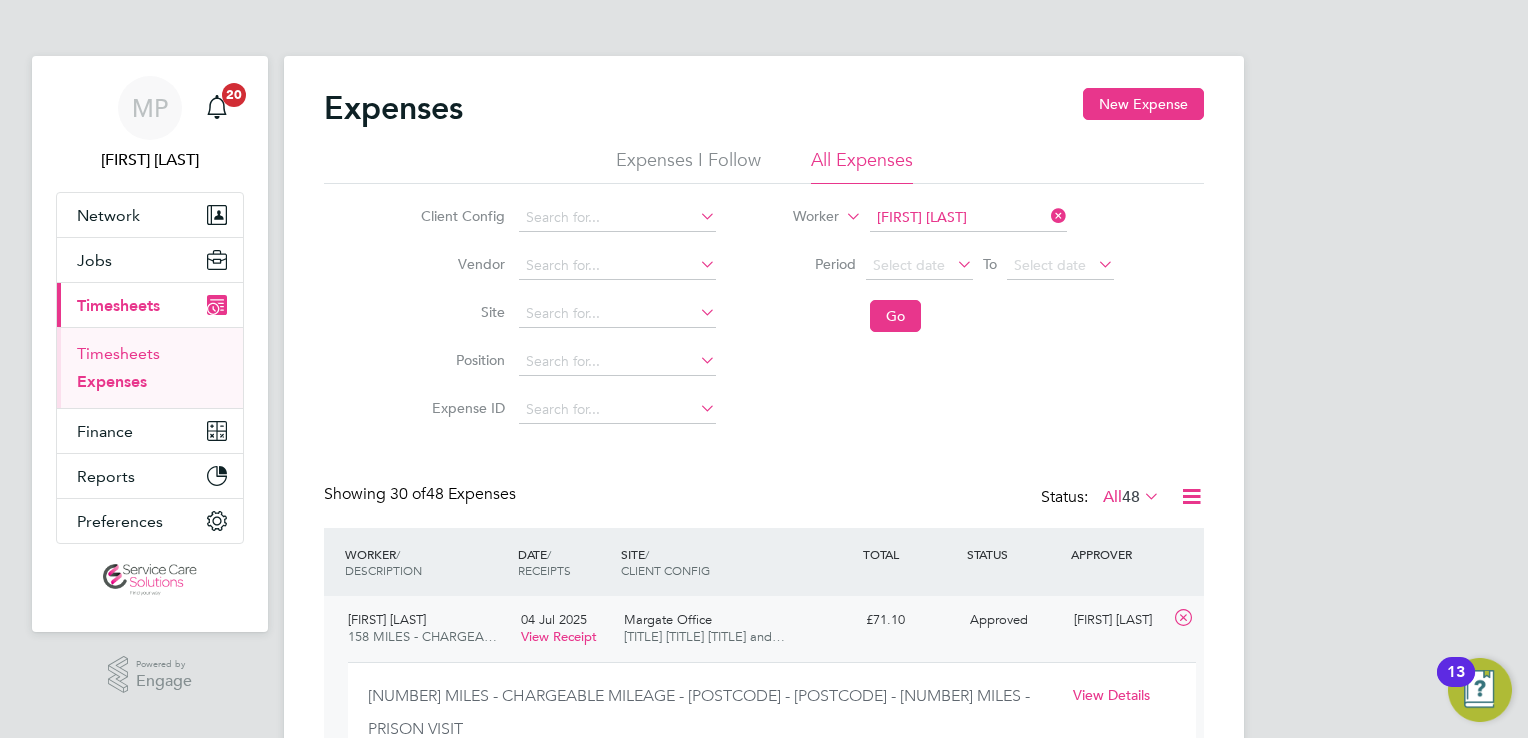 click on "Timesheets" at bounding box center [118, 353] 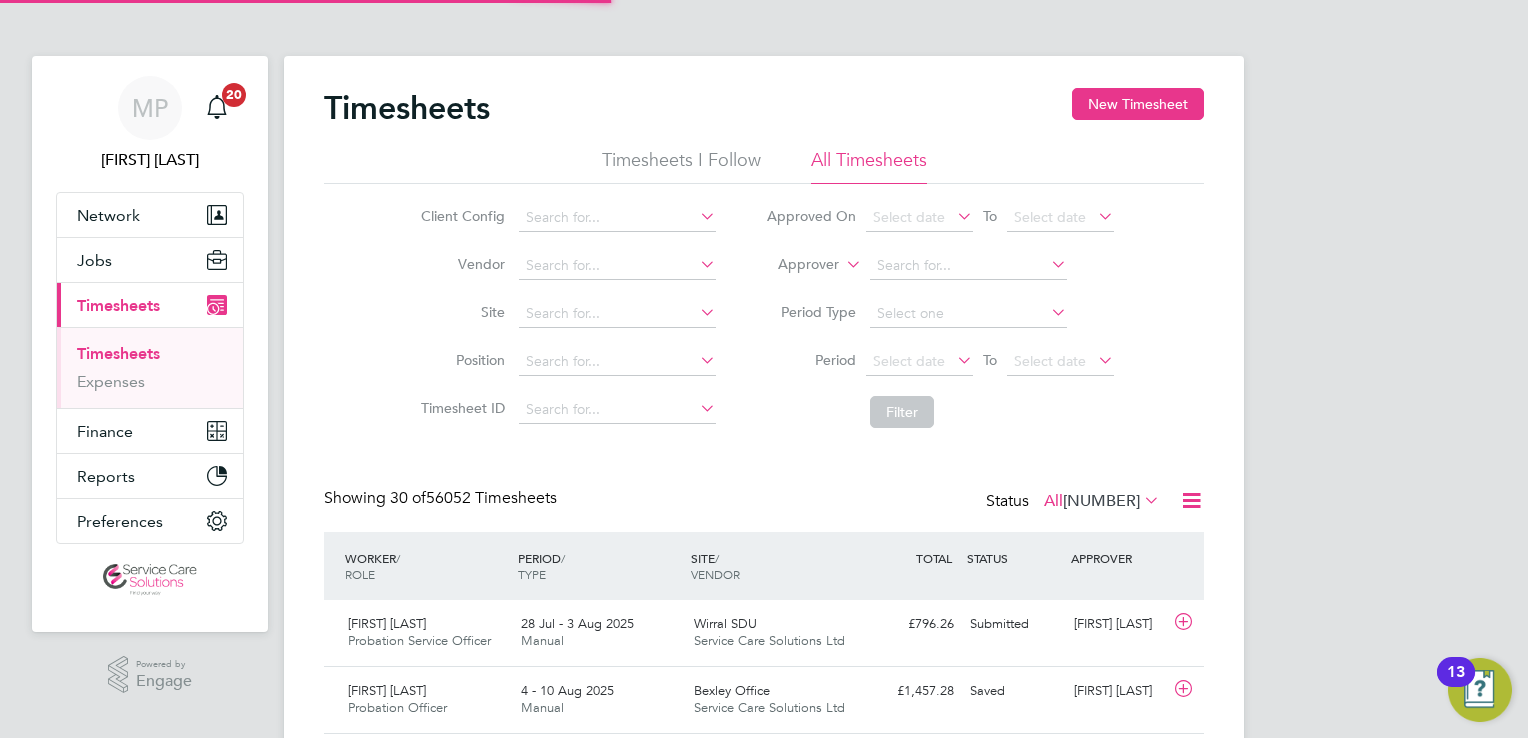 scroll, scrollTop: 9, scrollLeft: 10, axis: both 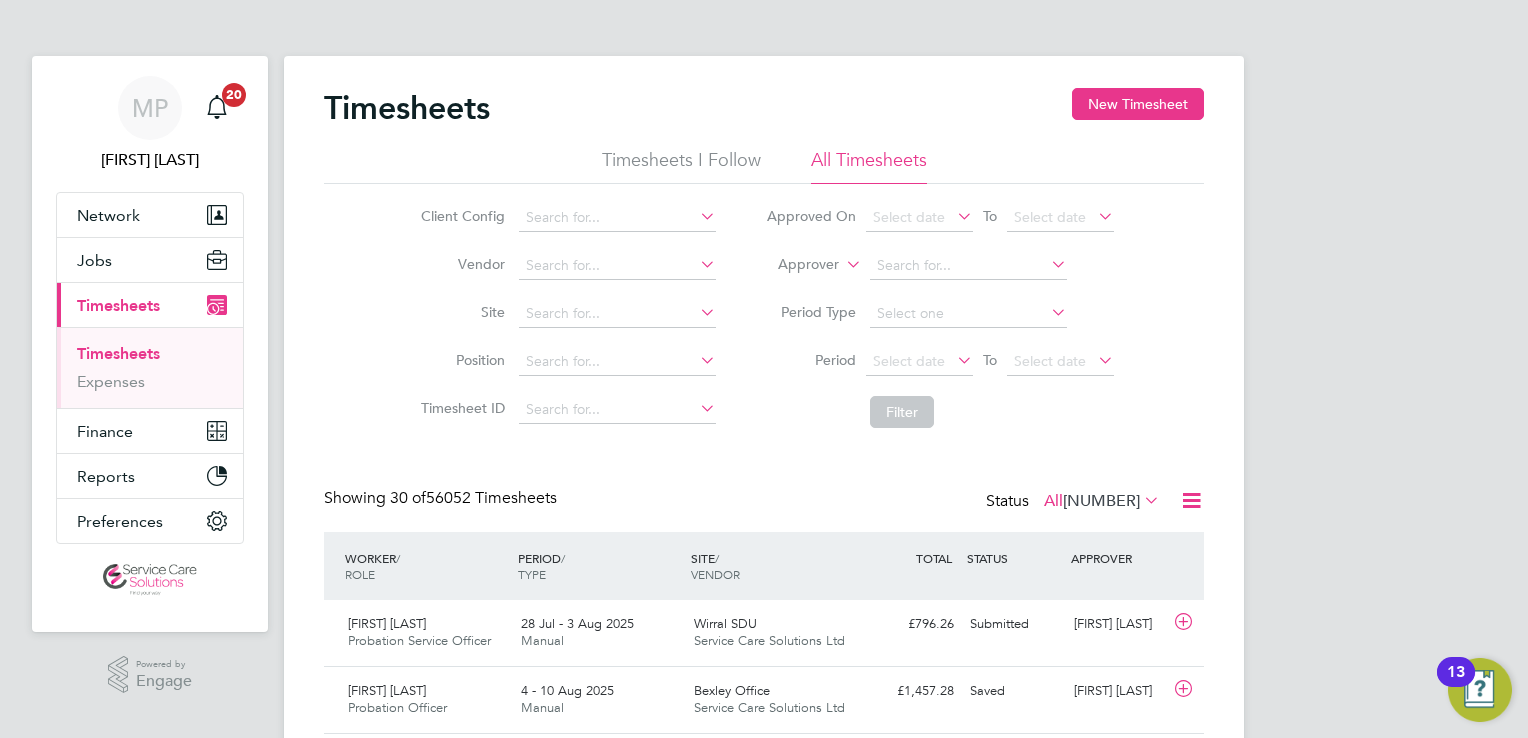 click 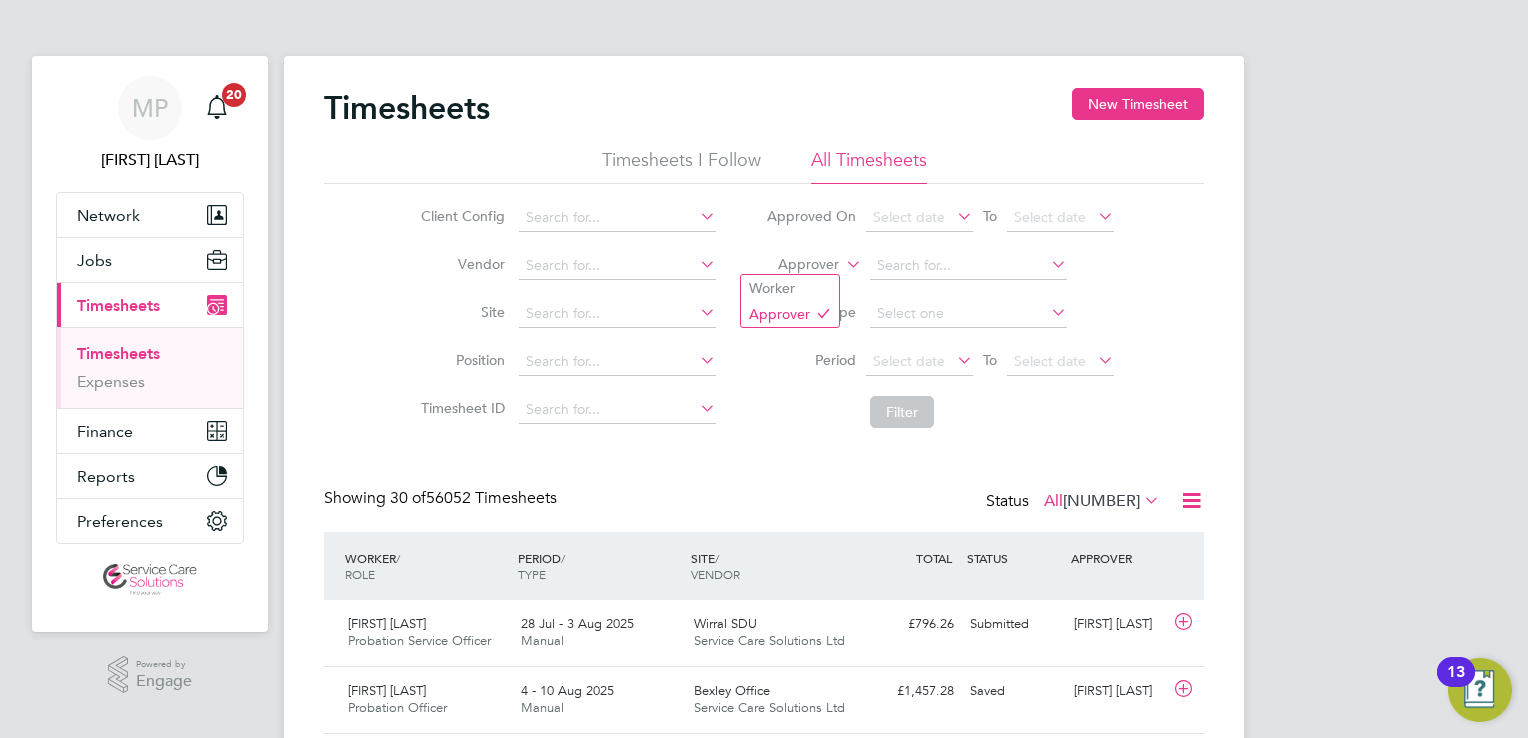 drag, startPoint x: 775, startPoint y: 289, endPoint x: 848, endPoint y: 272, distance: 74.953316 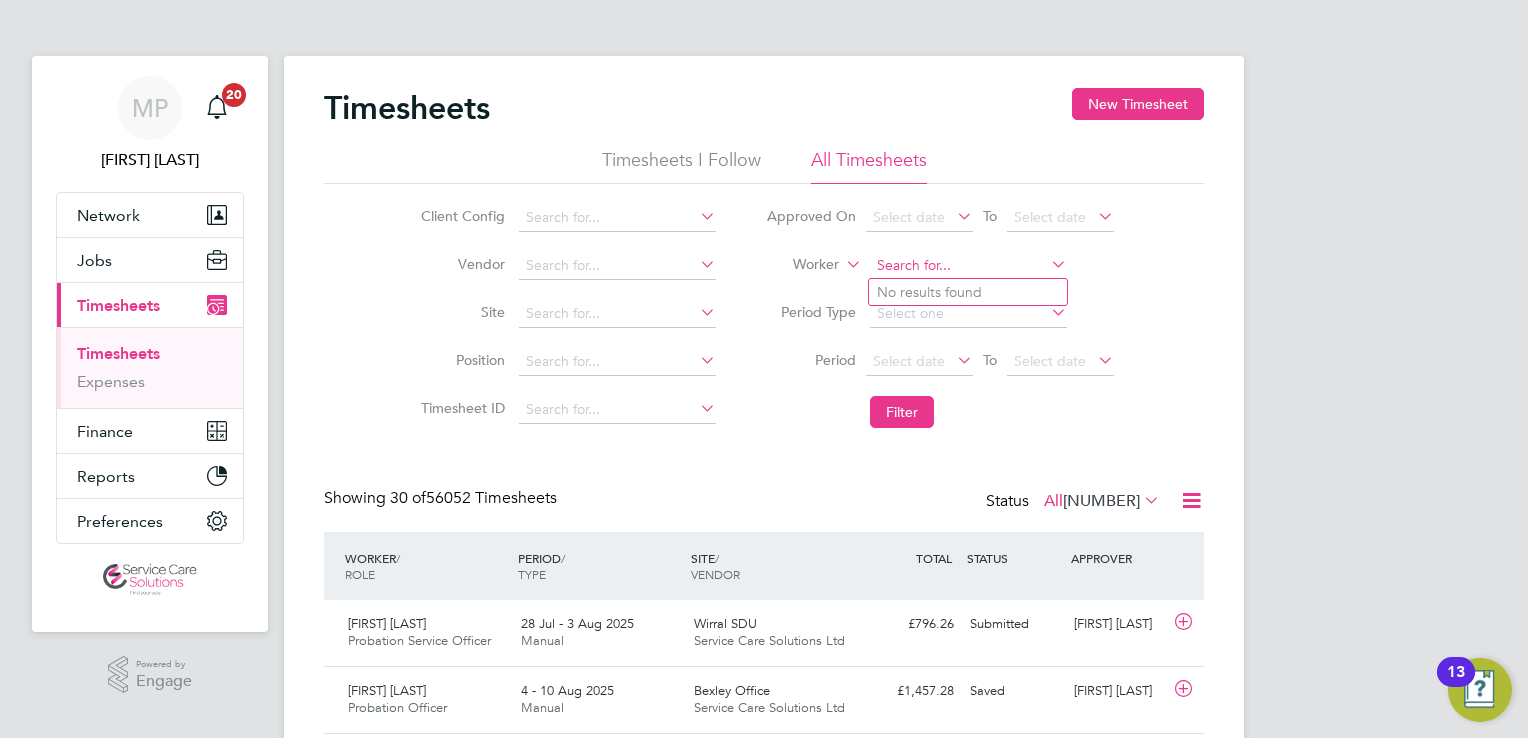 click 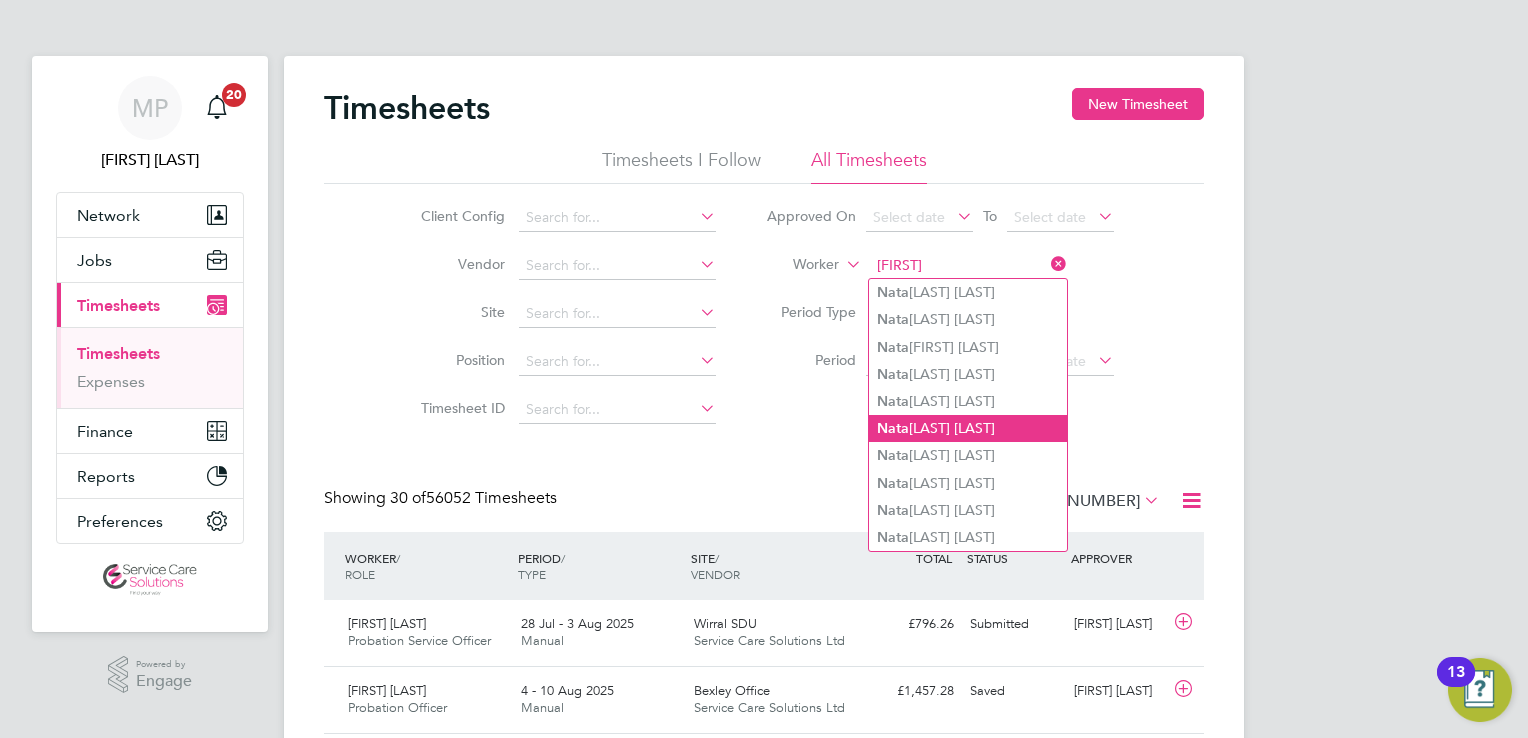 click on "Nata lie Johnson-Stanley" 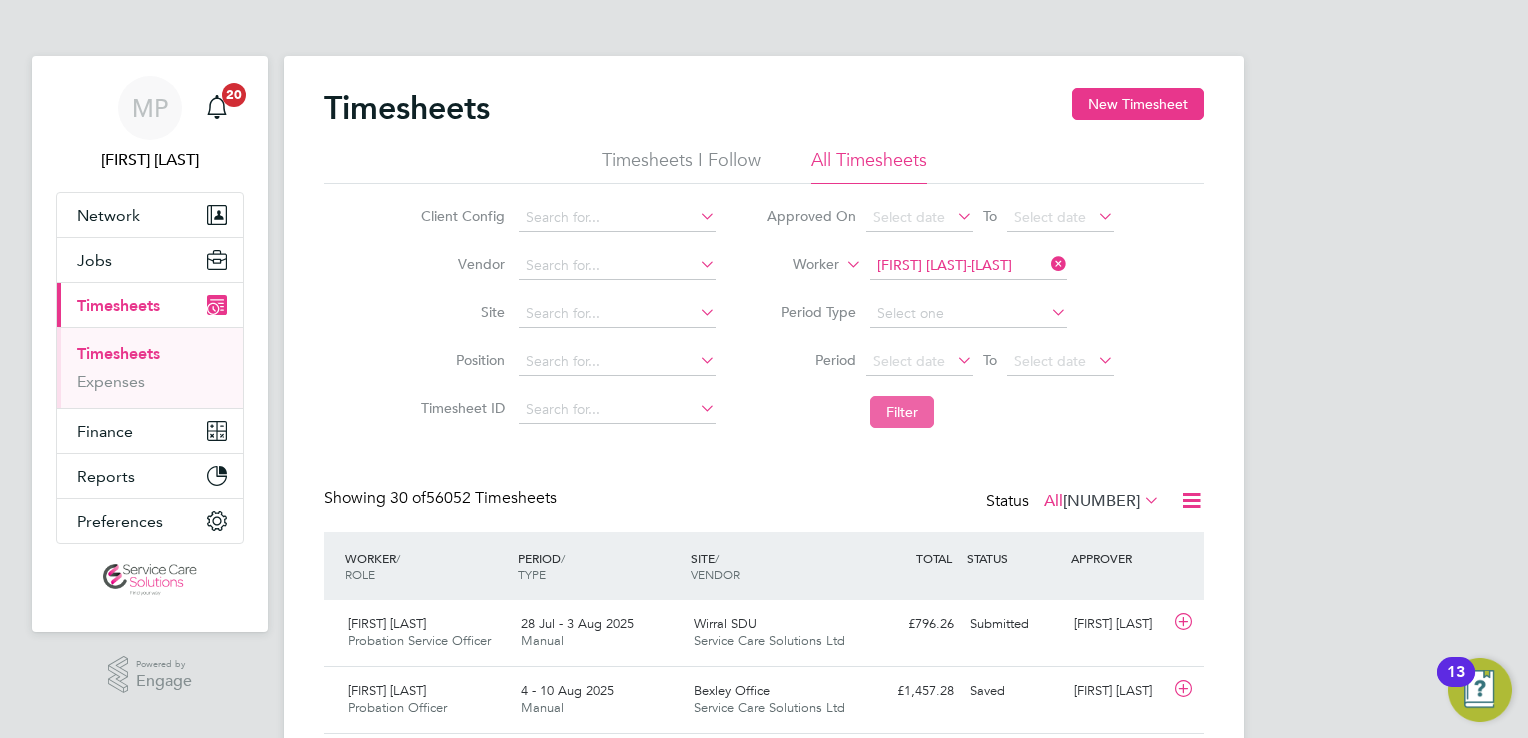 click on "Filter" 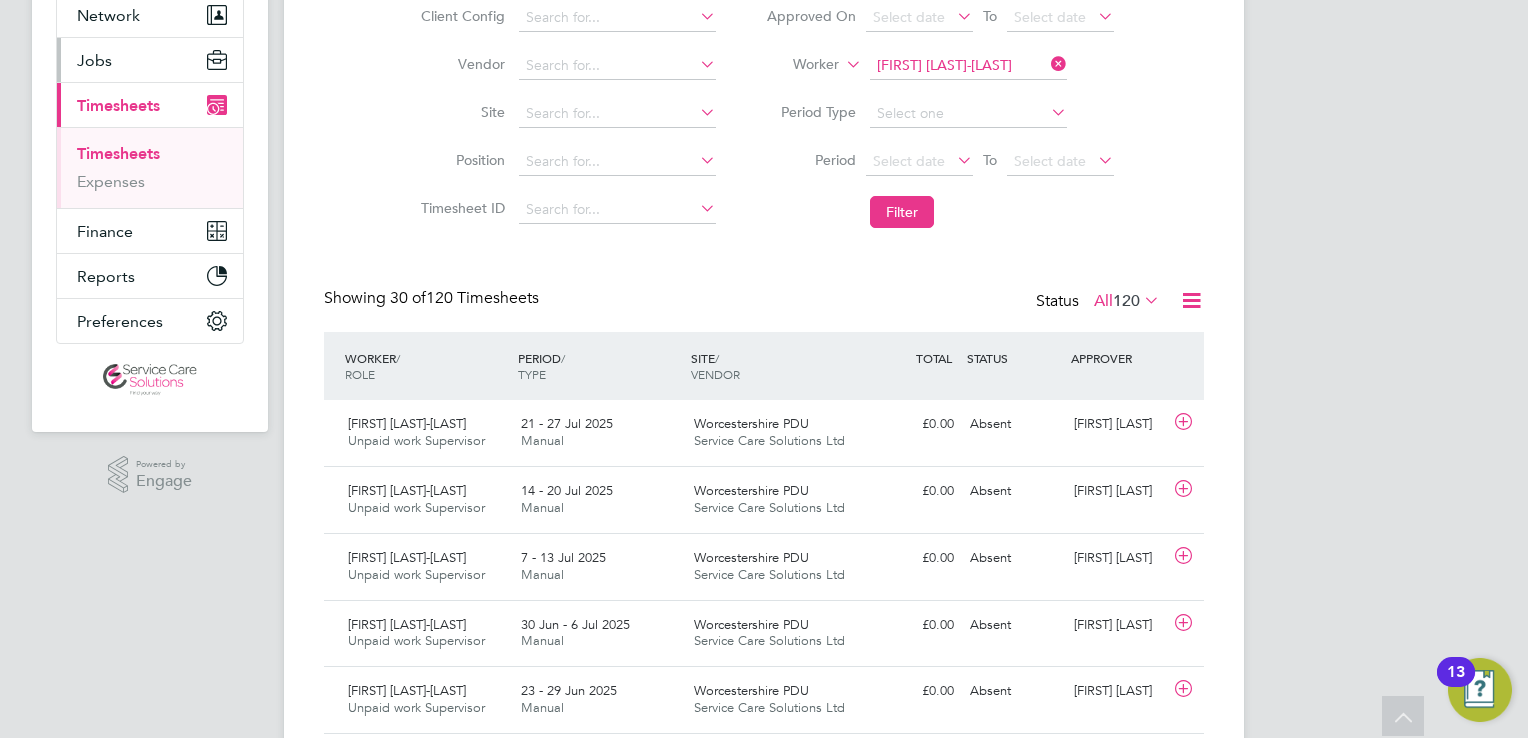 click on "Jobs" at bounding box center [150, 60] 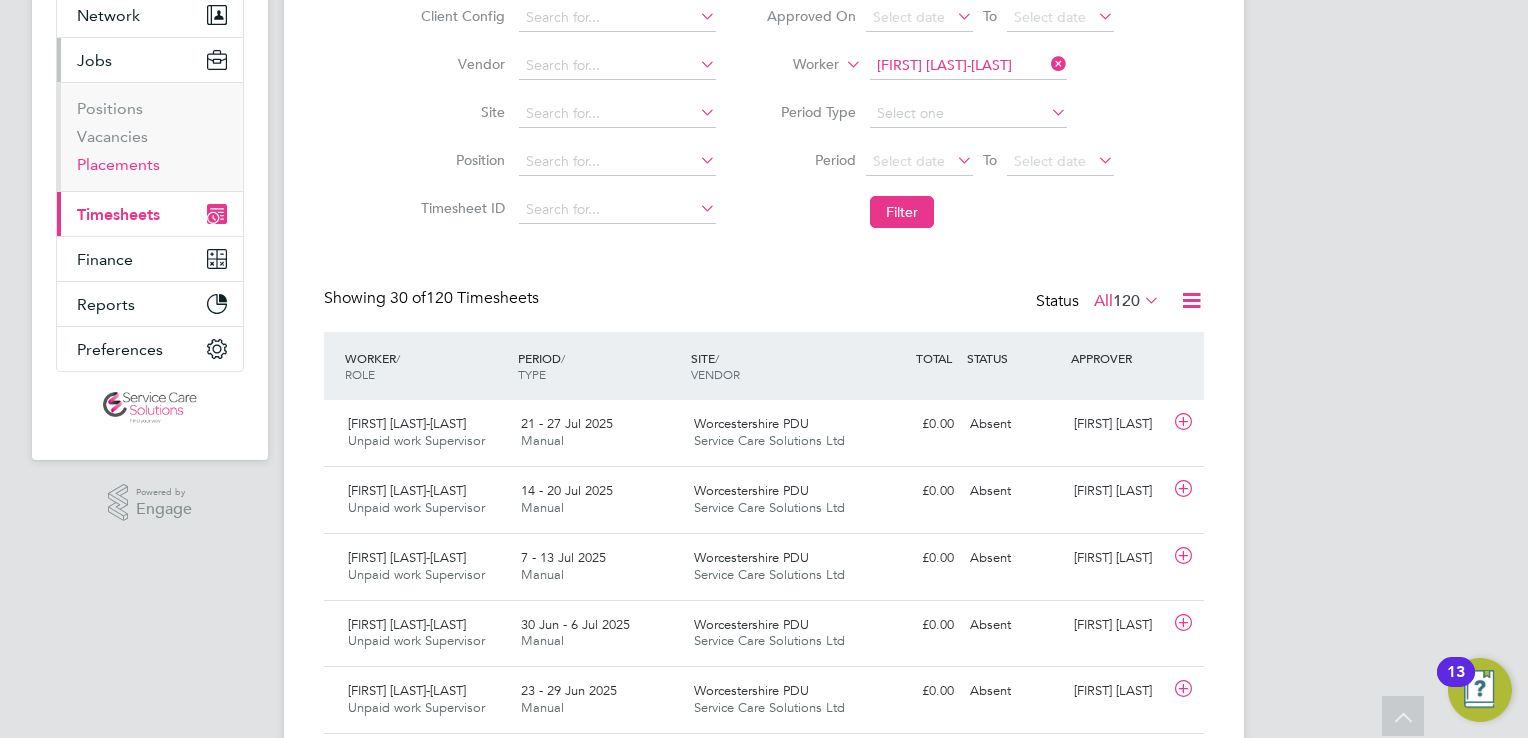 click on "Placements" at bounding box center [118, 164] 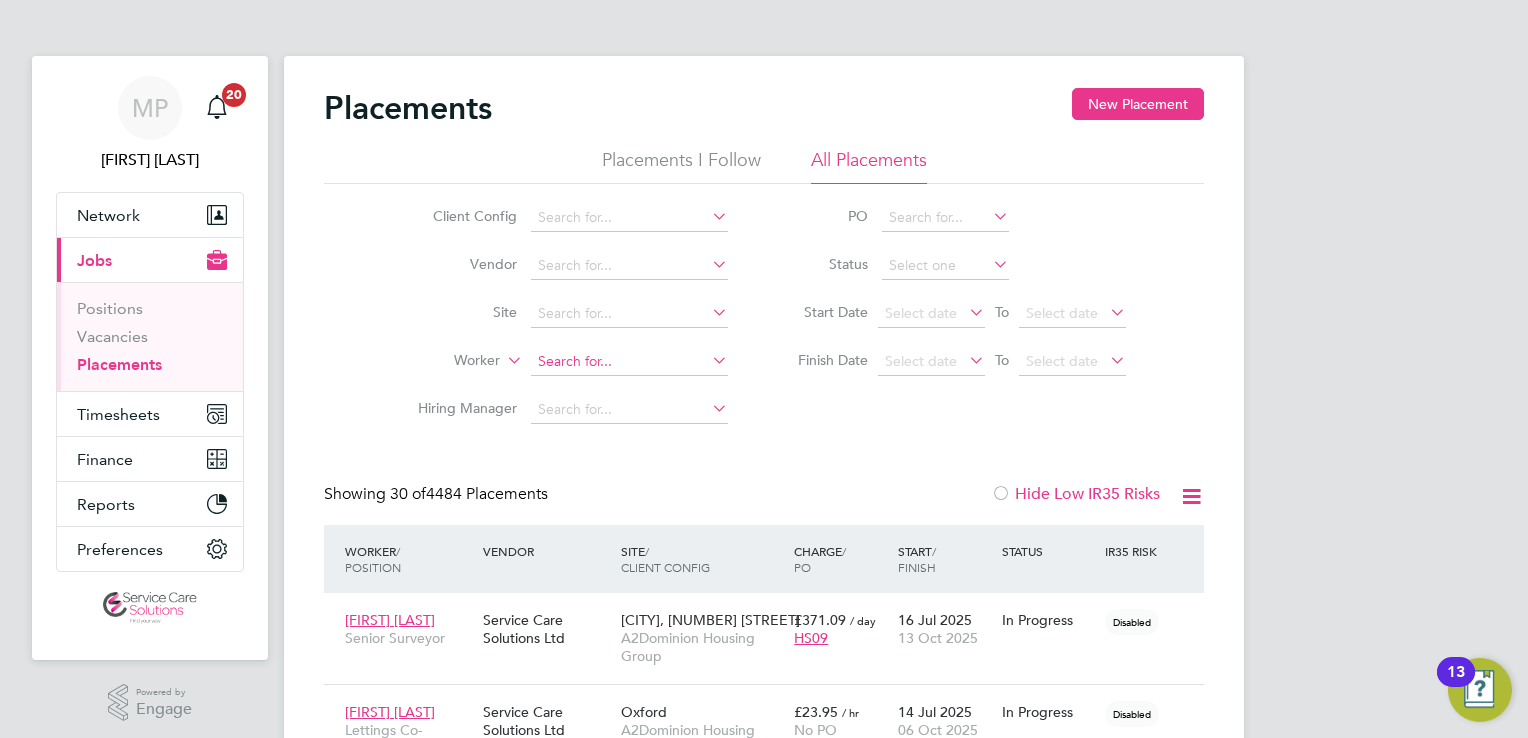 click 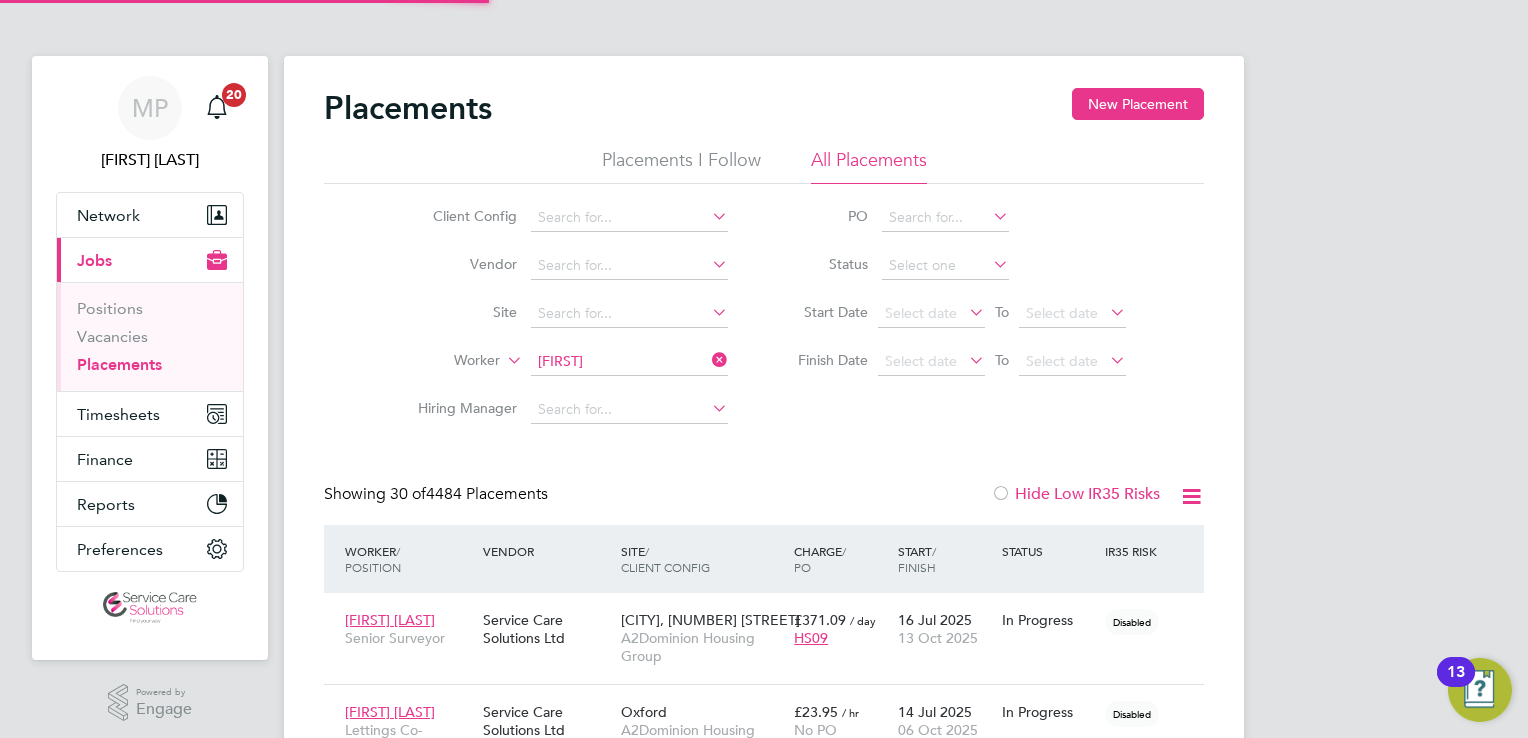 click on "Natalie  Heppolette" 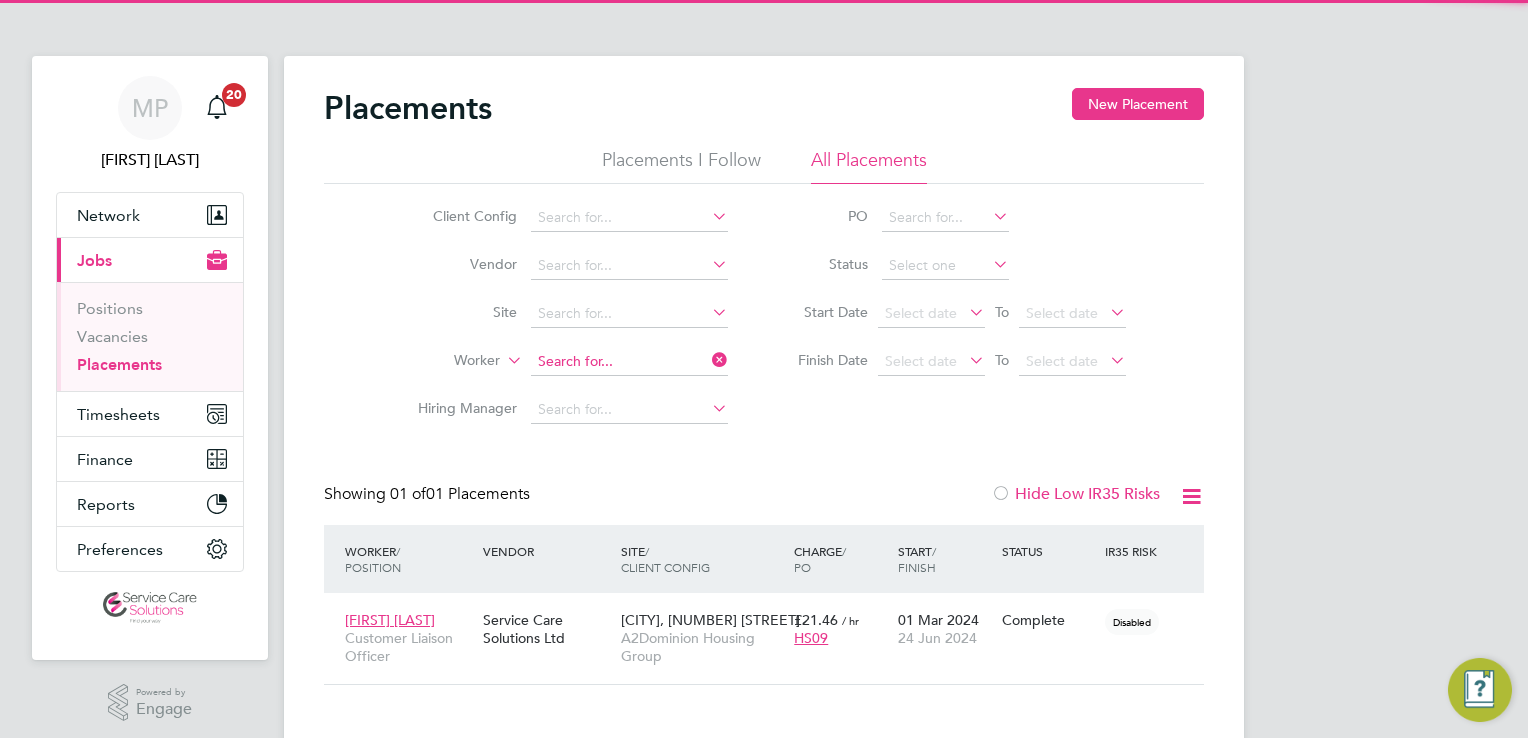 click 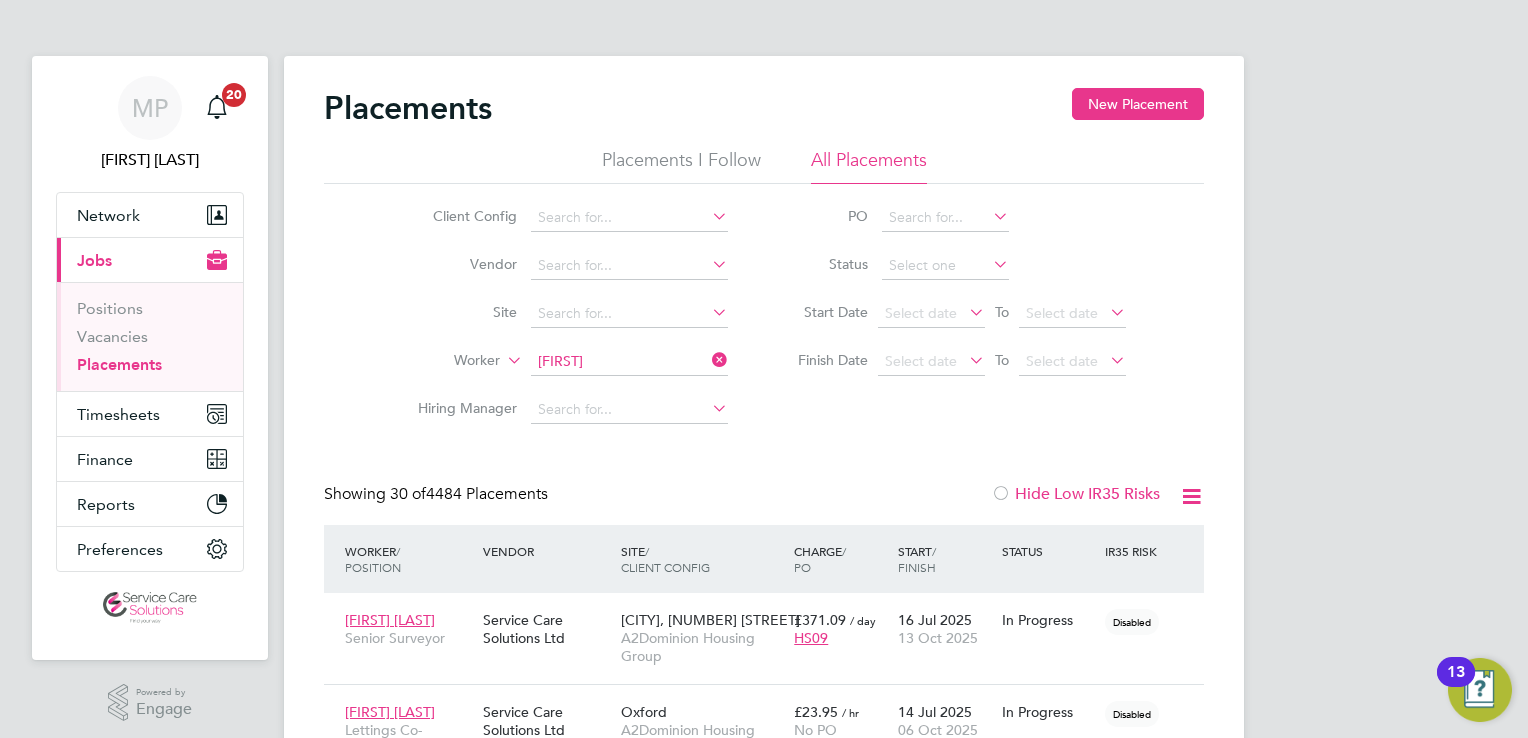 click on "Natalie  Johnson-Stanley" 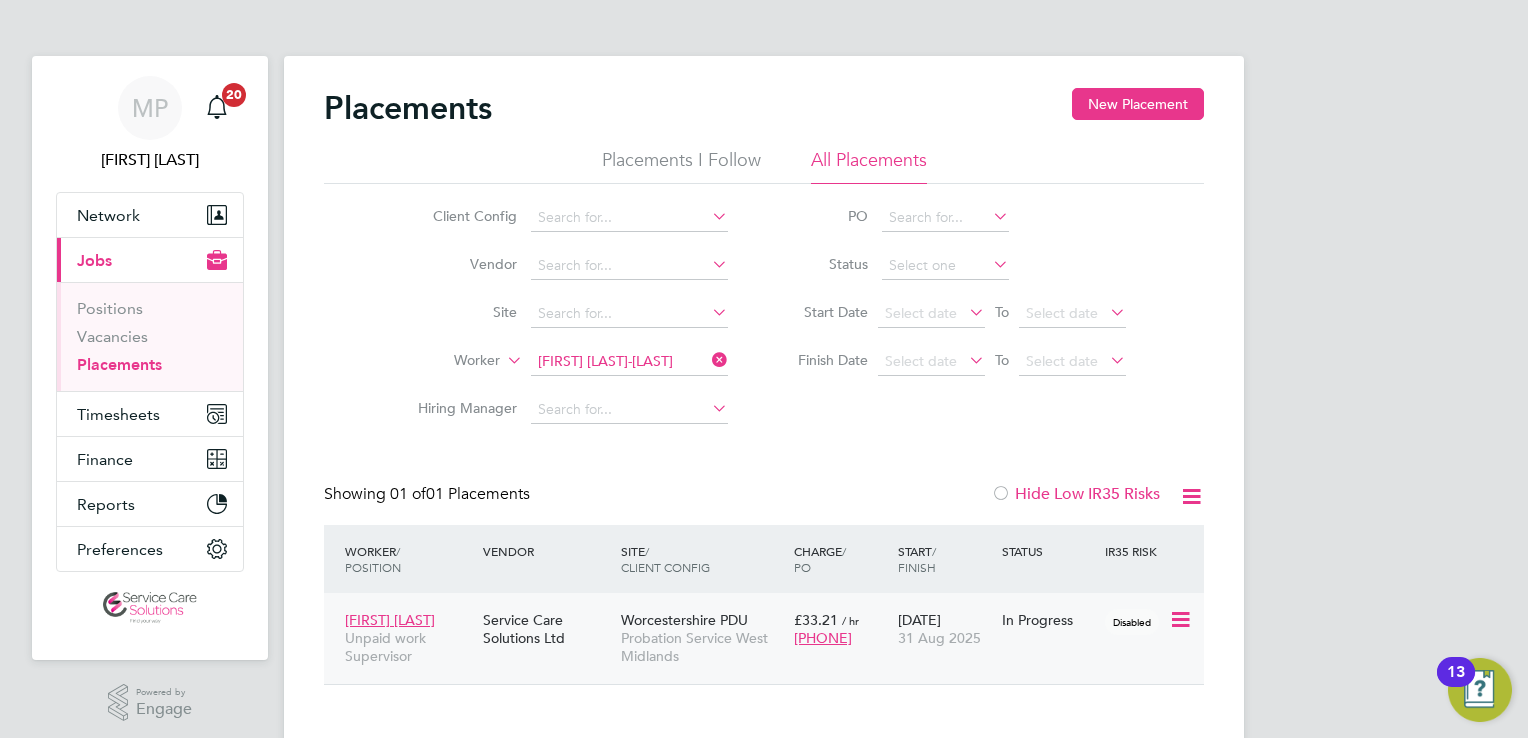 click on "19 Apr 2023 31 Aug 2025" 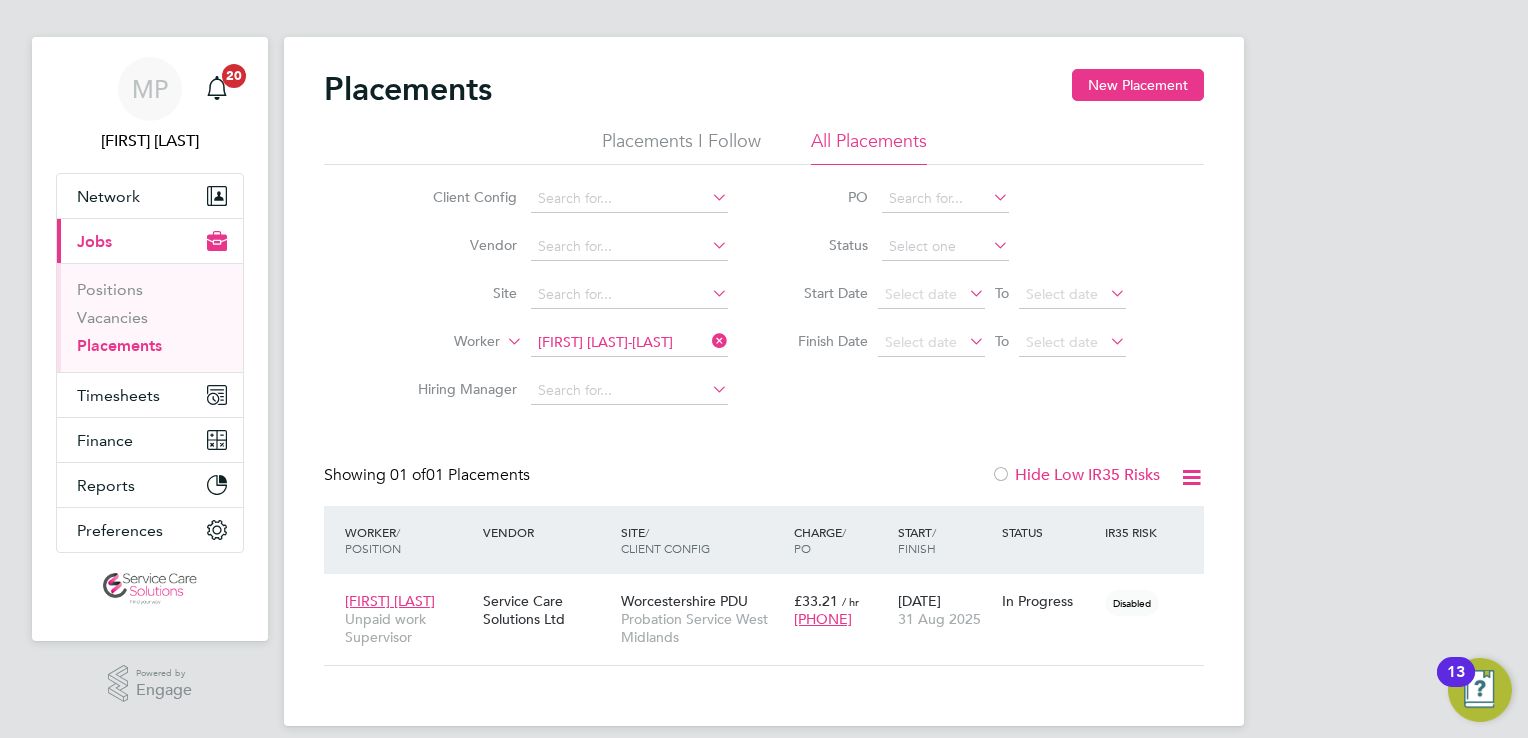 scroll, scrollTop: 38, scrollLeft: 0, axis: vertical 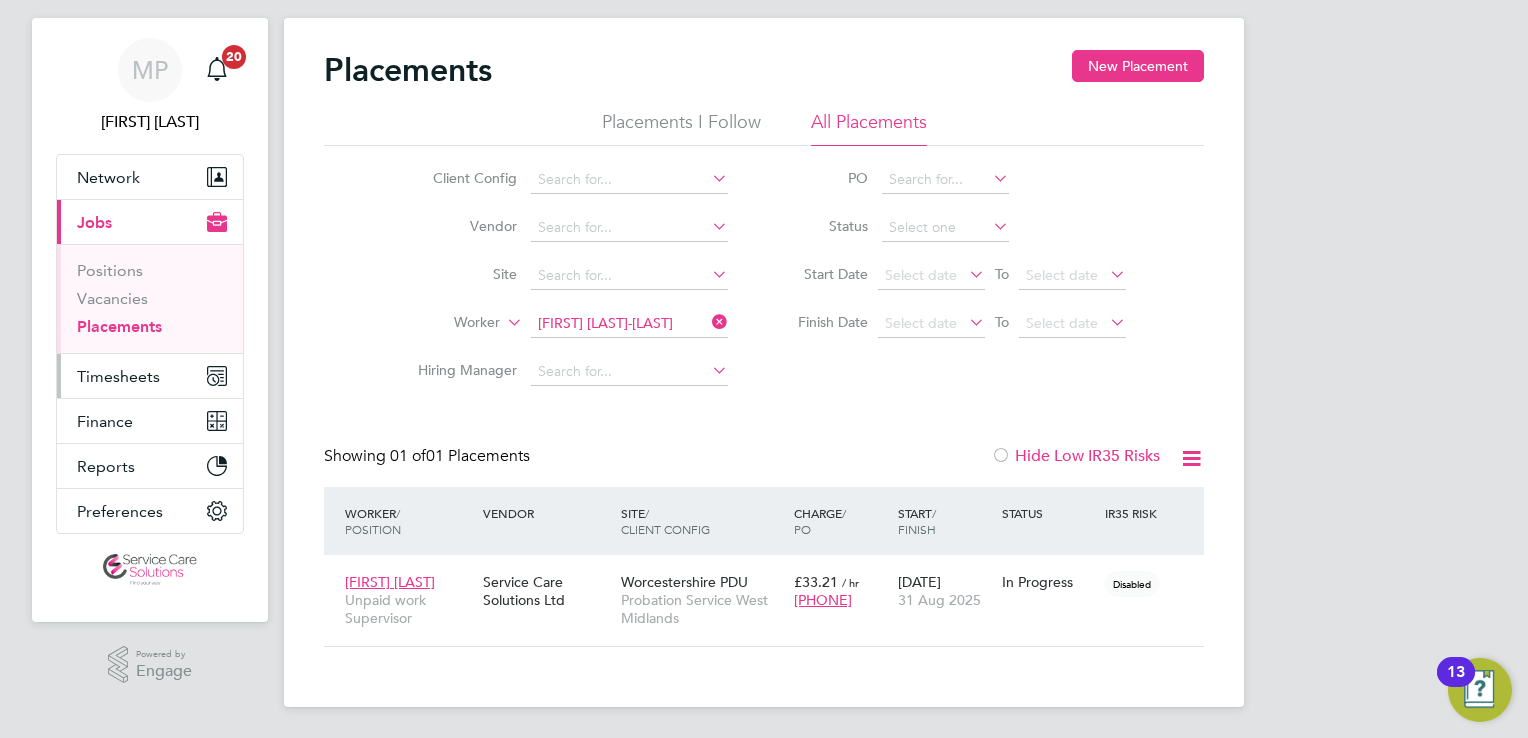 click on "Timesheets" at bounding box center [118, 376] 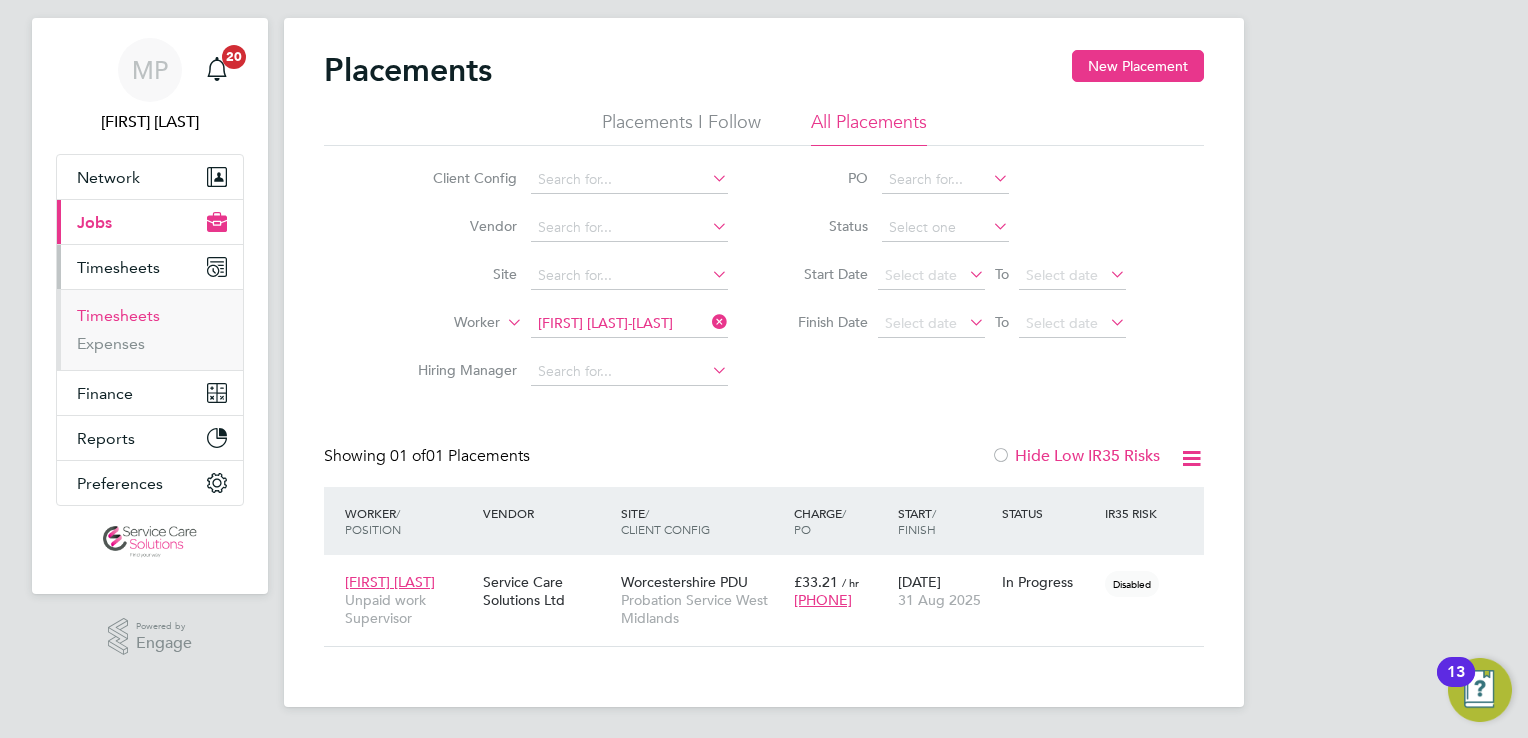 click on "Timesheets" at bounding box center [118, 315] 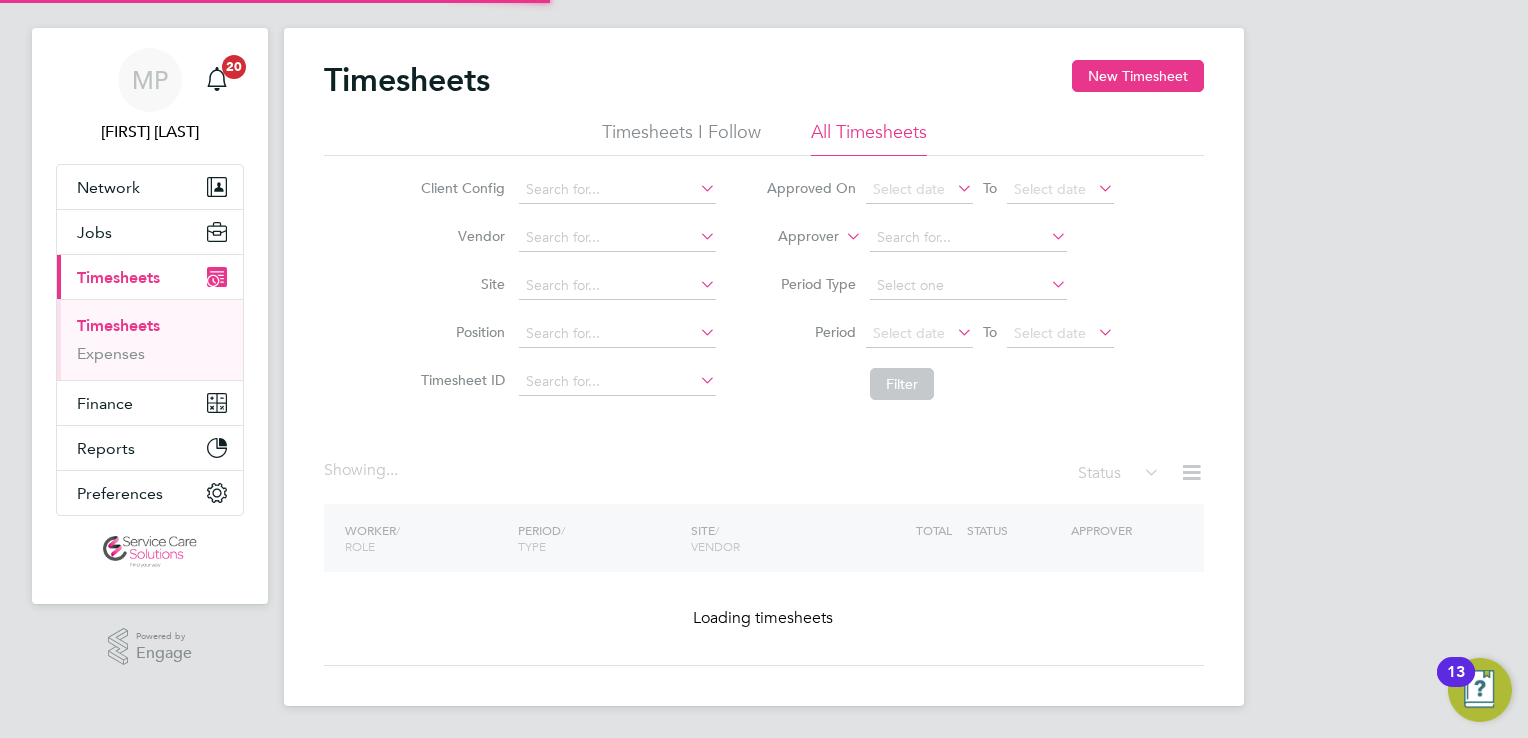 scroll, scrollTop: 0, scrollLeft: 0, axis: both 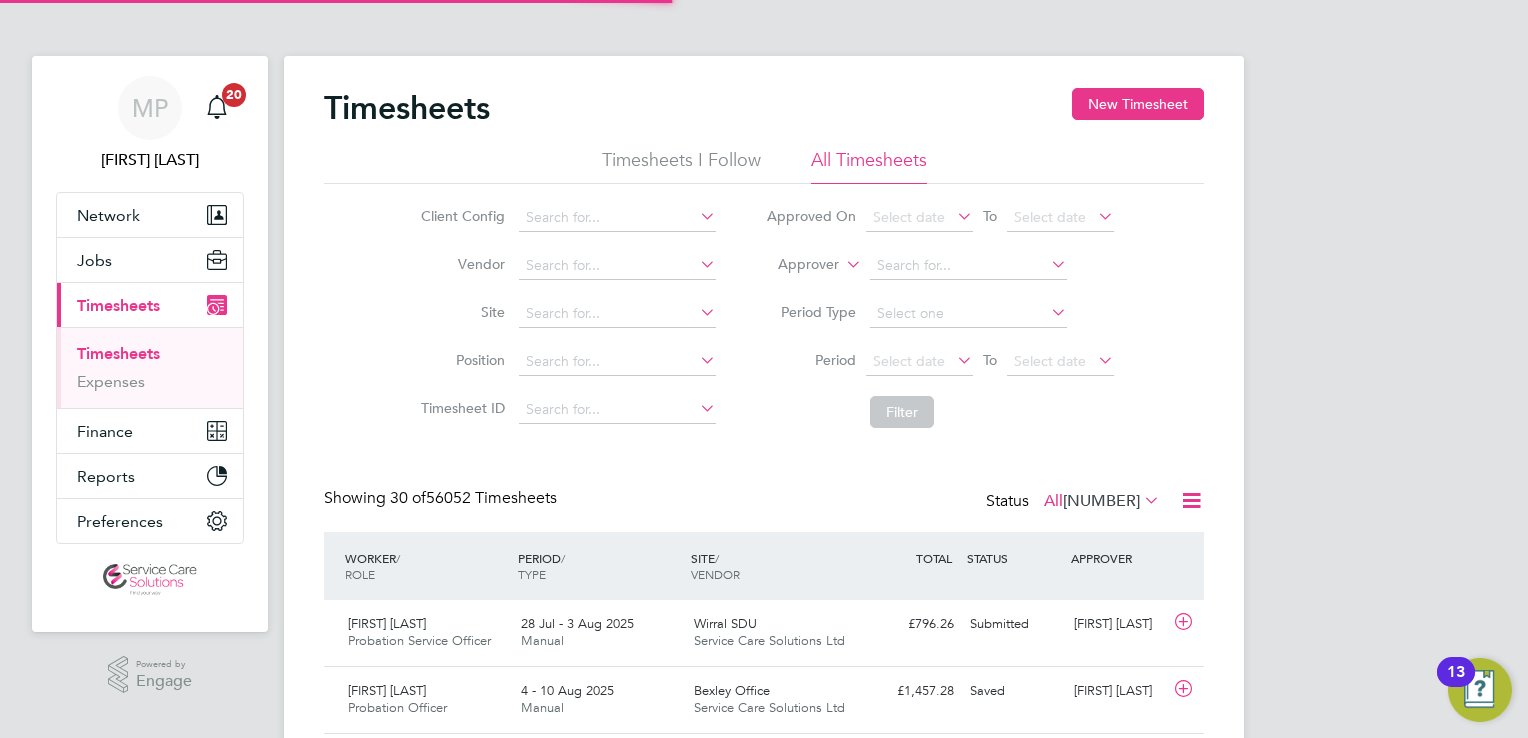 click 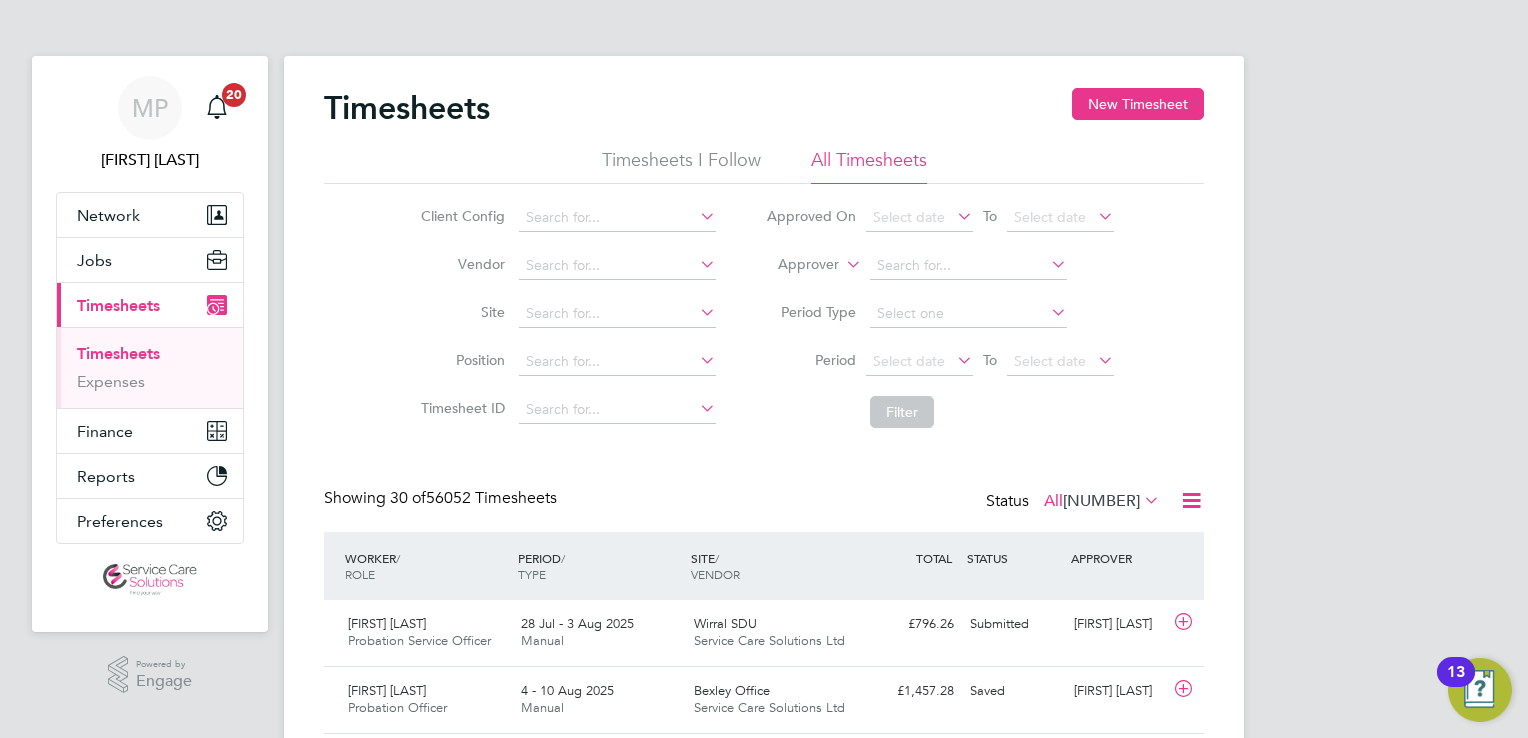 drag, startPoint x: 821, startPoint y: 278, endPoint x: 848, endPoint y: 274, distance: 27.294687 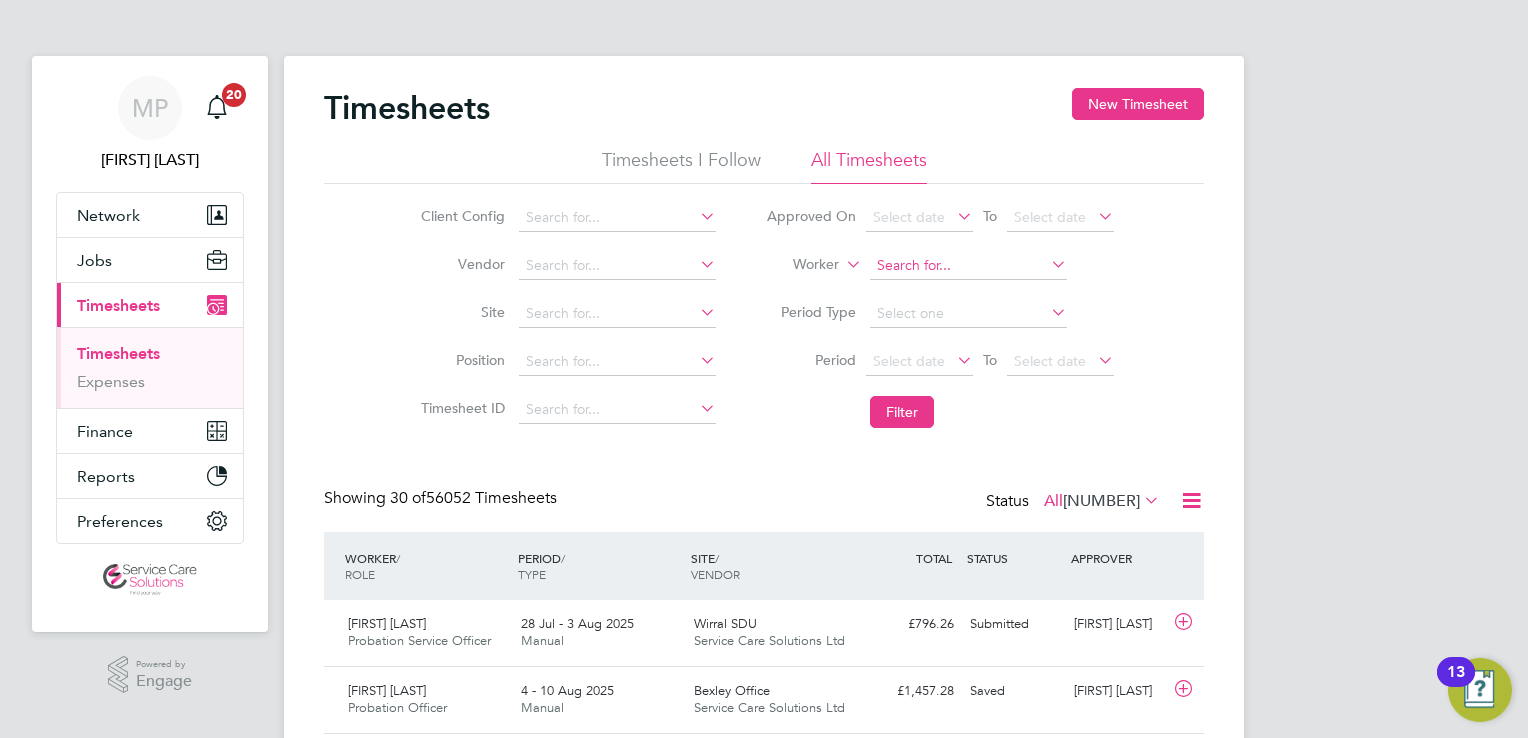 click 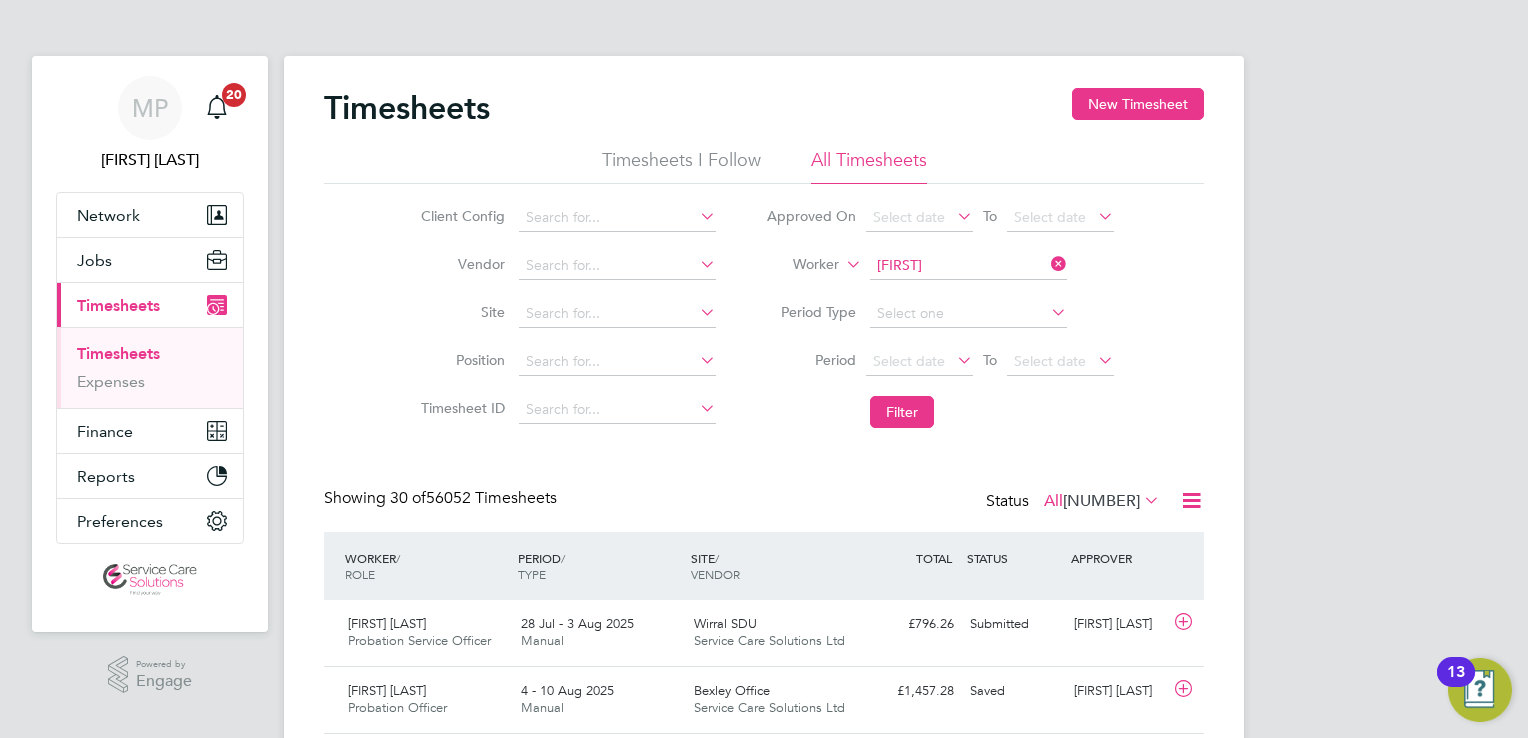 click on "Natalie  Johnson-Stanley" 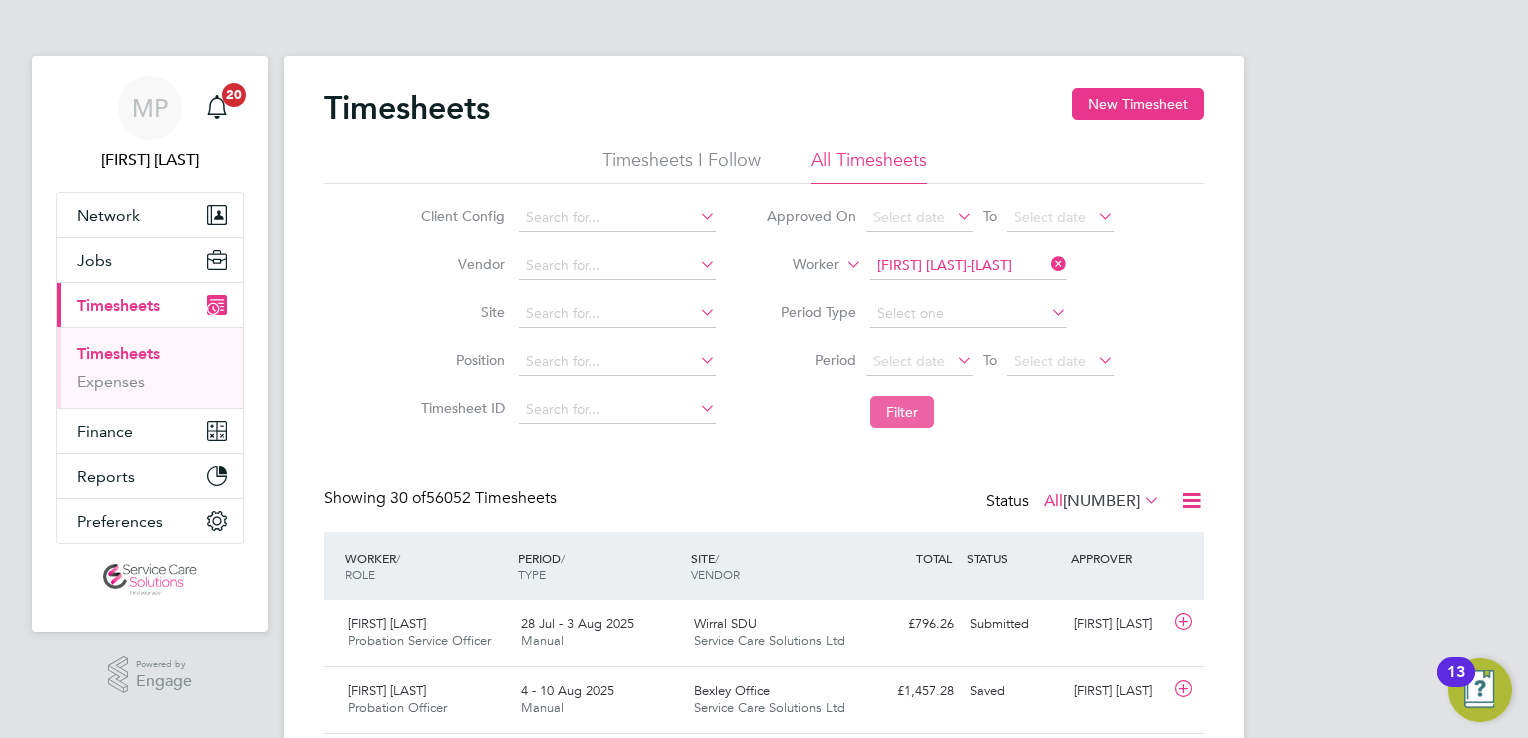 click on "Filter" 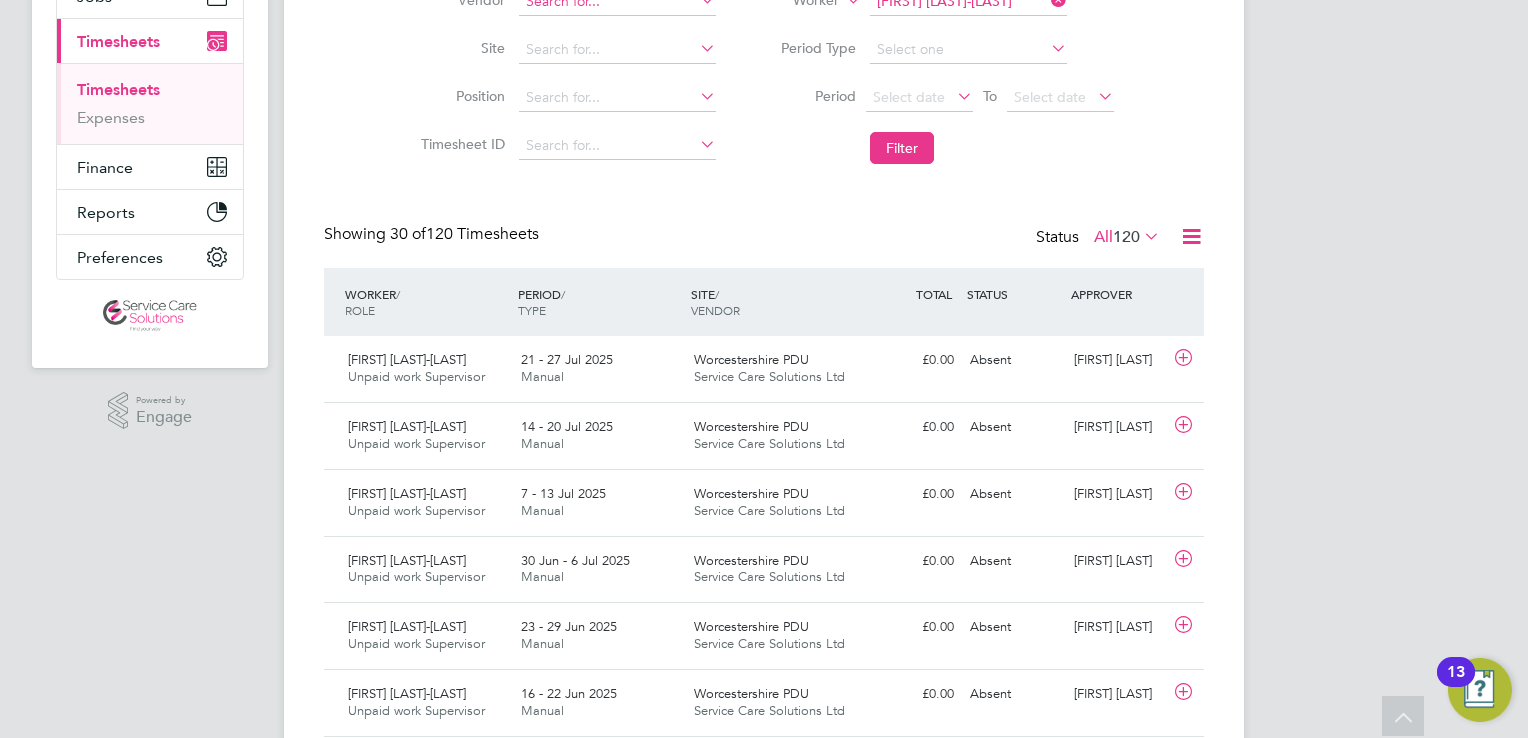 scroll, scrollTop: 0, scrollLeft: 0, axis: both 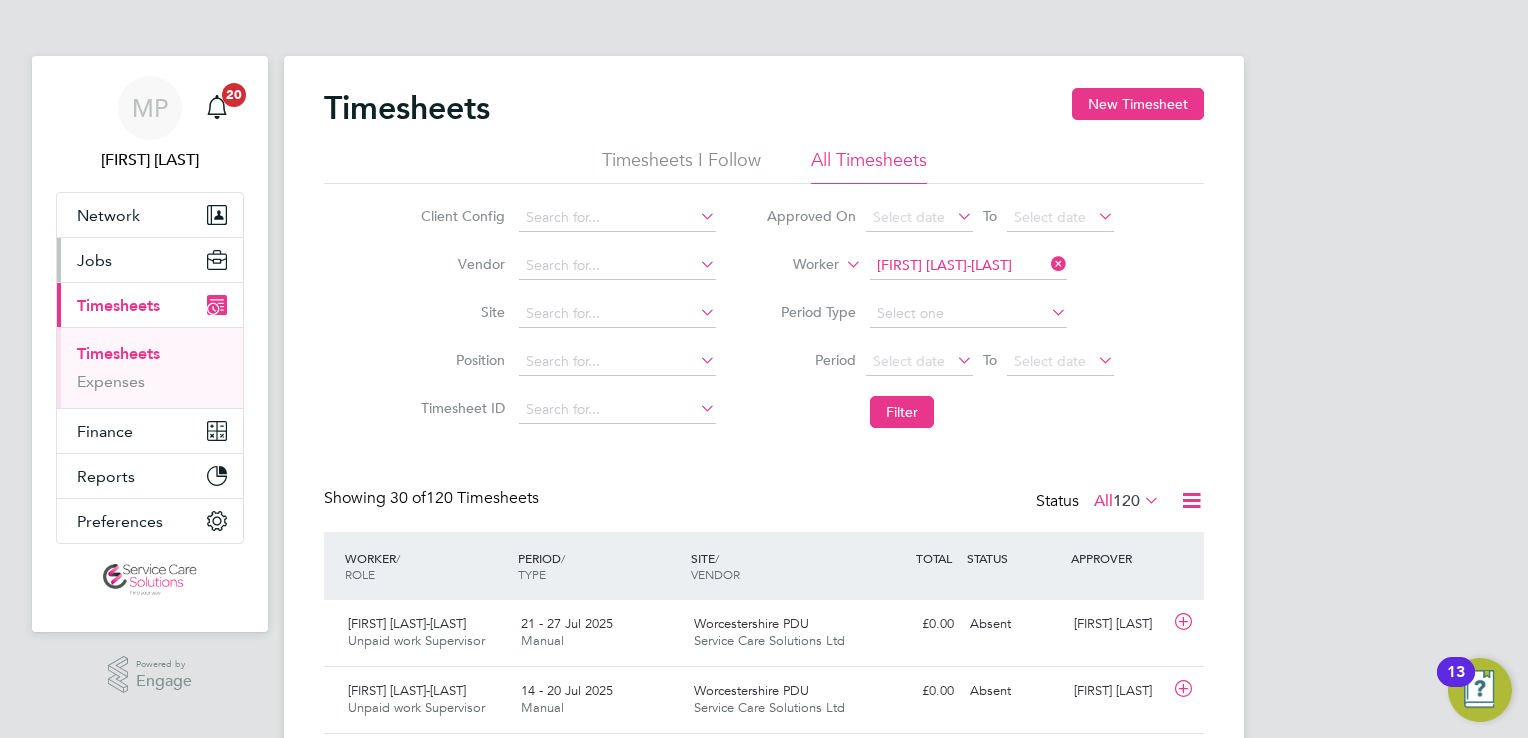 click on "Jobs" at bounding box center (94, 260) 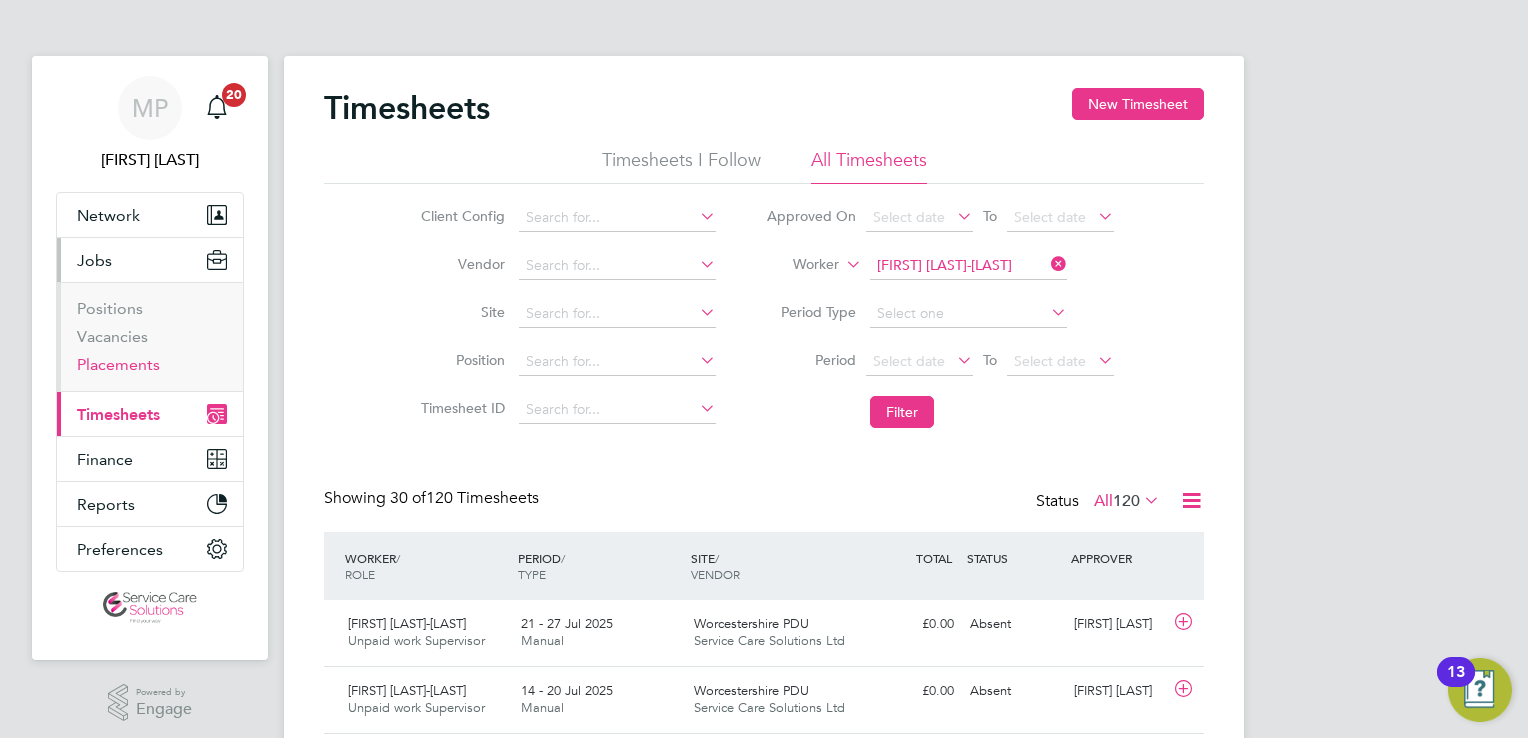 drag, startPoint x: 133, startPoint y: 365, endPoint x: 143, endPoint y: 366, distance: 10.049875 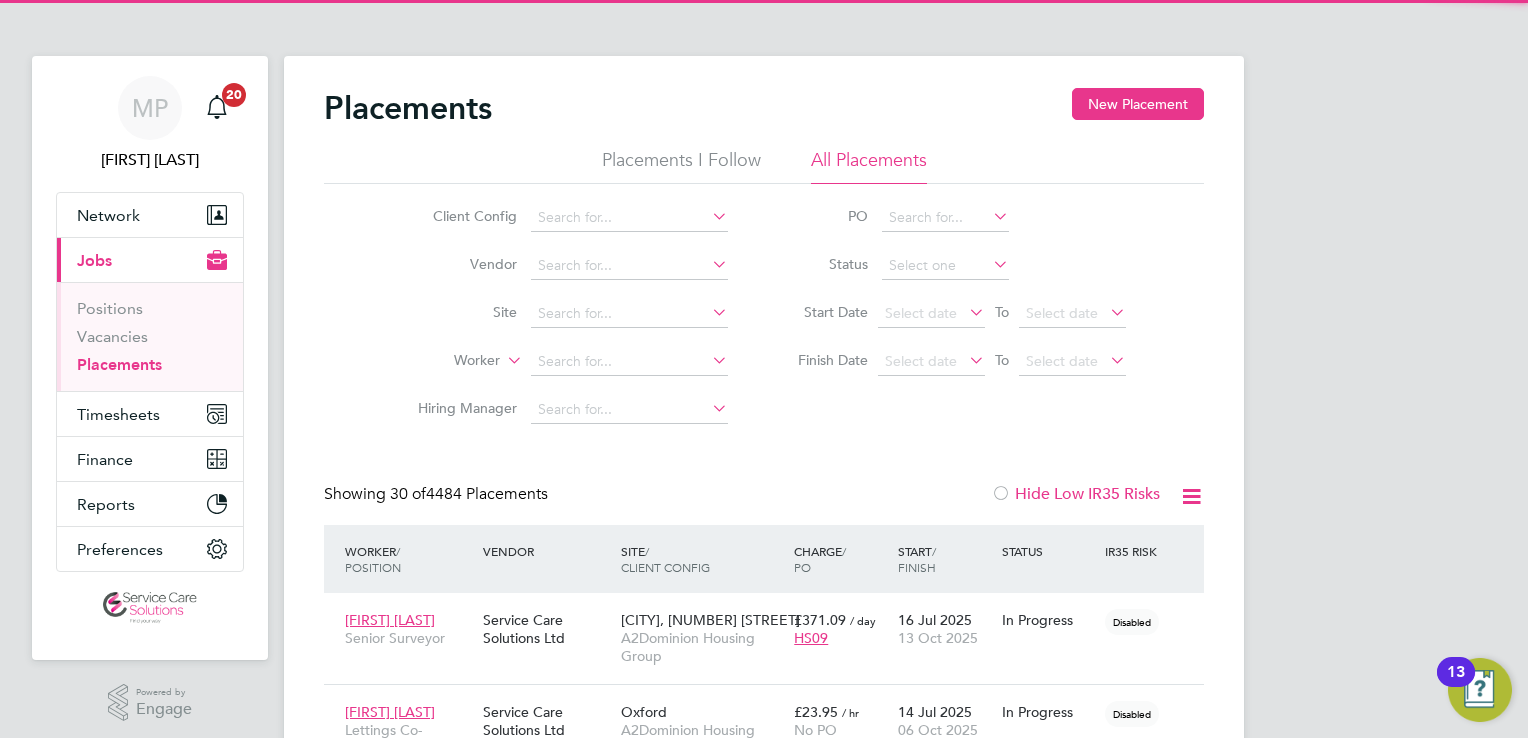 scroll, scrollTop: 9, scrollLeft: 9, axis: both 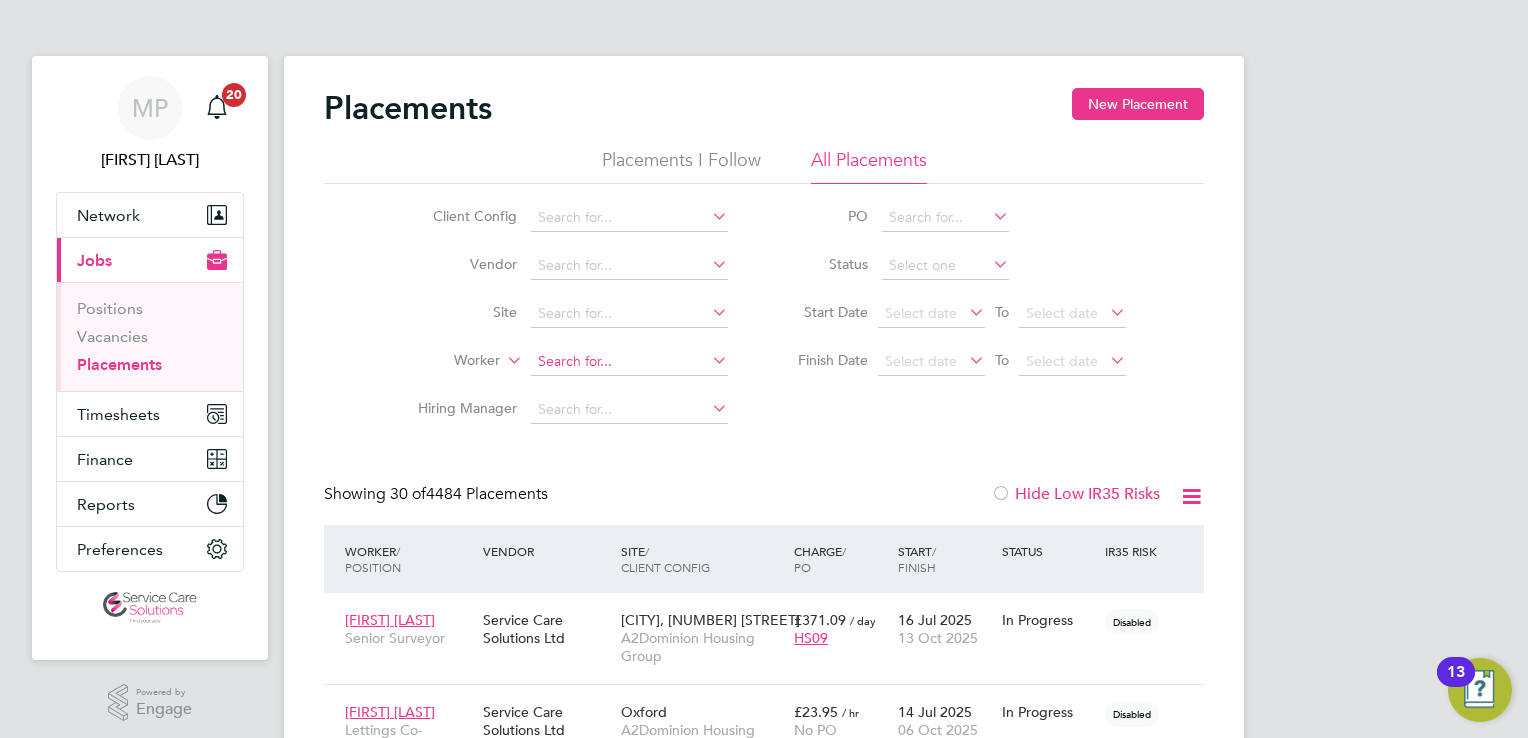 click 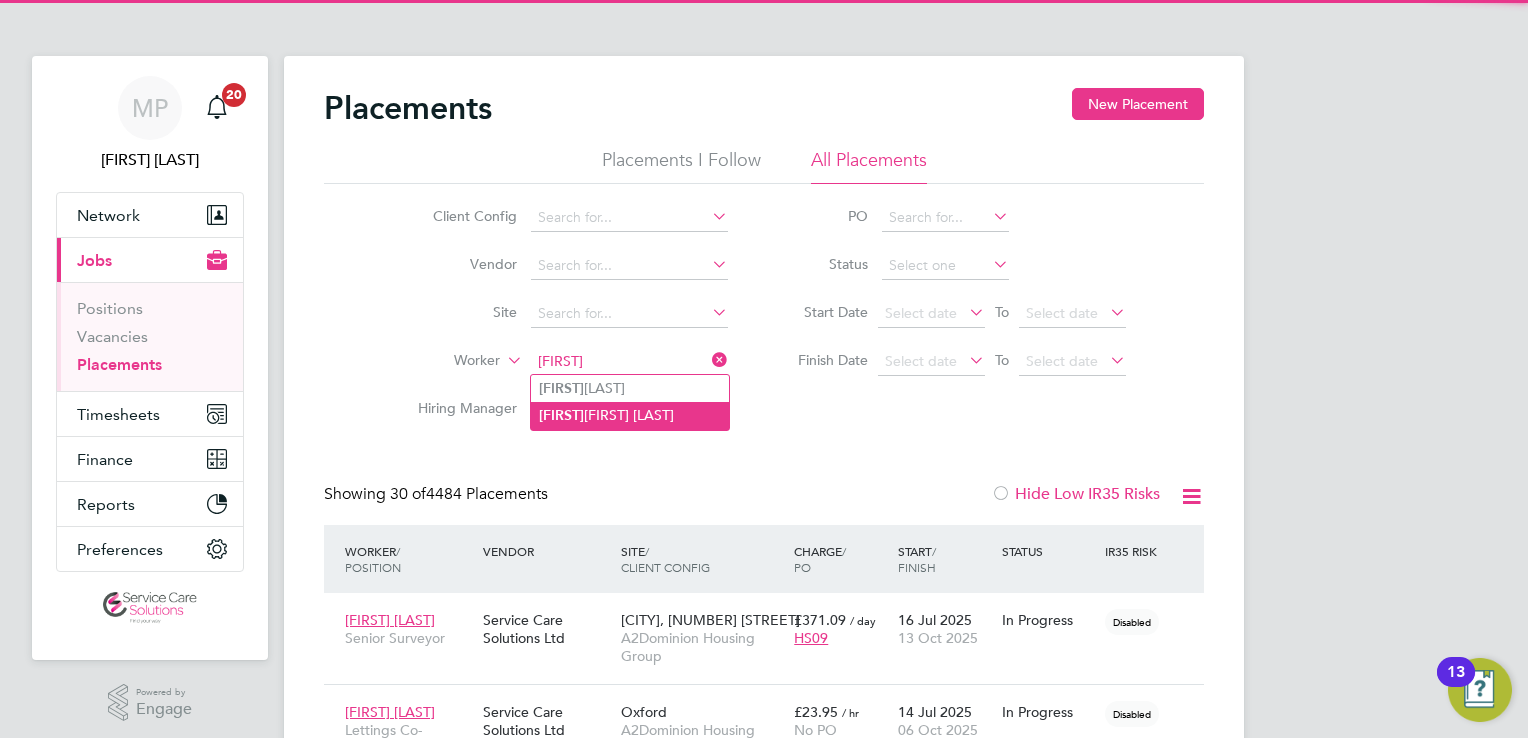 click on "Lorrain e Kane" 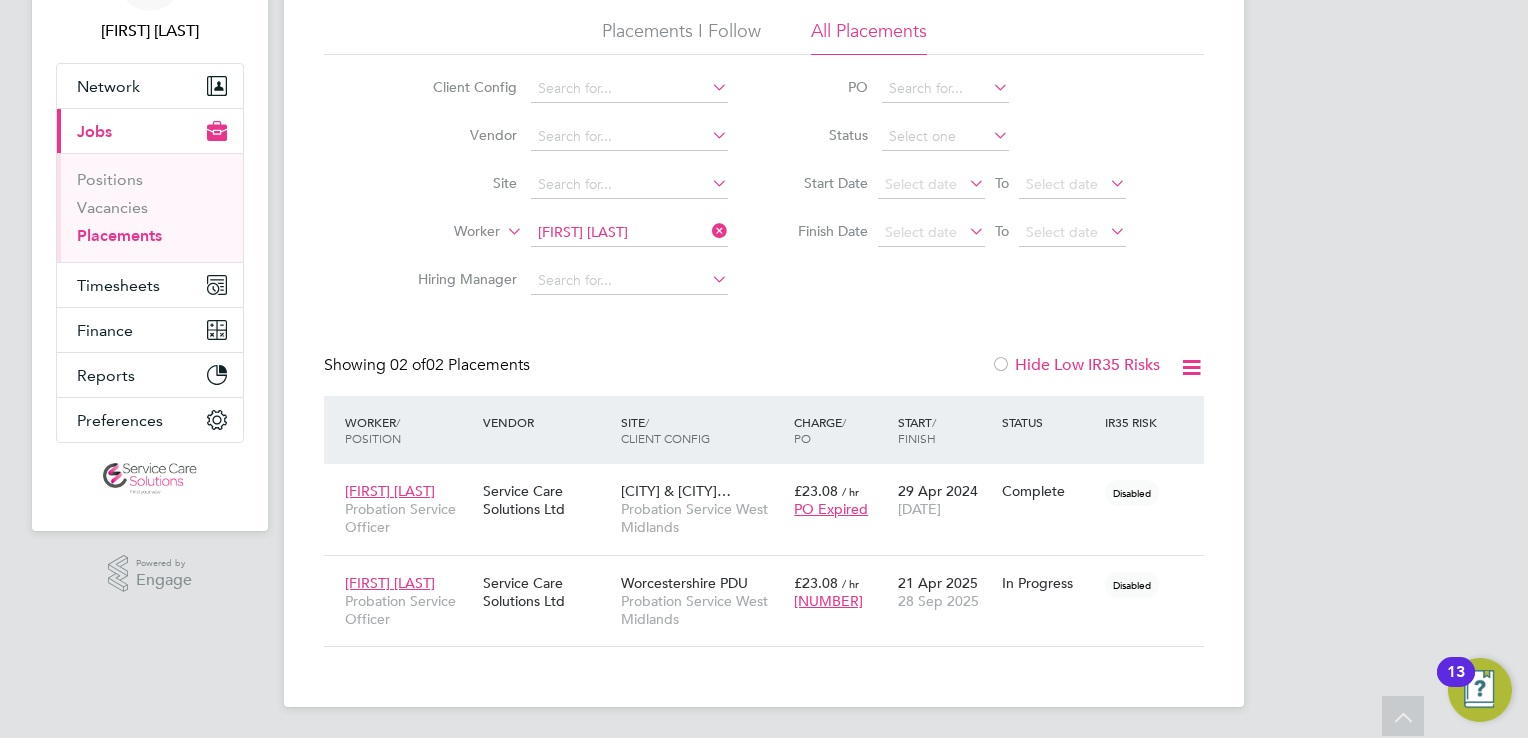 click on "Client Config   Vendor     Site     Worker   Lorraine Kane   Hiring Manager   PO   Status   Start Date
Select date
To
Select date
Finish Date
Select date
To
Select date" 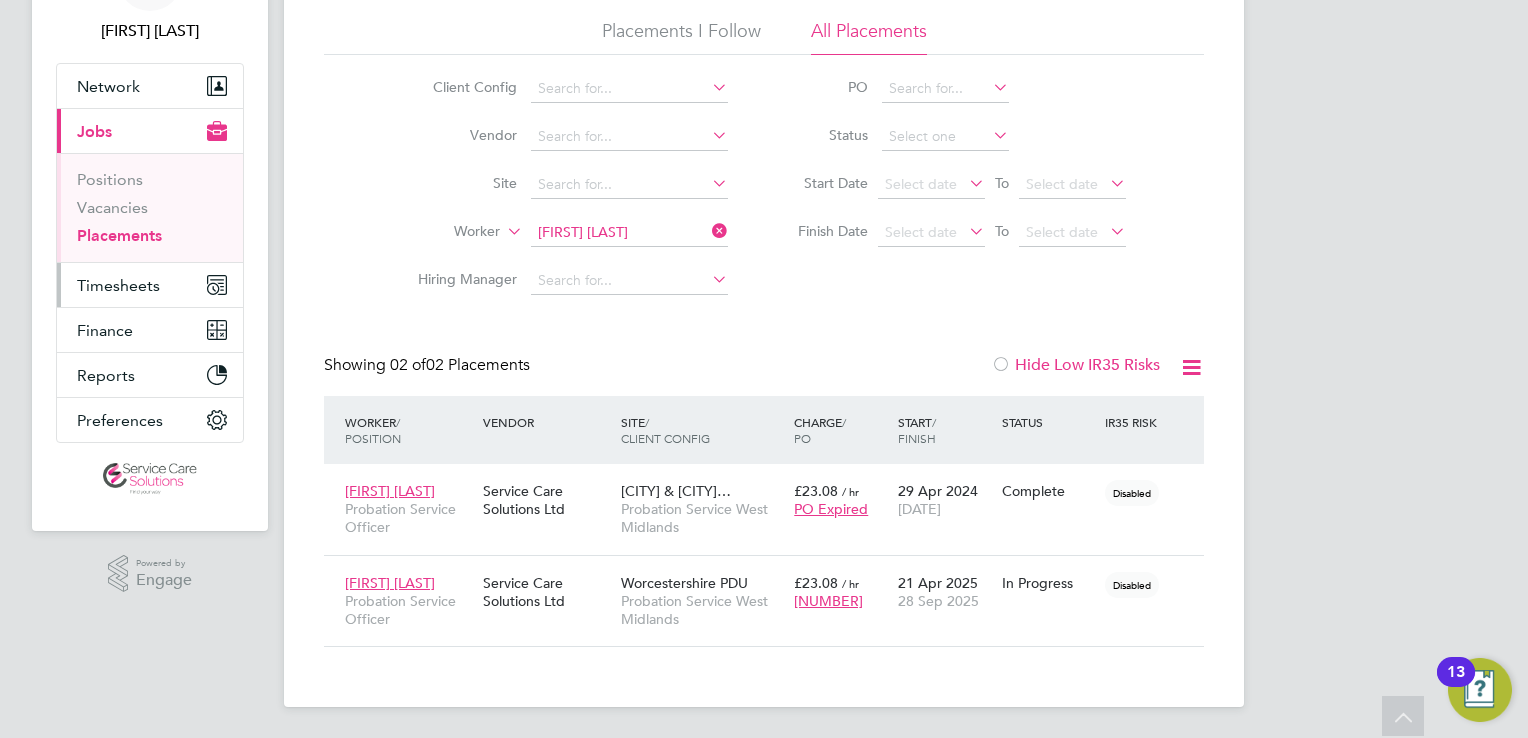 click on "Timesheets" at bounding box center [150, 285] 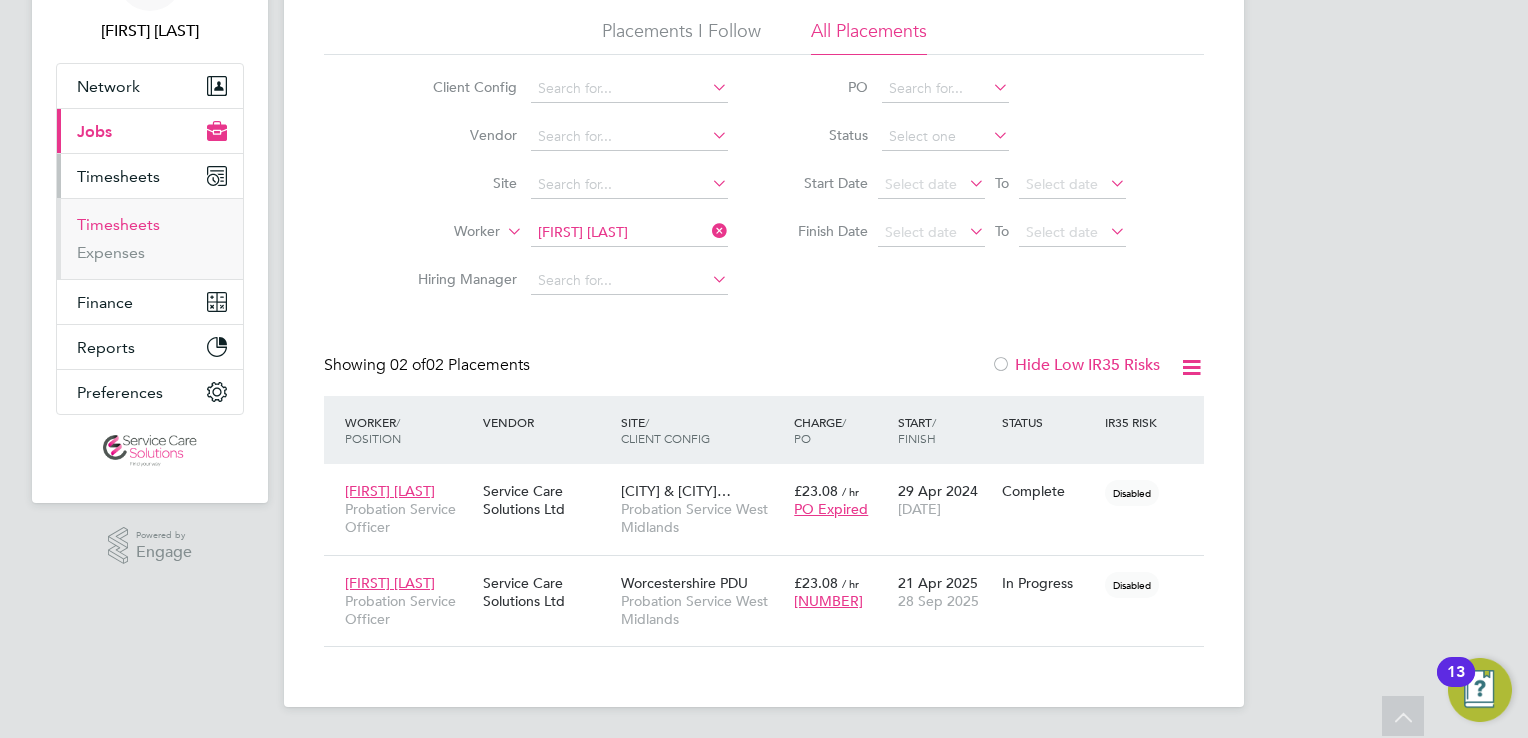 click on "Timesheets" at bounding box center [118, 224] 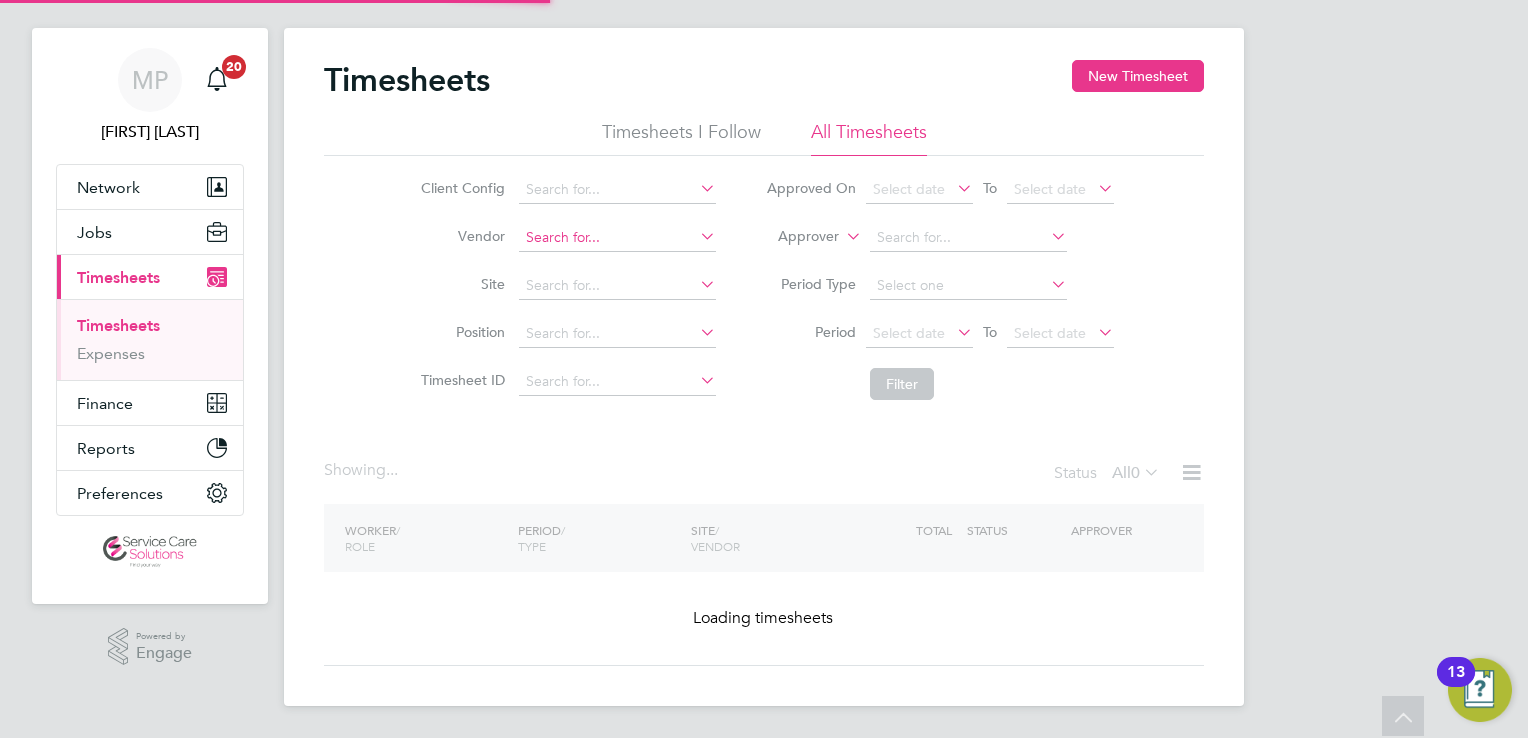 scroll, scrollTop: 0, scrollLeft: 0, axis: both 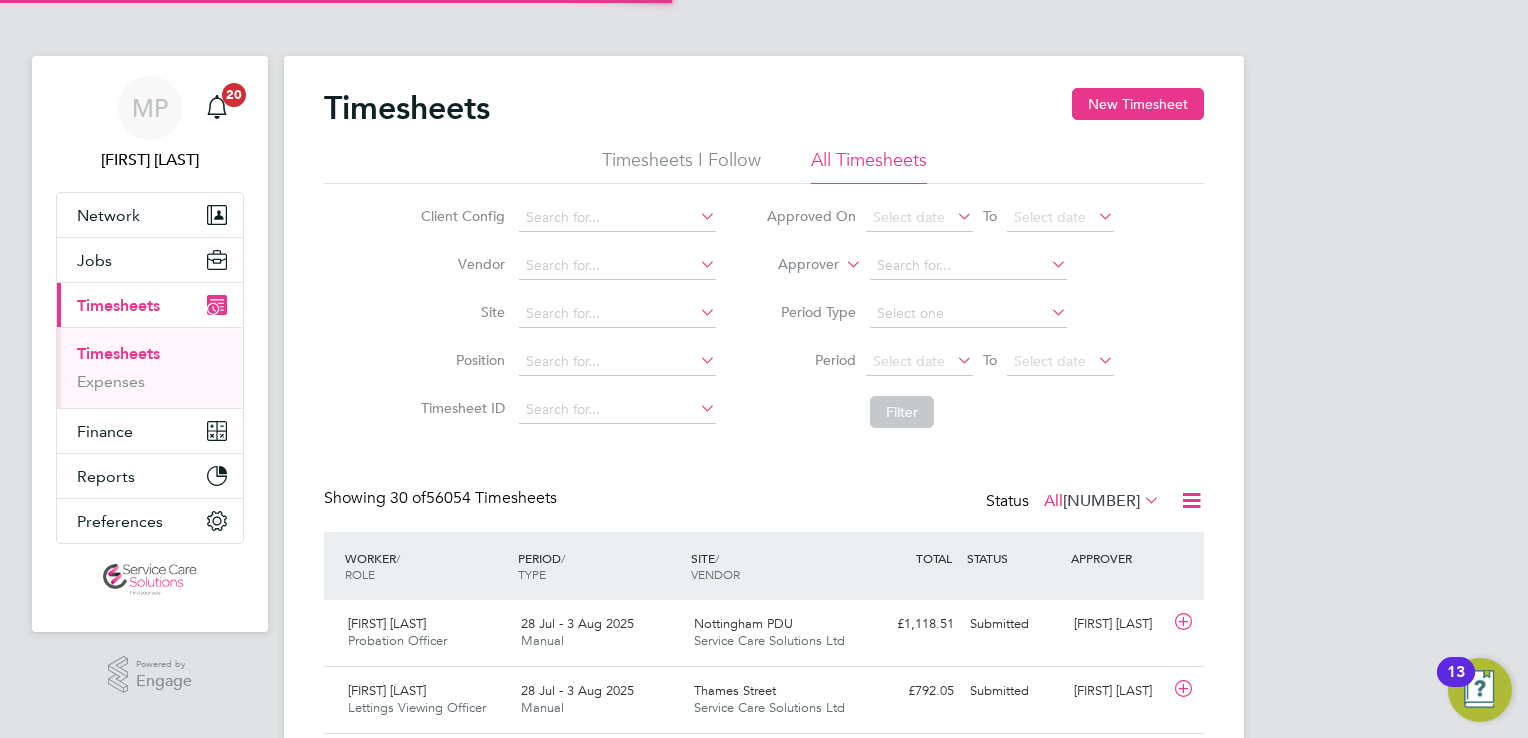 click 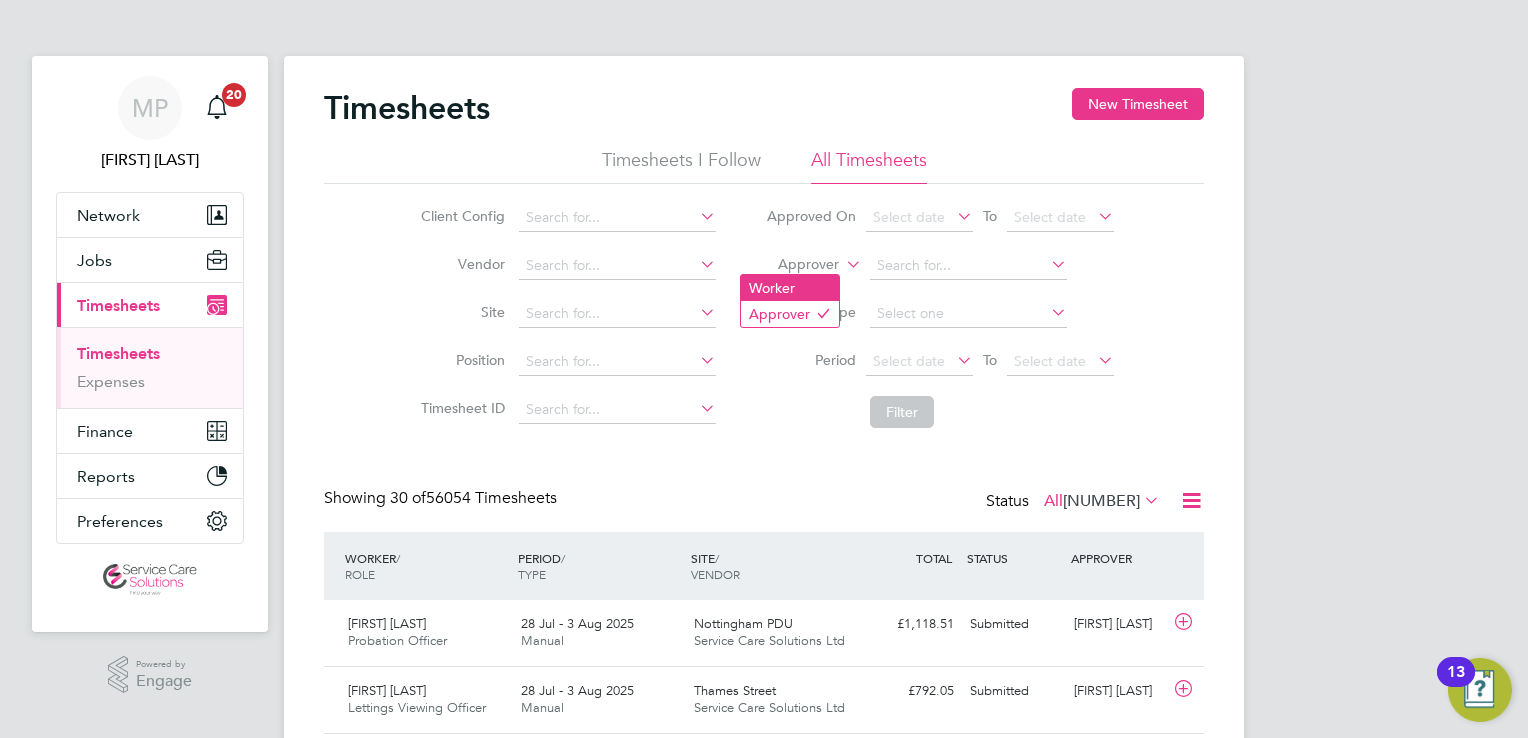 click on "Worker" 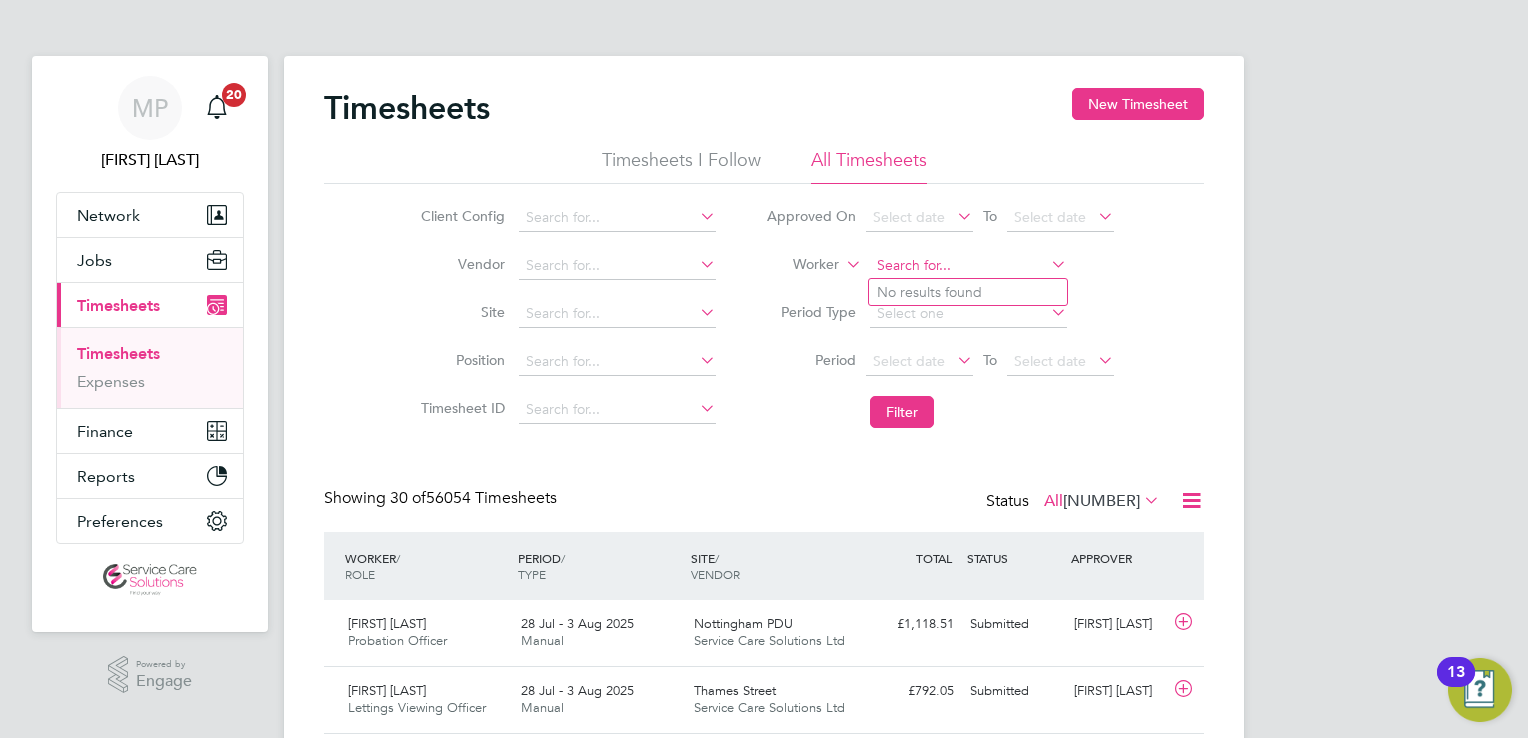 click 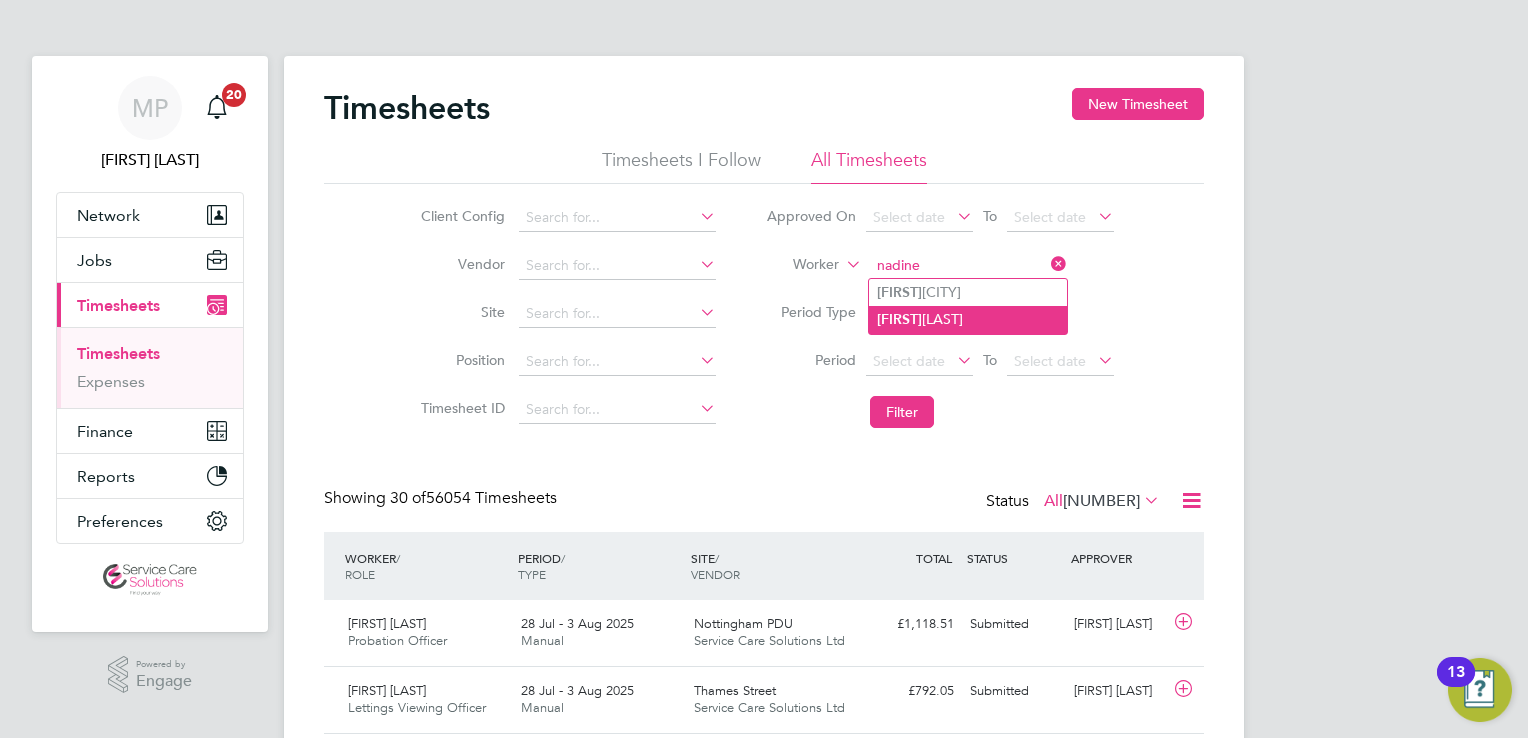 click on "Nadine  Buttigieg" 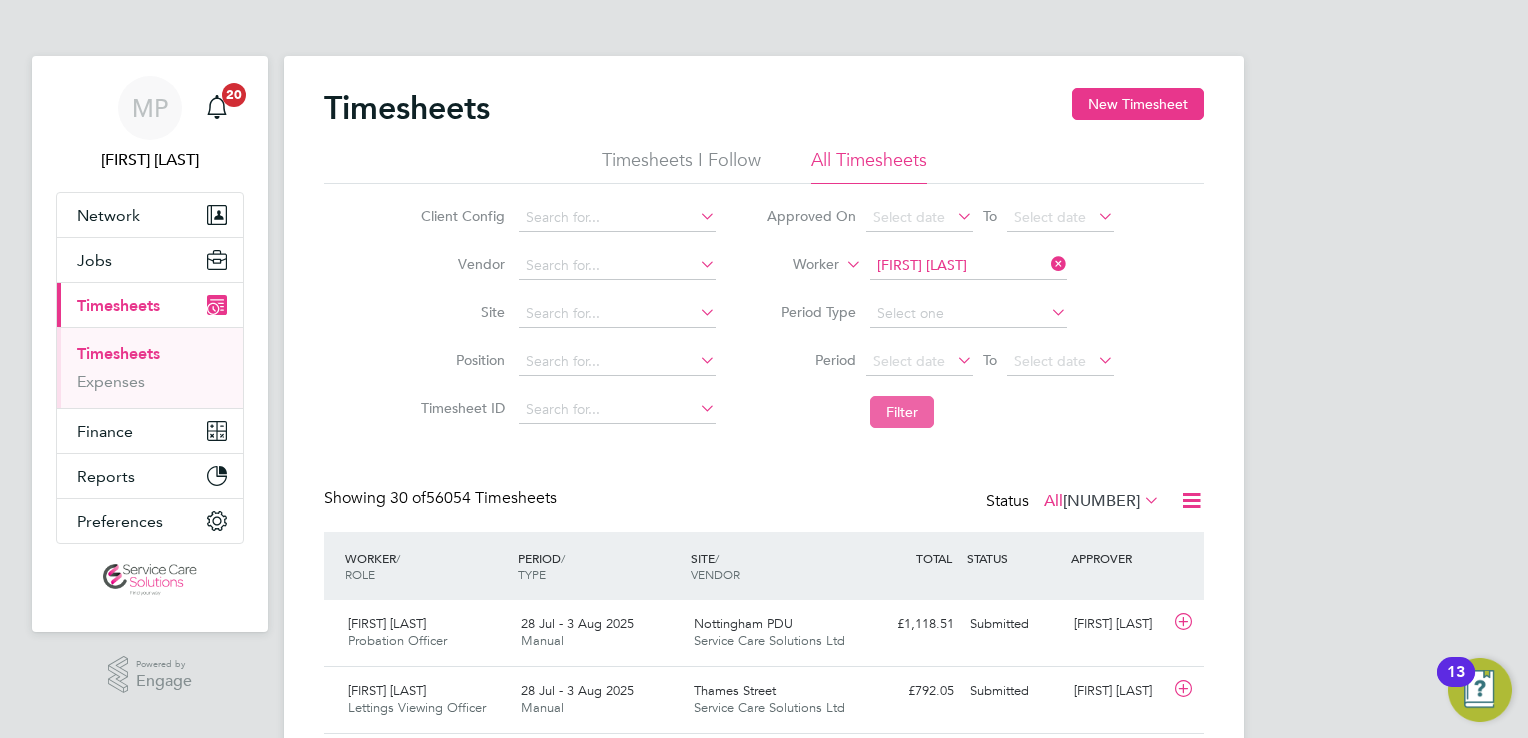 click on "Filter" 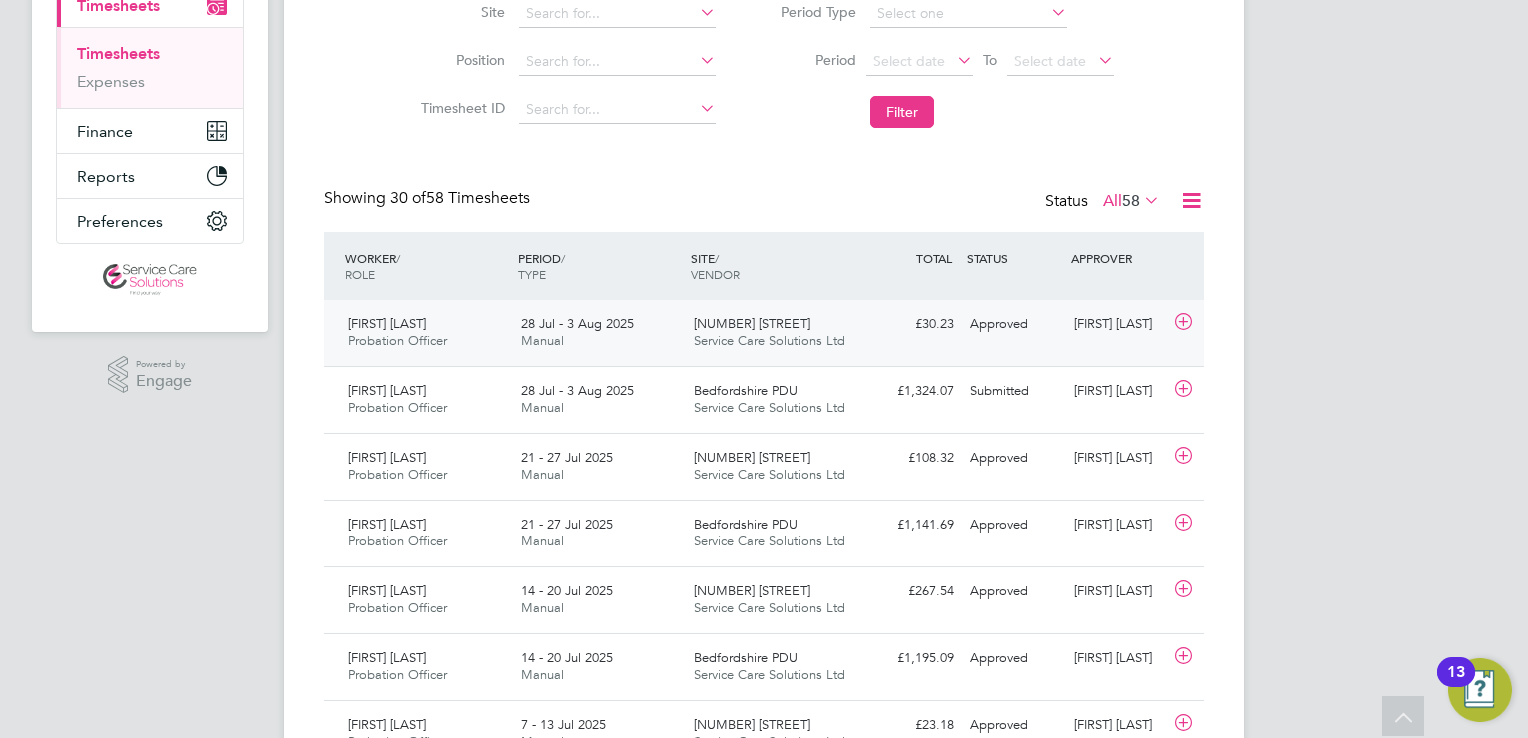 click on "Service Care Solutions Ltd" 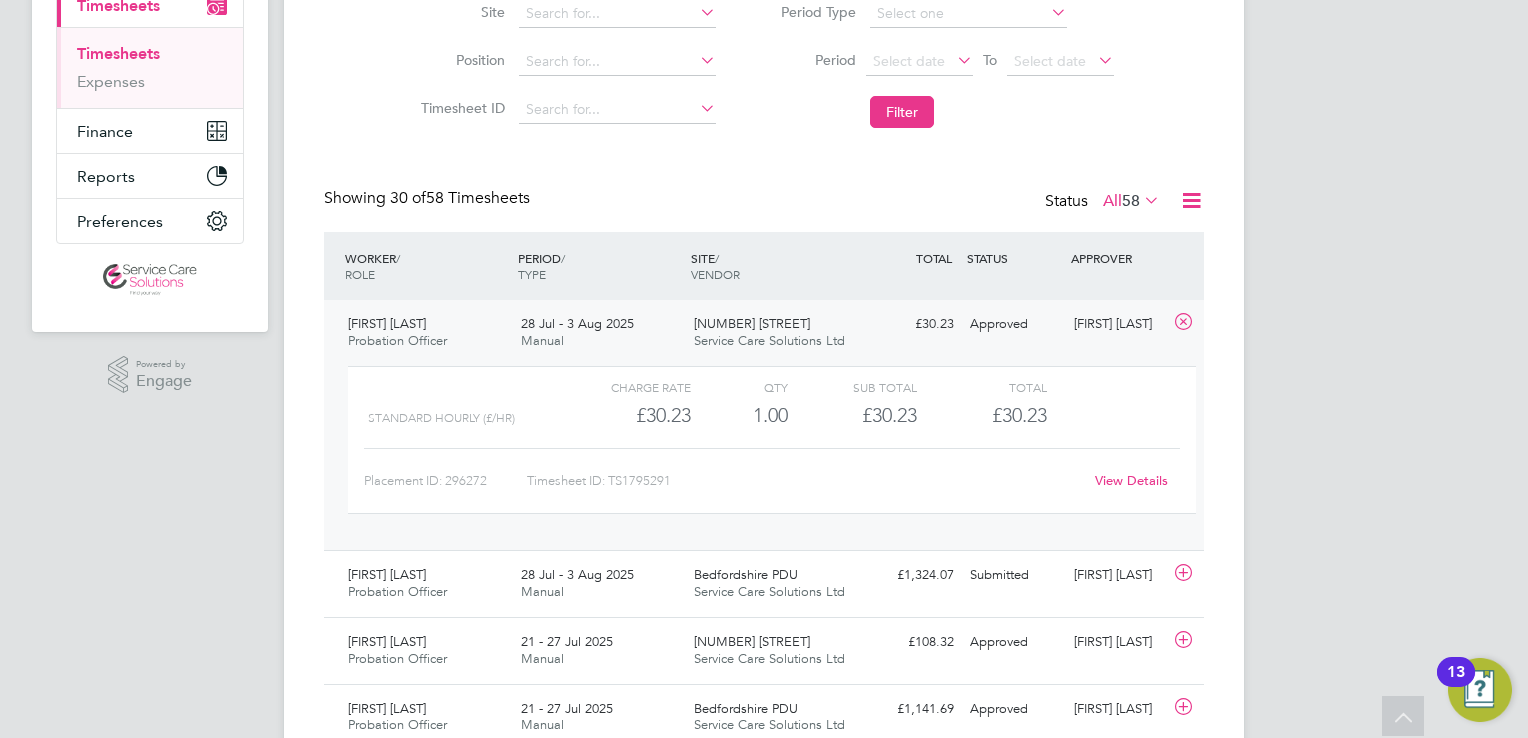 click on "28 Jul - 3 Aug 2025 Manual" 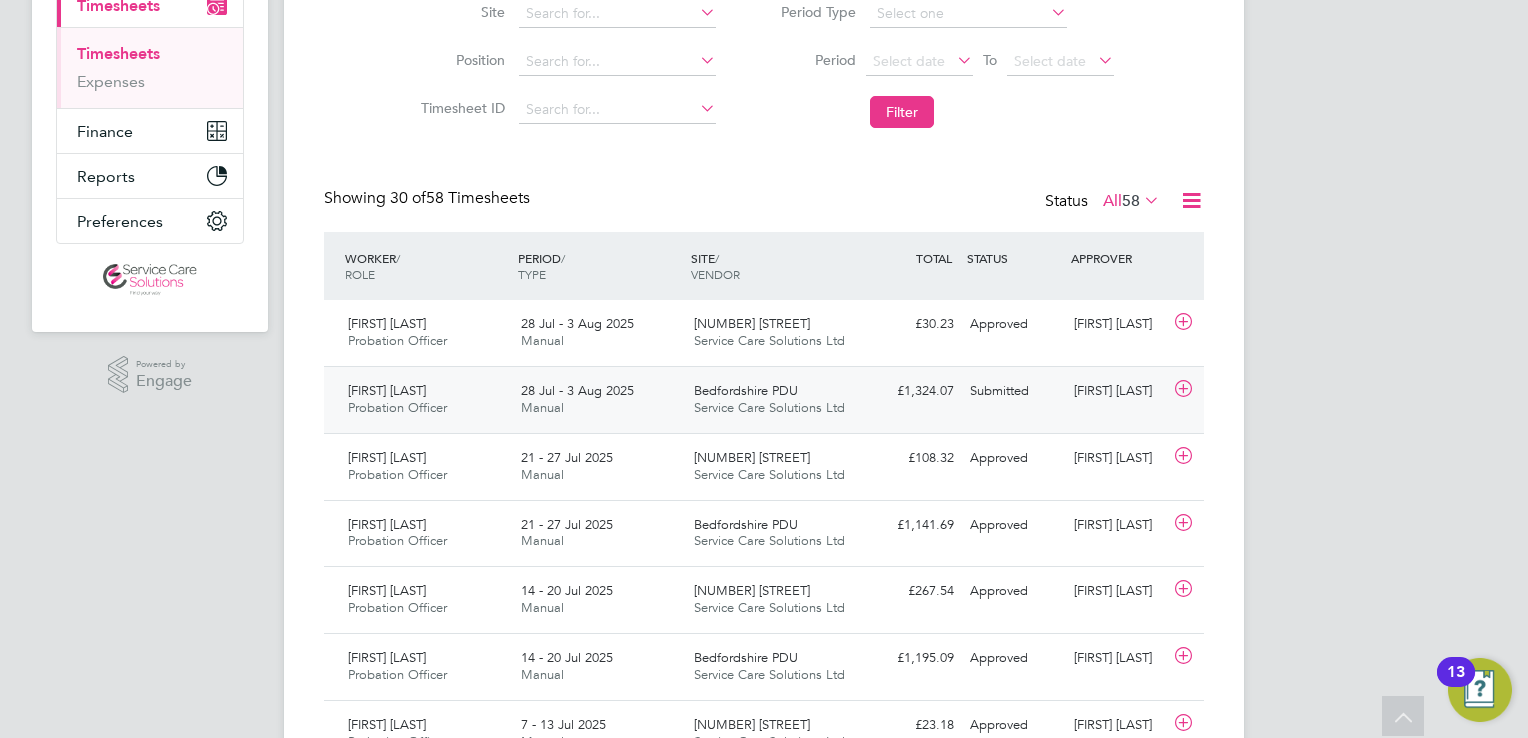 click on "28 Jul - 3 Aug 2025" 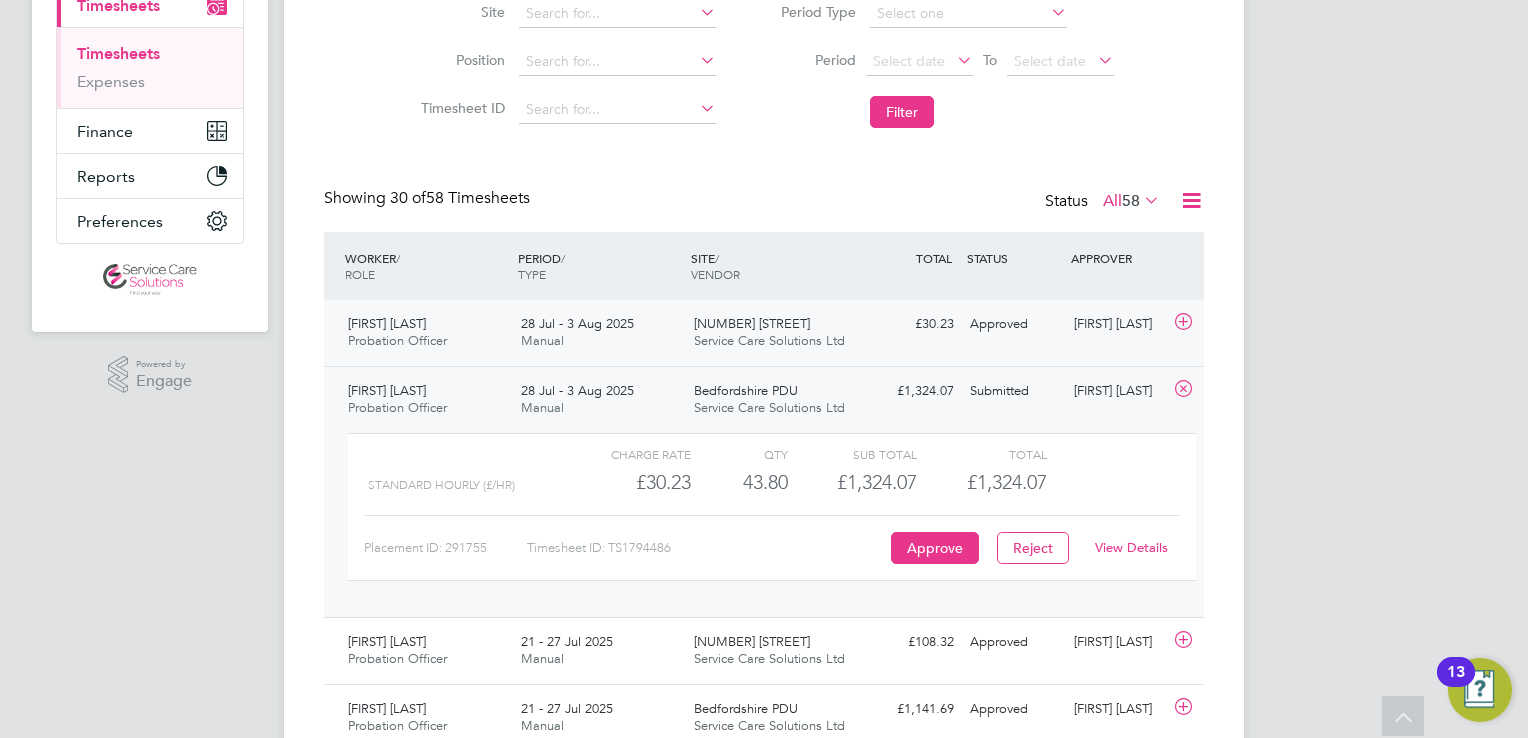 click on "28 Jul - 3 Aug 2025 Manual" 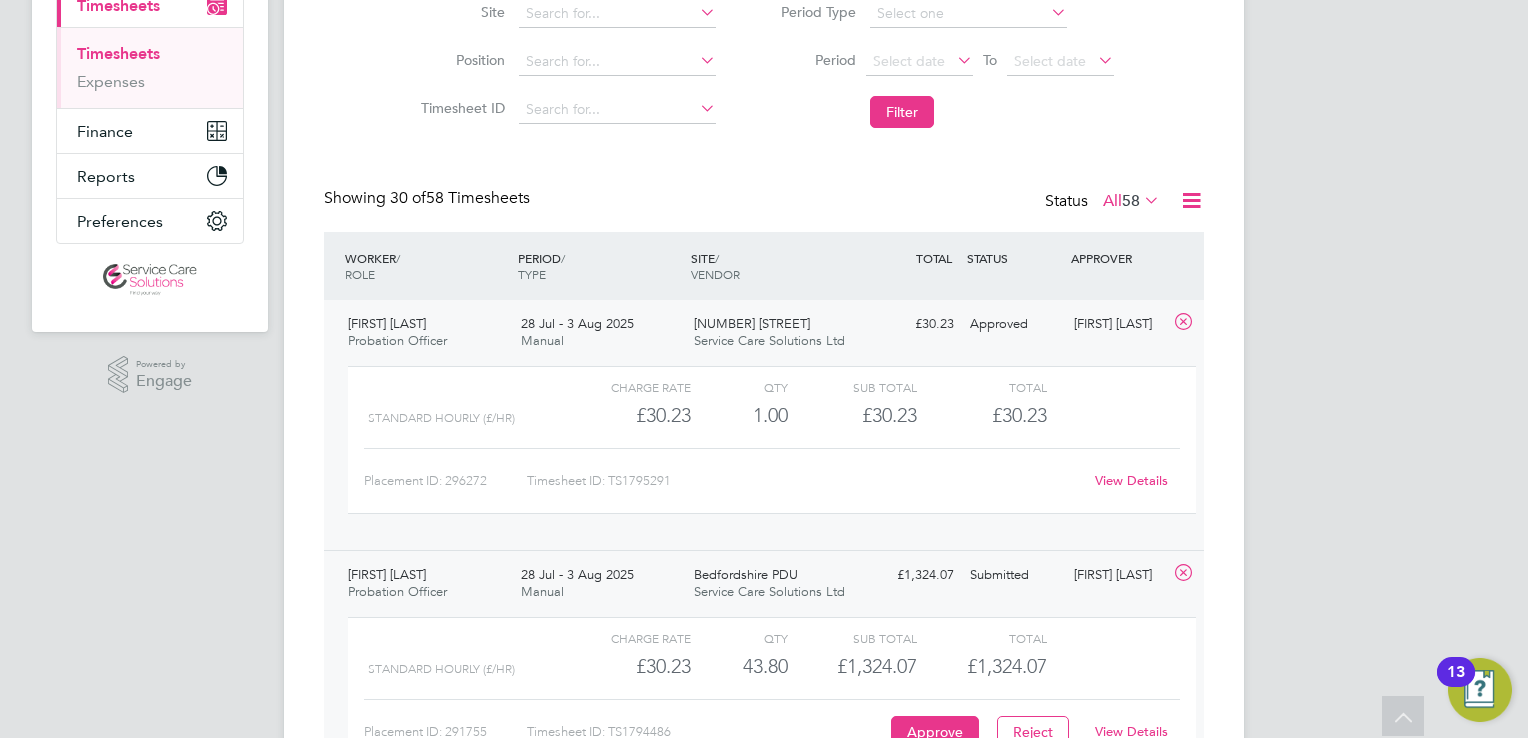 click on "28 Jul - 3 Aug 2025 Manual" 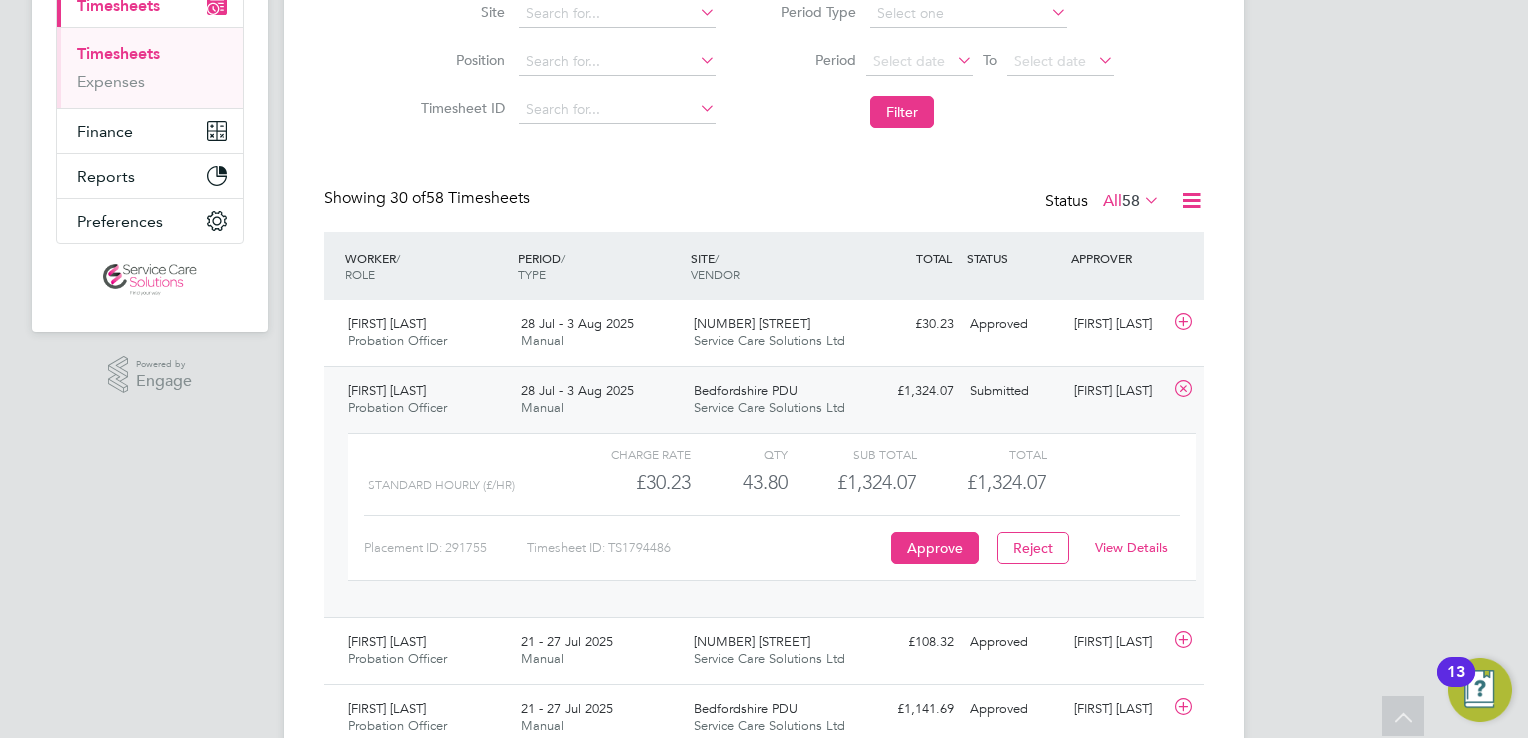 click on "28 Jul - 3 Aug 2025 Manual" 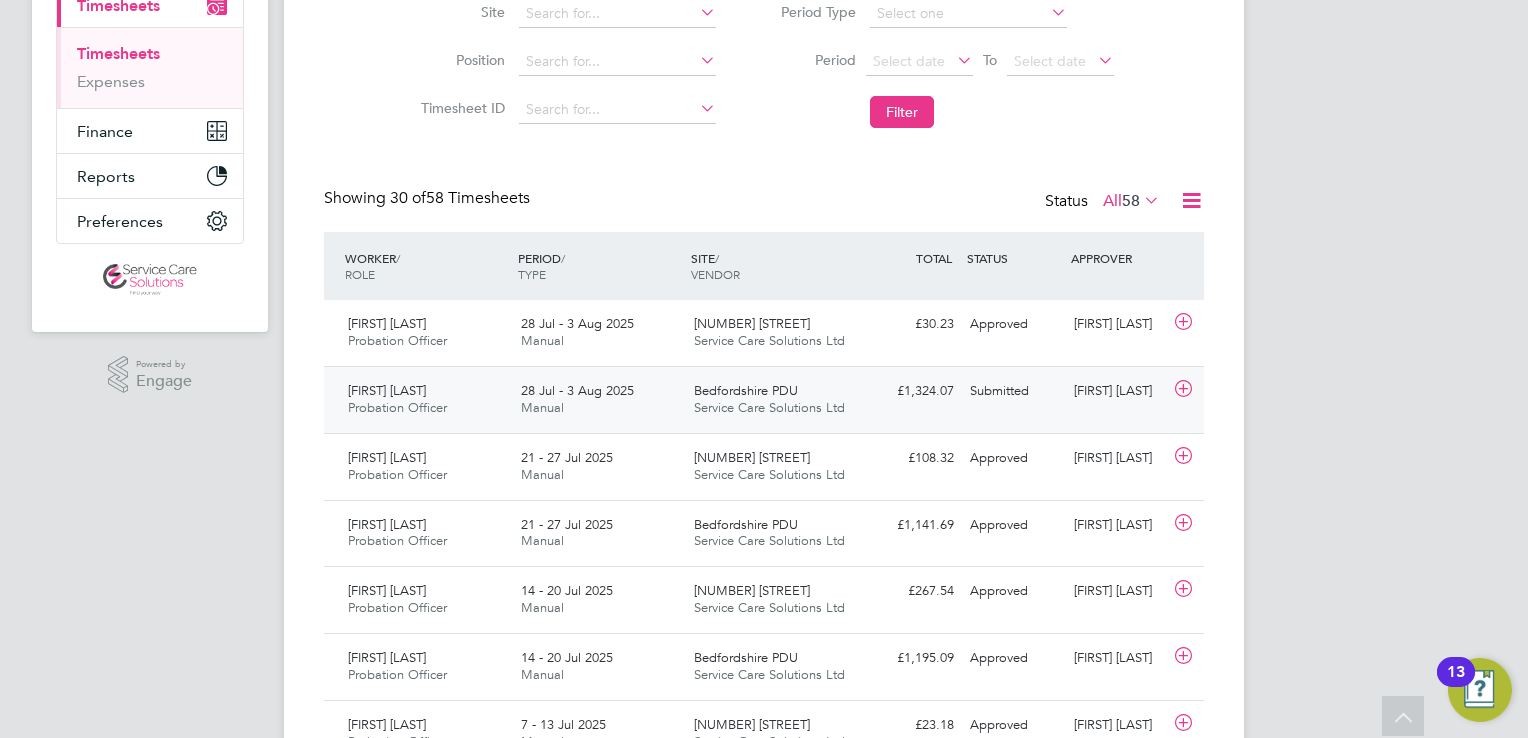 click on "Service Care Solutions Ltd" 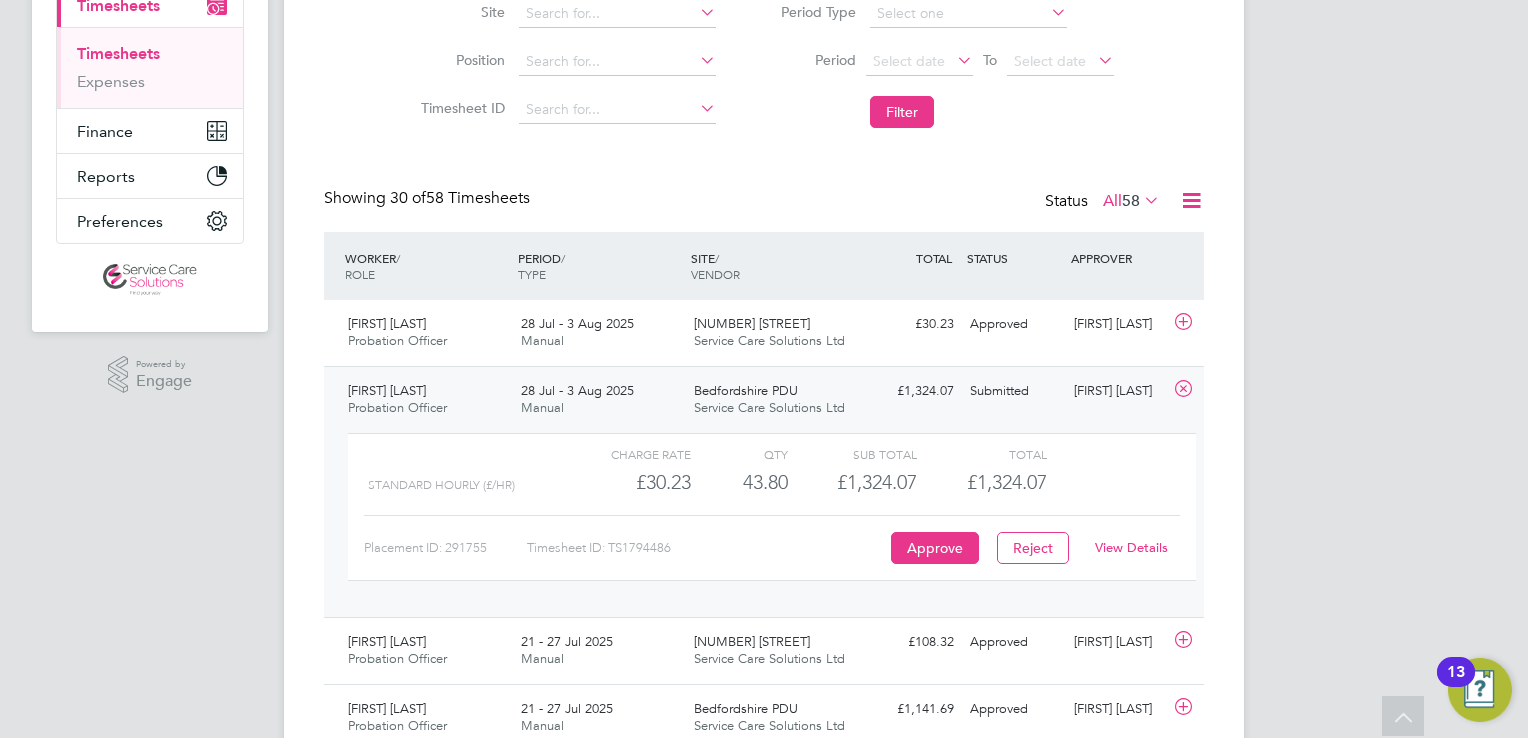 click on "Service Care Solutions Ltd" 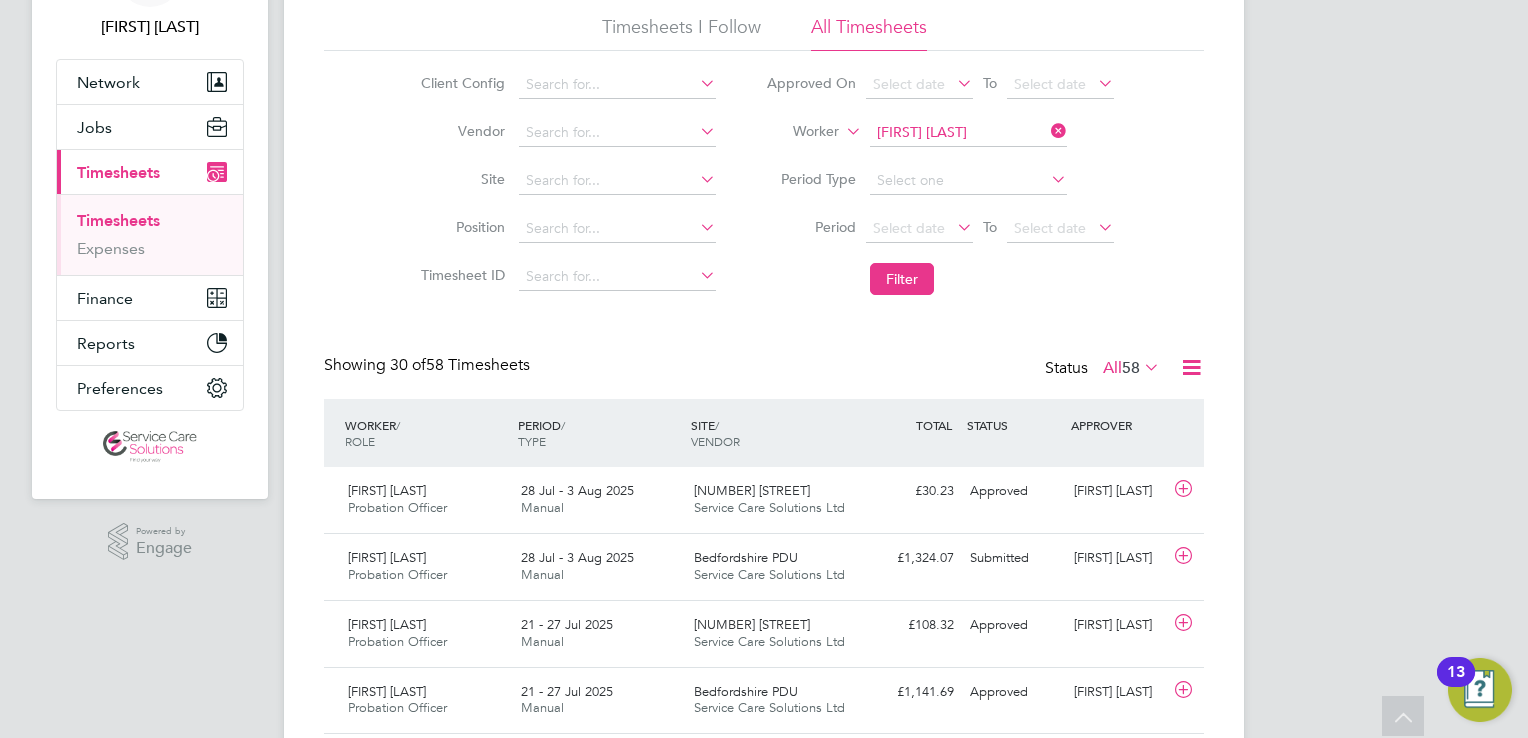 scroll, scrollTop: 82, scrollLeft: 0, axis: vertical 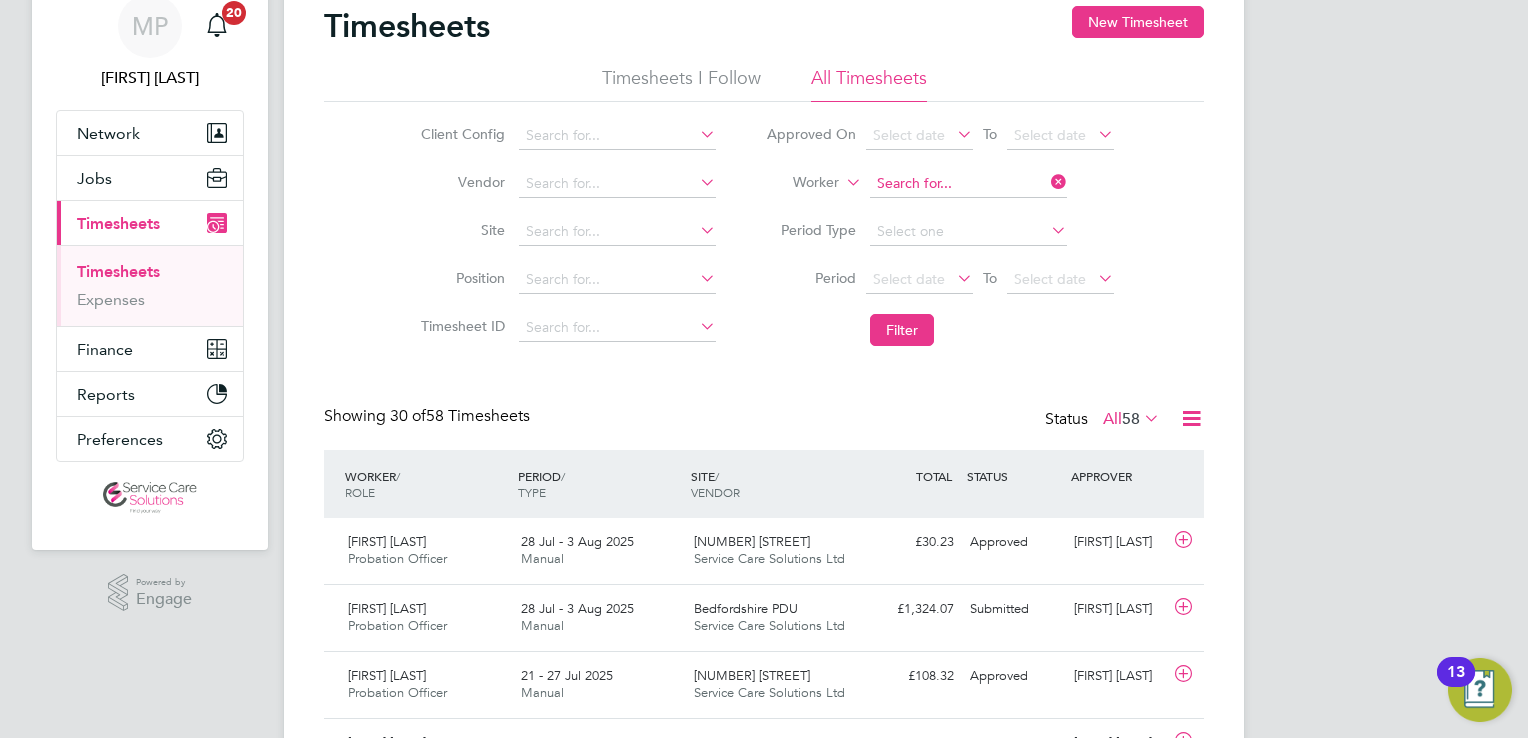 click 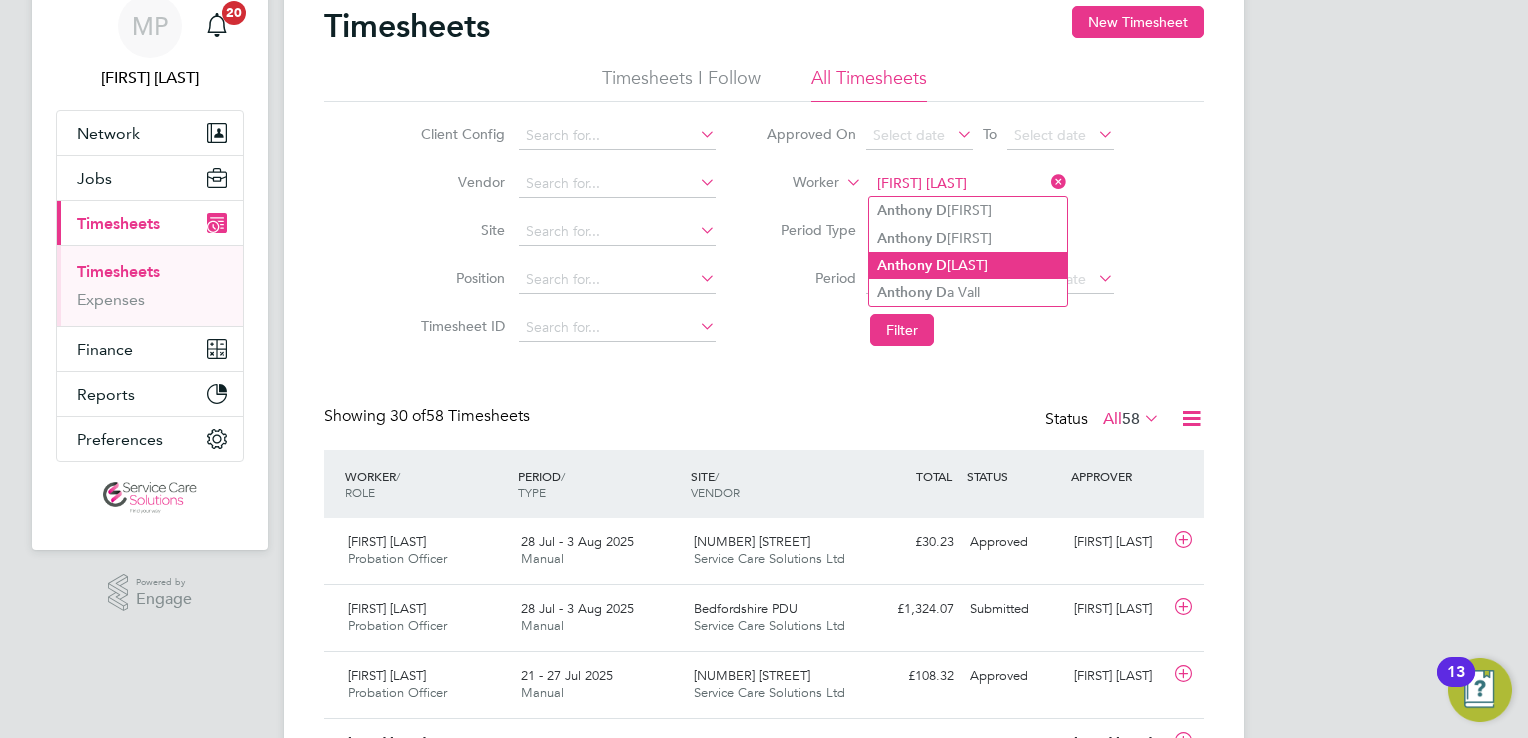 click on "Anthony   D owney" 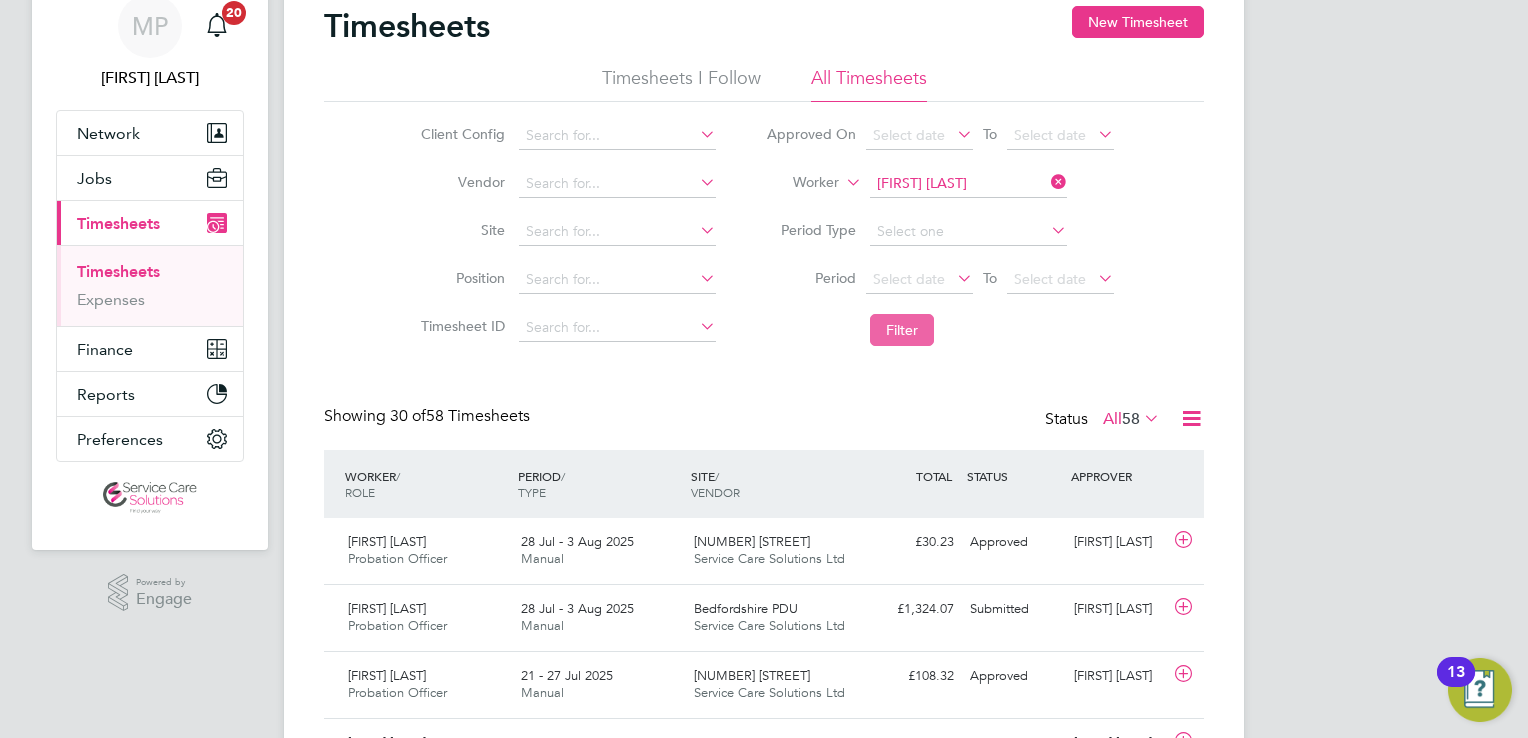 click on "Filter" 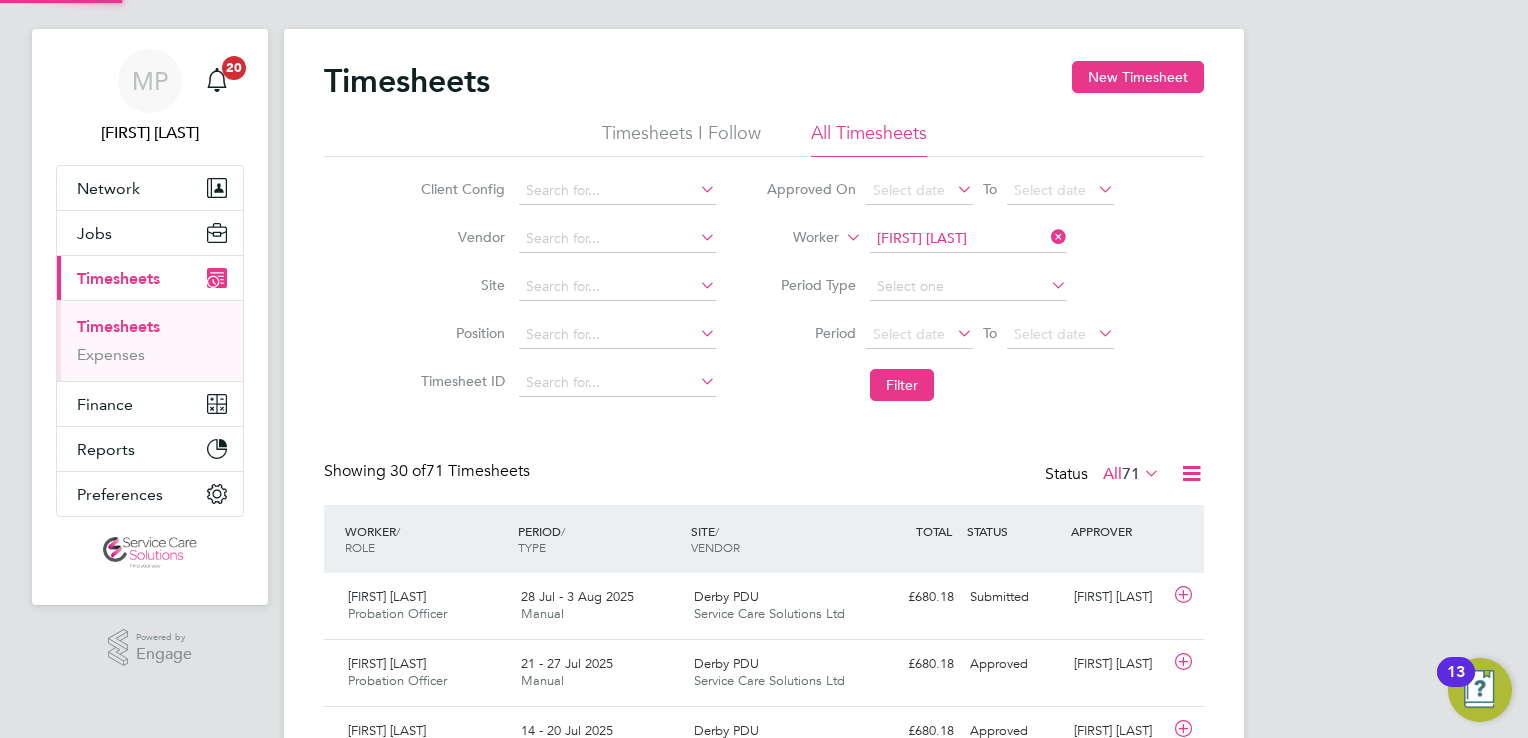 scroll, scrollTop: 82, scrollLeft: 0, axis: vertical 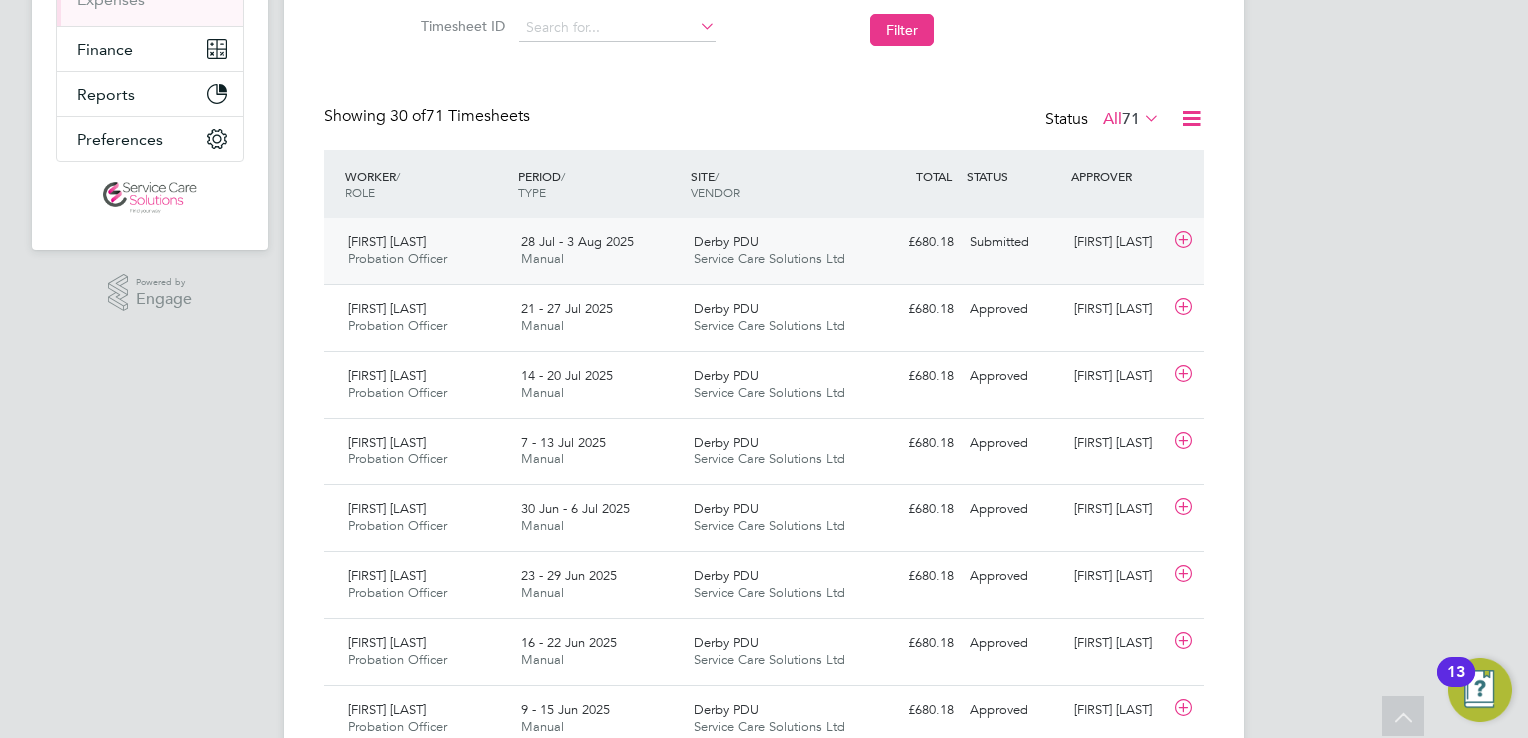 click on "Service Care Solutions Ltd" 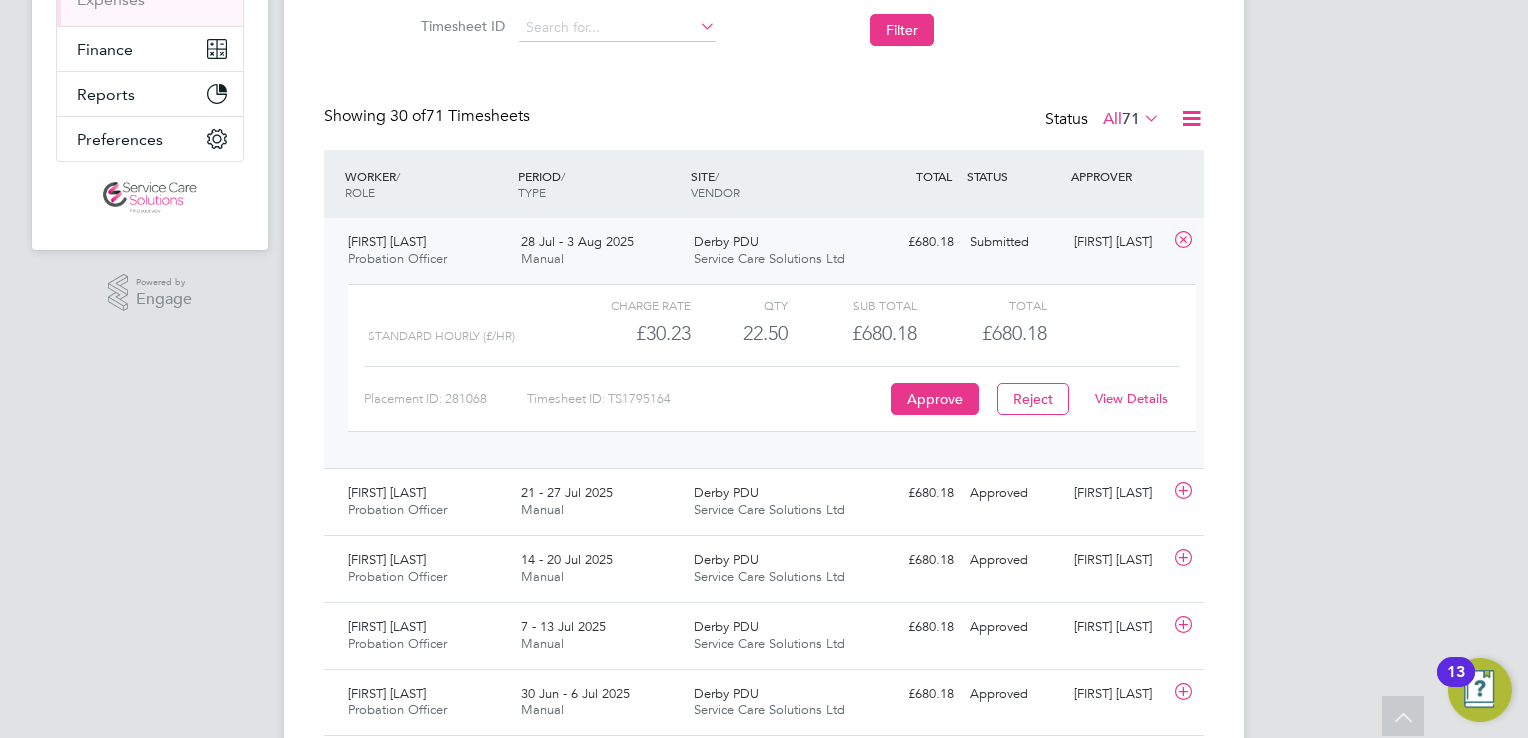 click on "View Details" 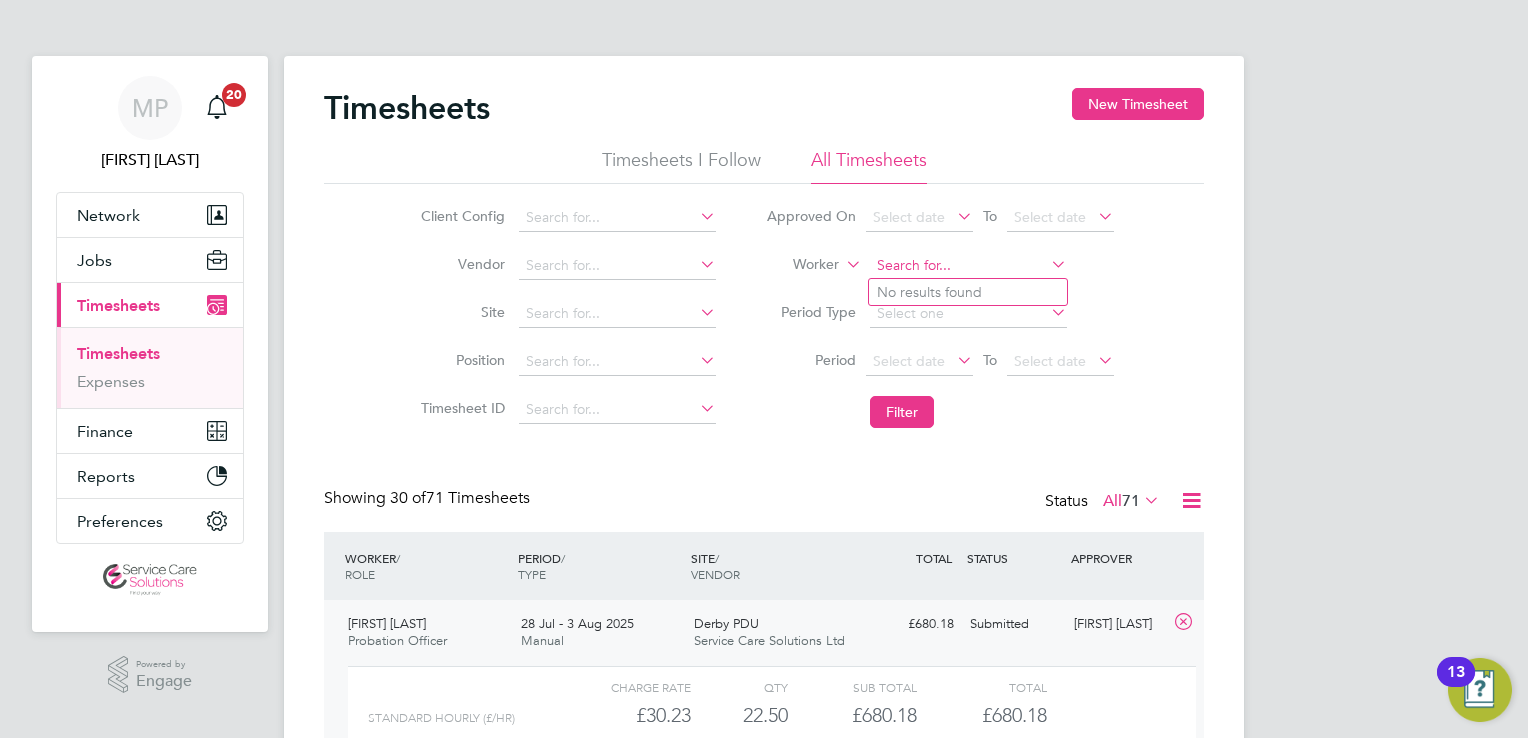 click 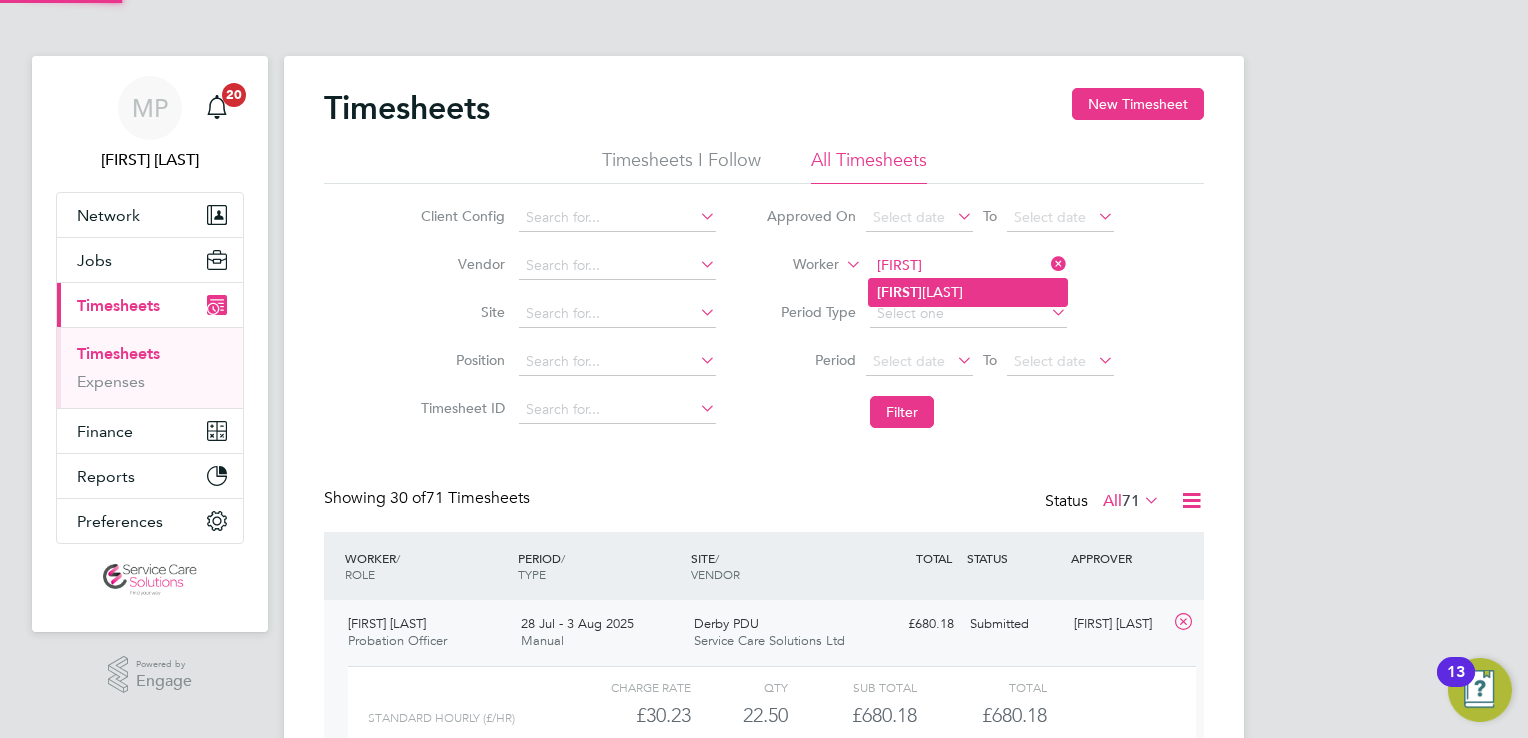 click on "Claudette  Henry" 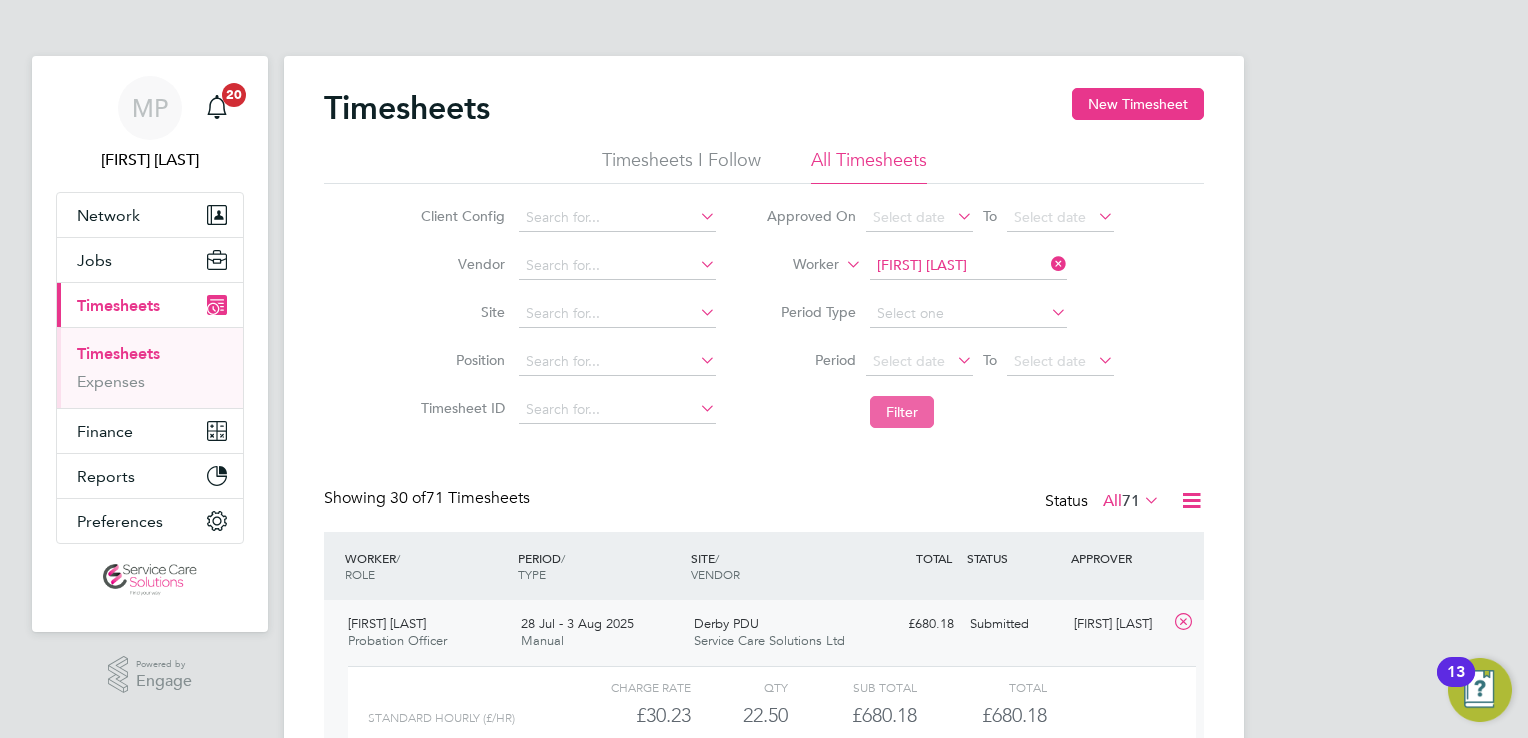 click on "Filter" 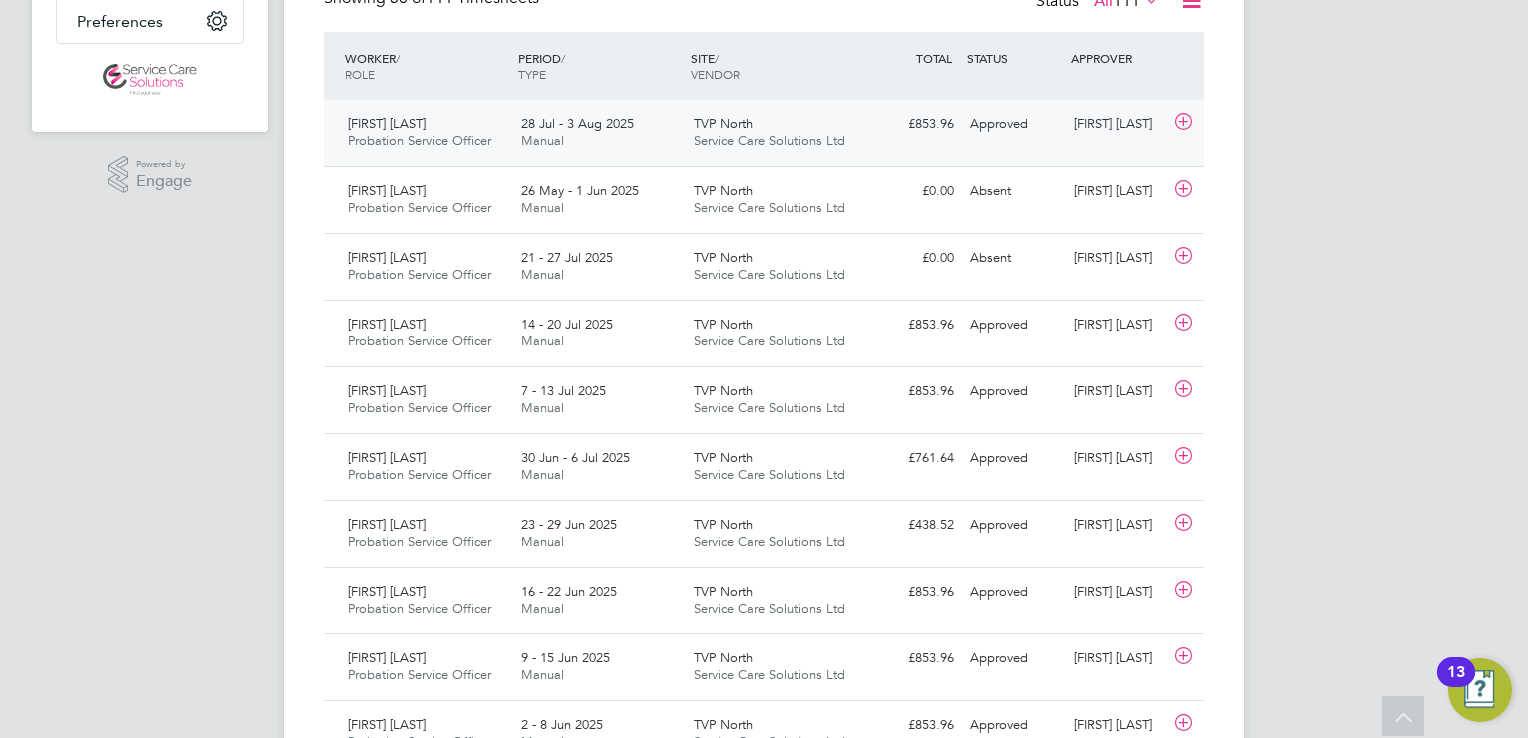 click on "Service Care Solutions Ltd" 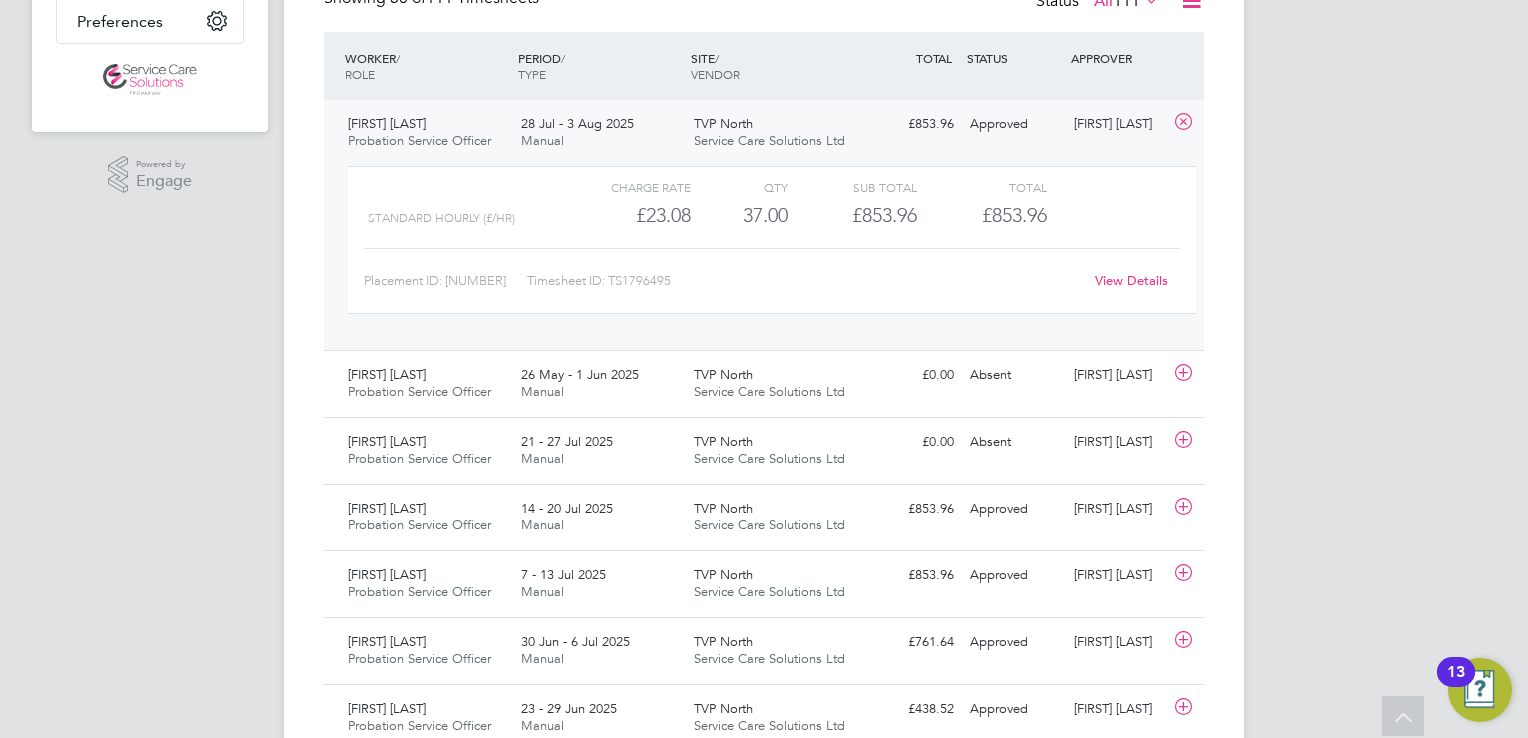 click on "View Details" 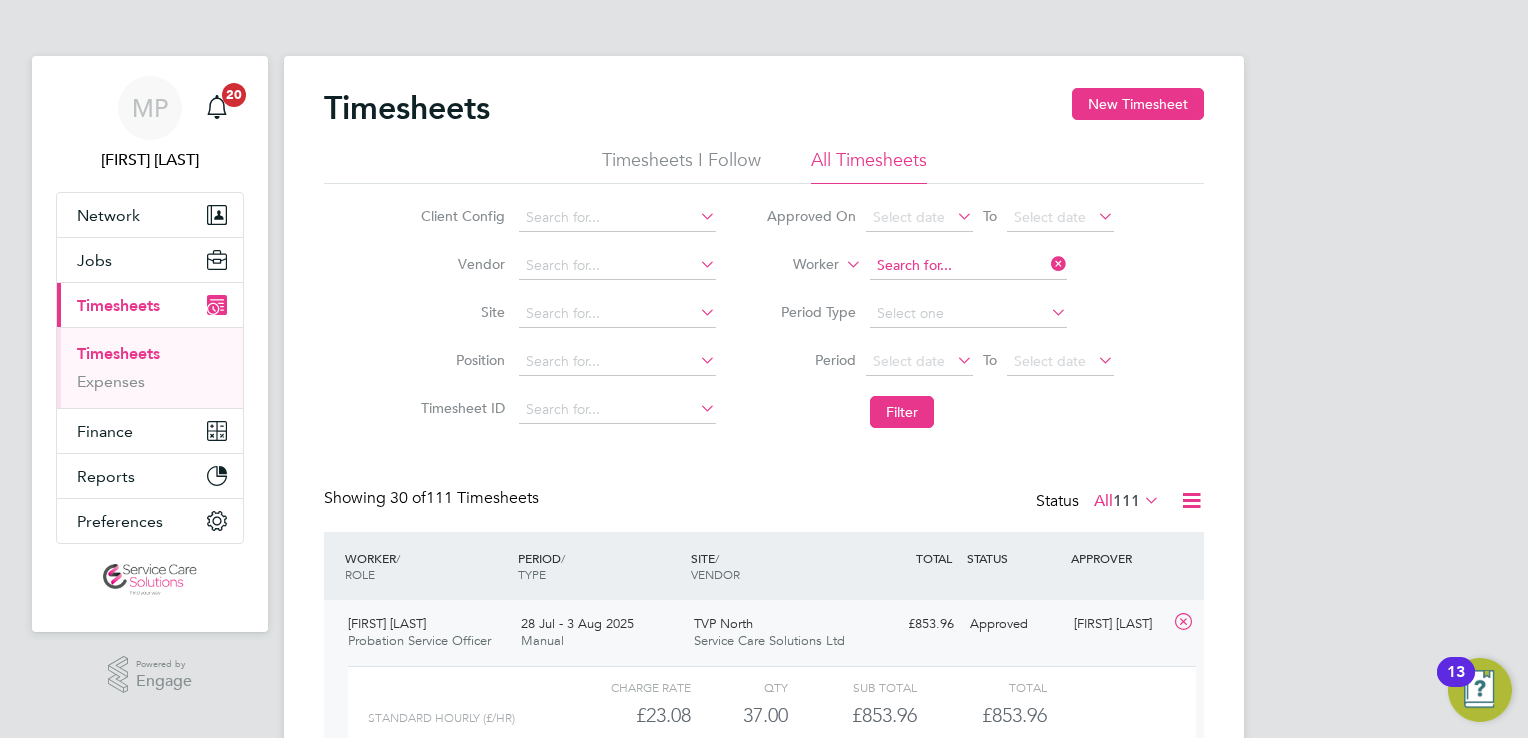 click 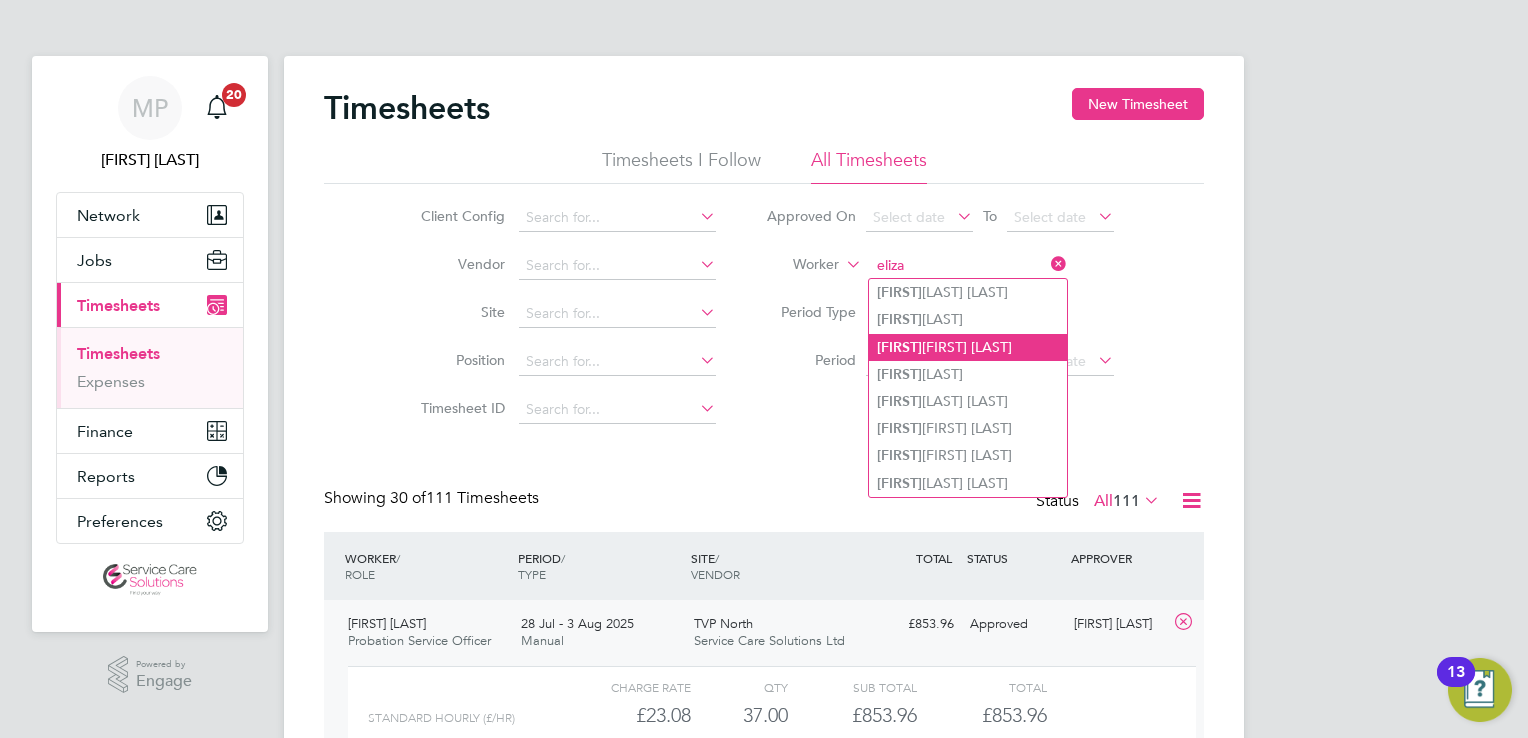 click on "Eliza beth Winstone-Partridge" 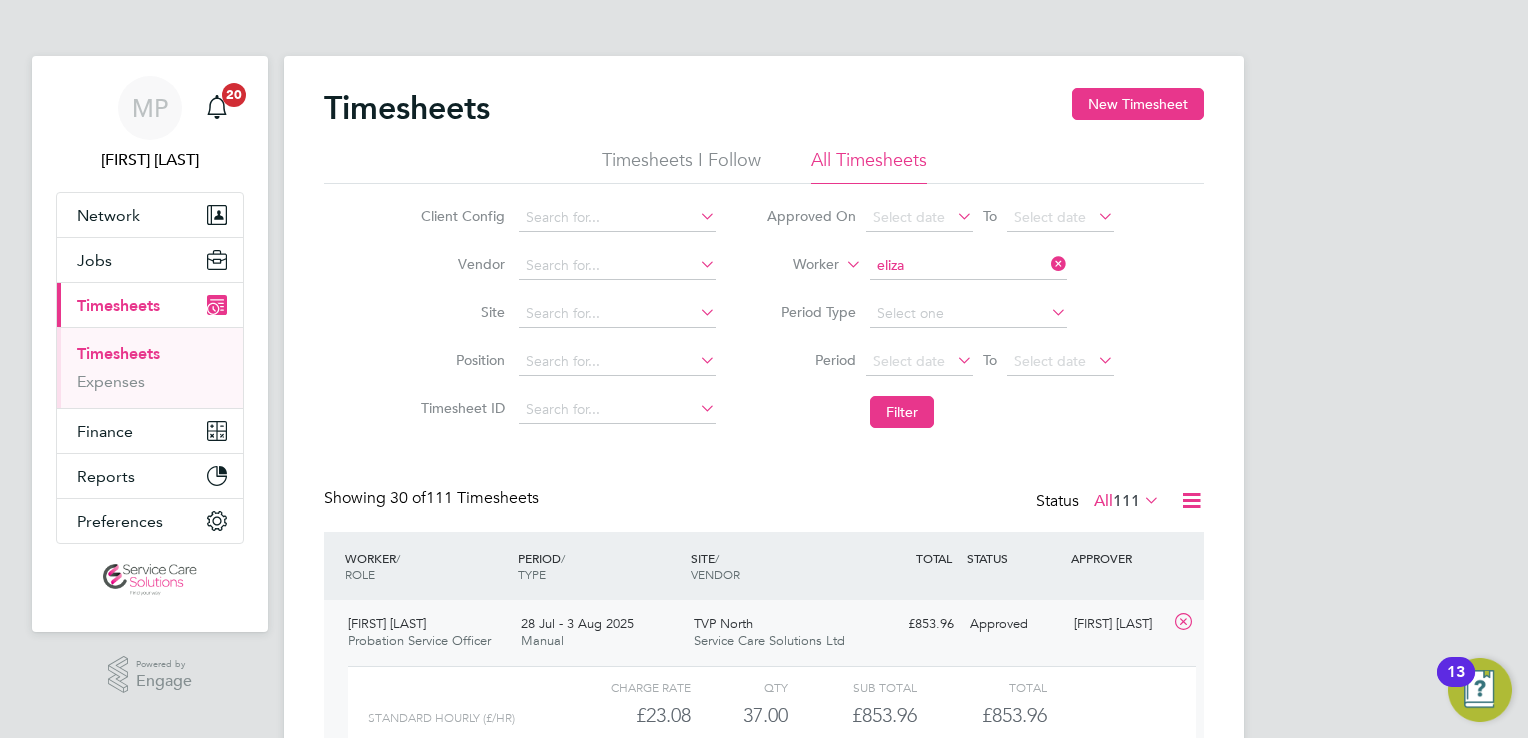 type on "Elizabeth Winstone-Partridge" 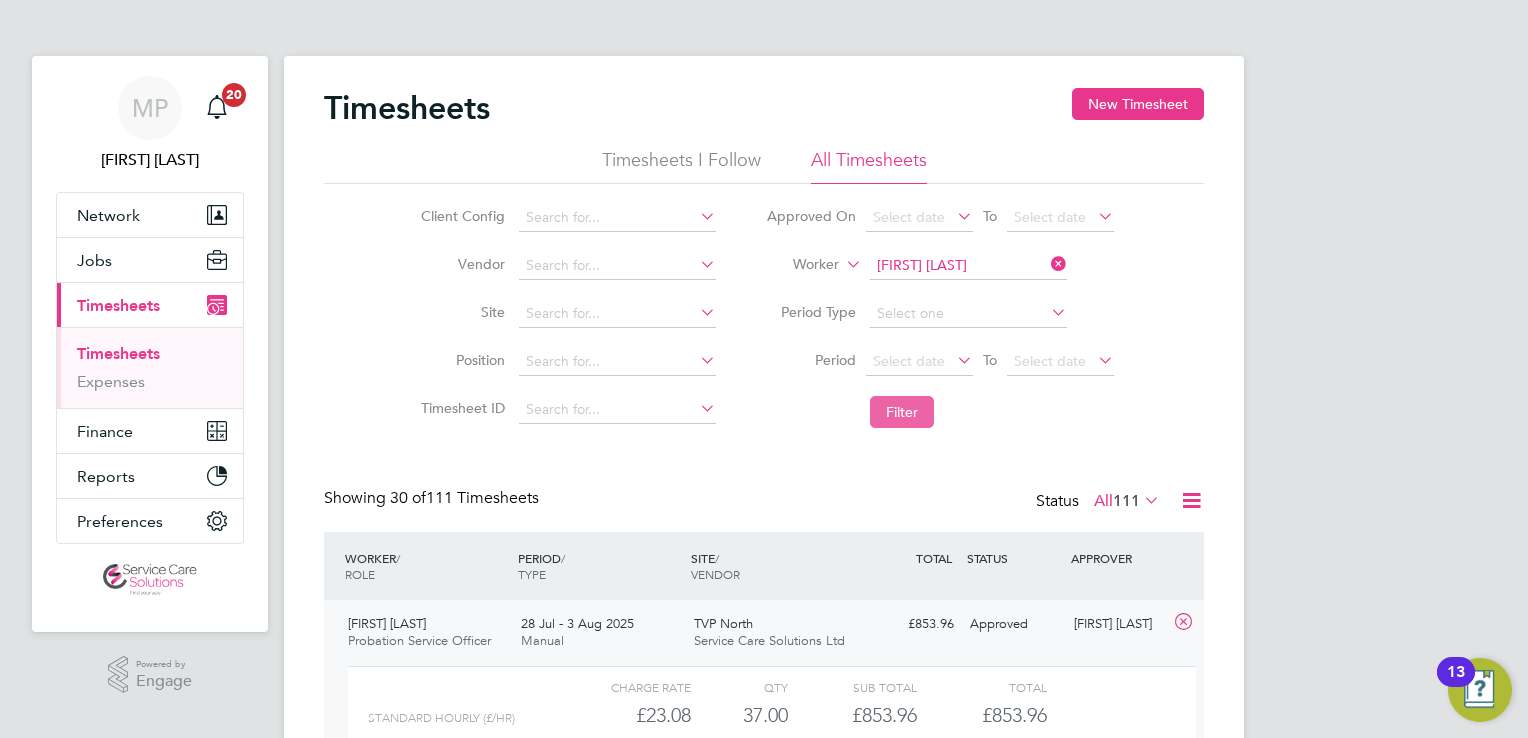 click on "Filter" 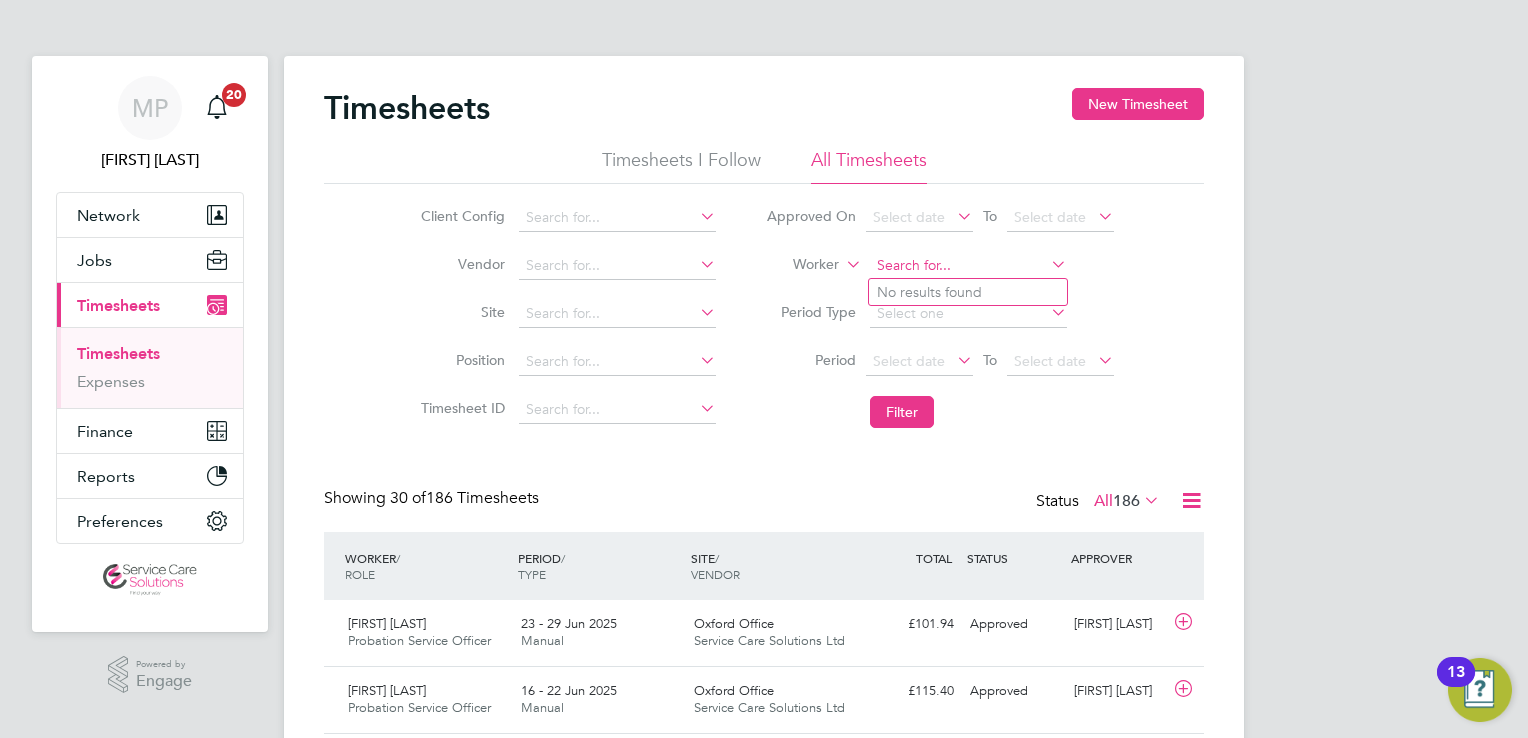 click 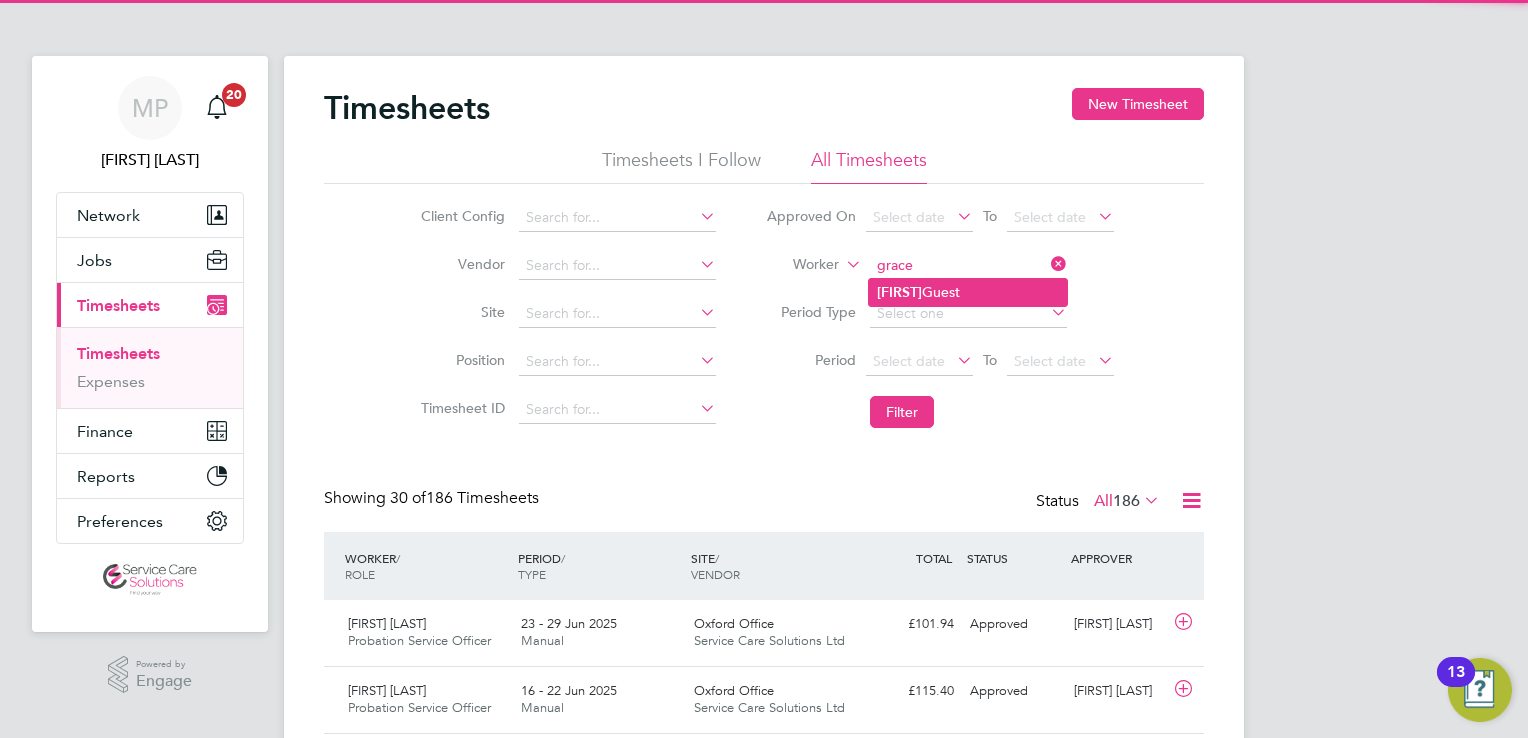 click on "Grace  Guest" 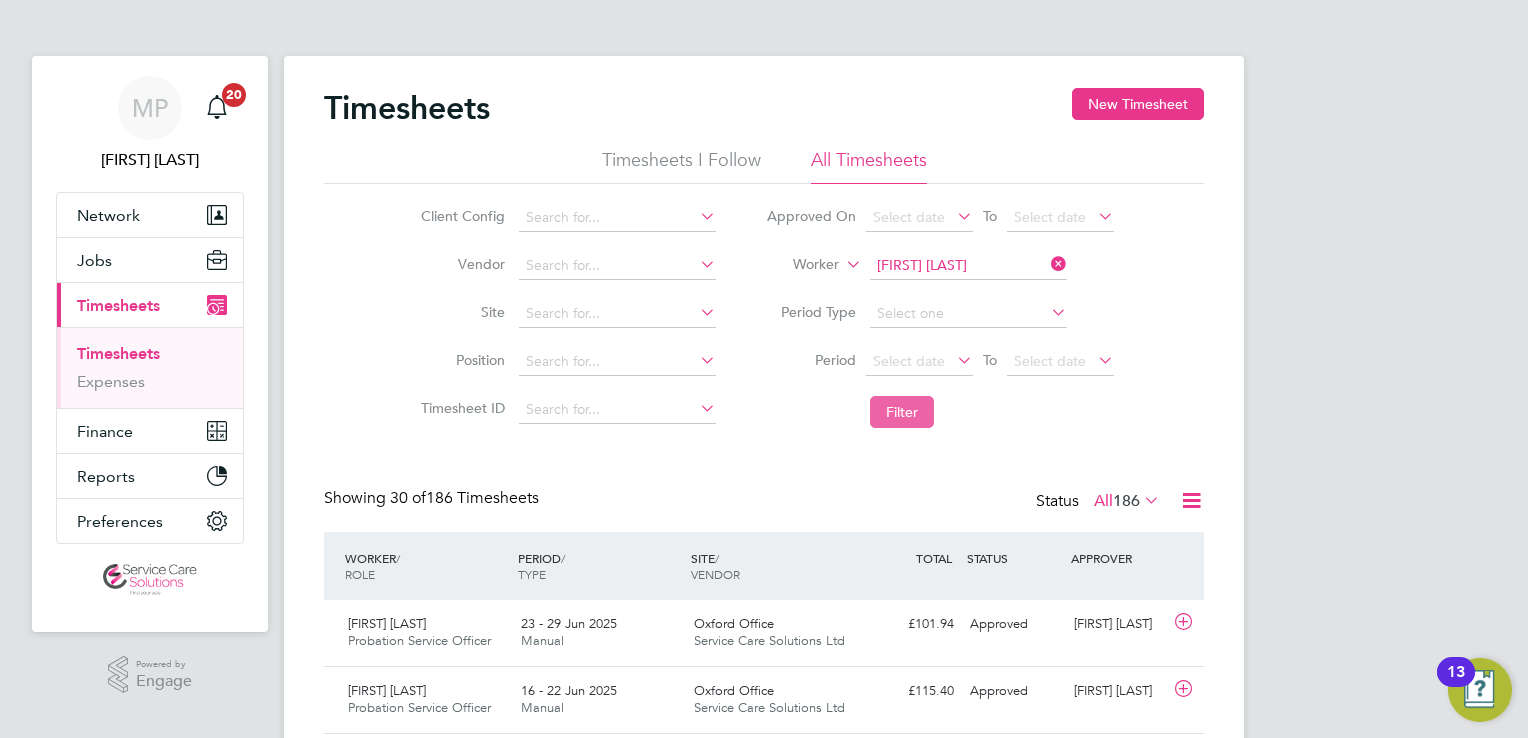 click on "Filter" 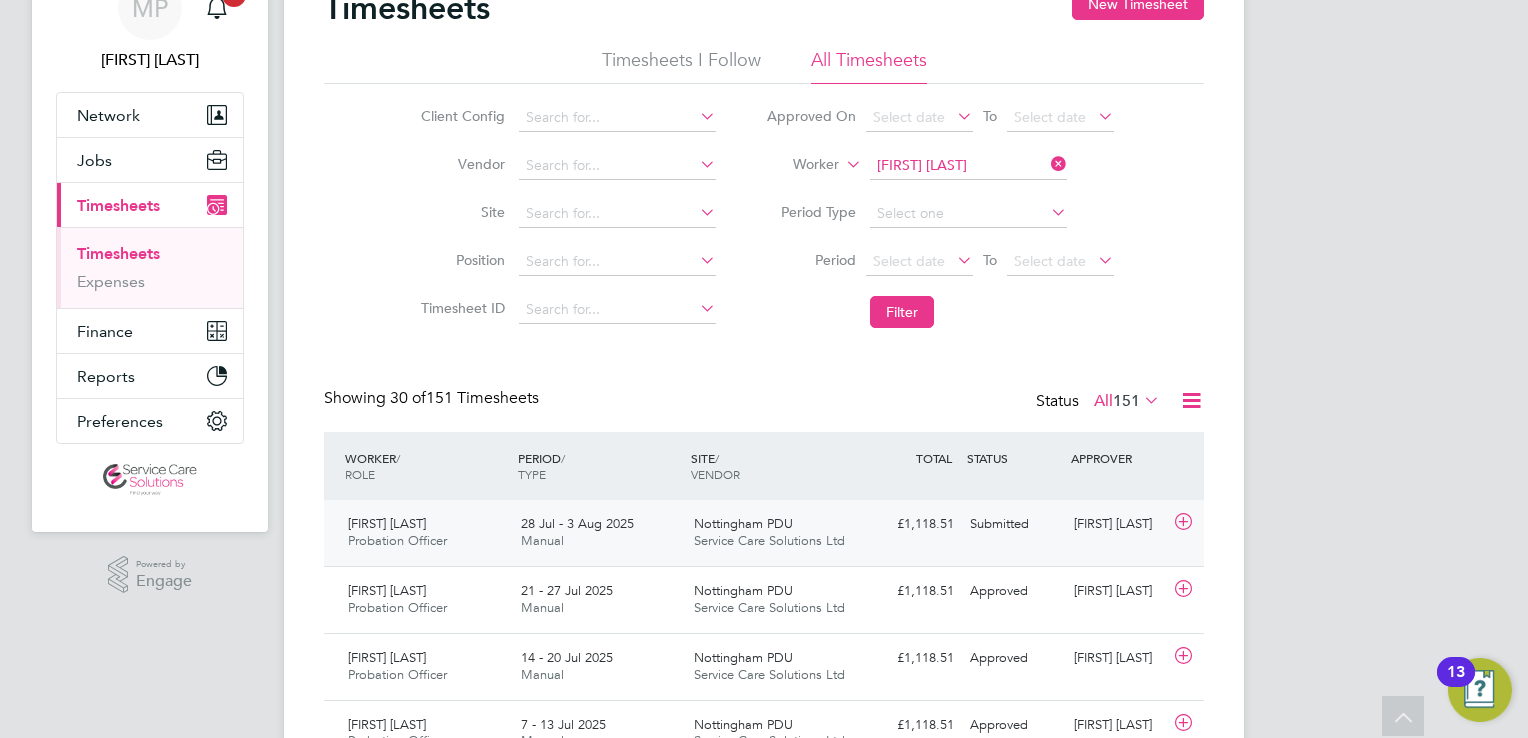 click on "Service Care Solutions Ltd" 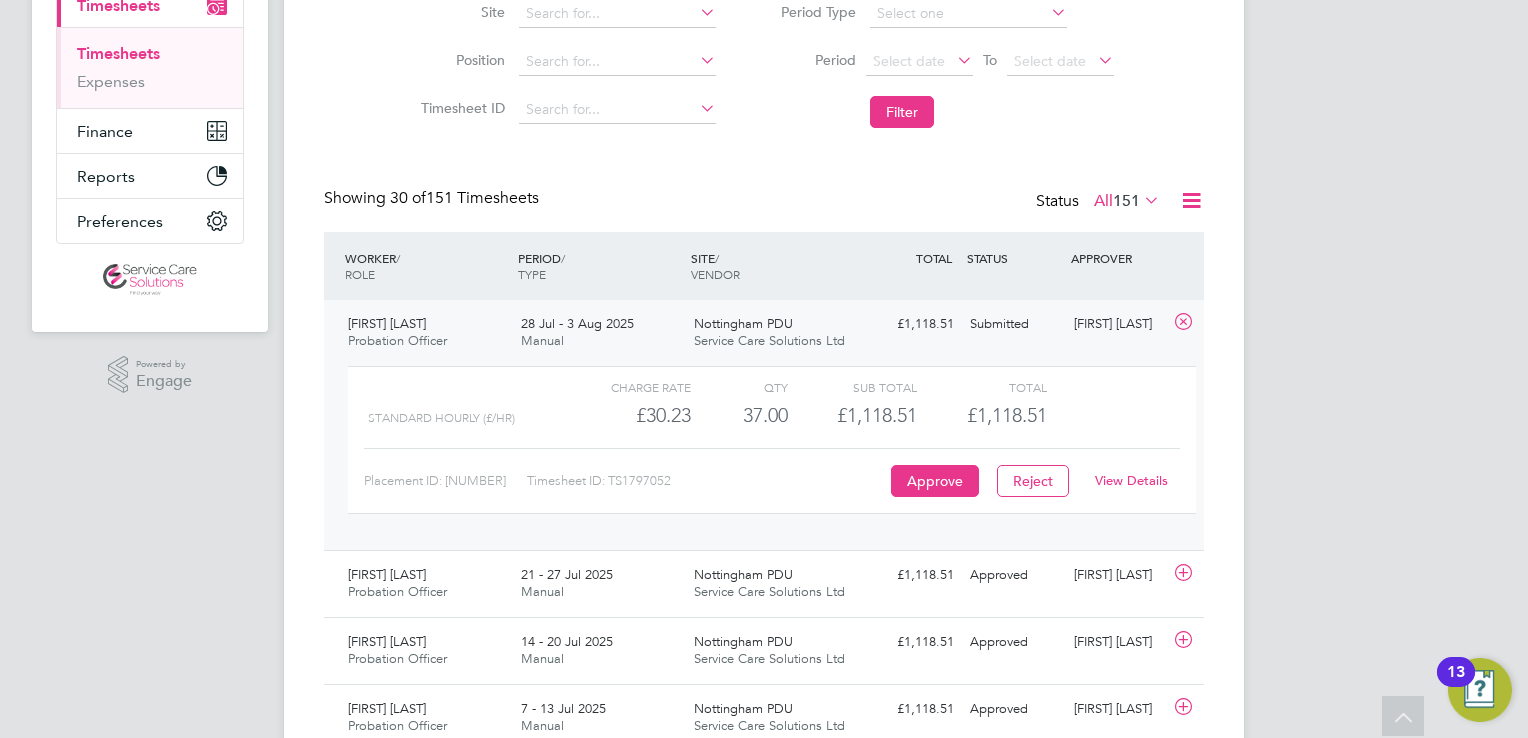 click on "View Details" 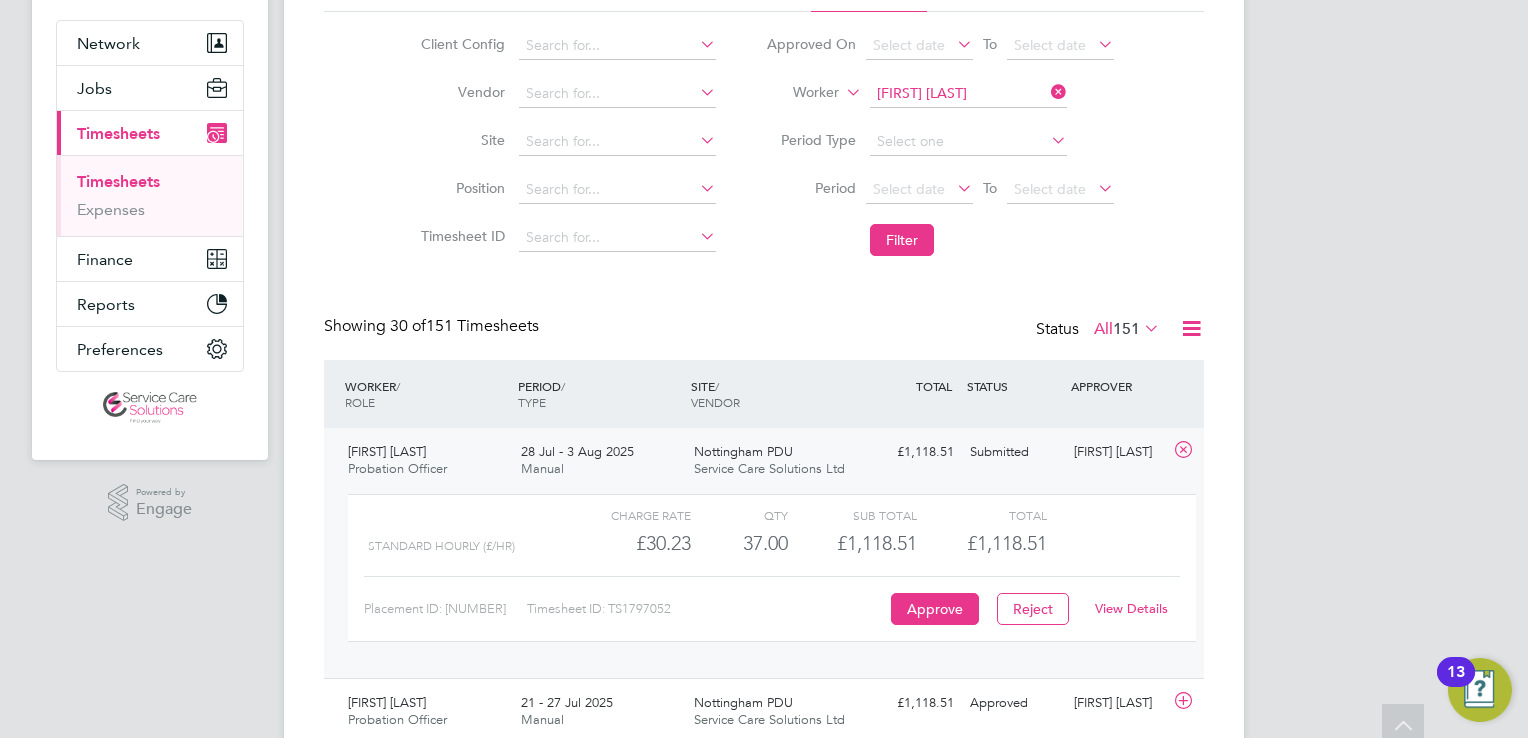 scroll, scrollTop: 0, scrollLeft: 0, axis: both 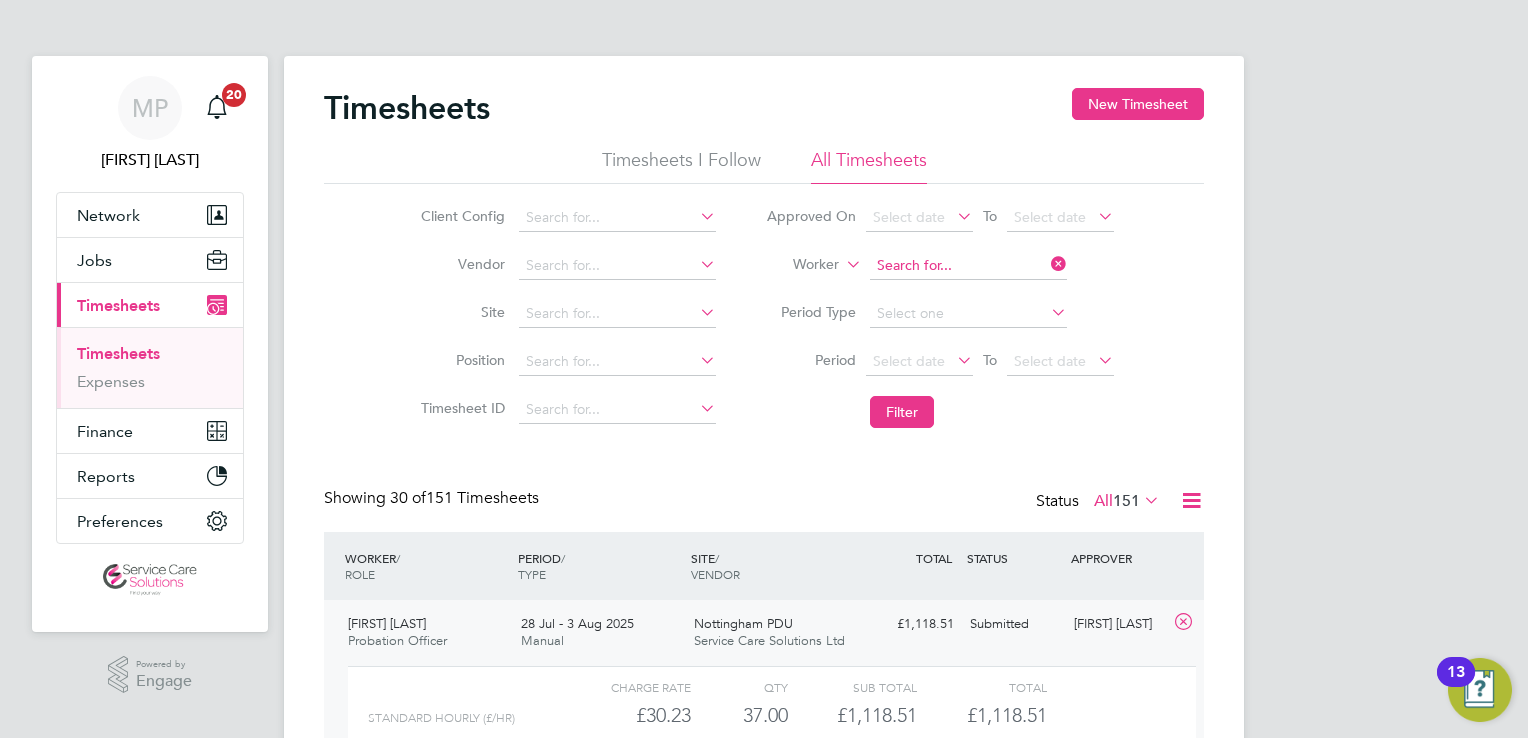 click 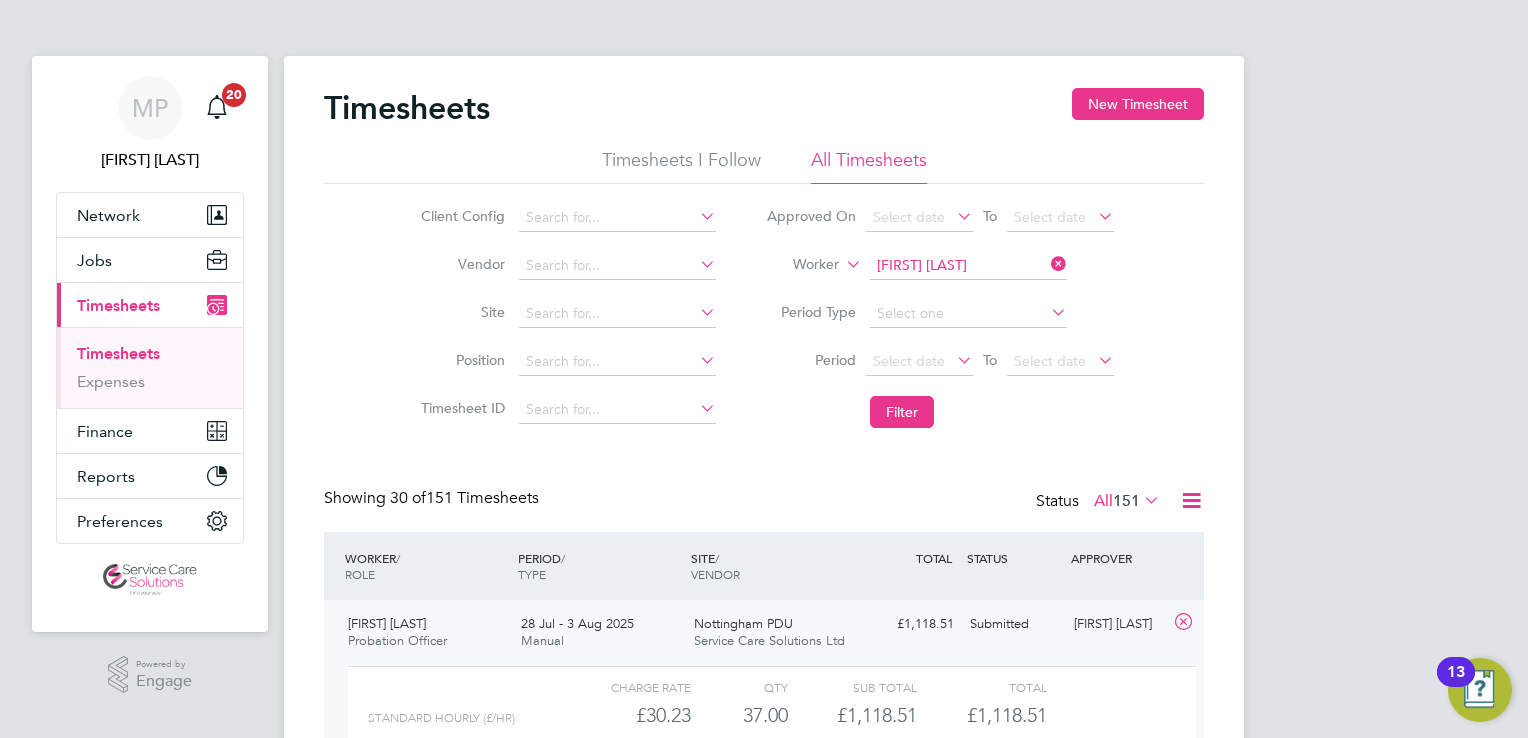 click on "Harry" 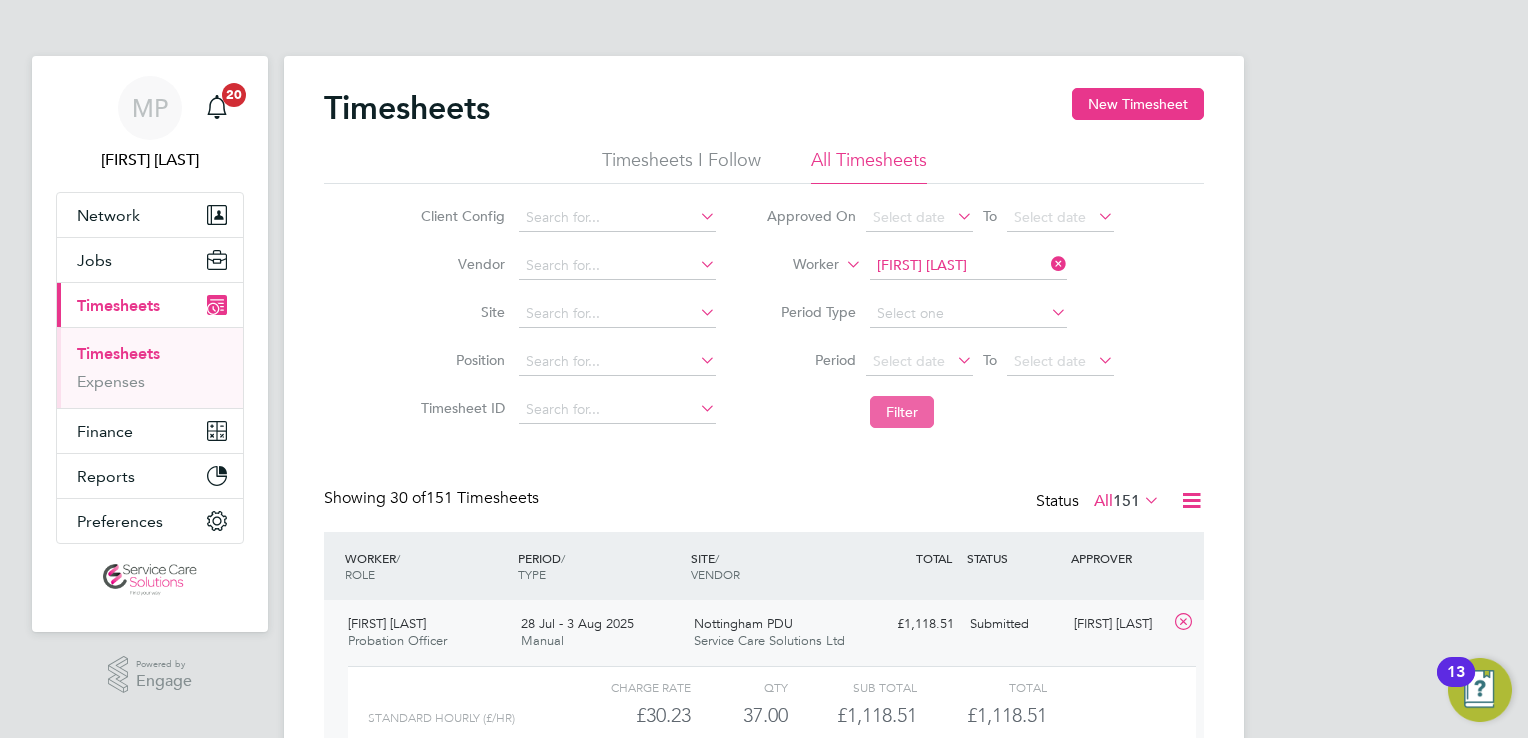 click on "Filter" 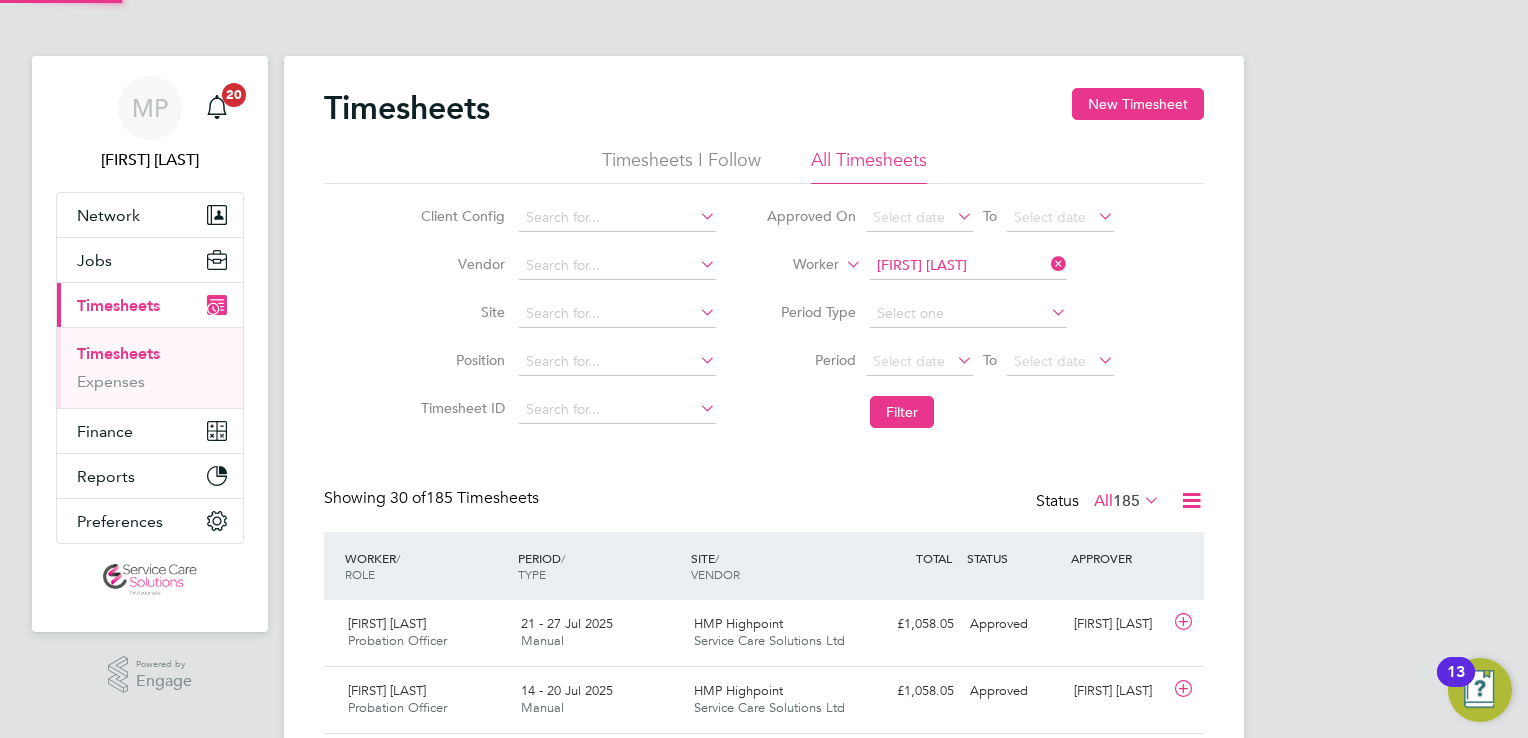 scroll, scrollTop: 9, scrollLeft: 10, axis: both 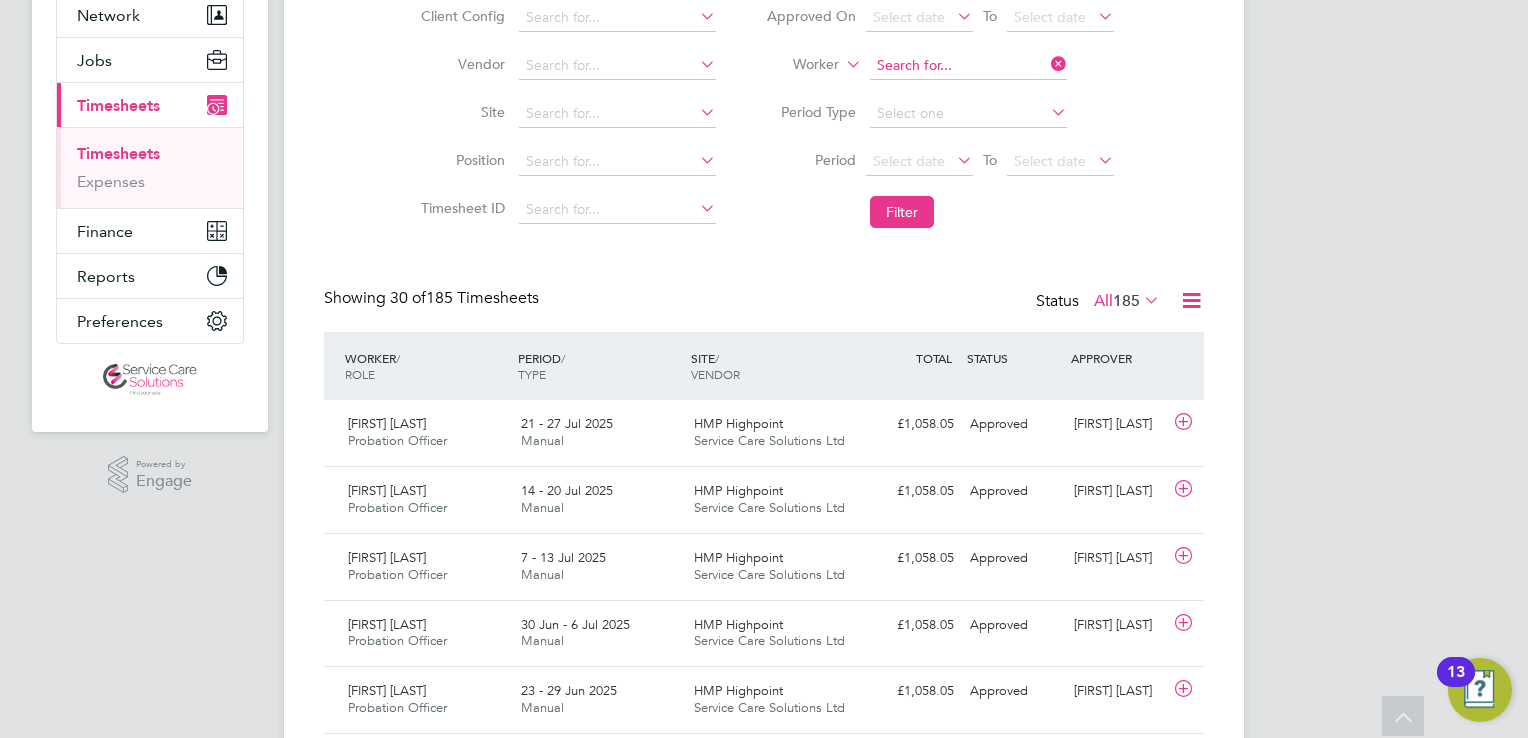 click 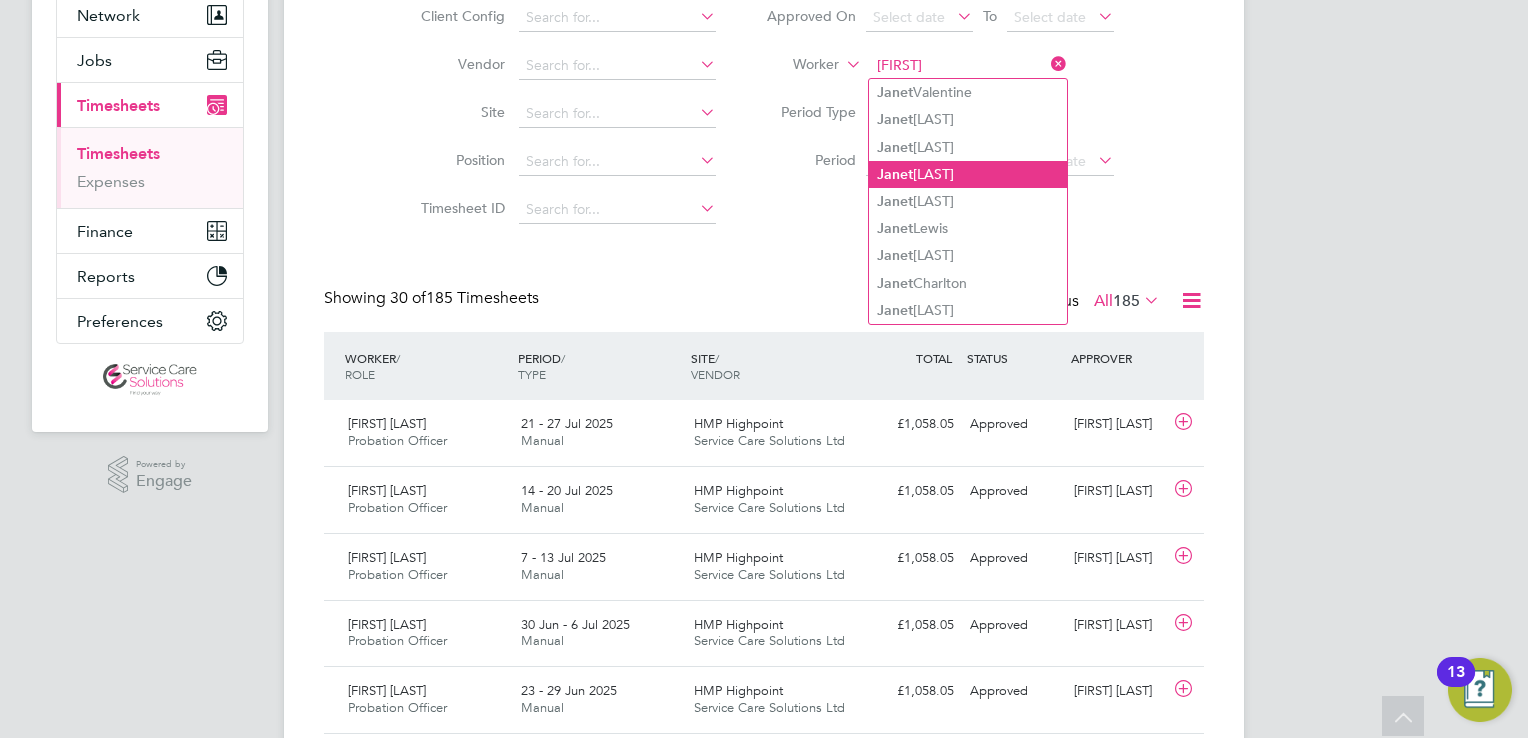 drag, startPoint x: 924, startPoint y: 166, endPoint x: 932, endPoint y: 176, distance: 12.806249 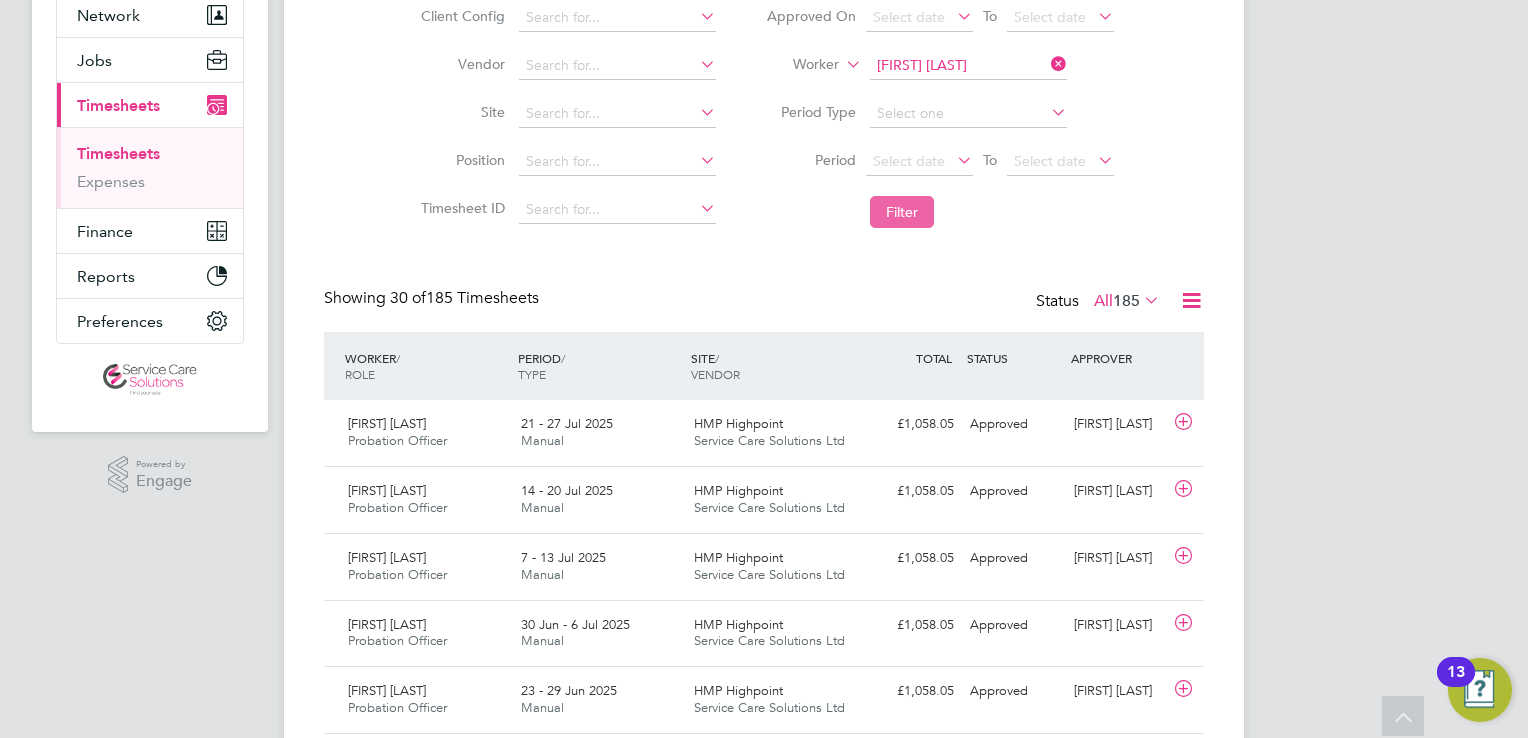 click on "Filter" 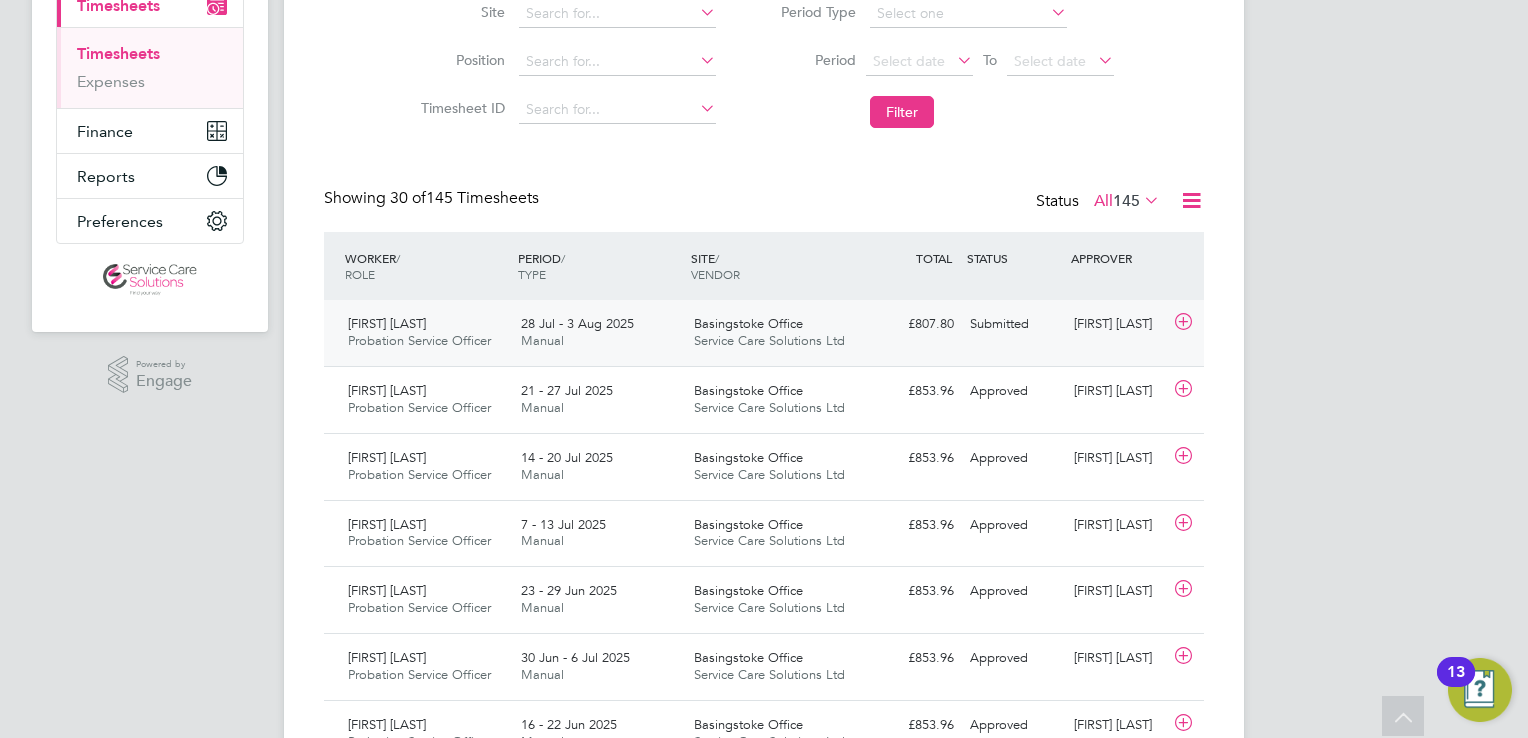 click on "Janet Millard Probation Service Officer   28 Jul - 3 Aug 2025 28 Jul - 3 Aug 2025 Manual Basingstoke Office Service Care Solutions Ltd £807.80 Submitted Submitted Rebecca Barder" 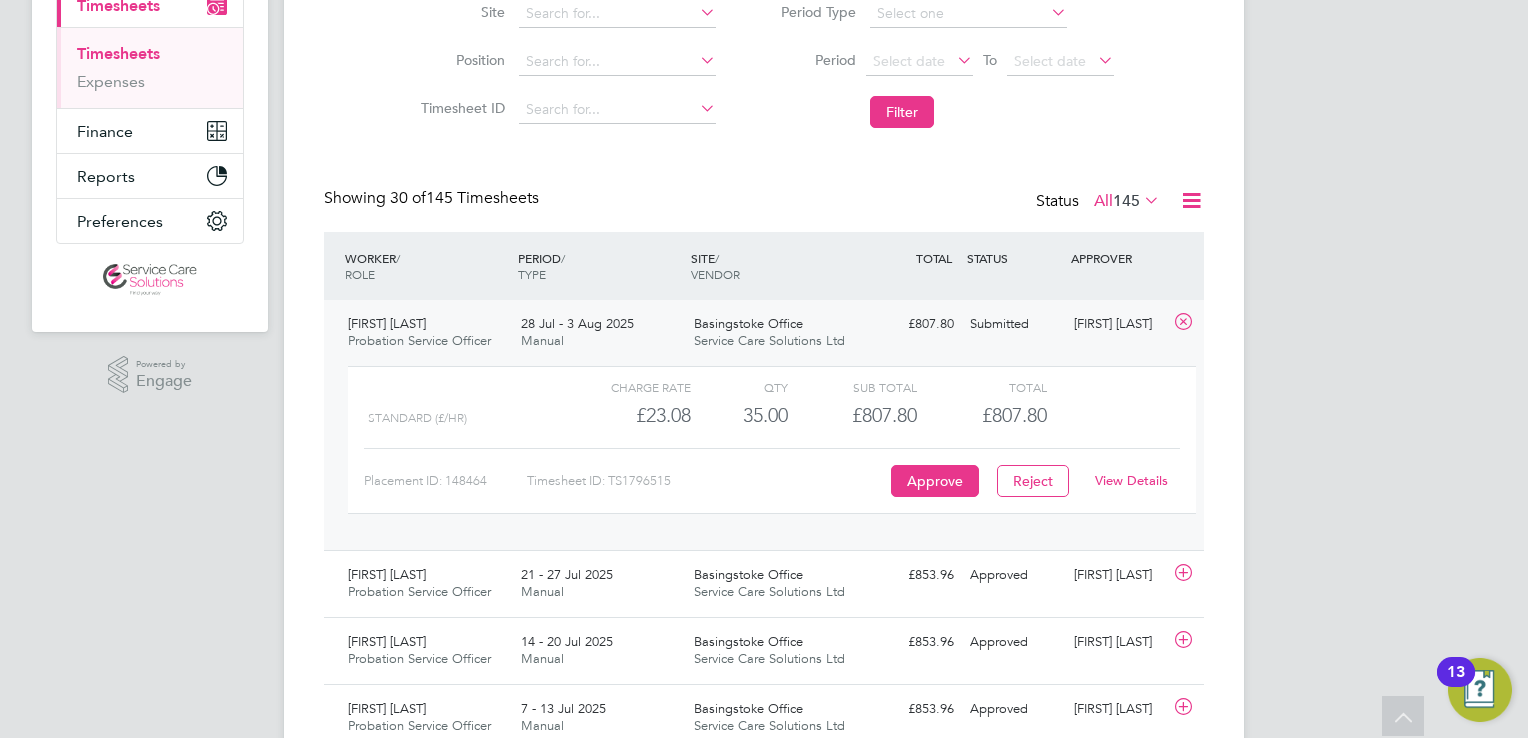 click on "View Details" 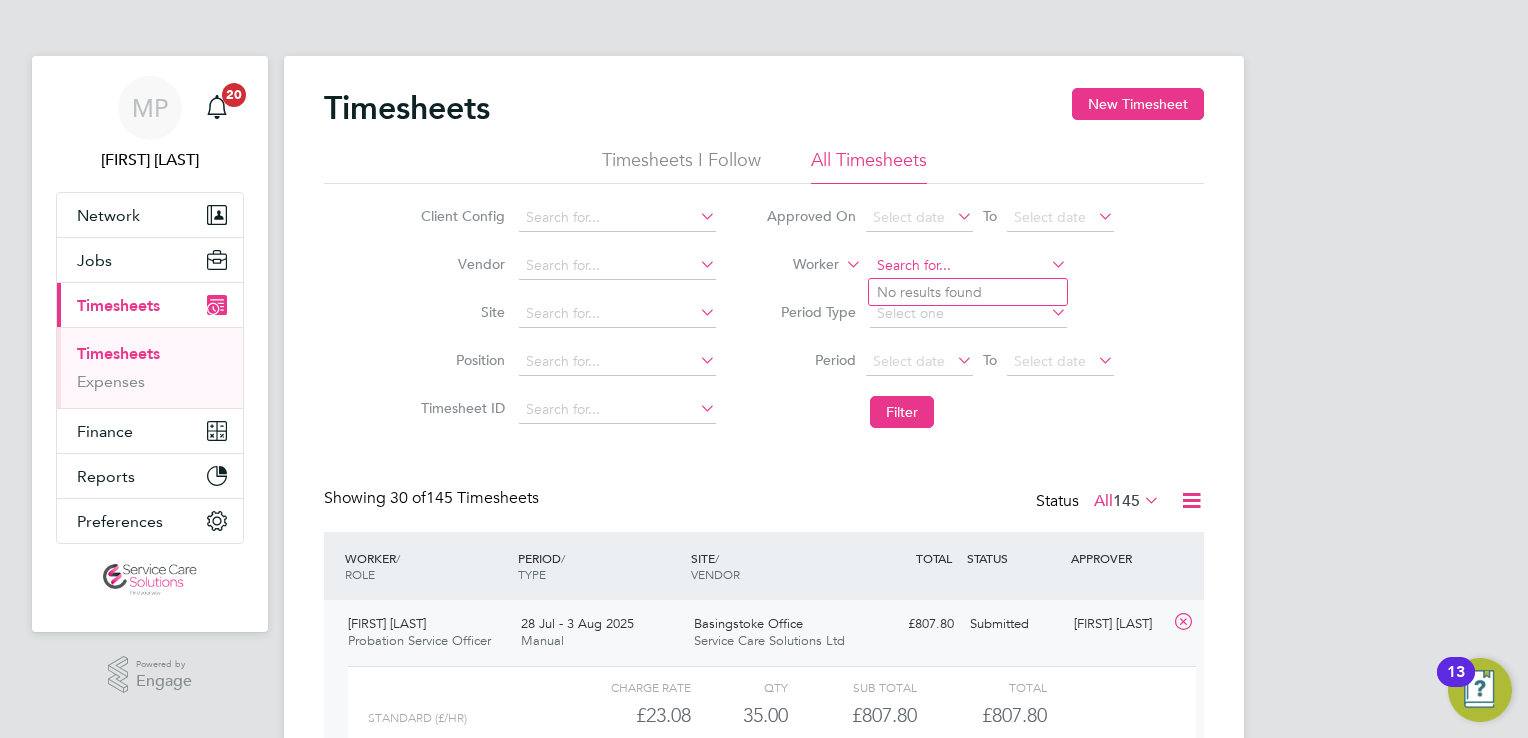 click 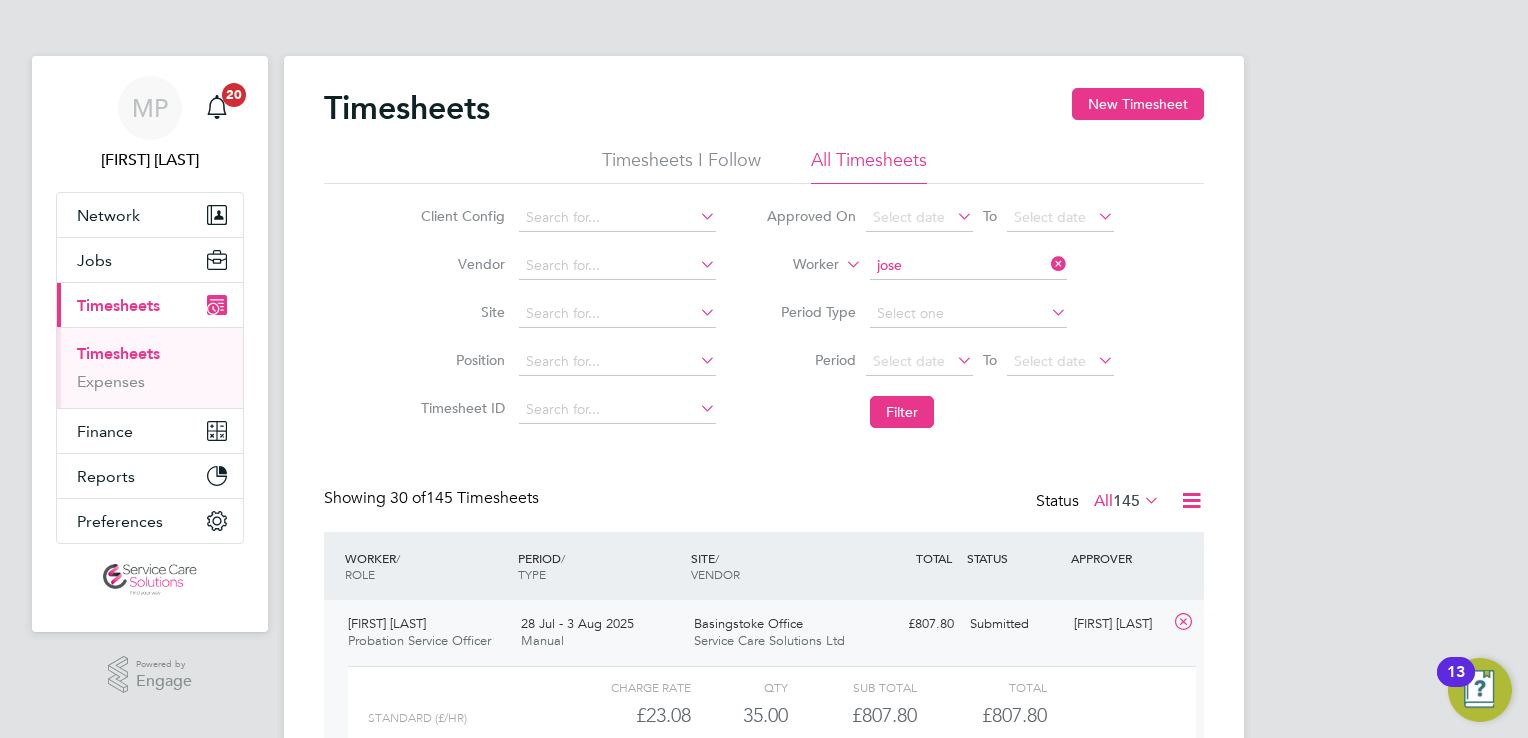 click on "Jose ph Golding-Rose" 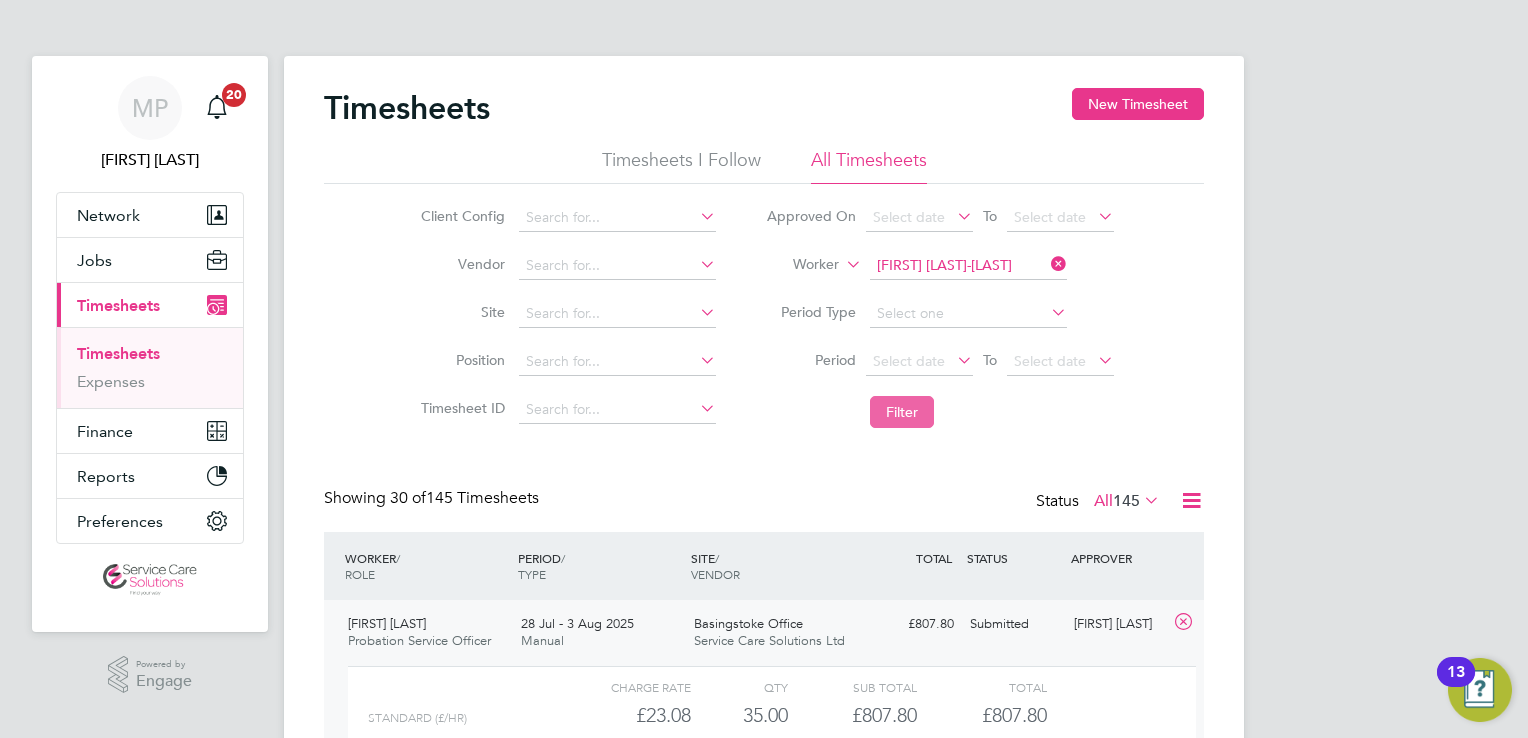 click on "Filter" 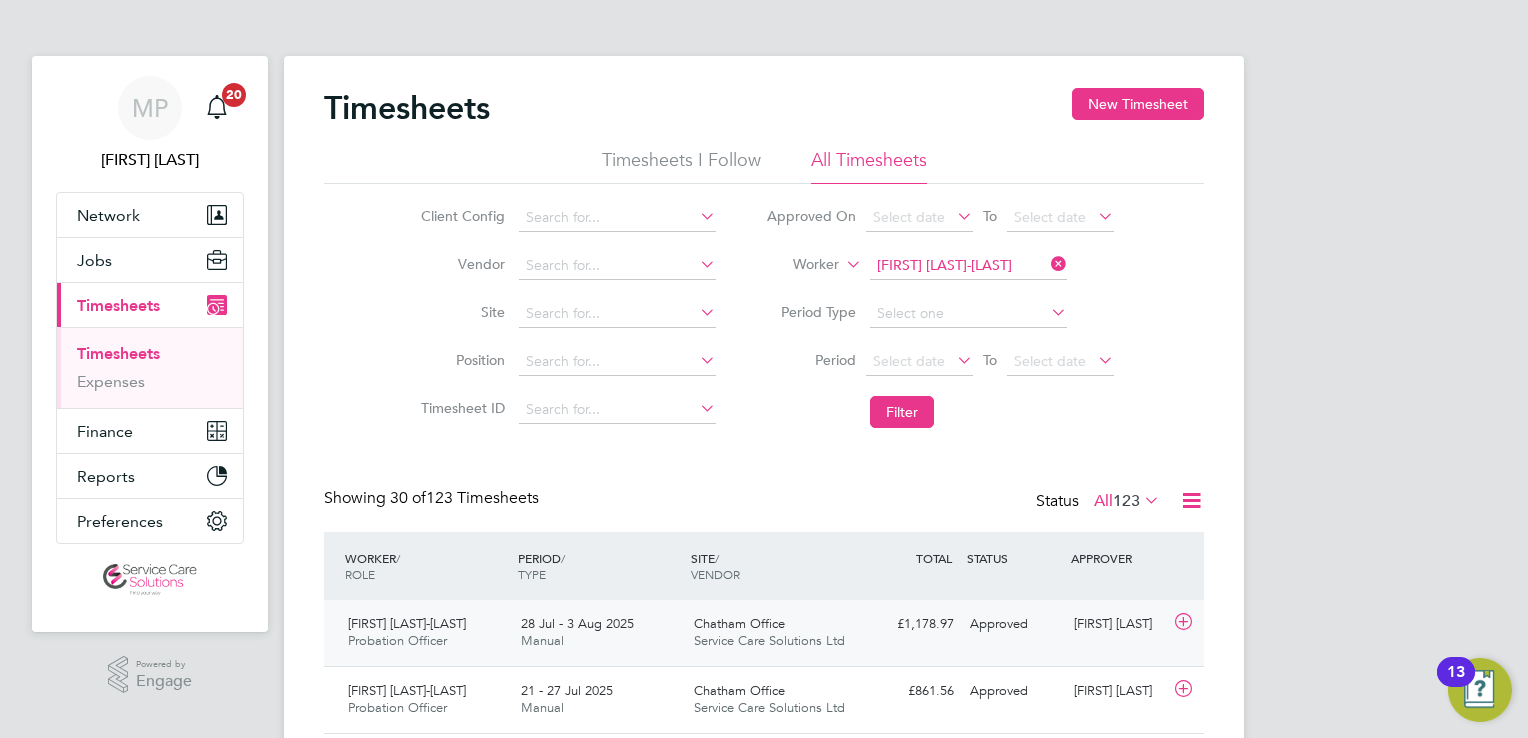 drag, startPoint x: 841, startPoint y: 637, endPoint x: 822, endPoint y: 638, distance: 19.026299 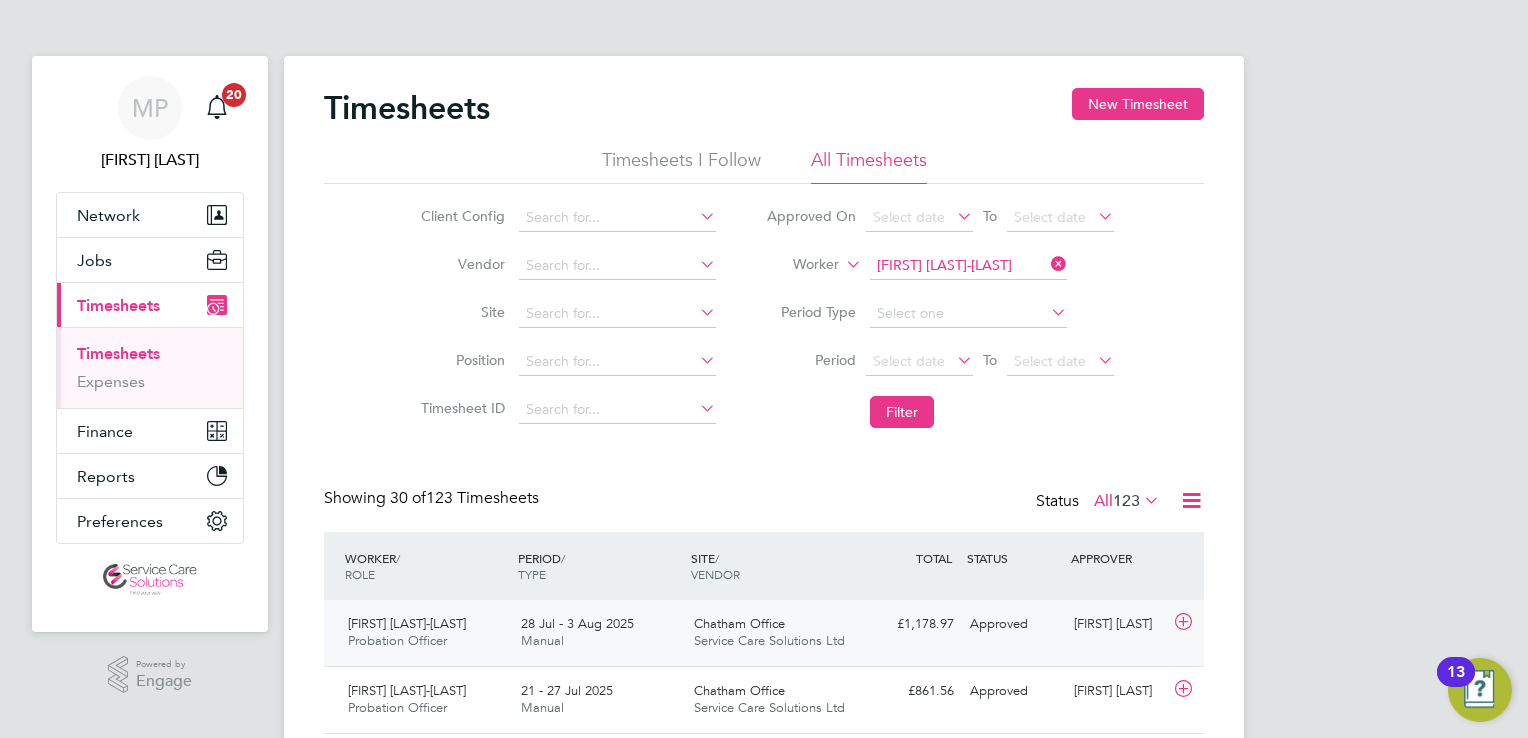 click on "Service Care Solutions Ltd" 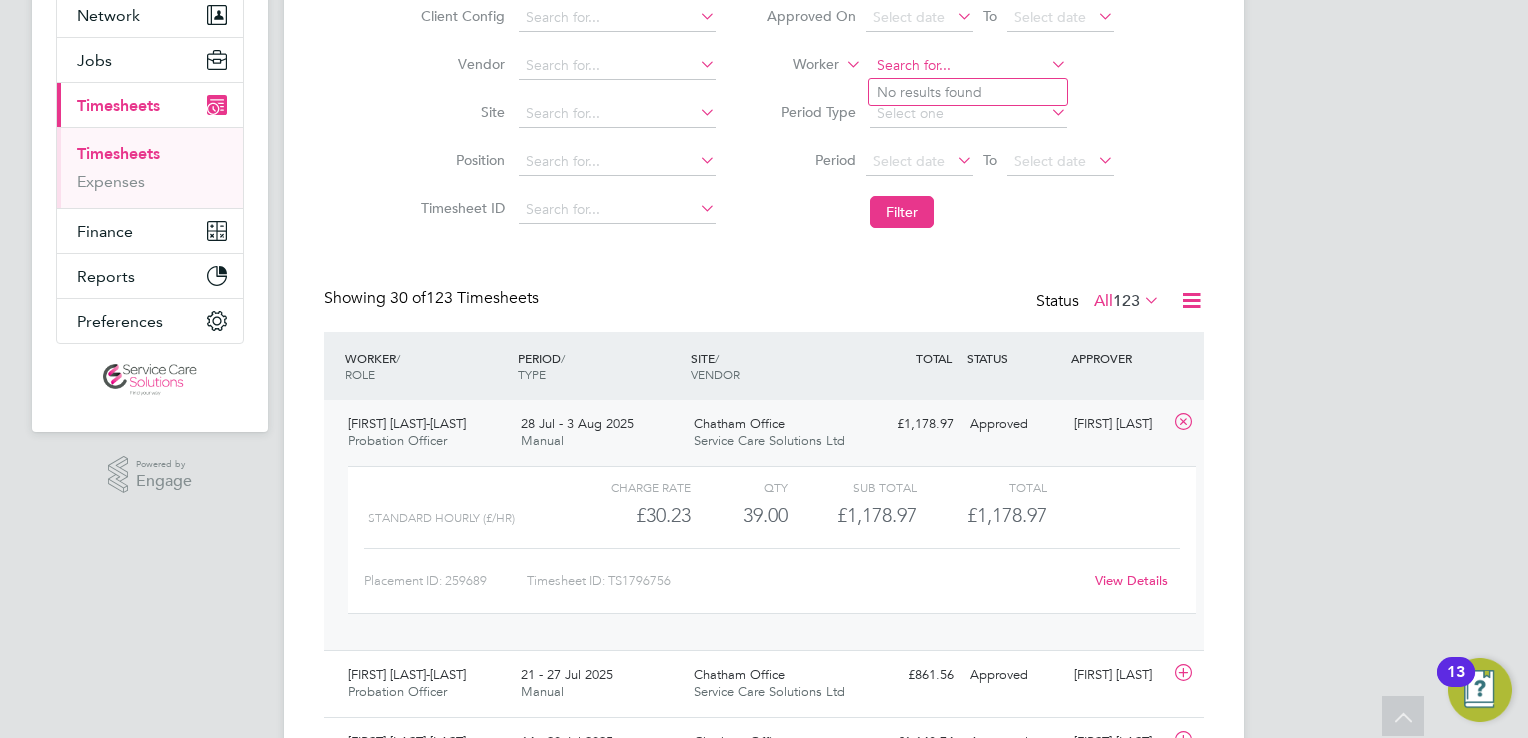 click 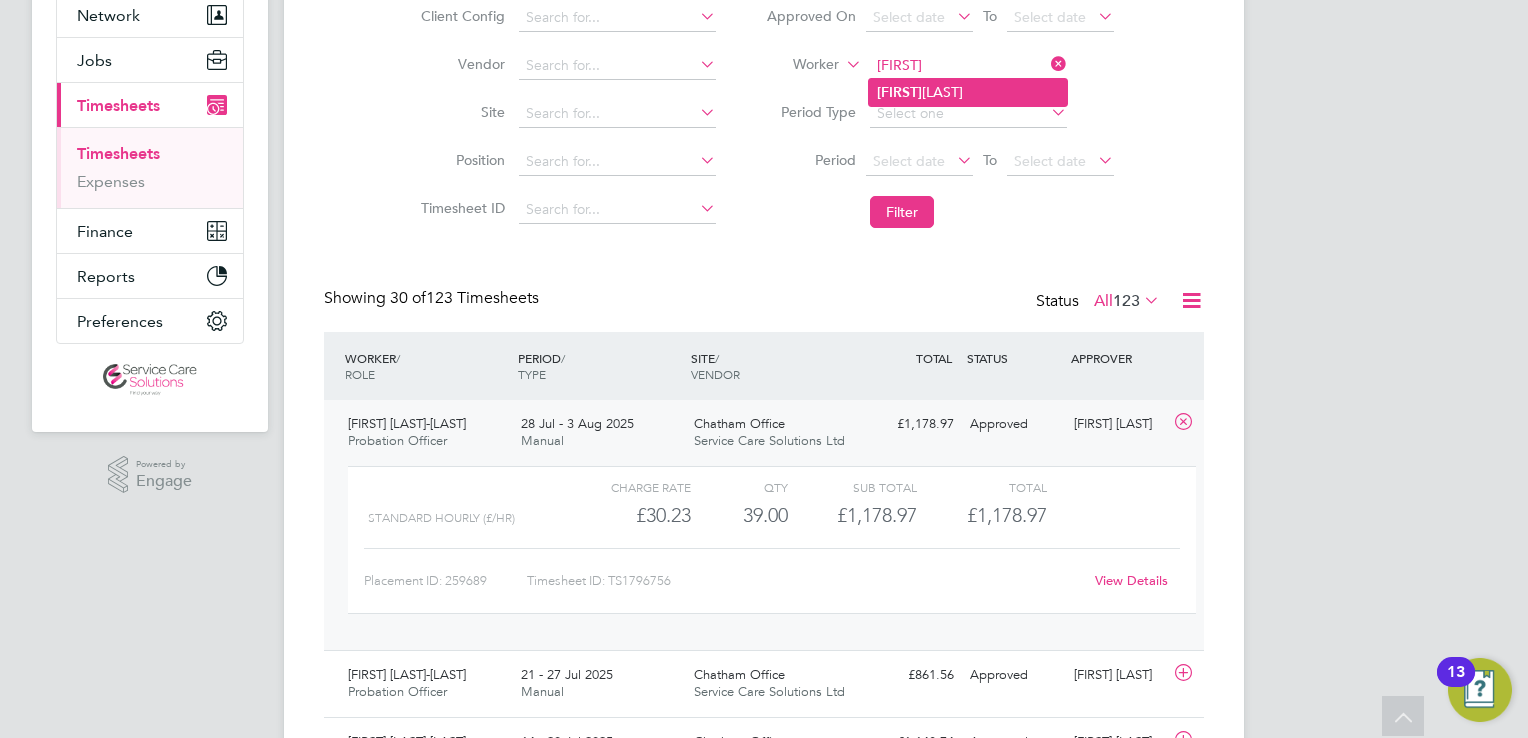 click on "Laverne  Stewart-Fraser" 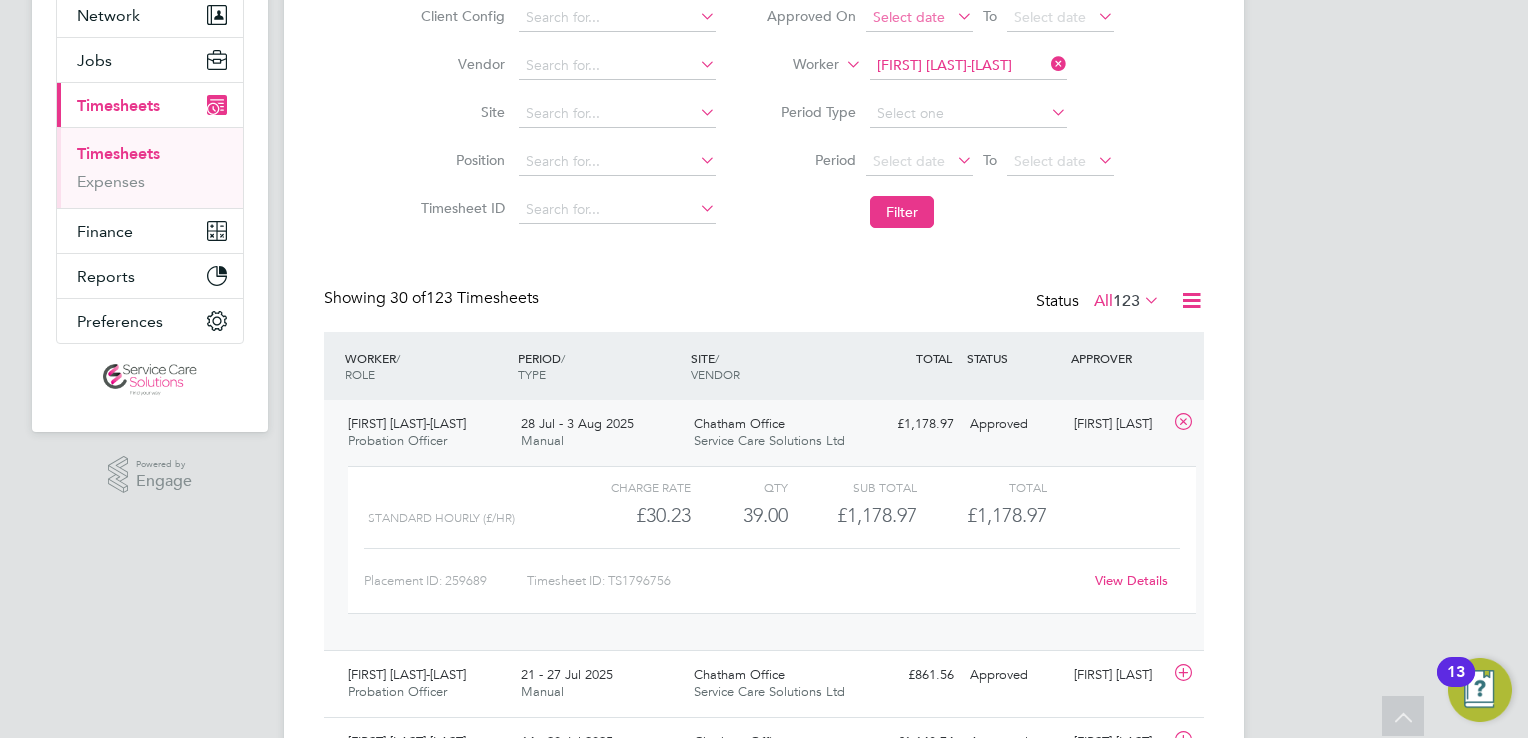 click on "Filter" 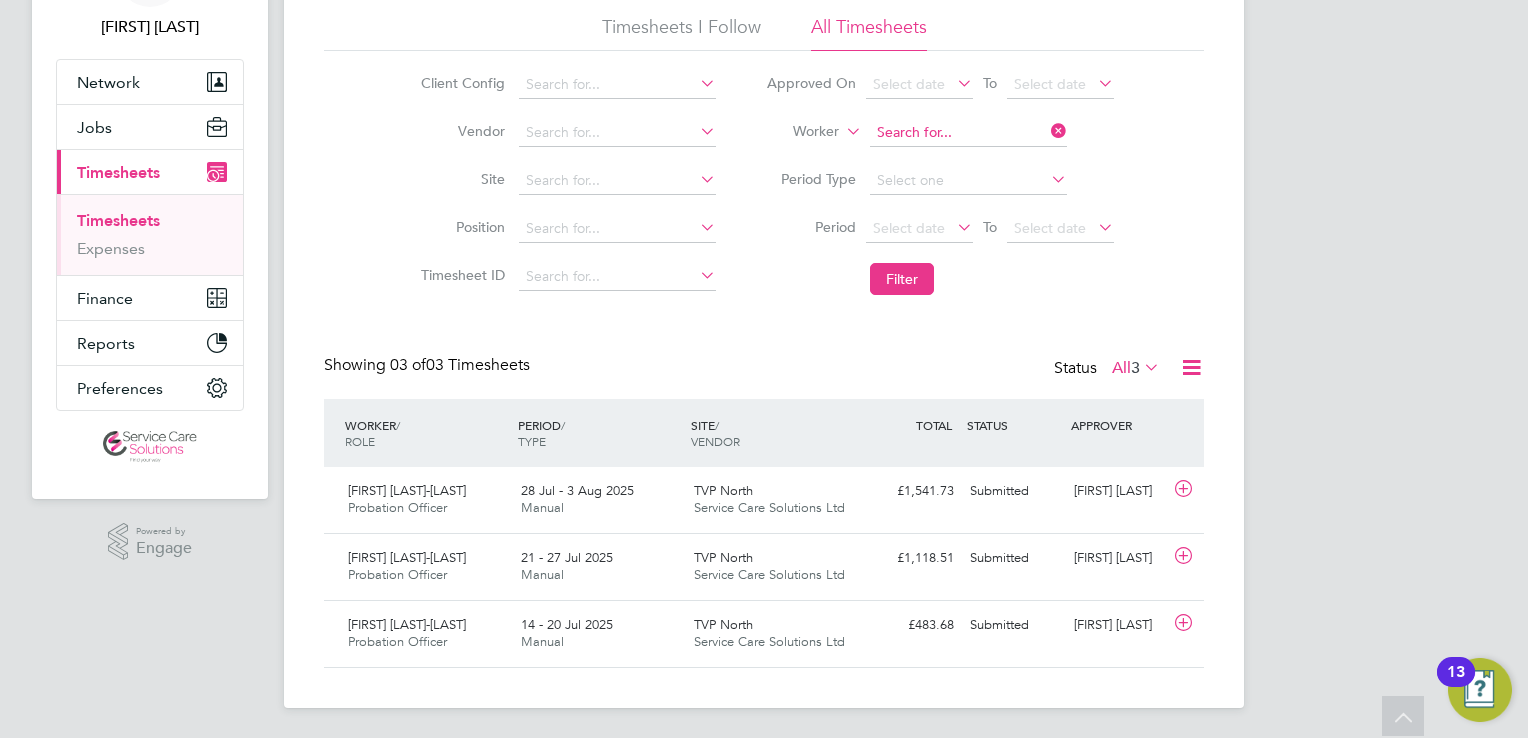 click 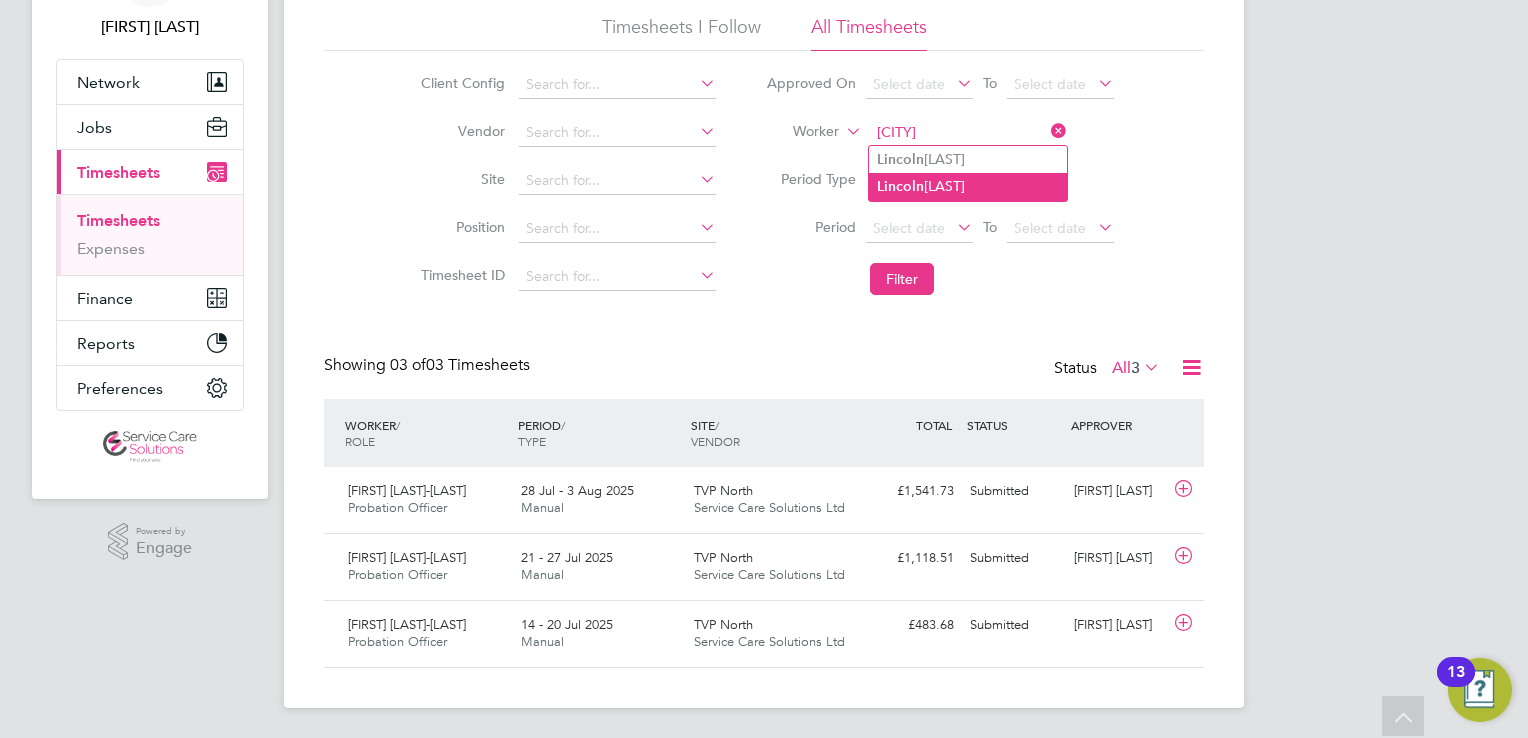 click on "Lincoln  Alleyne" 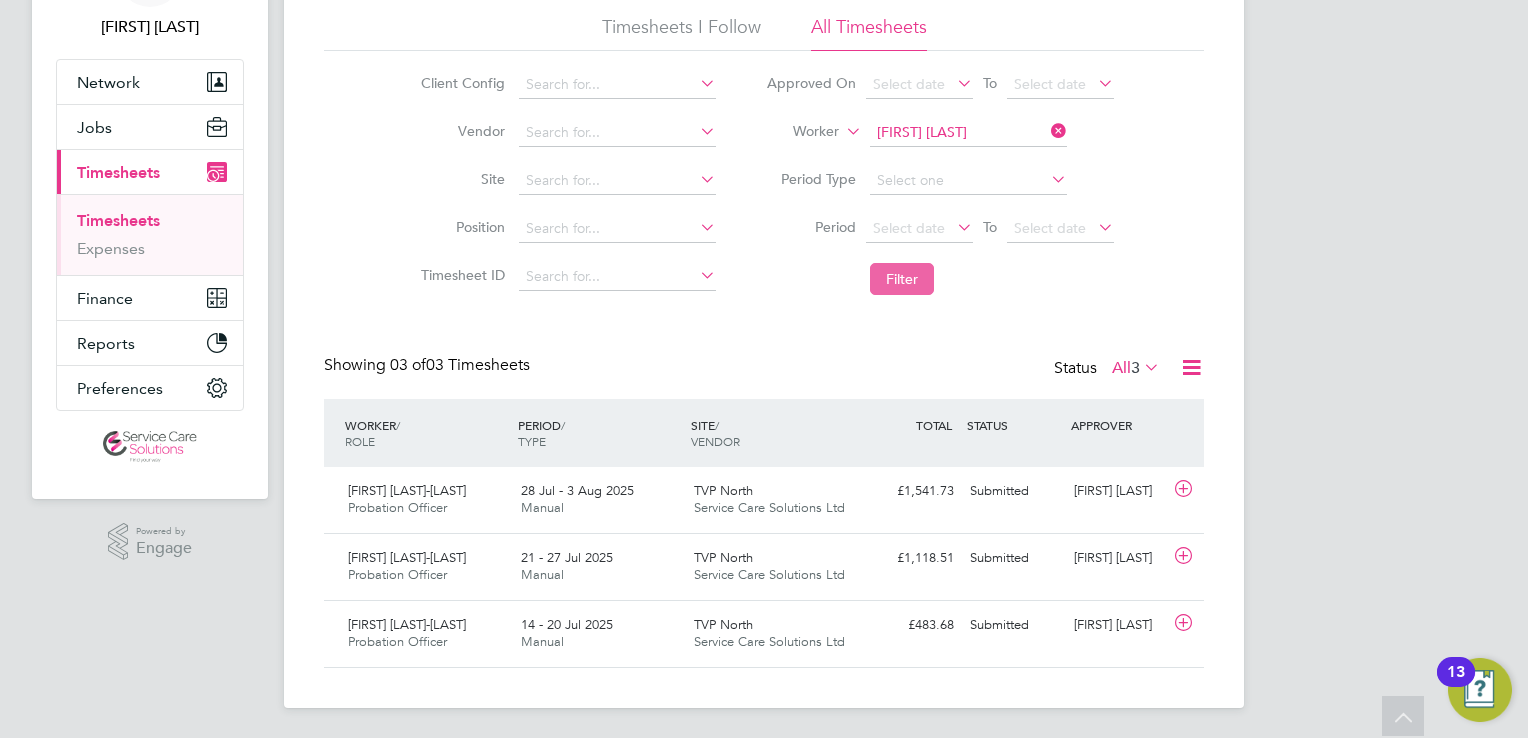 click on "Filter" 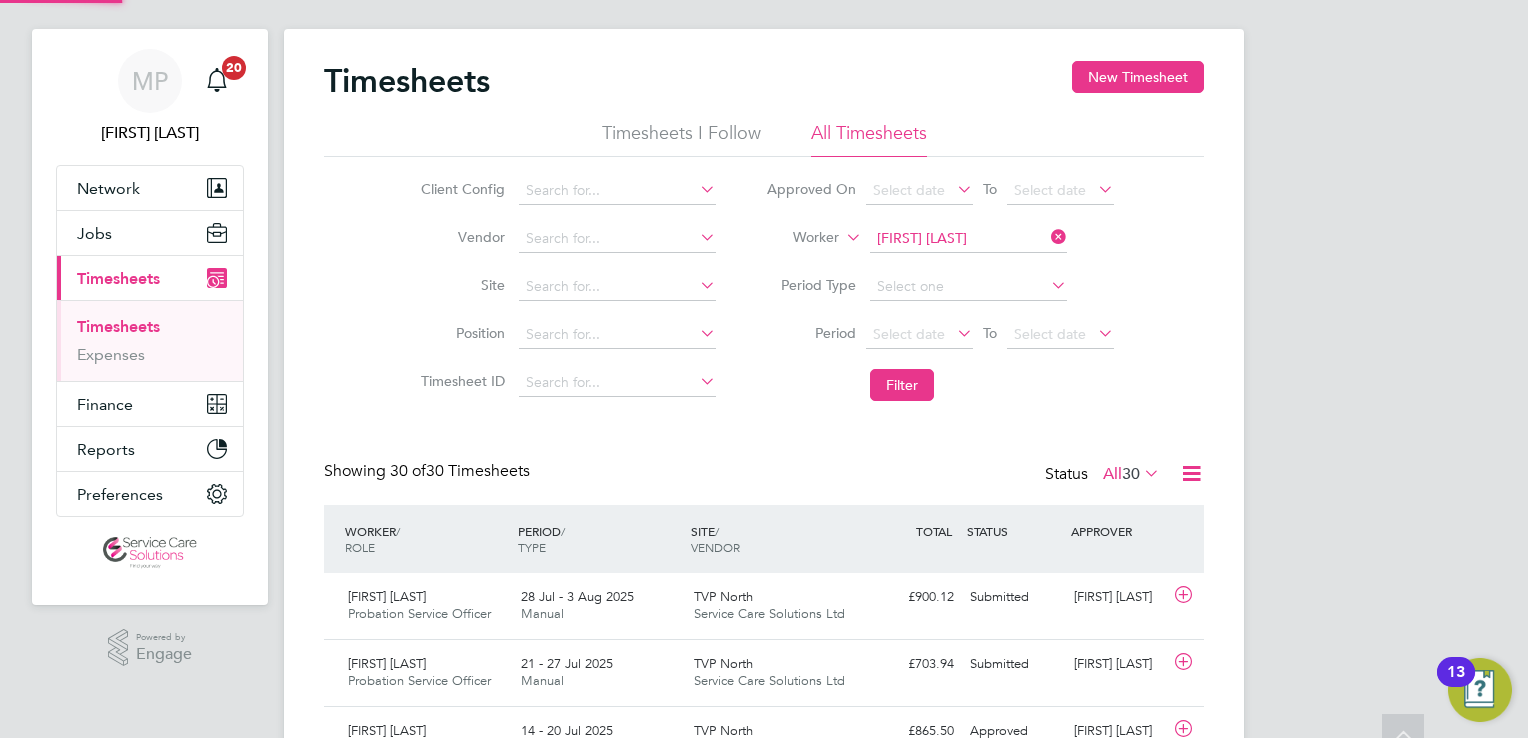 scroll, scrollTop: 133, scrollLeft: 0, axis: vertical 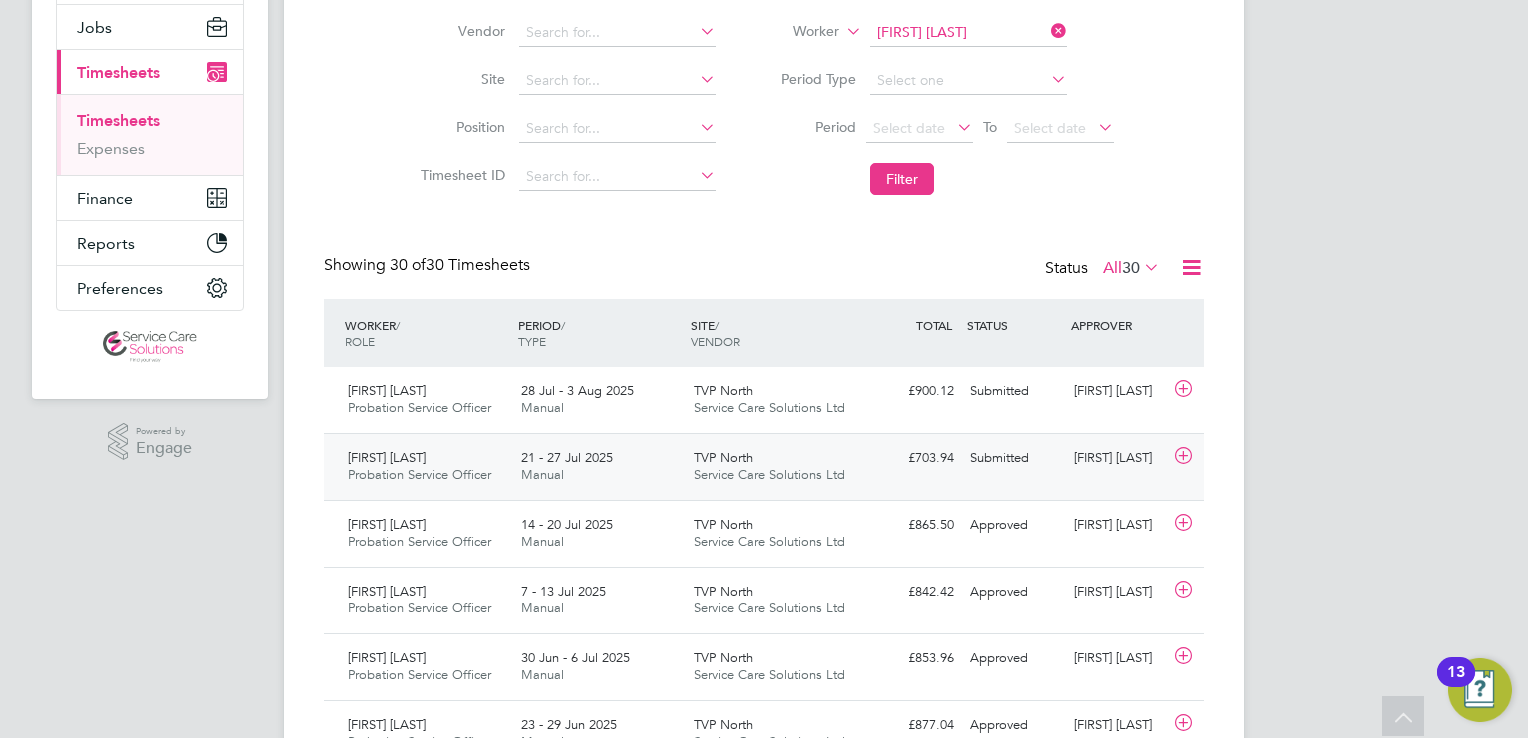 click on "£703.94 Submitted" 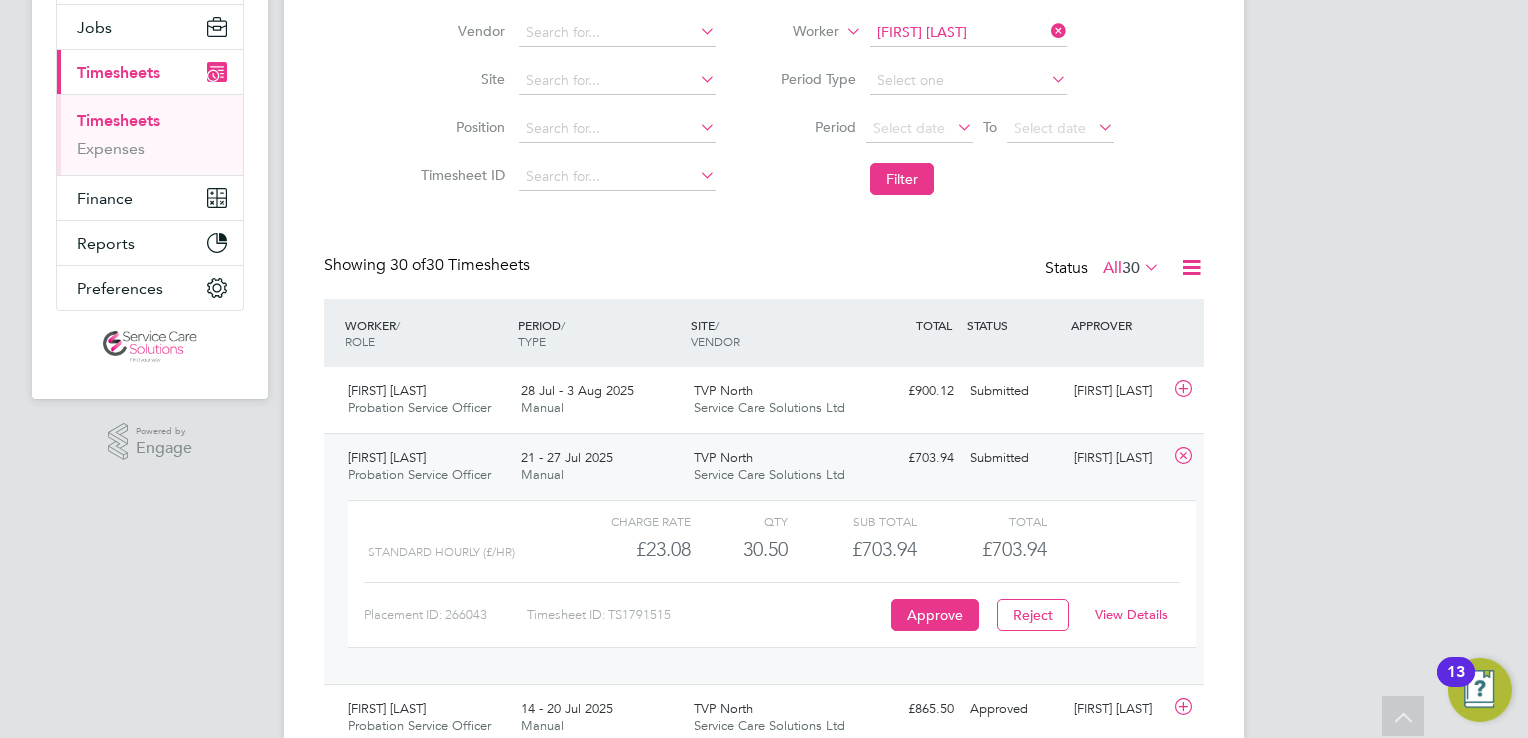 click on "View Details" 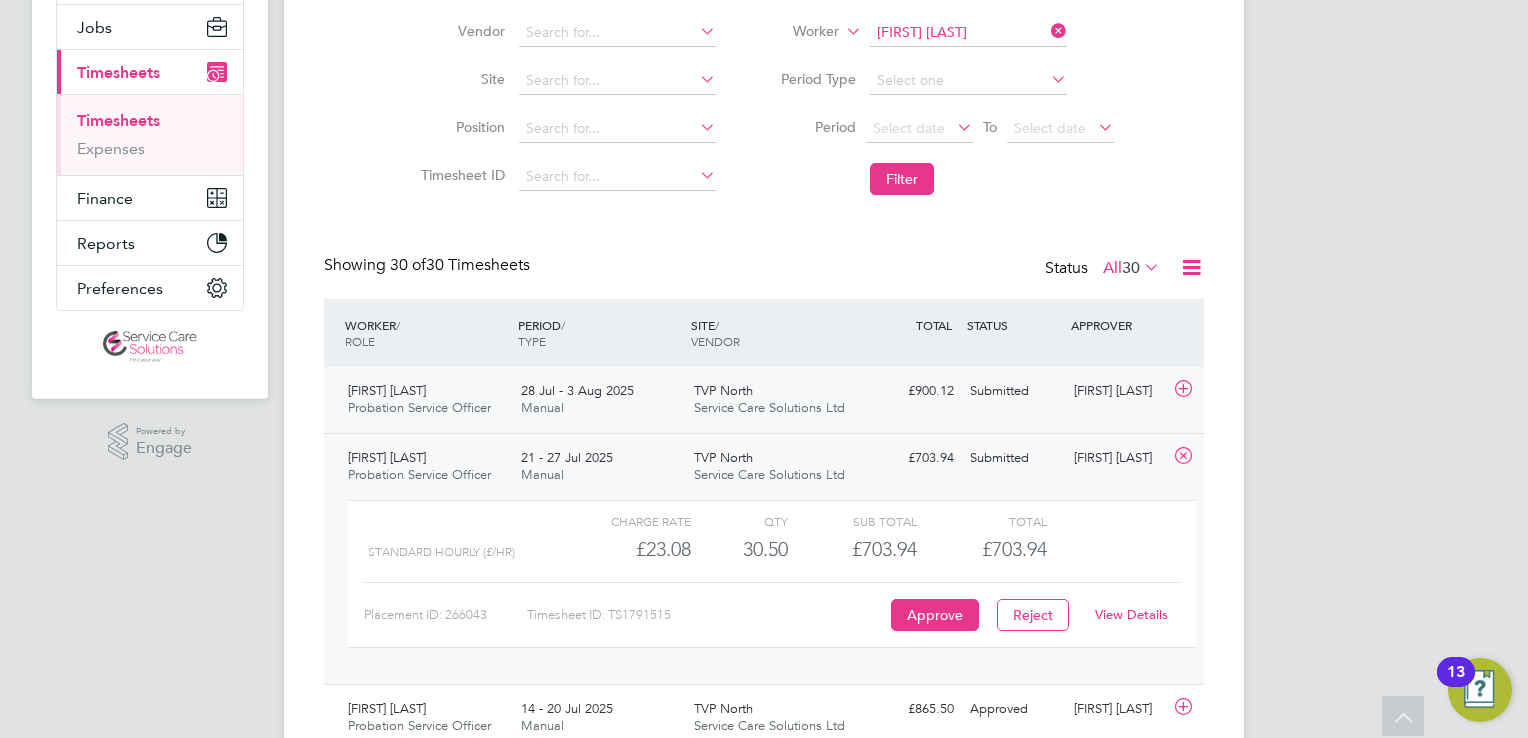 click on "Lincoln Alleyne Probation Service Officer   28 Jul - 3 Aug 2025 28 Jul - 3 Aug 2025 Manual TVP North Service Care Solutions Ltd £900.12 Submitted Submitted Claire Weston" 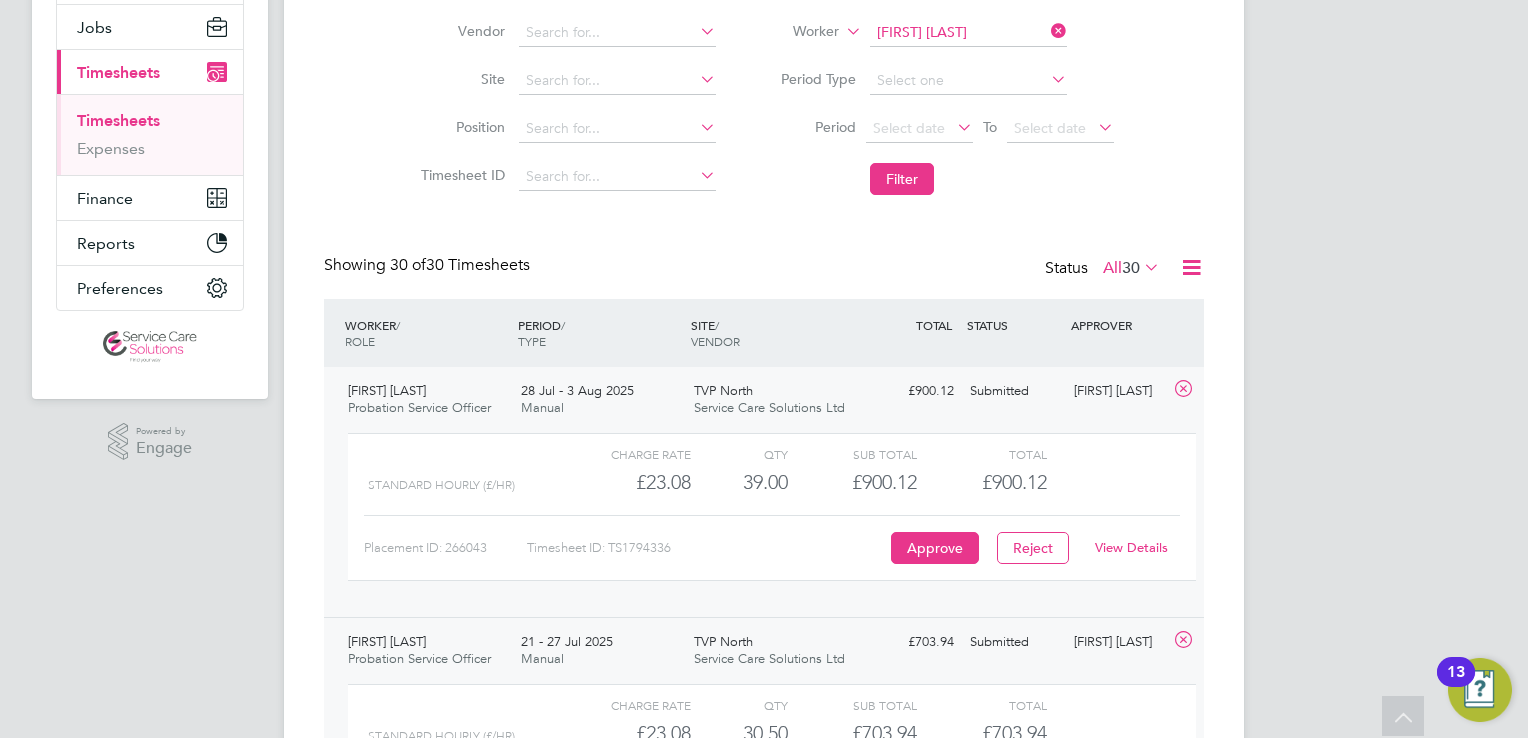 click on "View Details" 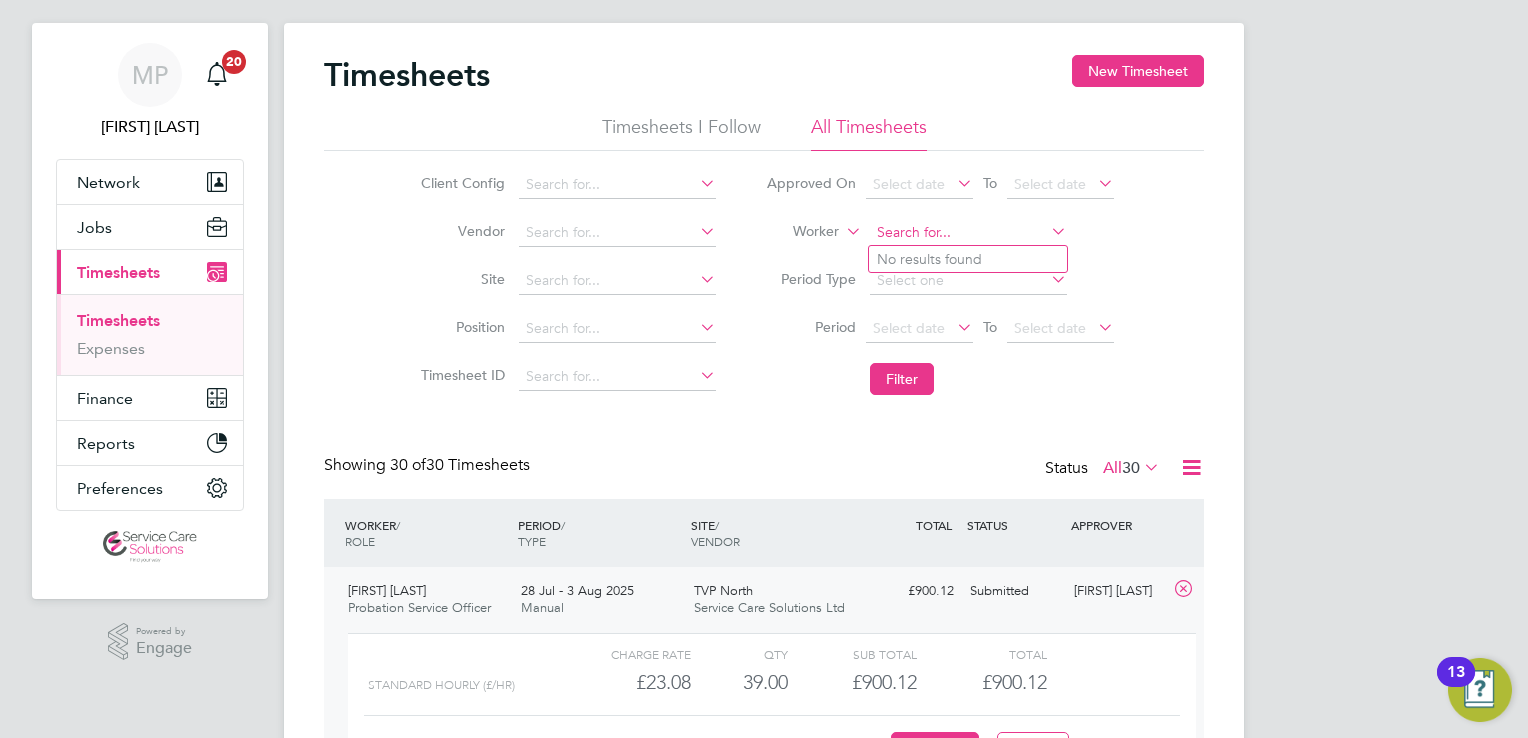 click 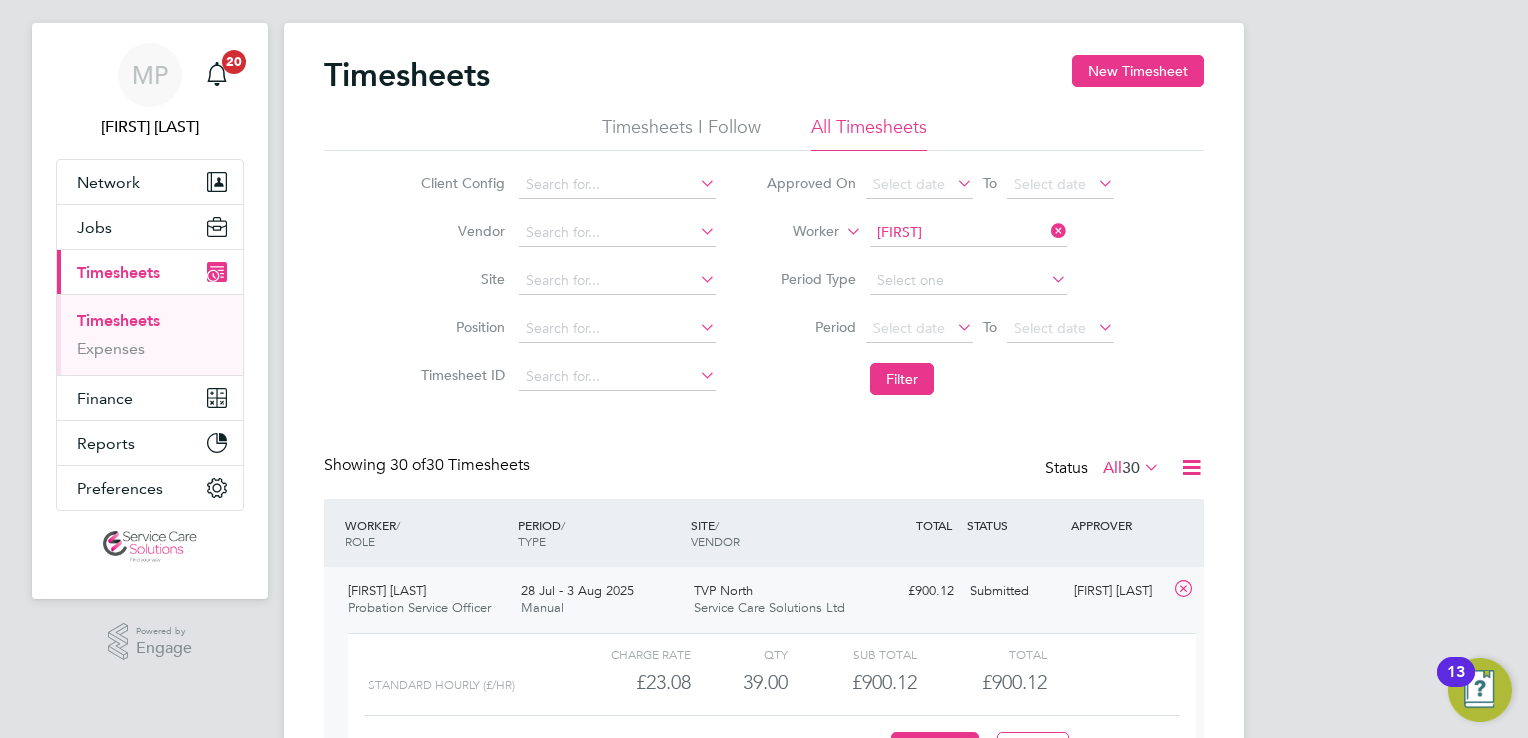 click on "Mebrat  Beiene" 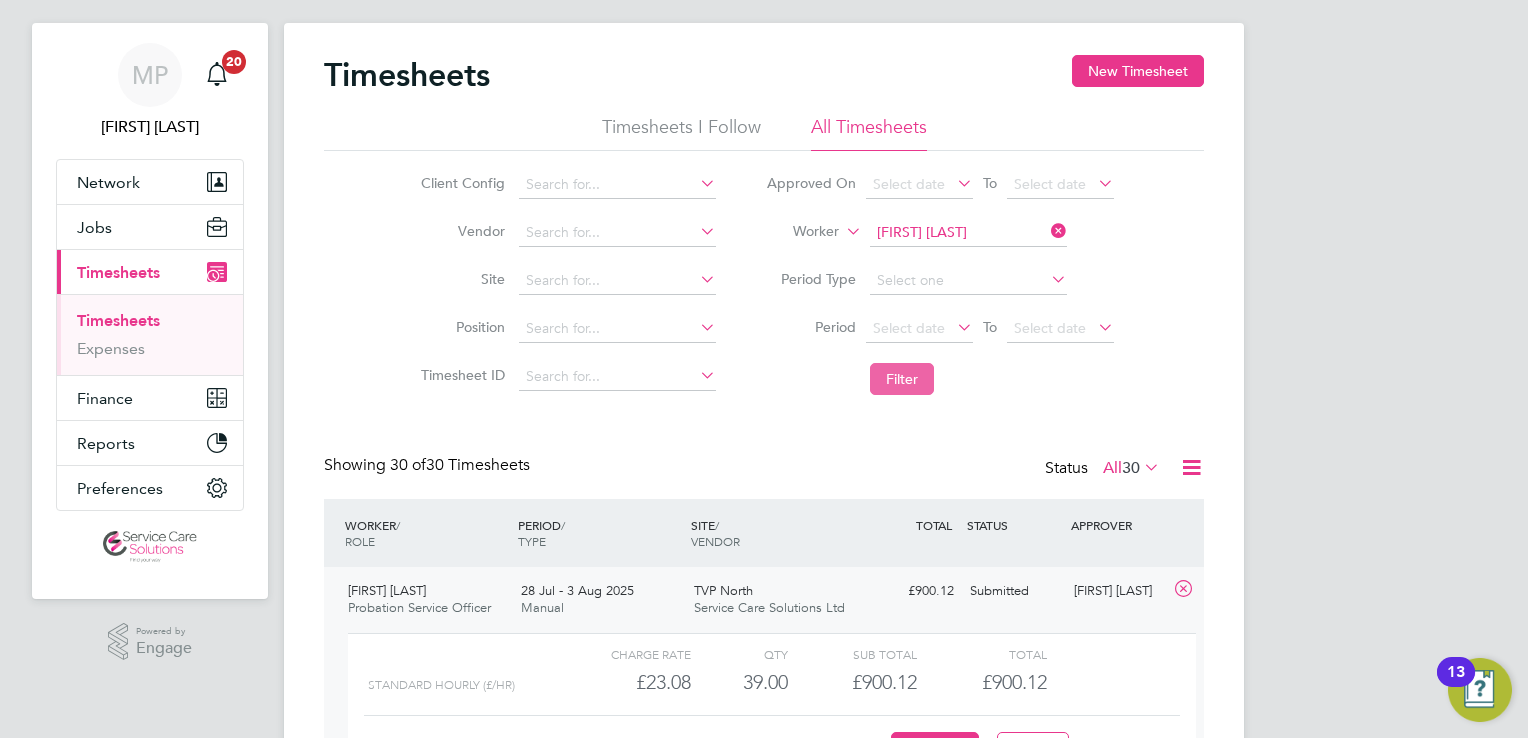 click on "Filter" 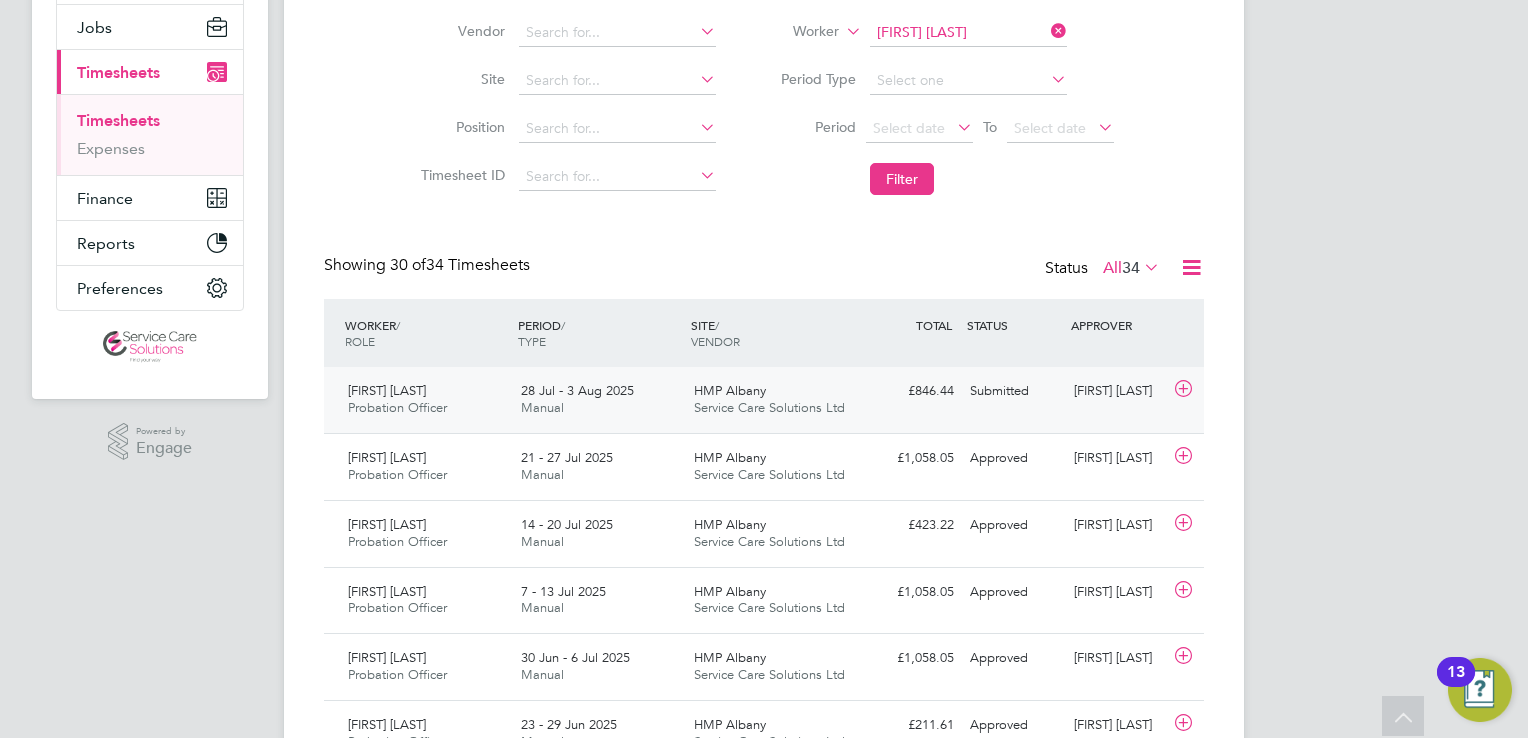 click on "Mebrat Beiene Probation Officer   28 Jul - 3 Aug 2025 28 Jul - 3 Aug 2025 Manual HMP Albany Service Care Solutions Ltd £846.44 Submitted Submitted Therese Young" 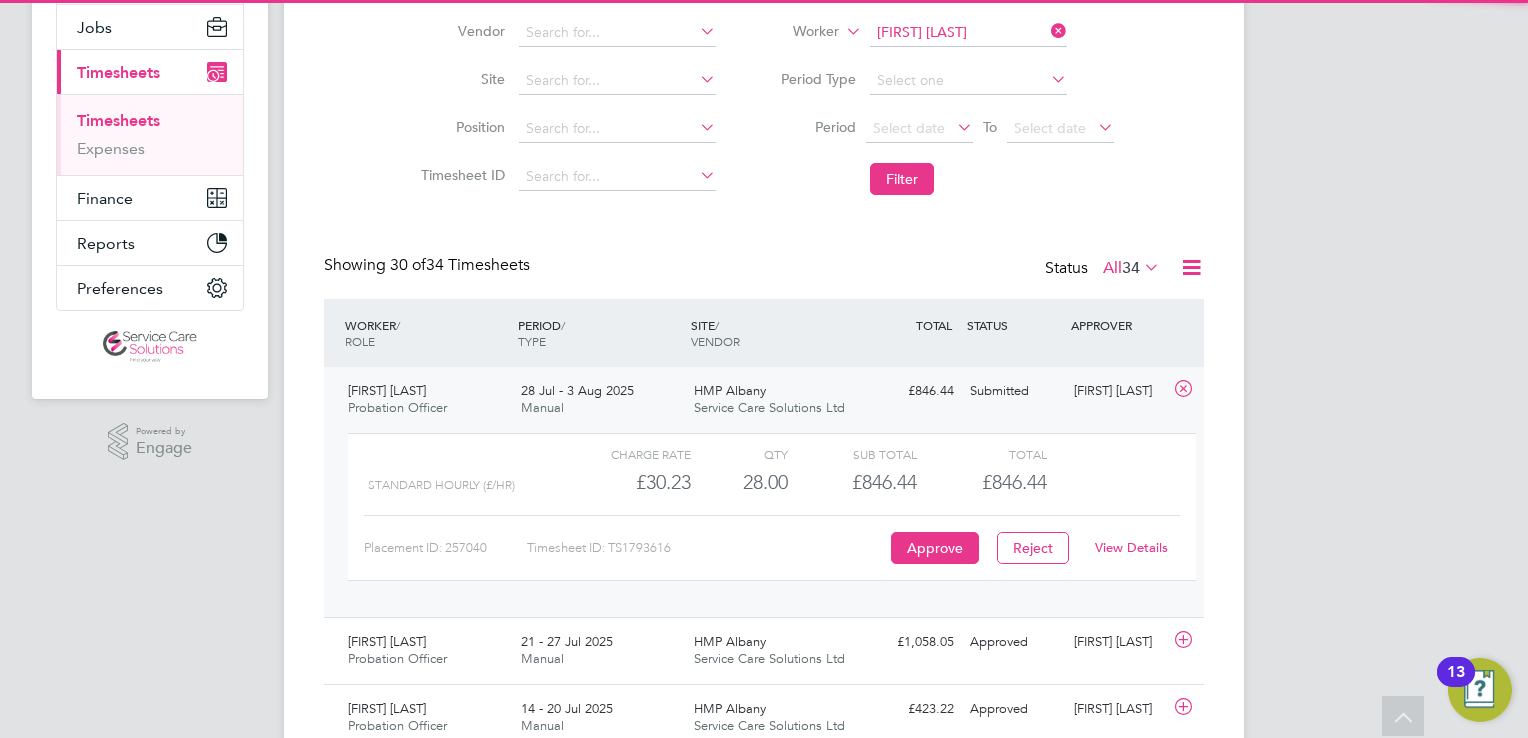click on "Mebrat Beiene Probation Officer   28 Jul - 3 Aug 2025 28 Jul - 3 Aug 2025 Manual HMP Albany Service Care Solutions Ltd £846.44 Submitted Submitted Therese Young   Charge rate QTY Sub Total Total Standard Hourly (£/HR)     £30.23 28 28.00 28 £846.44 £846.44 Placement ID: 257040 Timesheet ID: TS1793616 Approve Reject View Details" 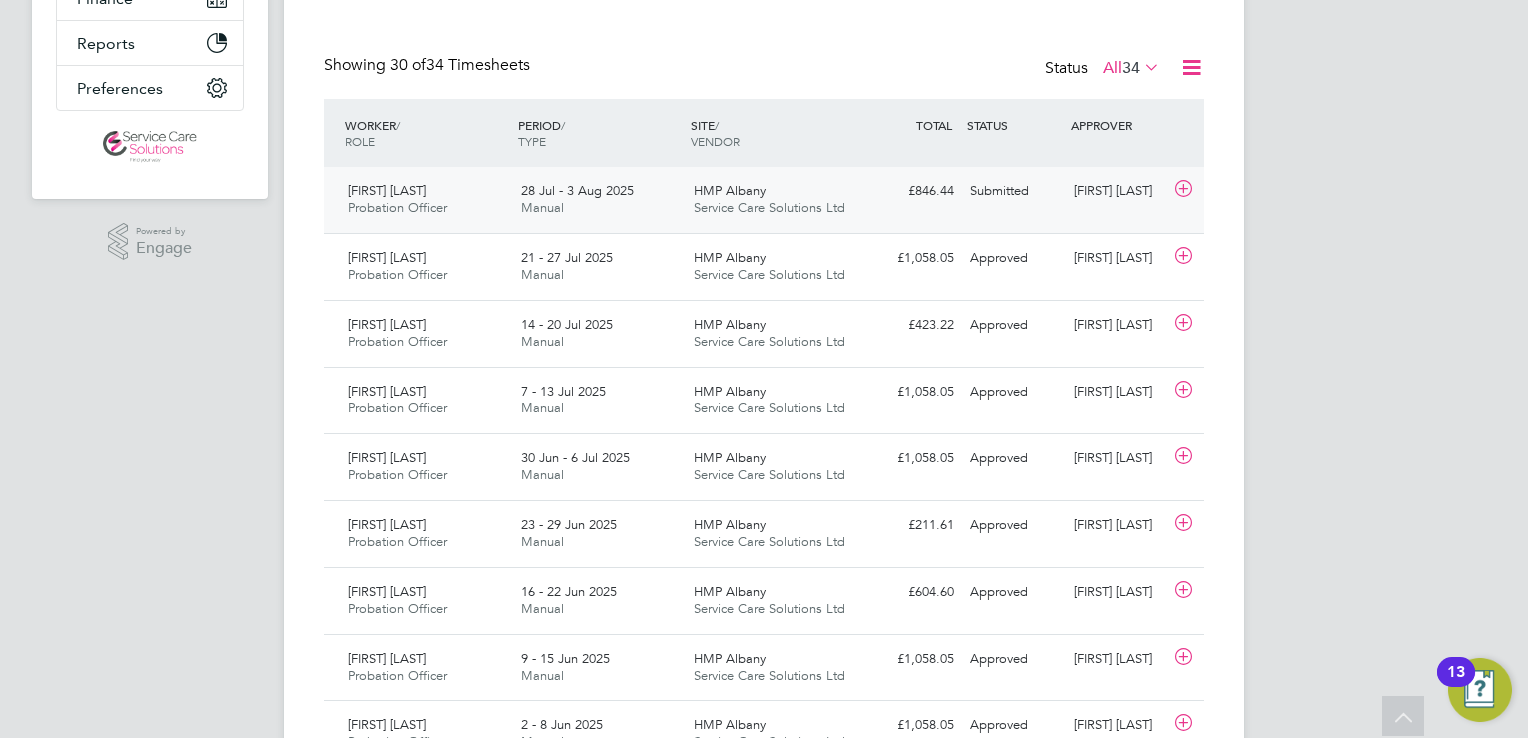 click on "28 Jul - 3 Aug 2025 Manual" 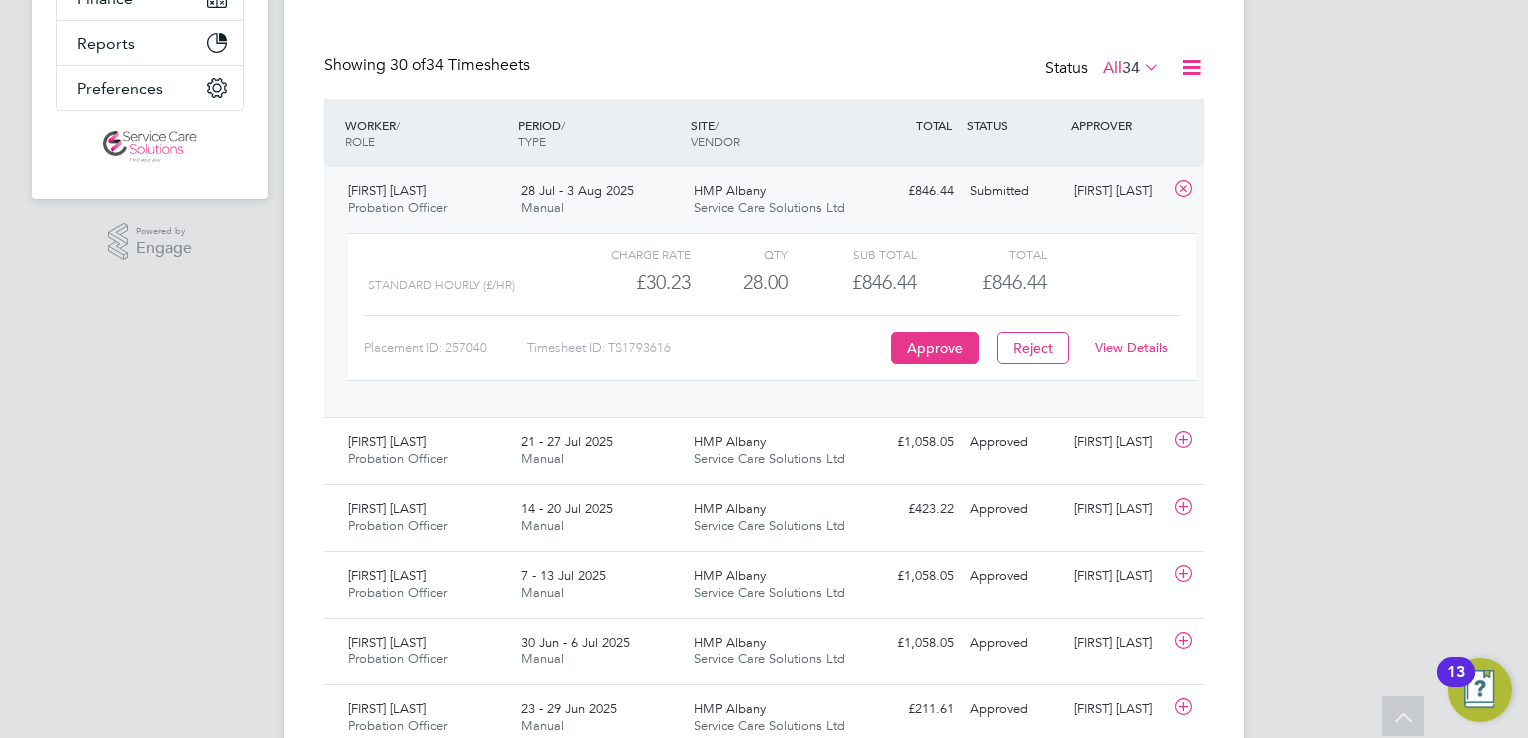 click on "View Details" 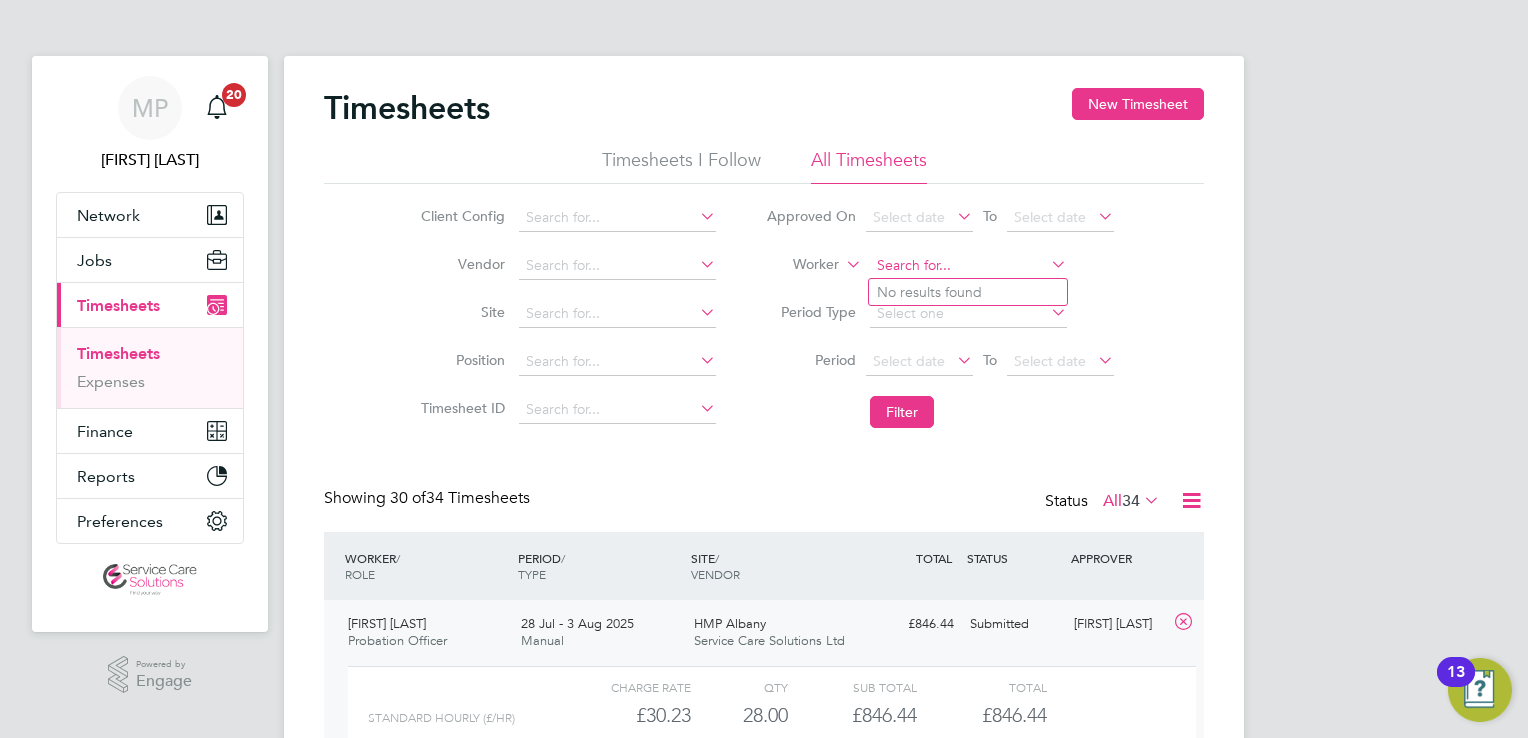 click 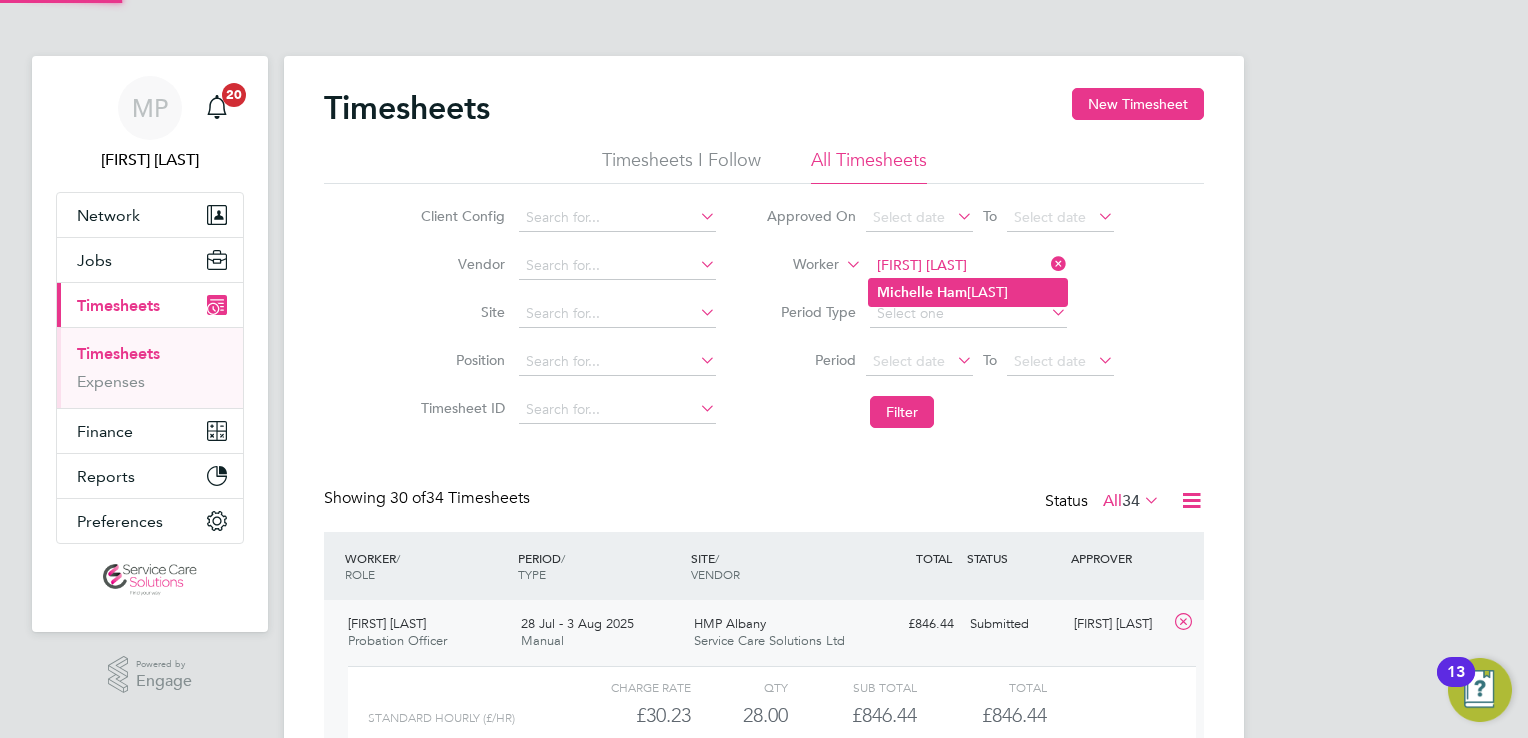 click on "Michelle   Ham kalo" 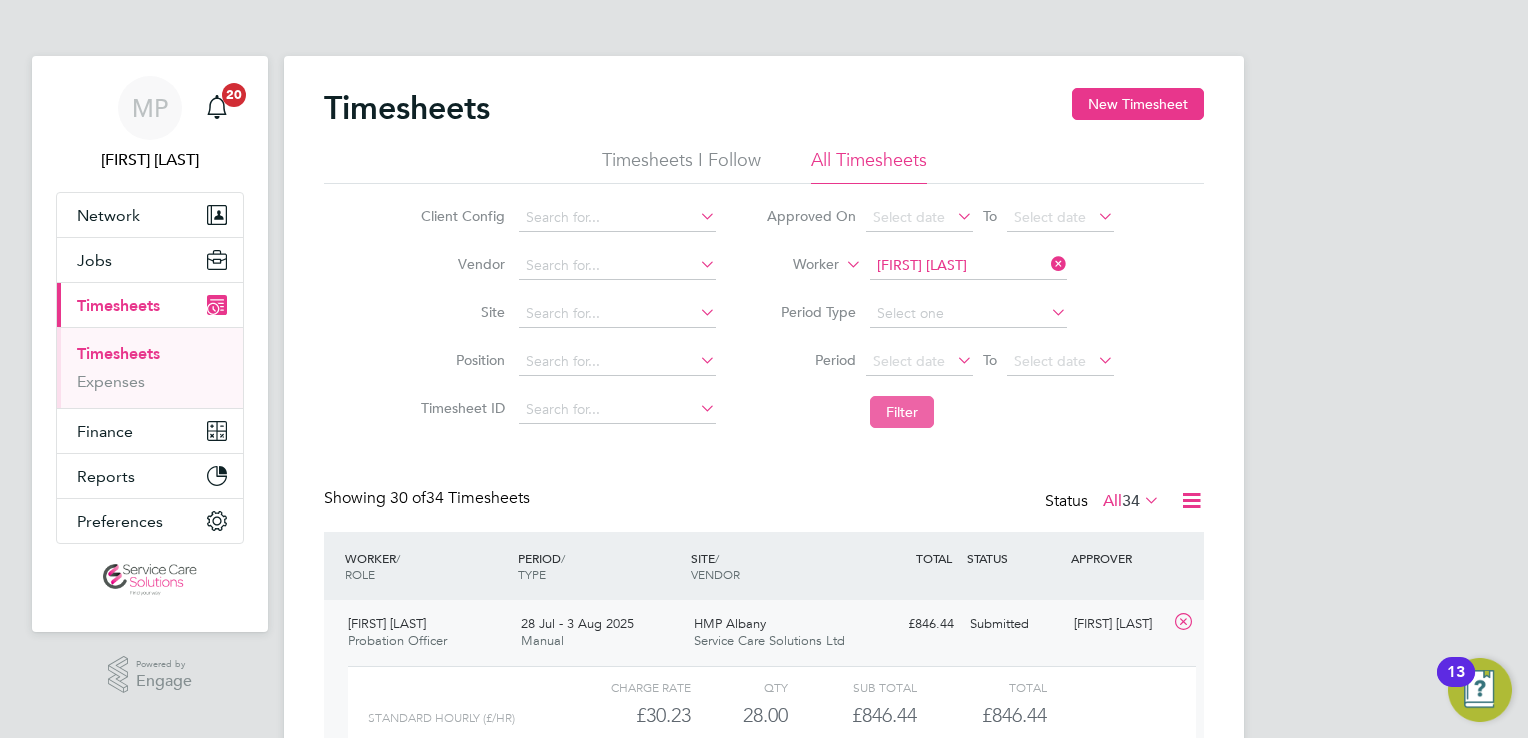 click on "Filter" 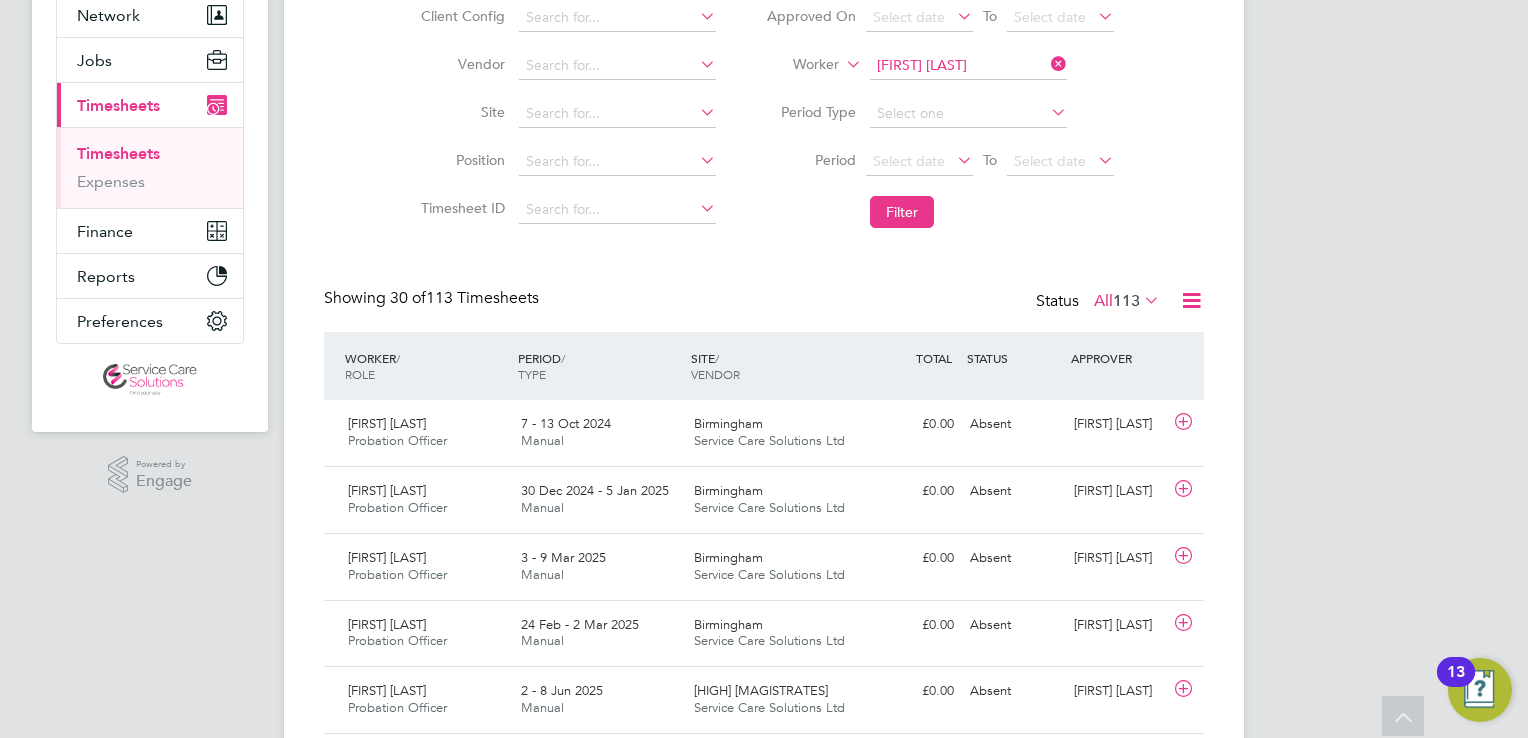 click 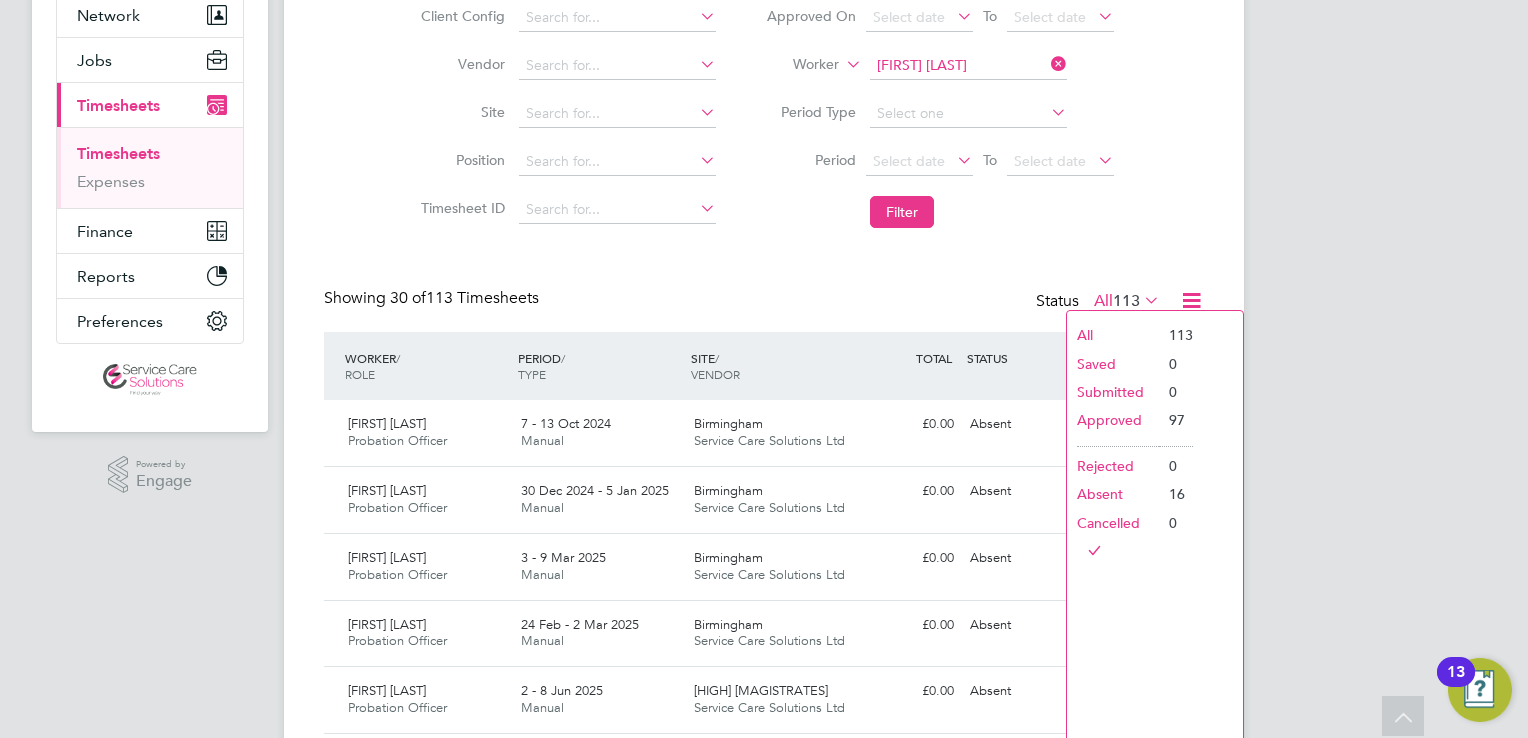 click on "Approved" 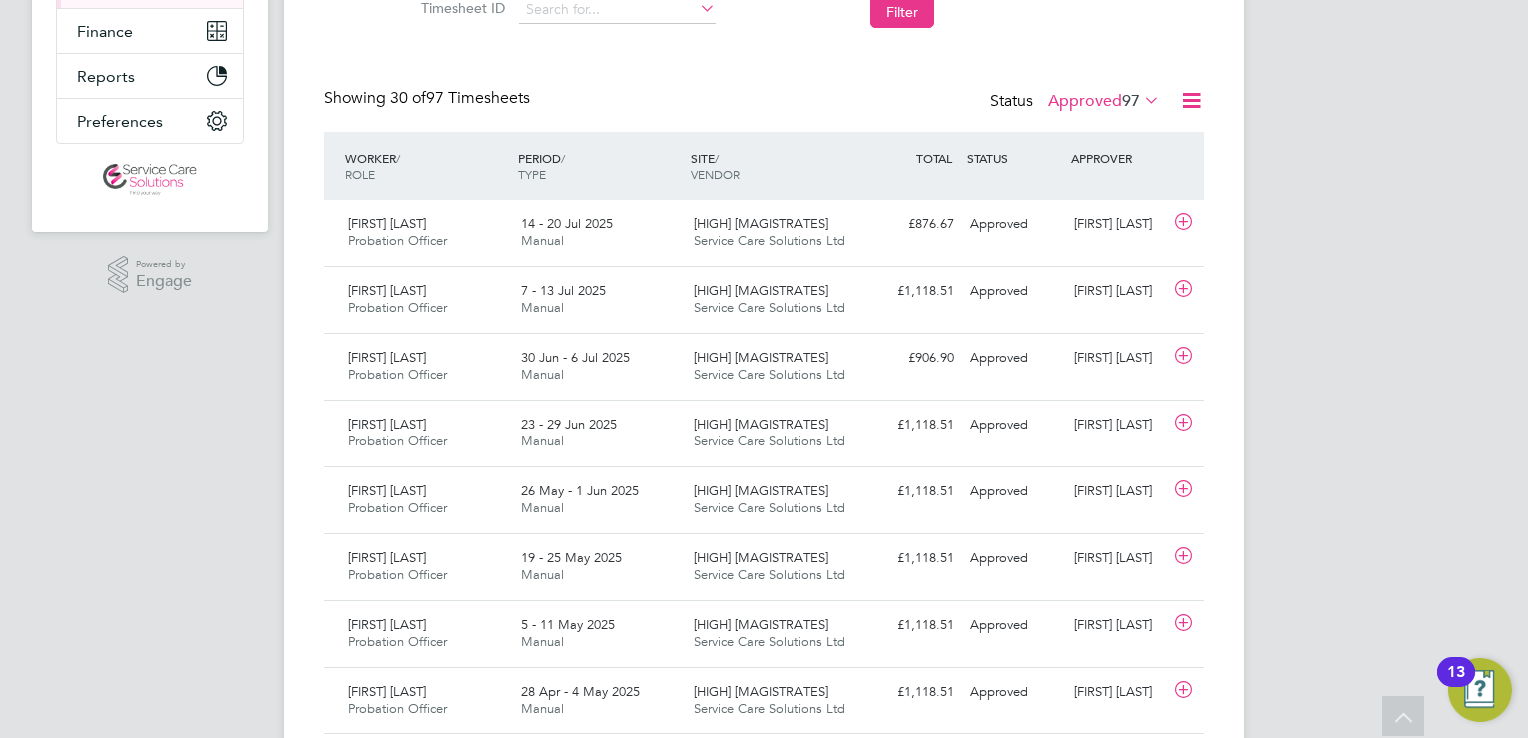 click on "Showing   30 of  97 Timesheets Status  Approved  97" 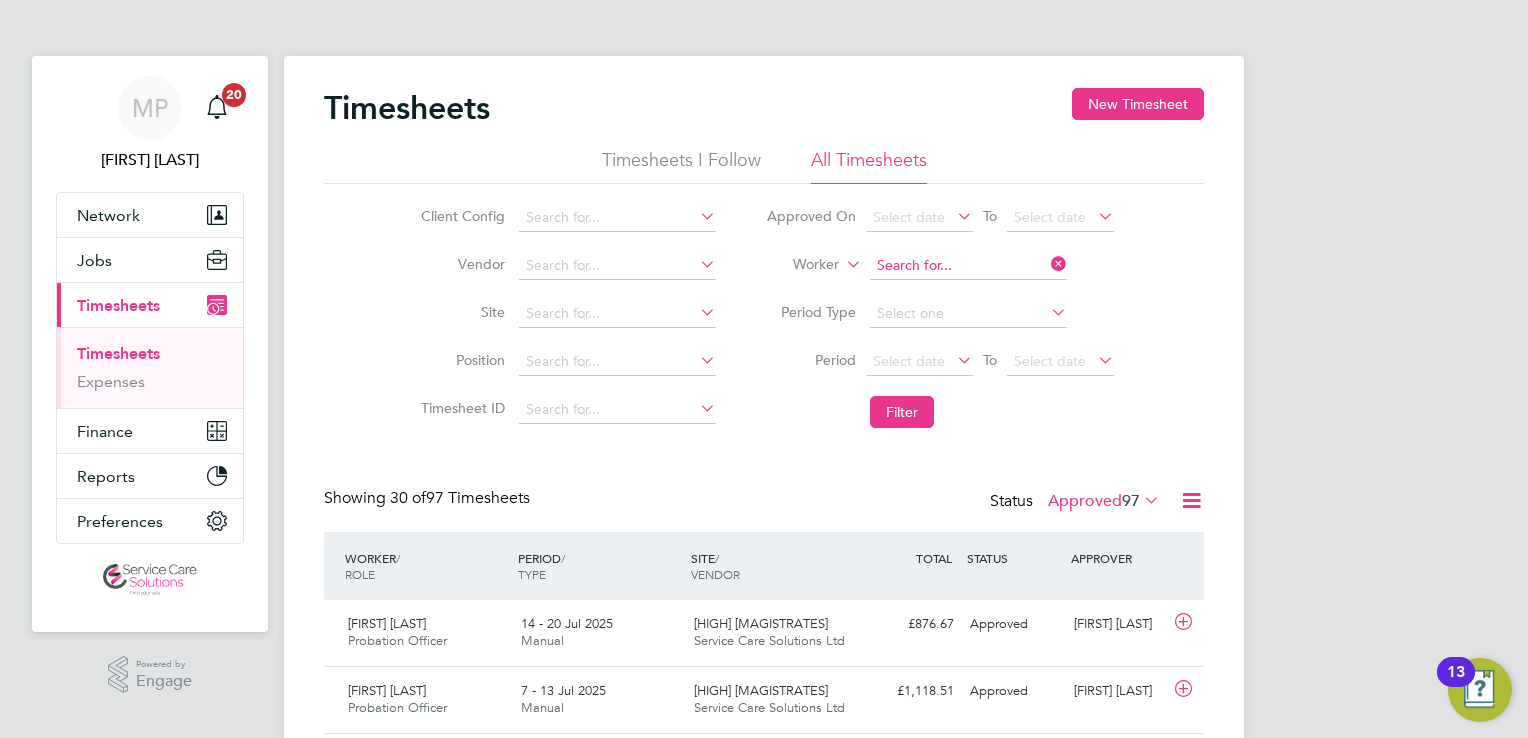 click 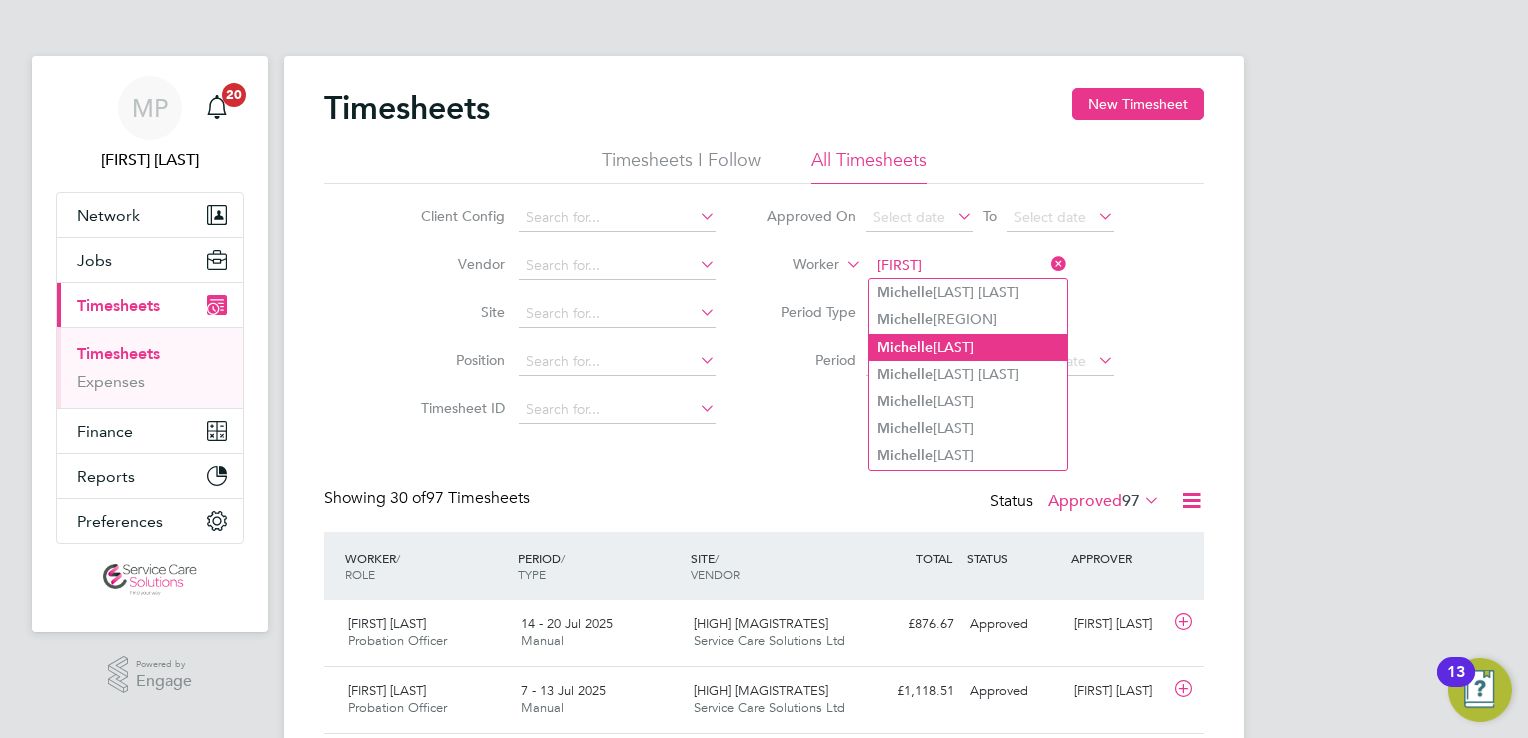 click on "Michelle  Kwarteng" 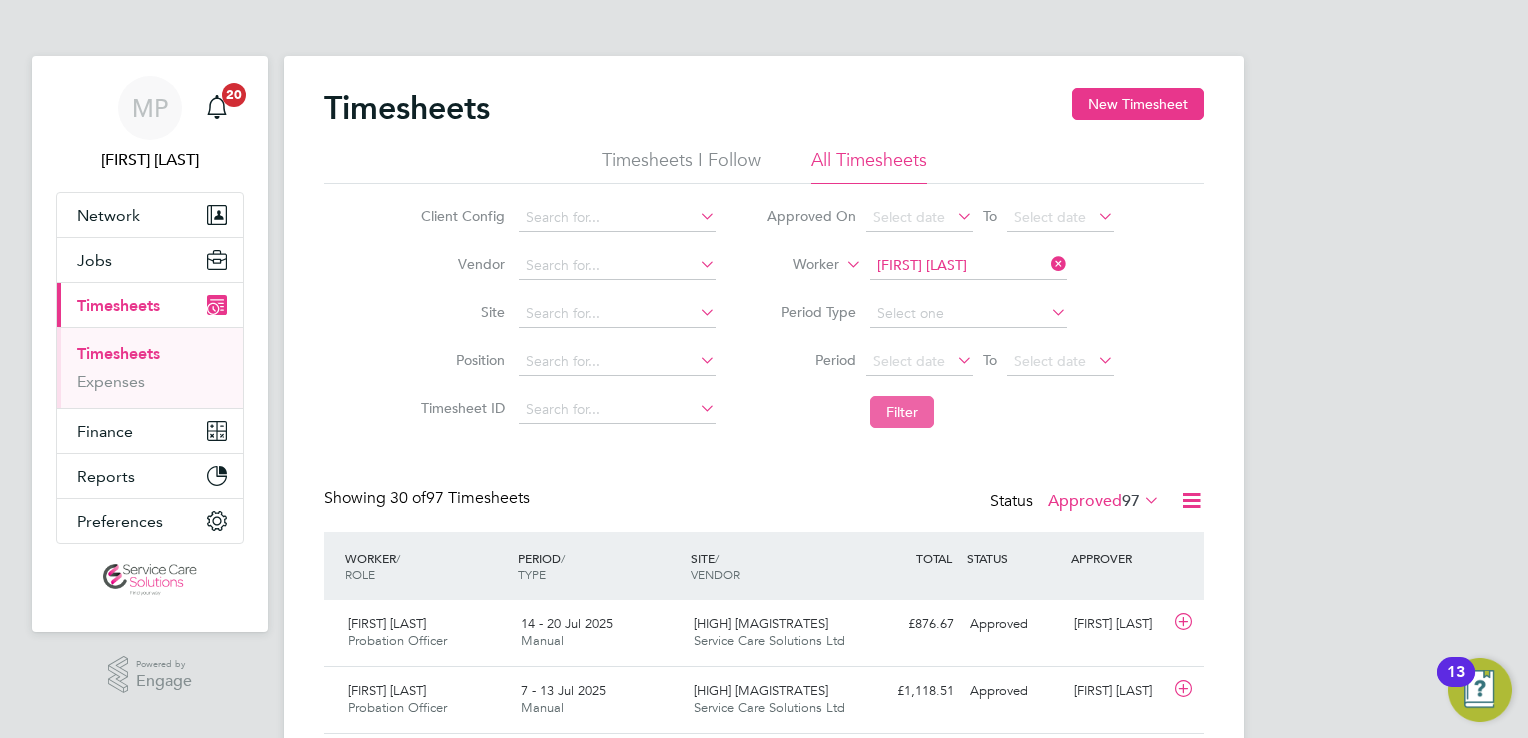 click on "Filter" 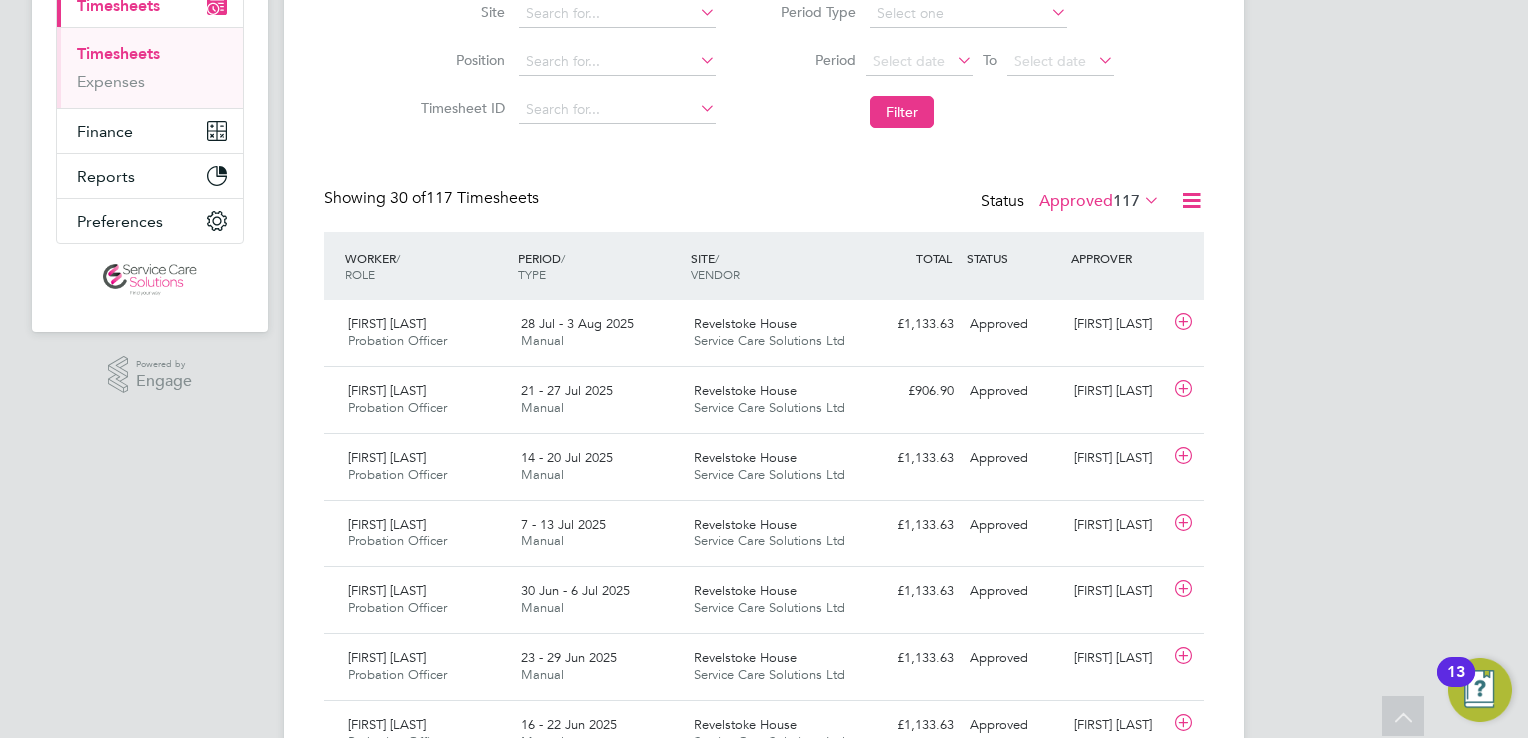 click 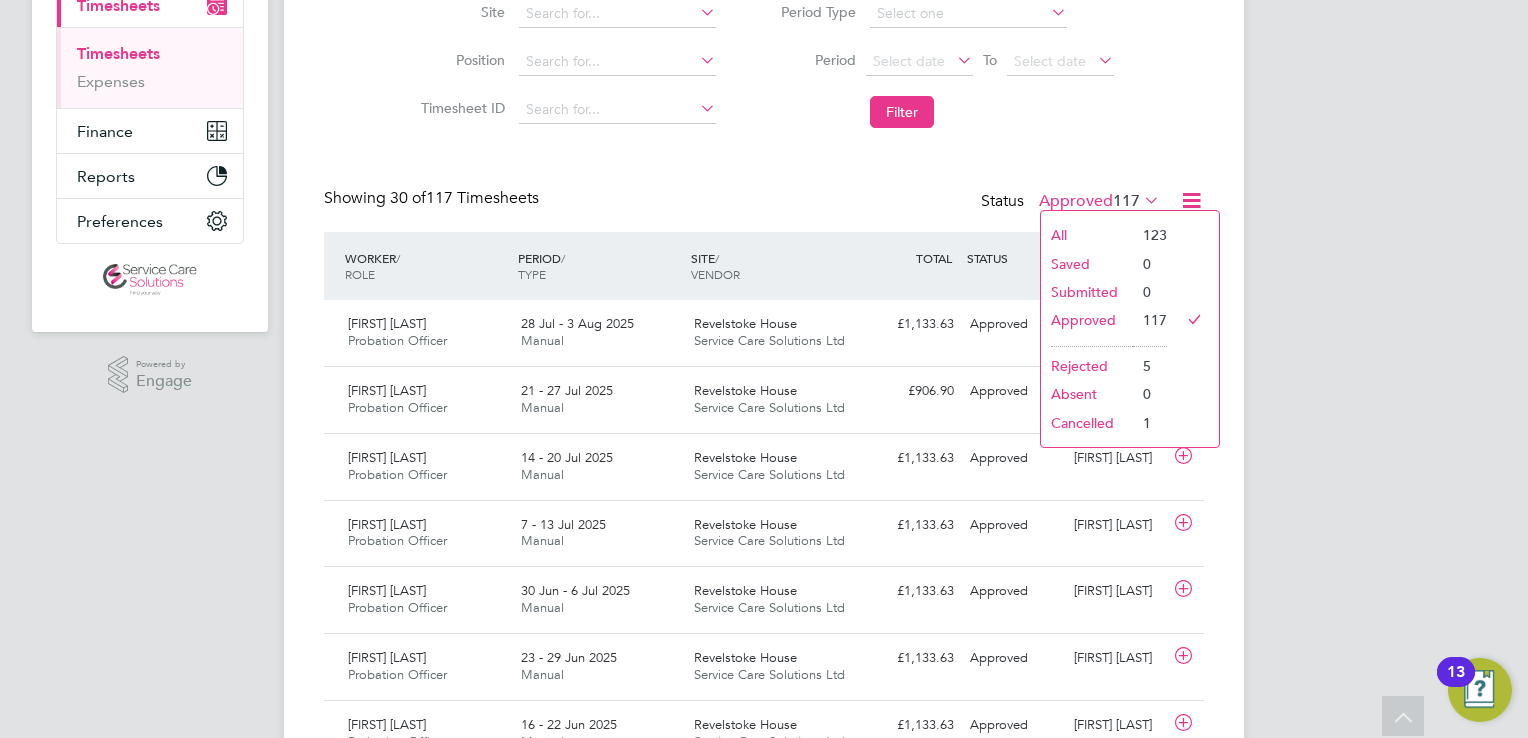 click on "All" 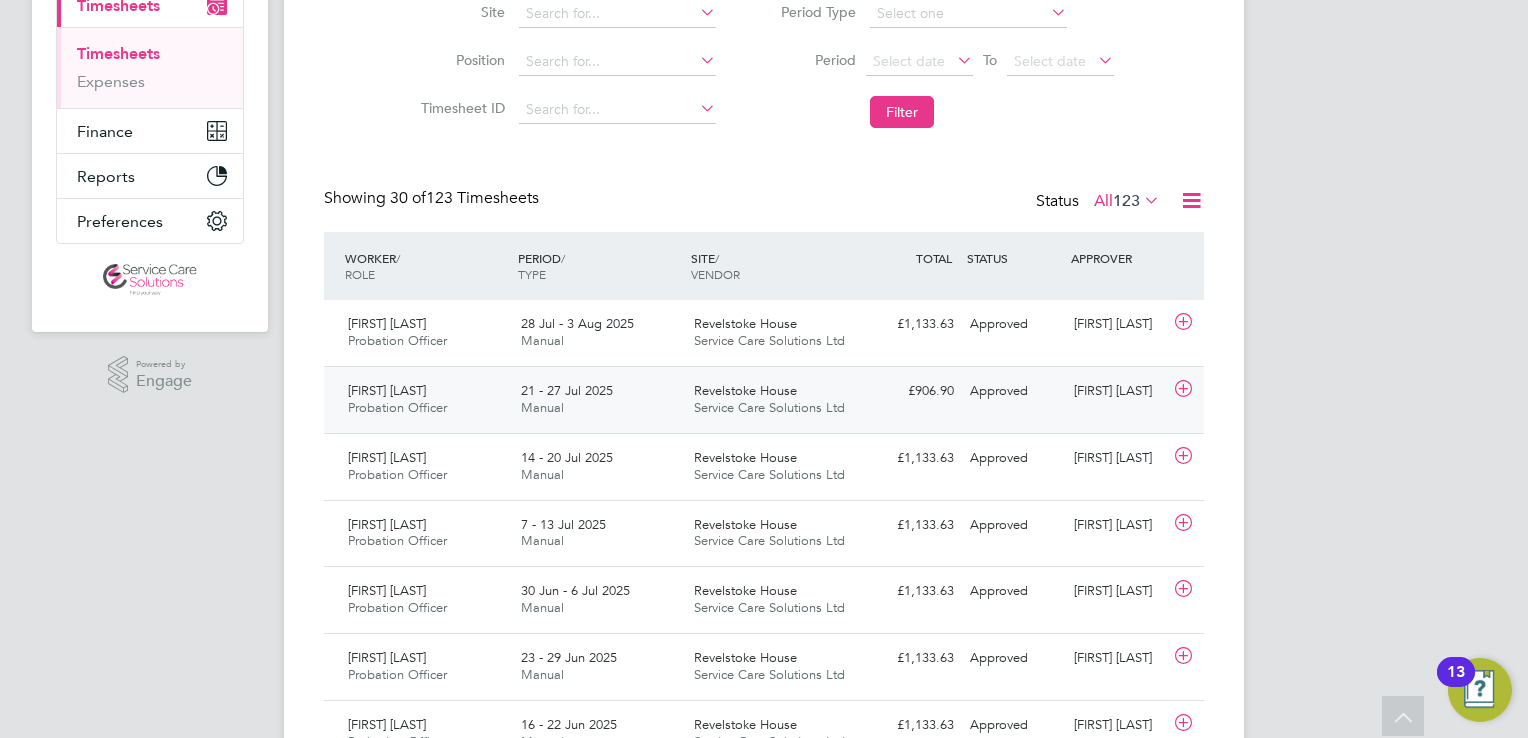 click on "Michelle Kwarteng Probation Officer   28 Jul - 3 Aug 2025 28 Jul - 3 Aug 2025 Manual Revelstoke House Service Care Solutions Ltd £1,133.63 Approved Approved Vainu Sharma" 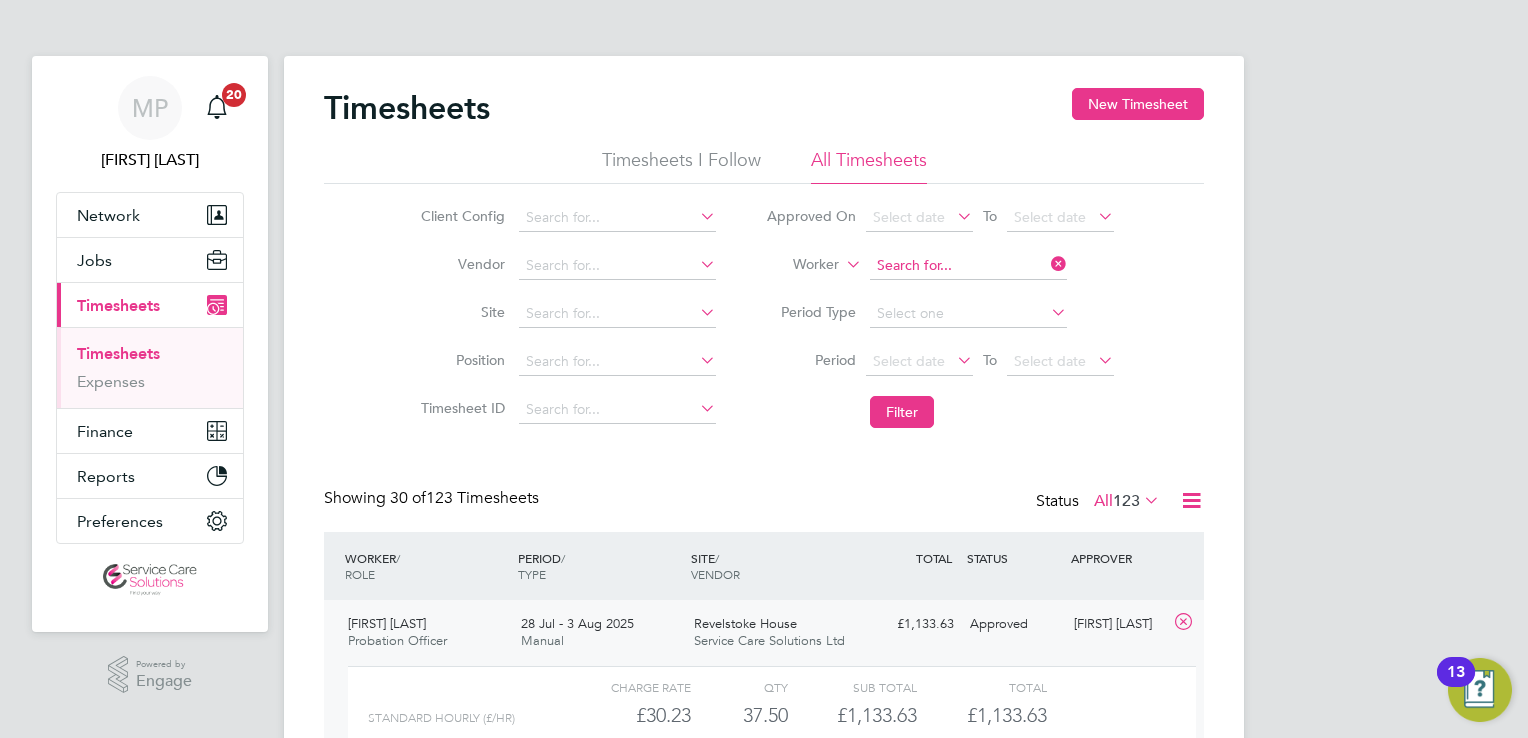 click 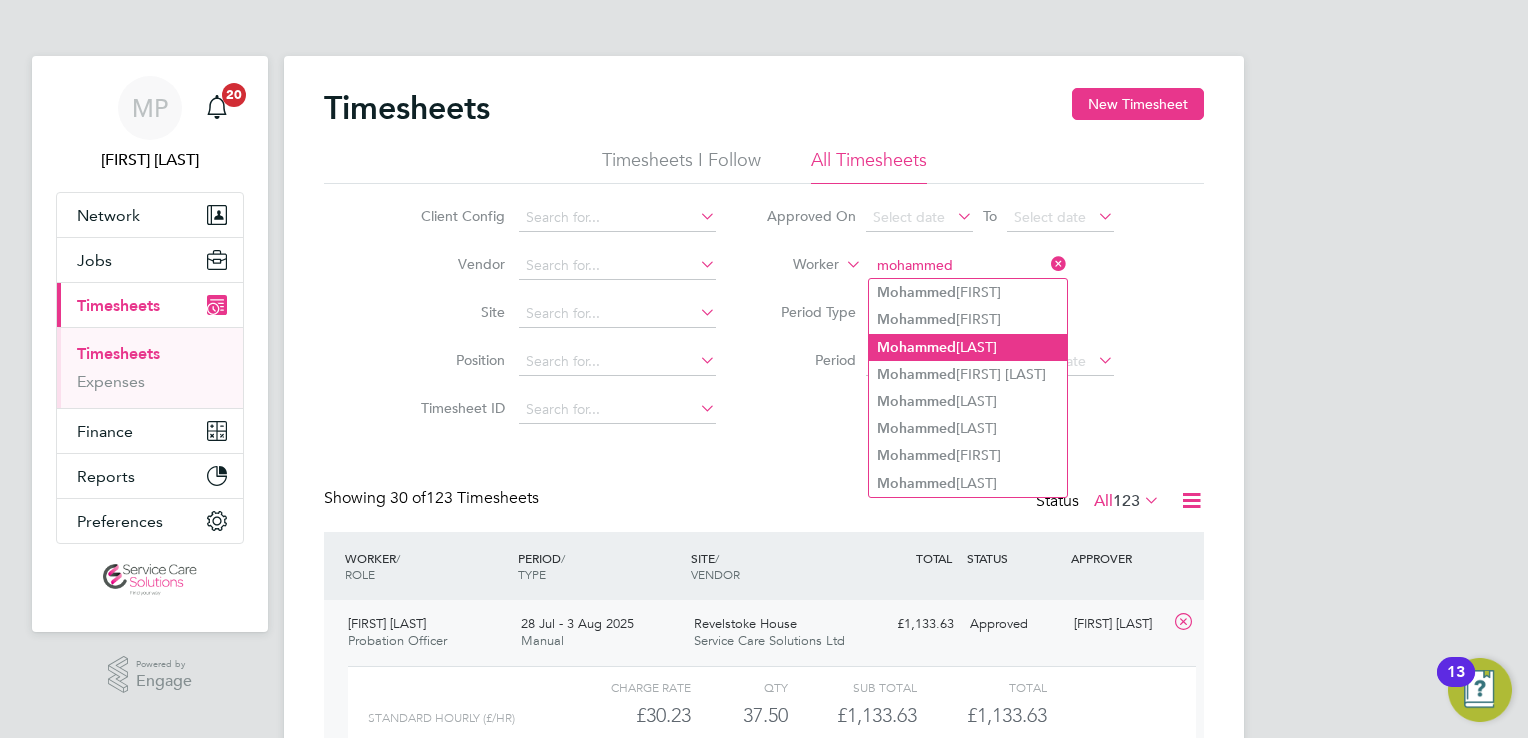 click on "Mohammed  Bham" 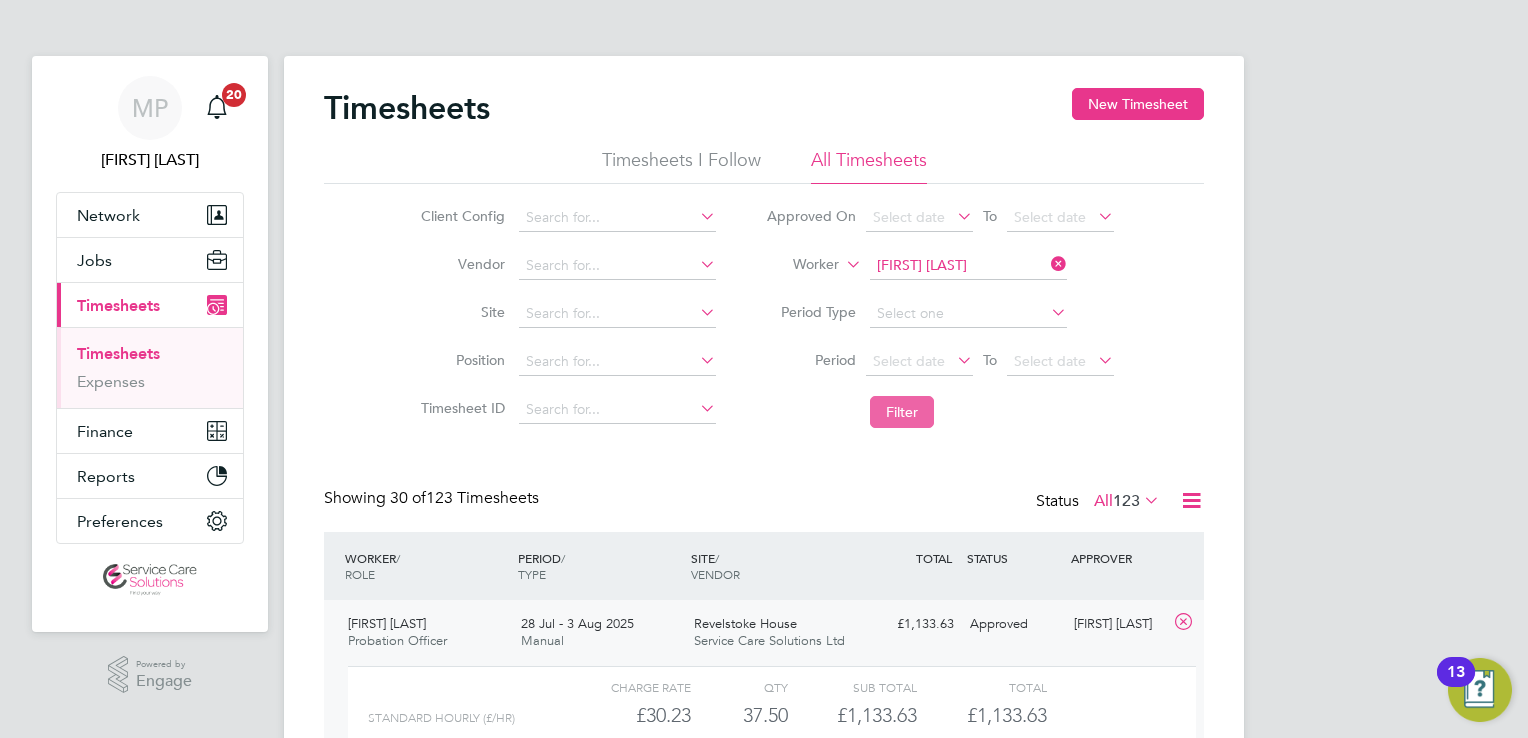 click on "Filter" 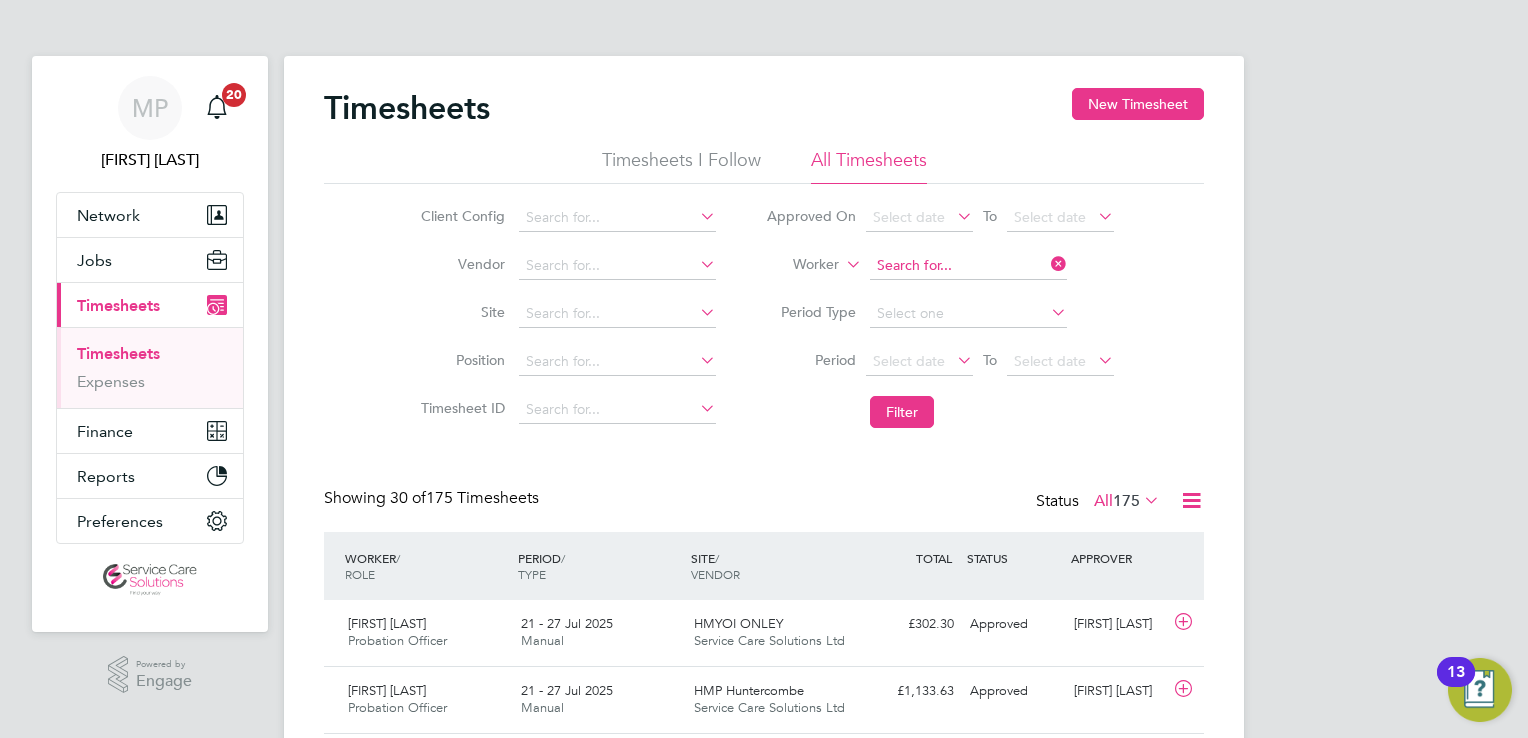 click 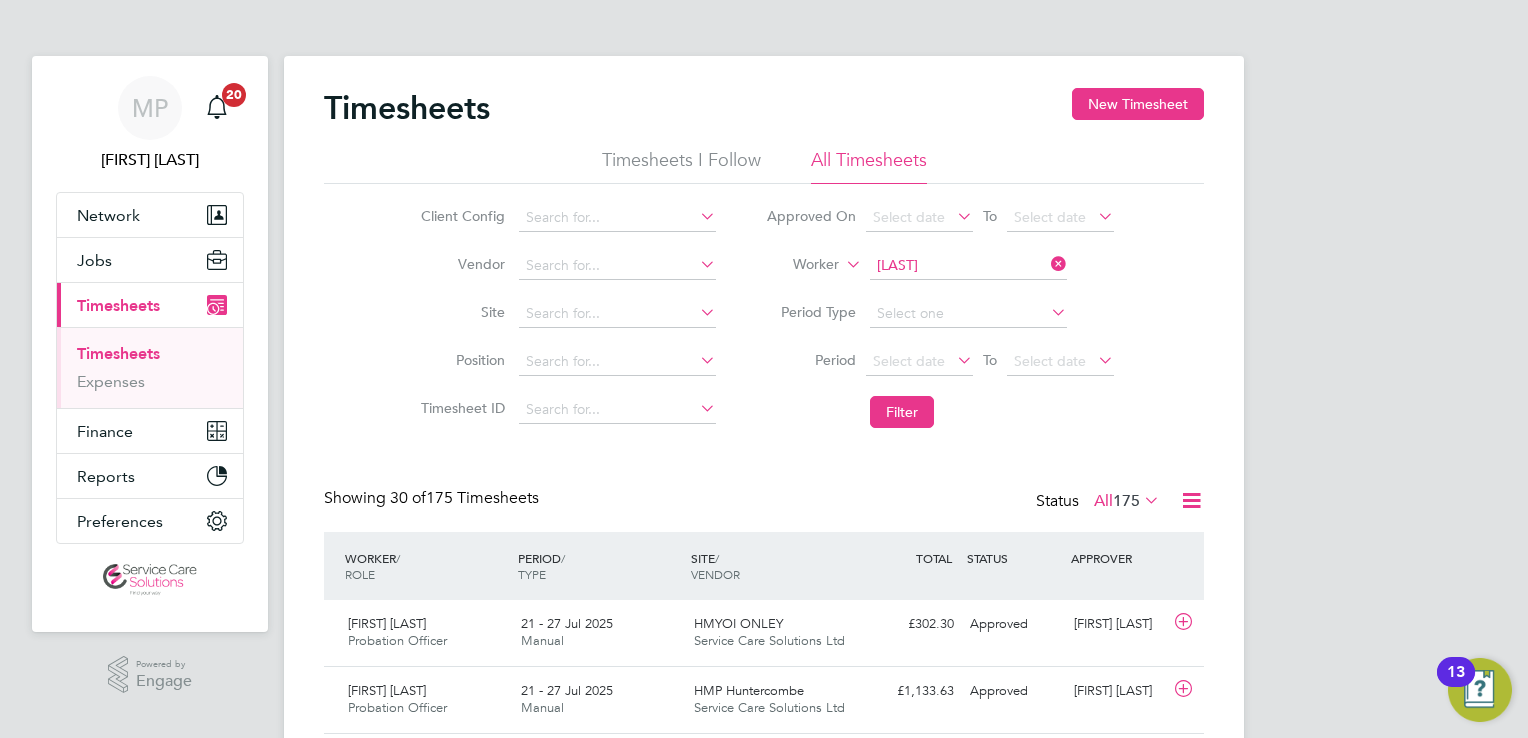 click on "Rachel  Lucas" 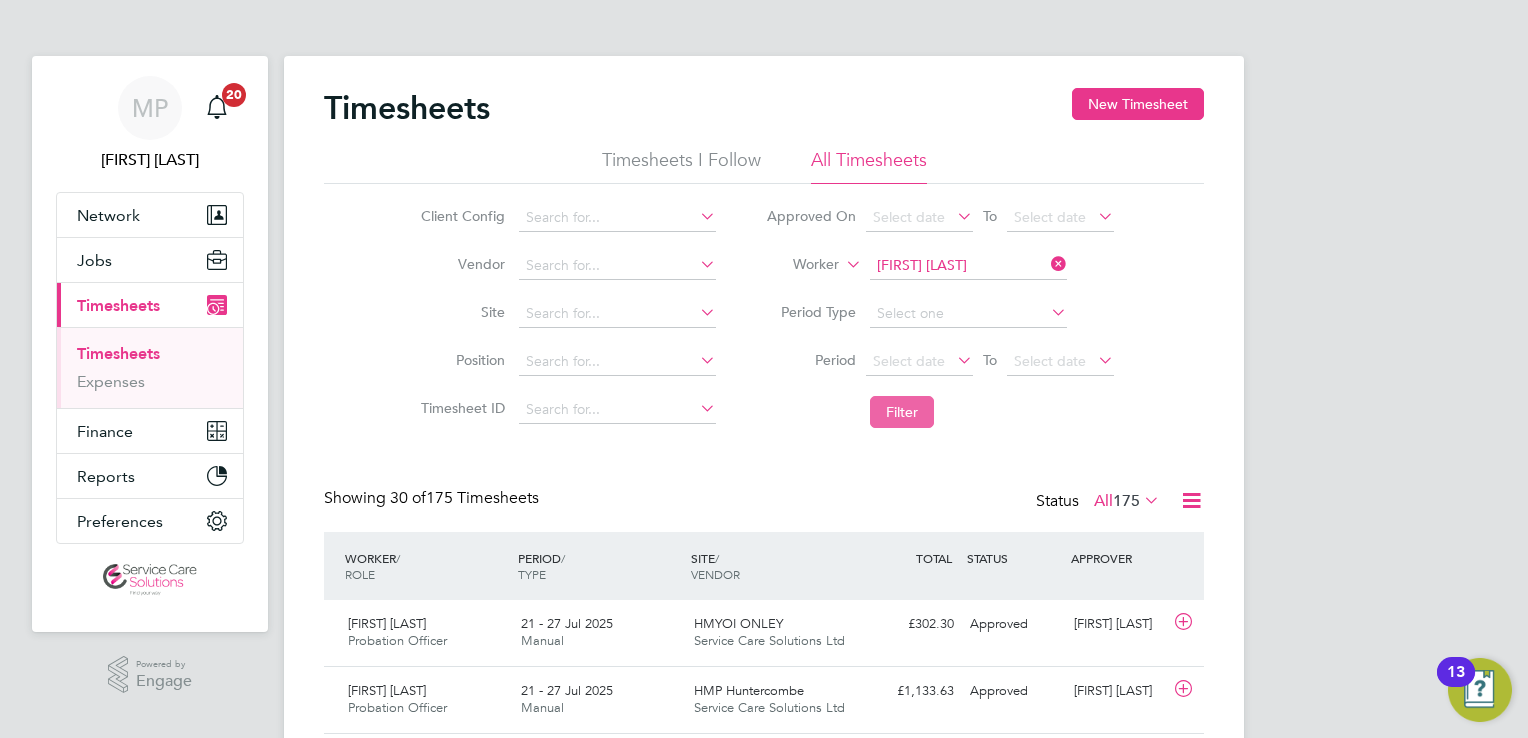 click on "Filter" 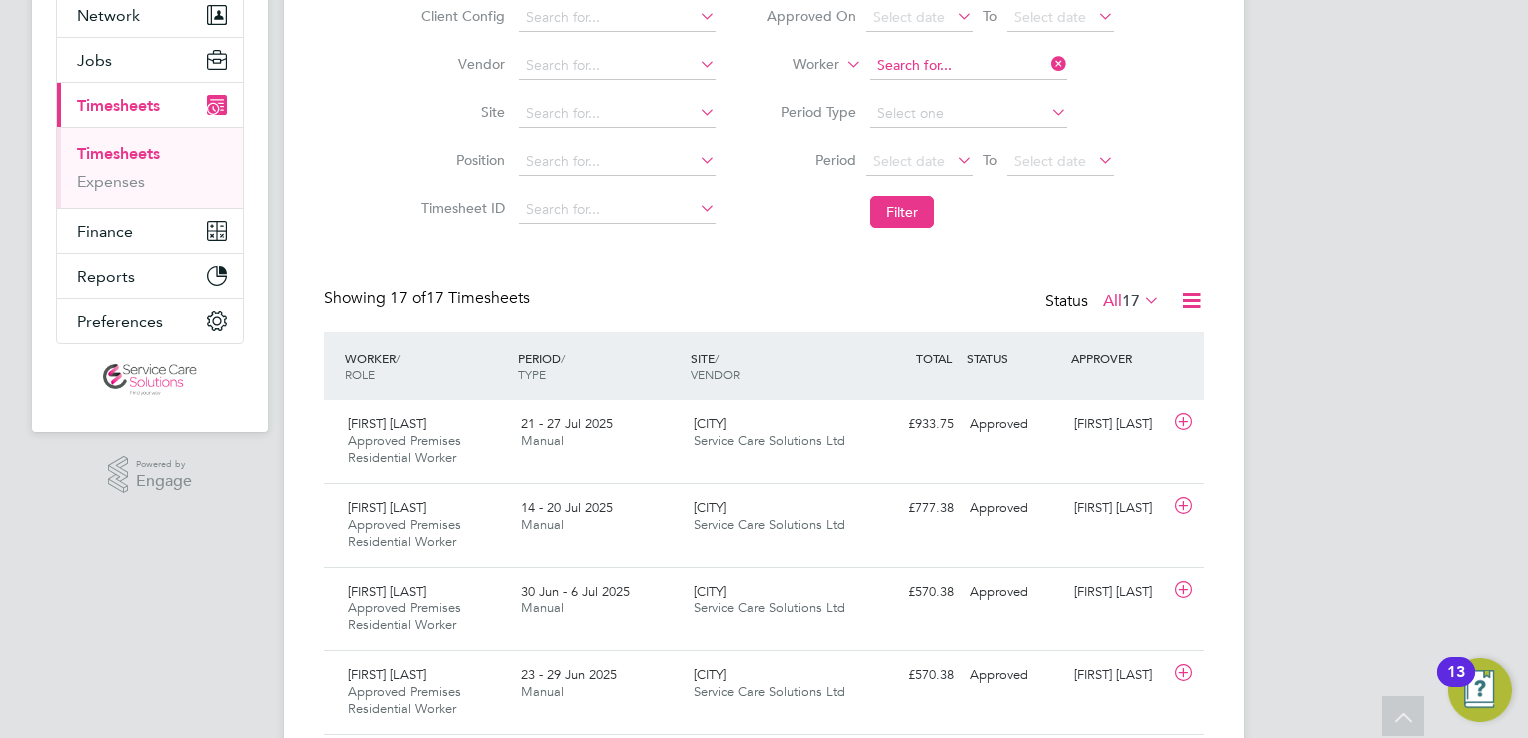 click 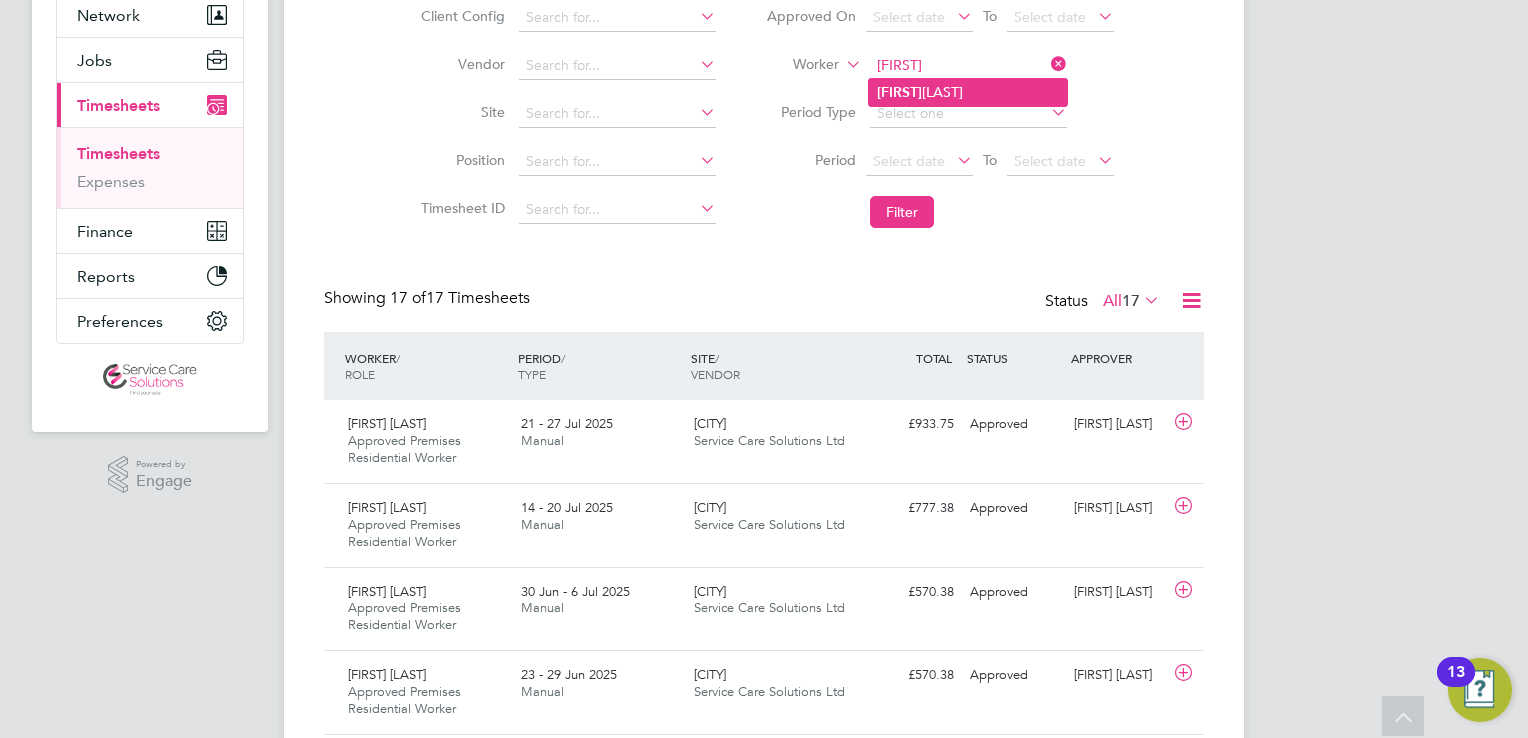 click on "Renuka  Bhardwaj" 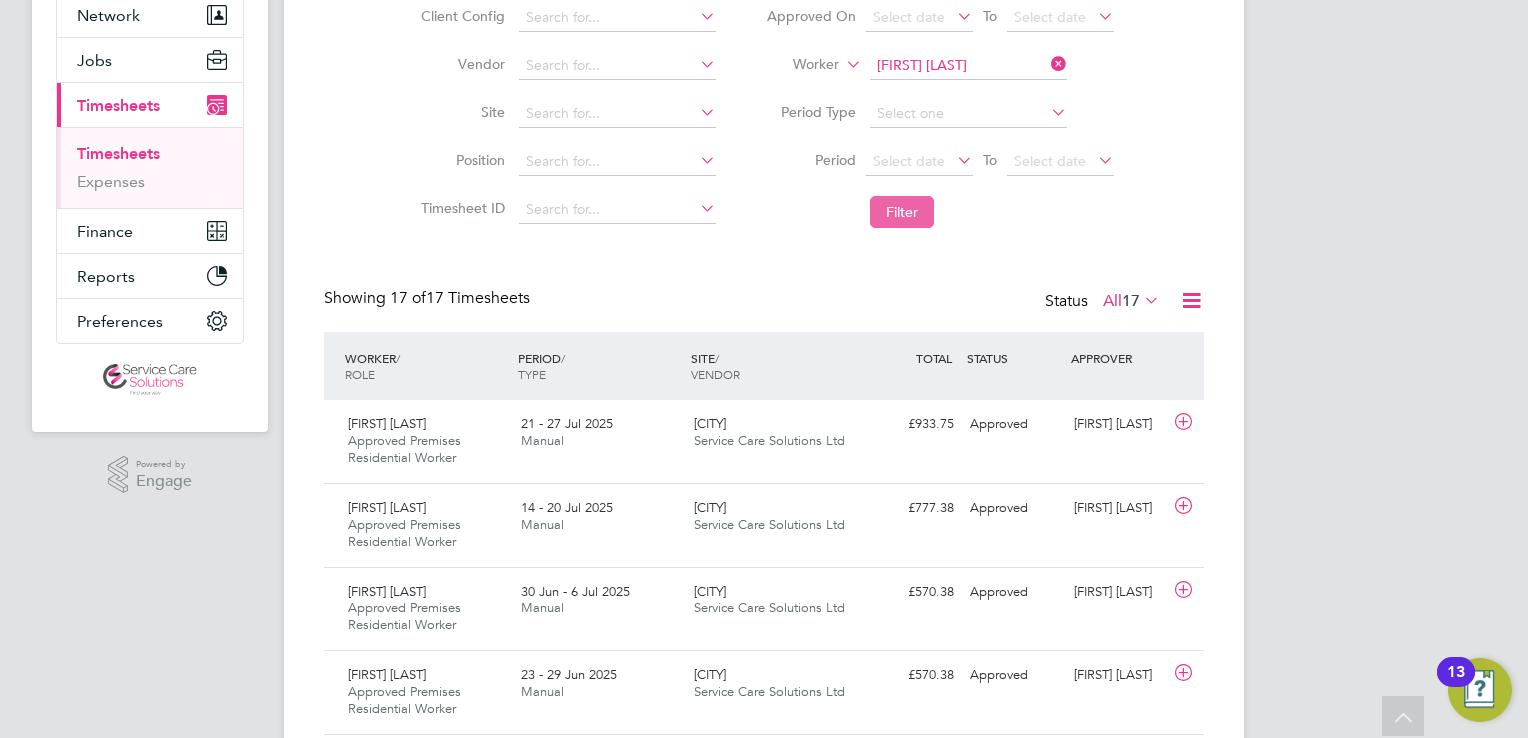 click on "Filter" 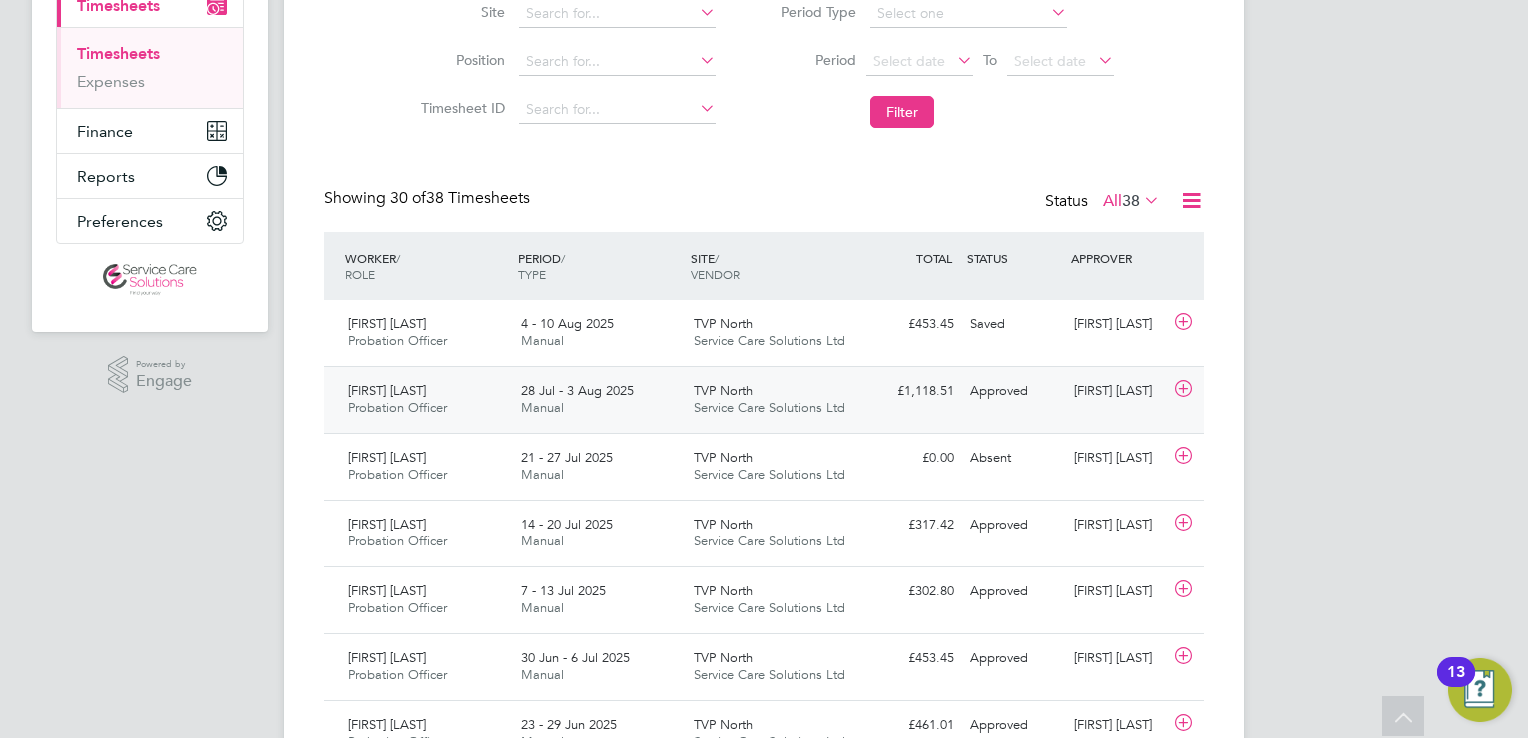 click on "28 Jul - 3 Aug 2025 Manual" 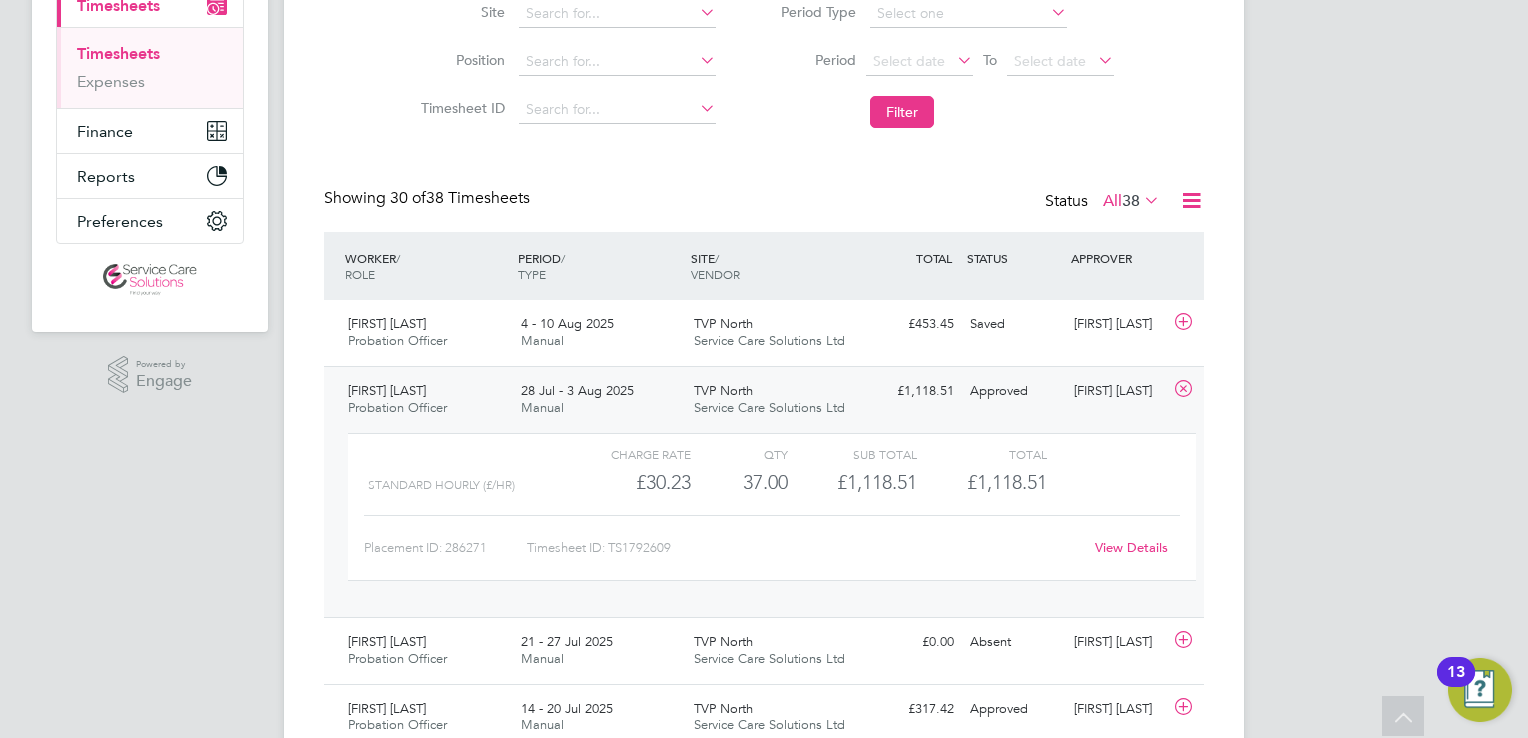 click on "View Details" 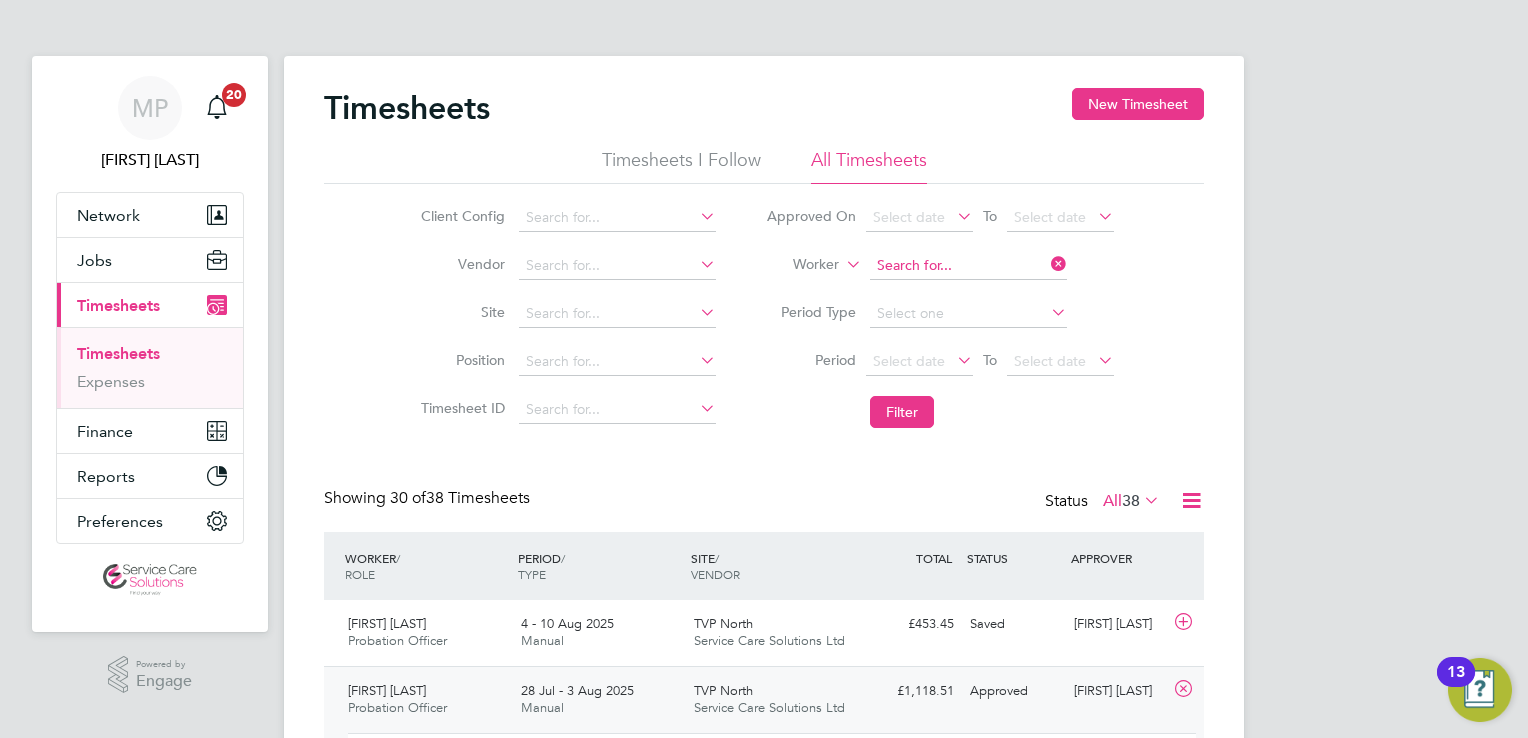 click 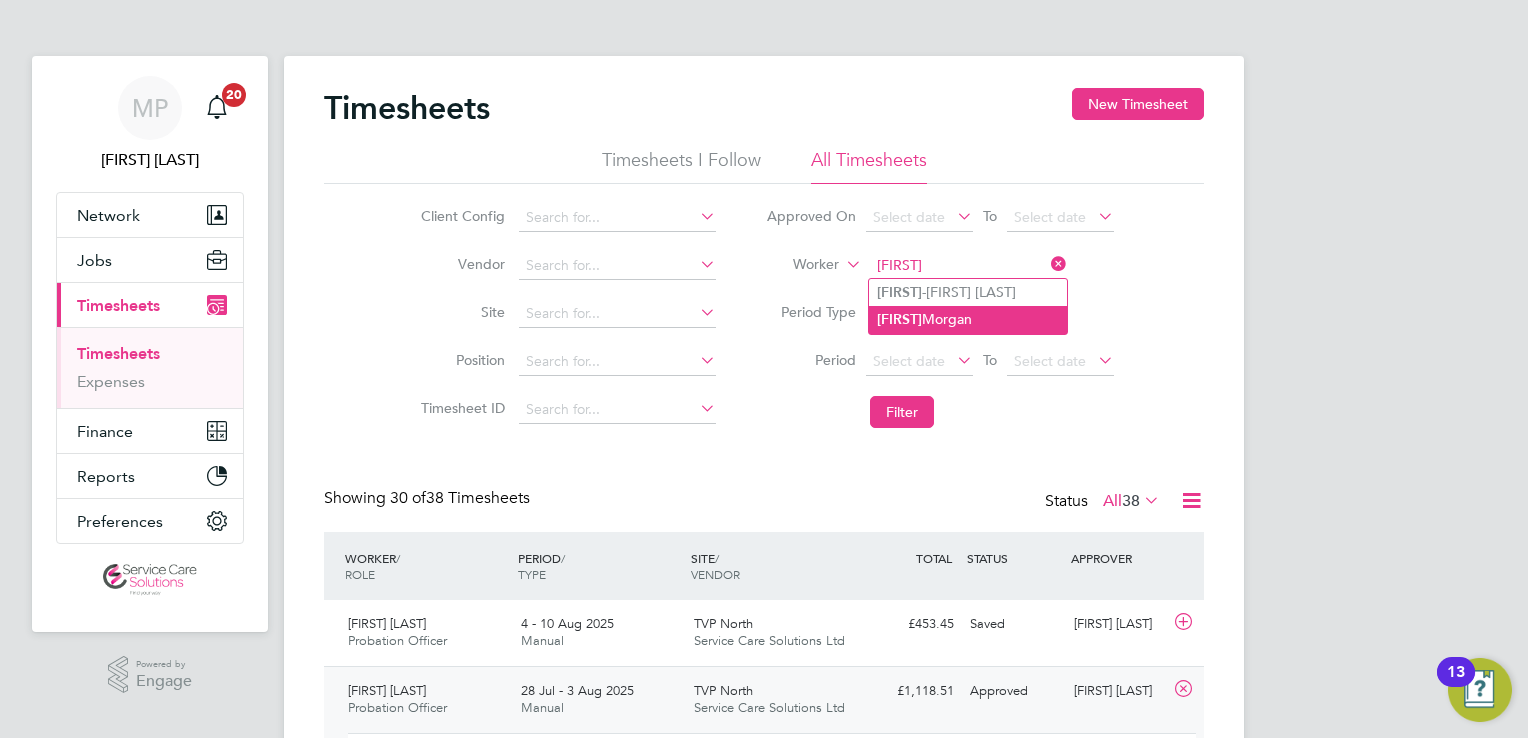 click on "Sian  Morgan" 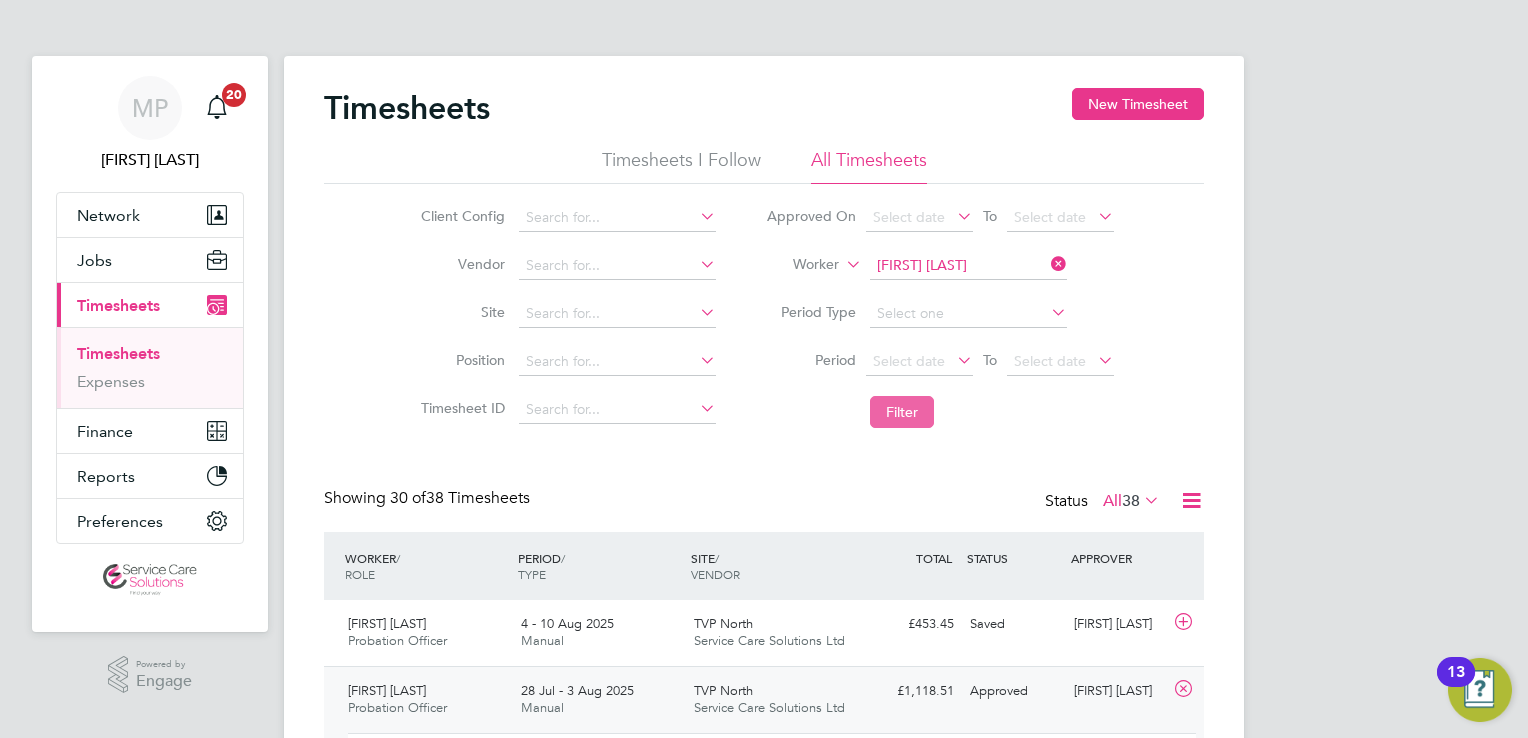 click on "Filter" 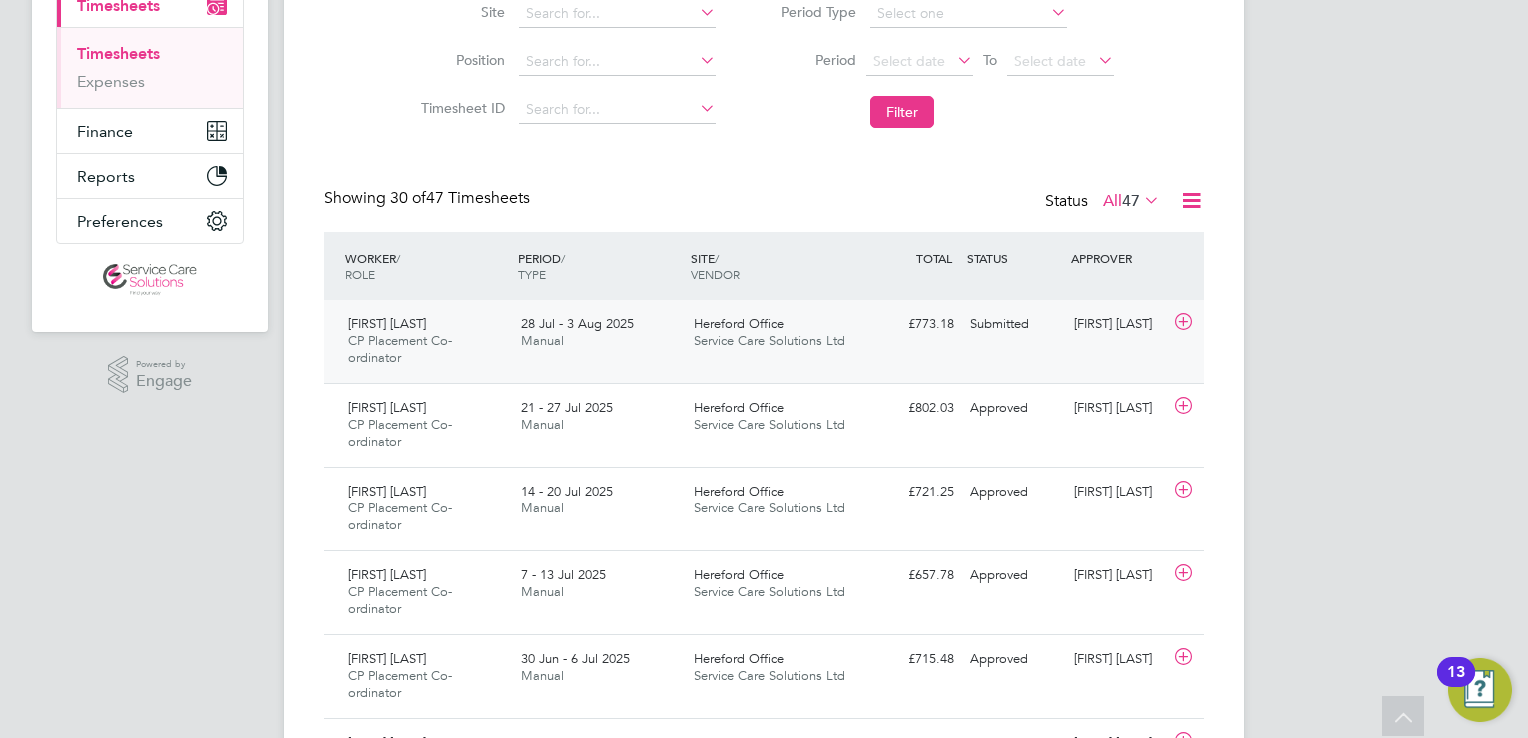 click on "Sian Morgan CP Placement Co-ordinator   28 Jul - 3 Aug 2025 28 Jul - 3 Aug 2025 Manual Hereford Office Service Care Solutions Ltd £773.18 Submitted Submitted Balvinder Uppal" 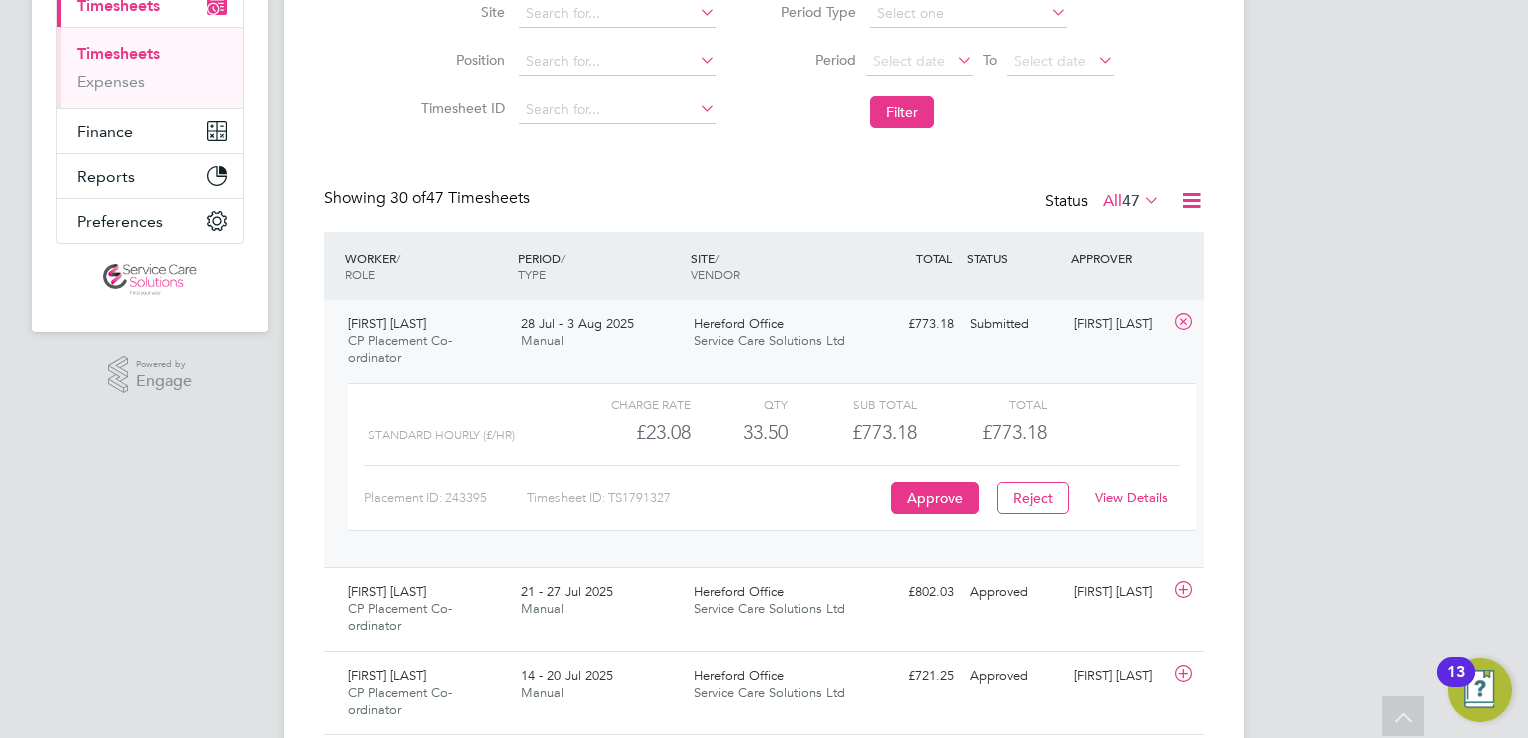 click on "View Details" 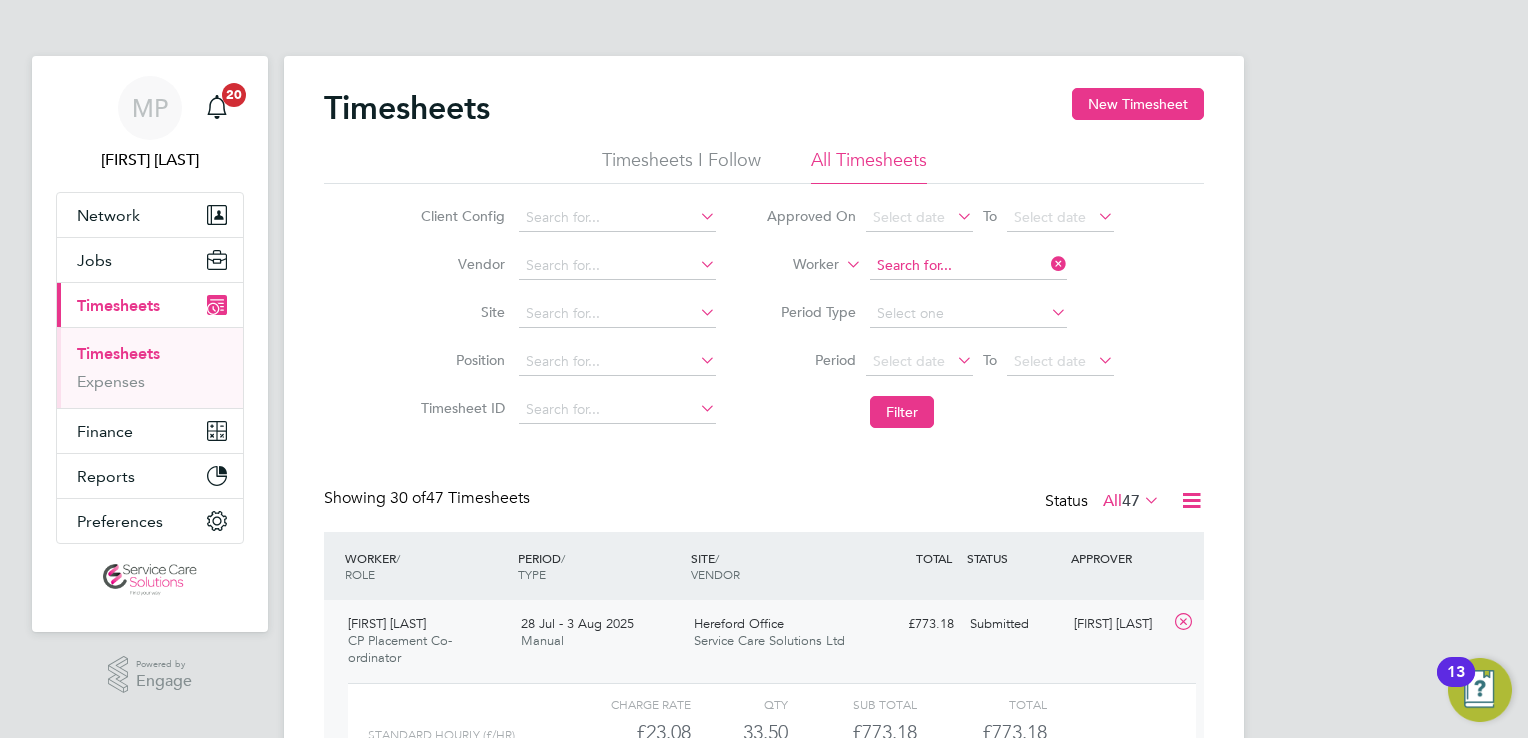 click 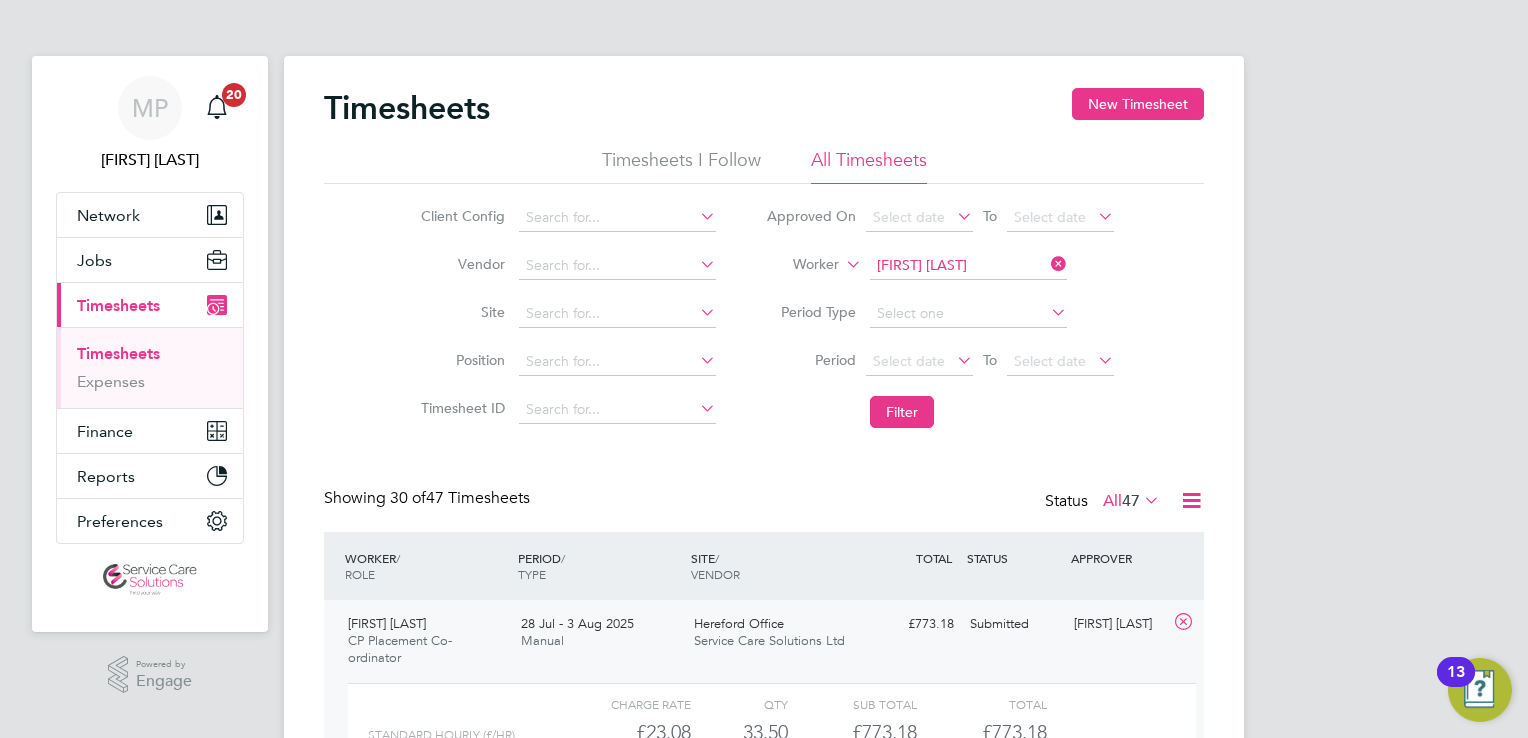 click on "Simone   Rich ards" 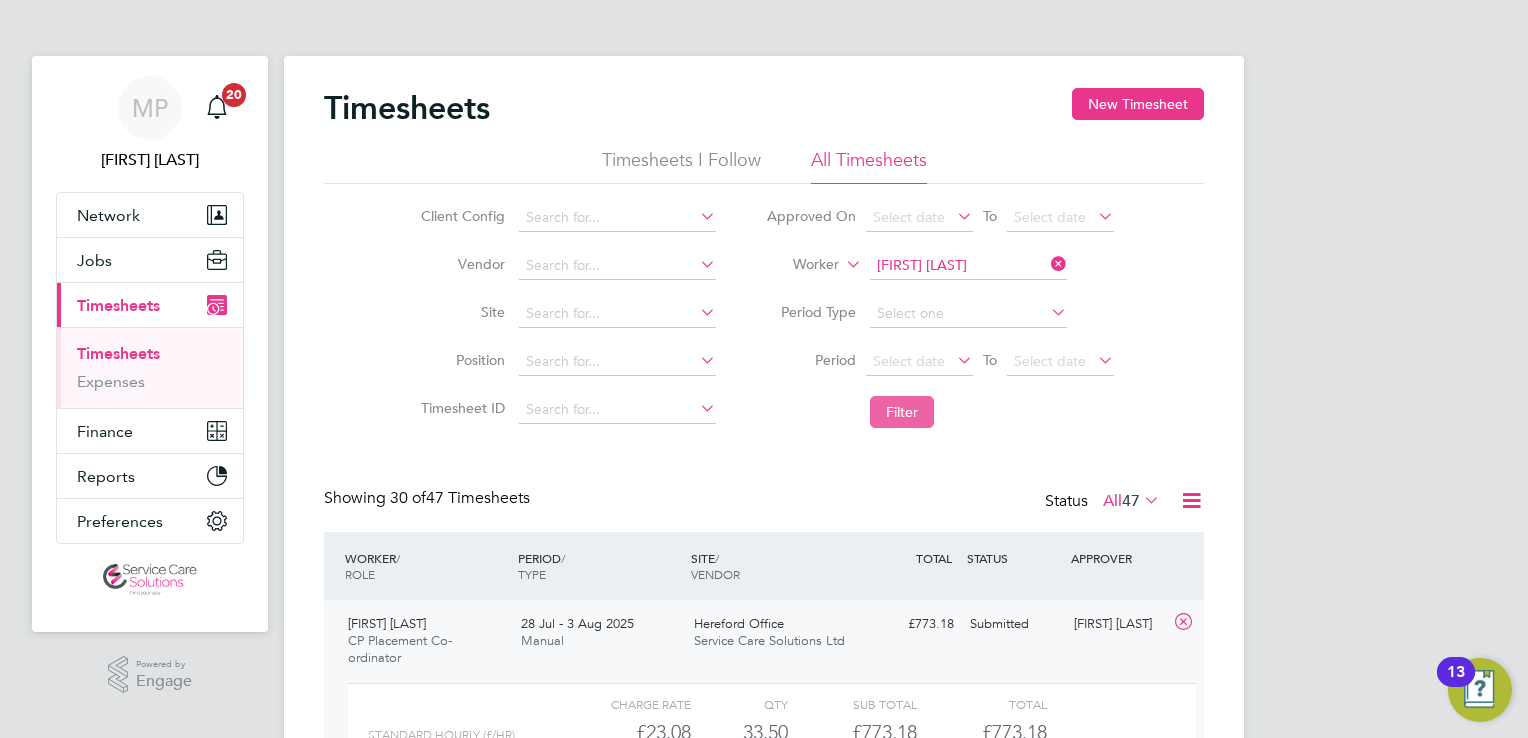 click on "Filter" 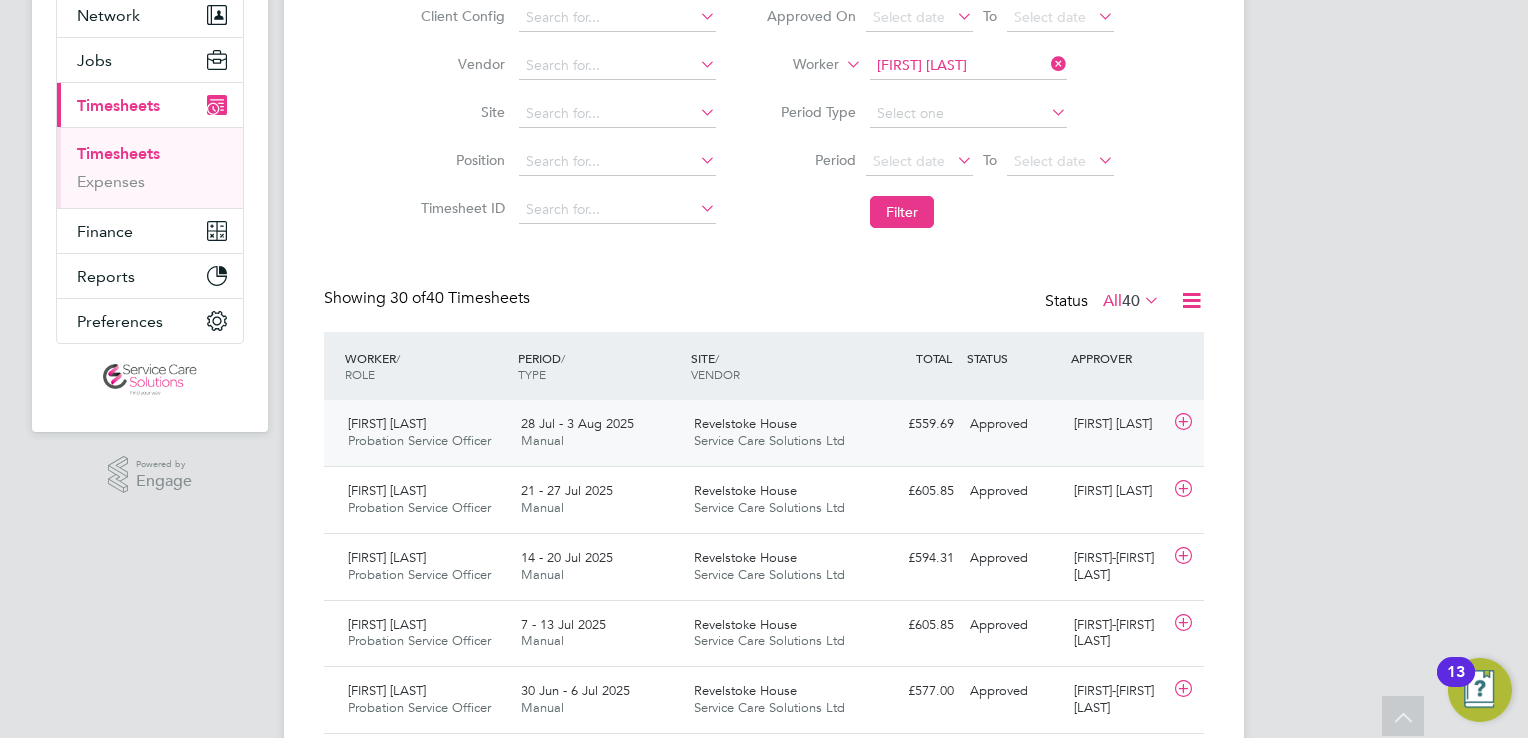 click on "28 Jul - 3 Aug 2025" 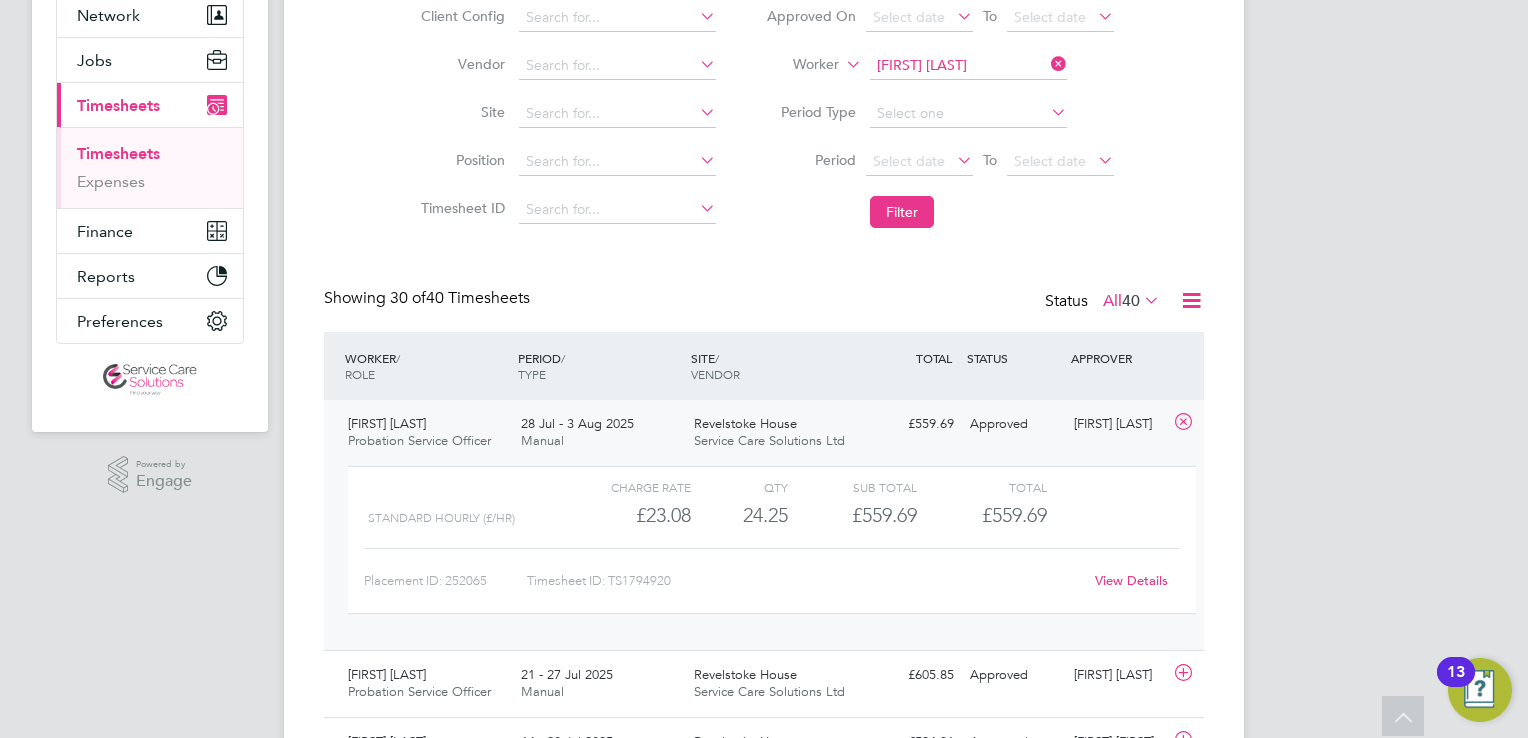 click on "View Details" 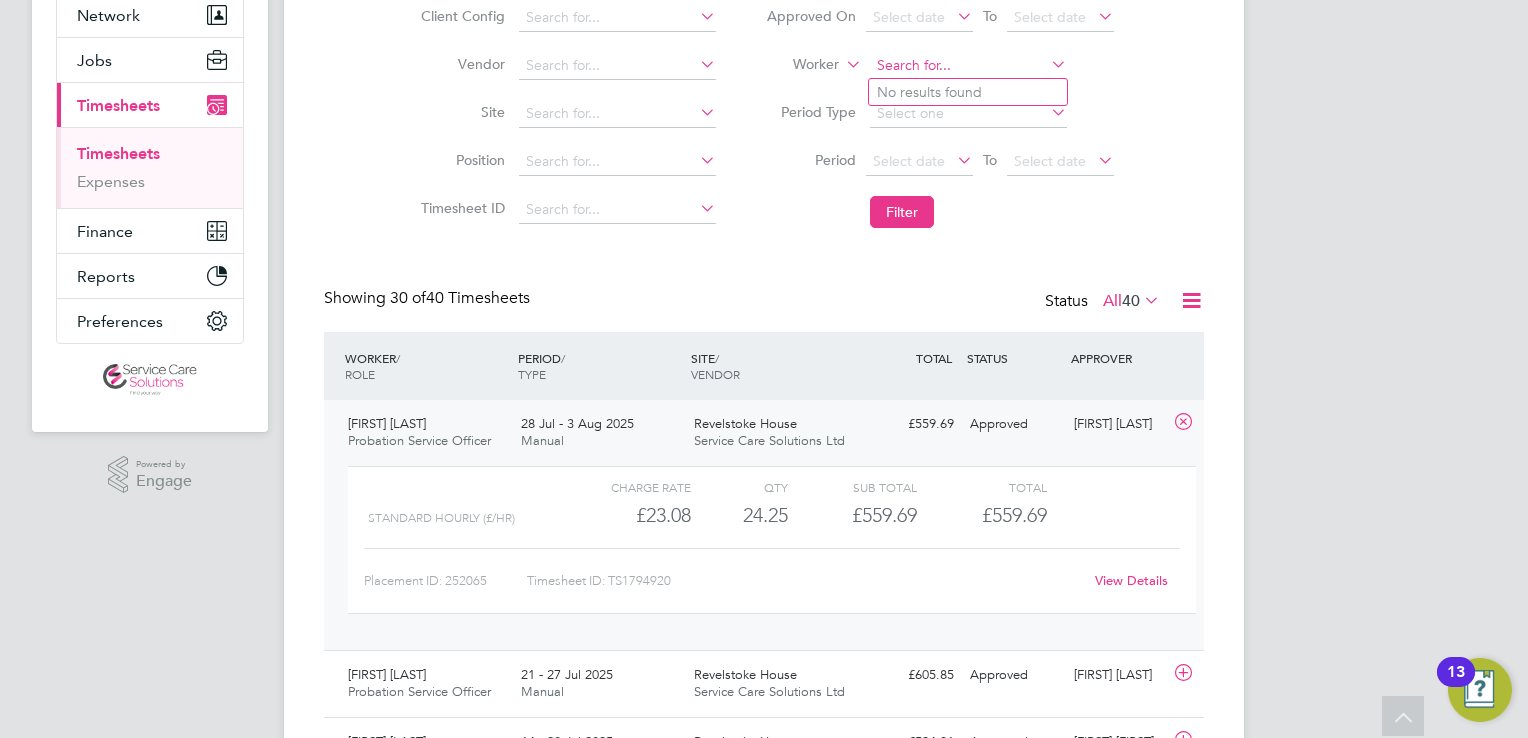 click 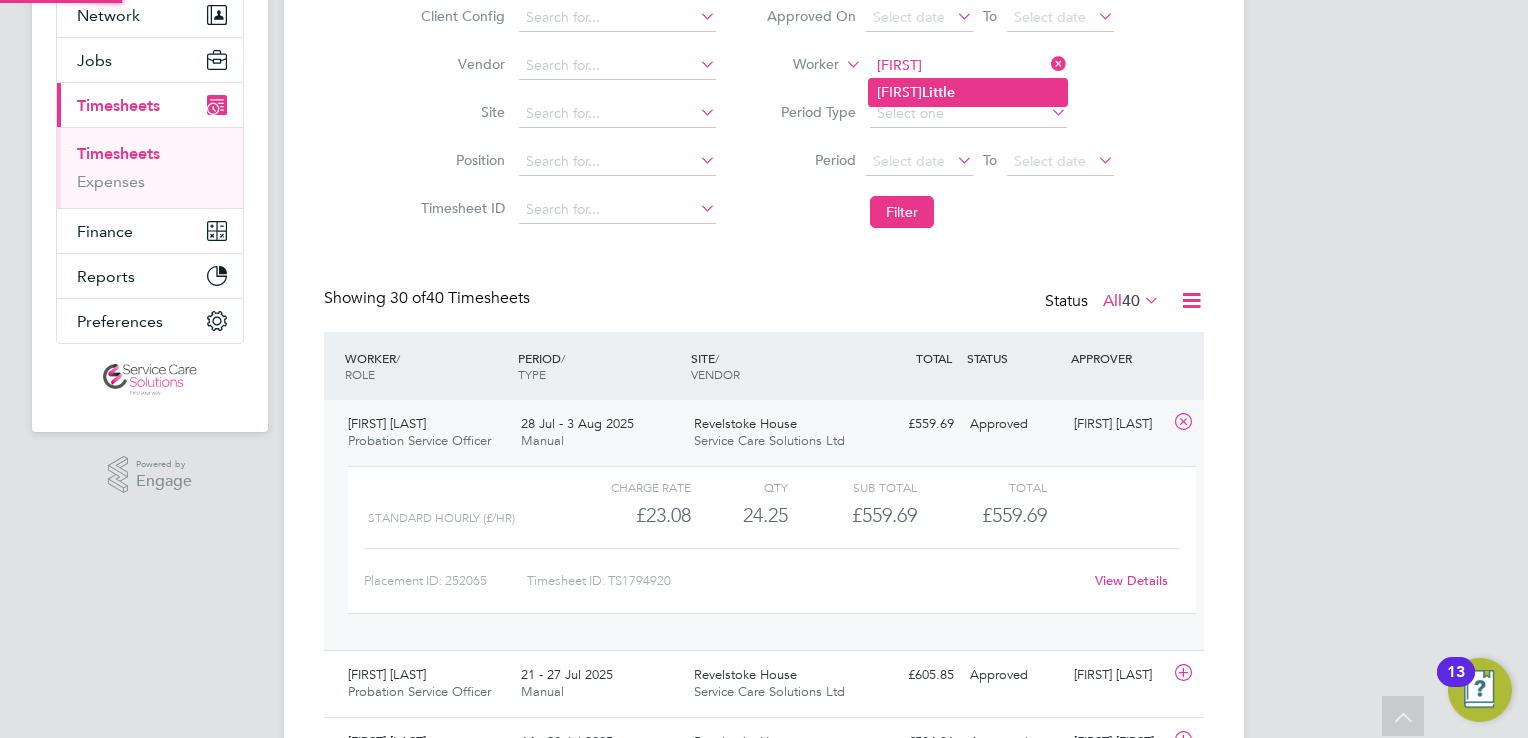 click on "Stephanie  Little" 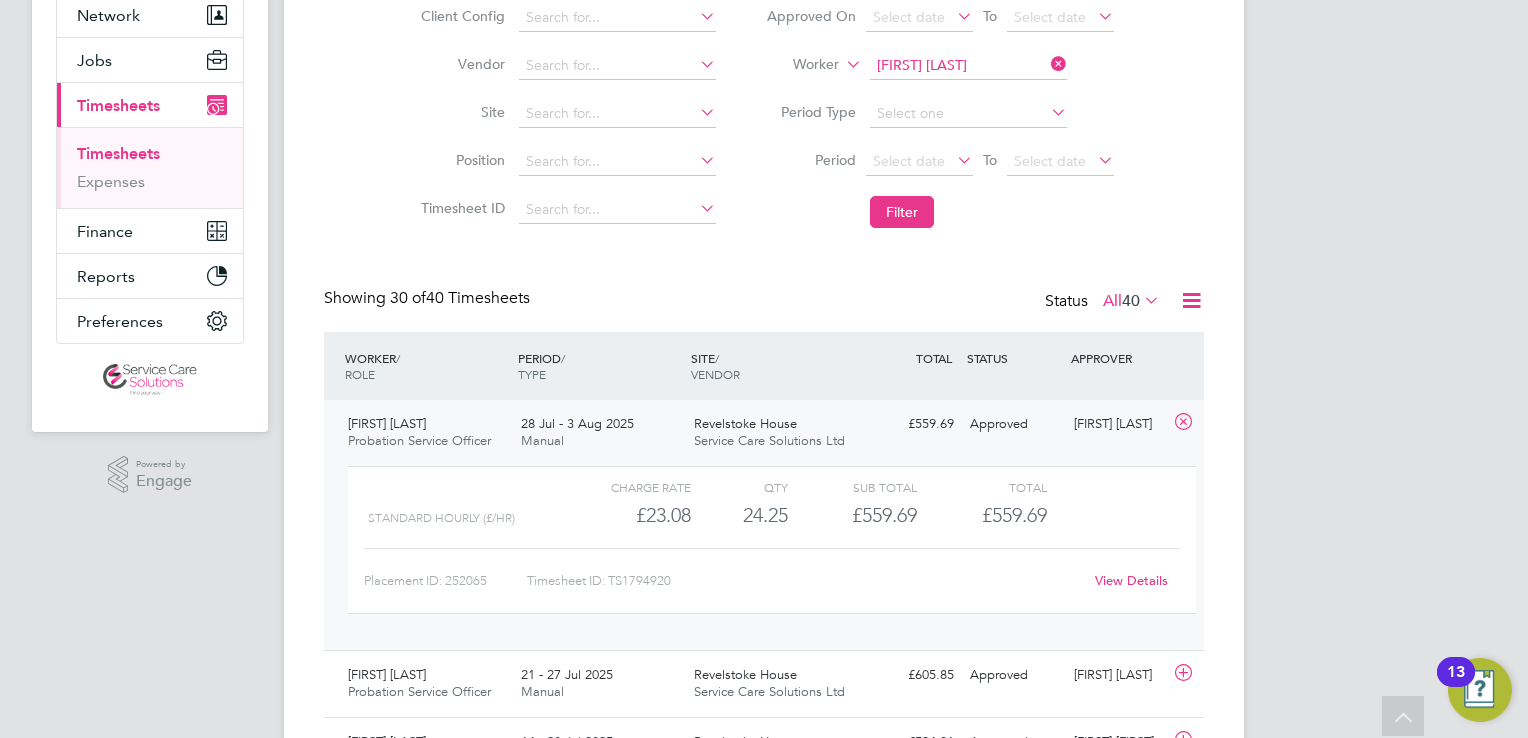 click on "Filter" 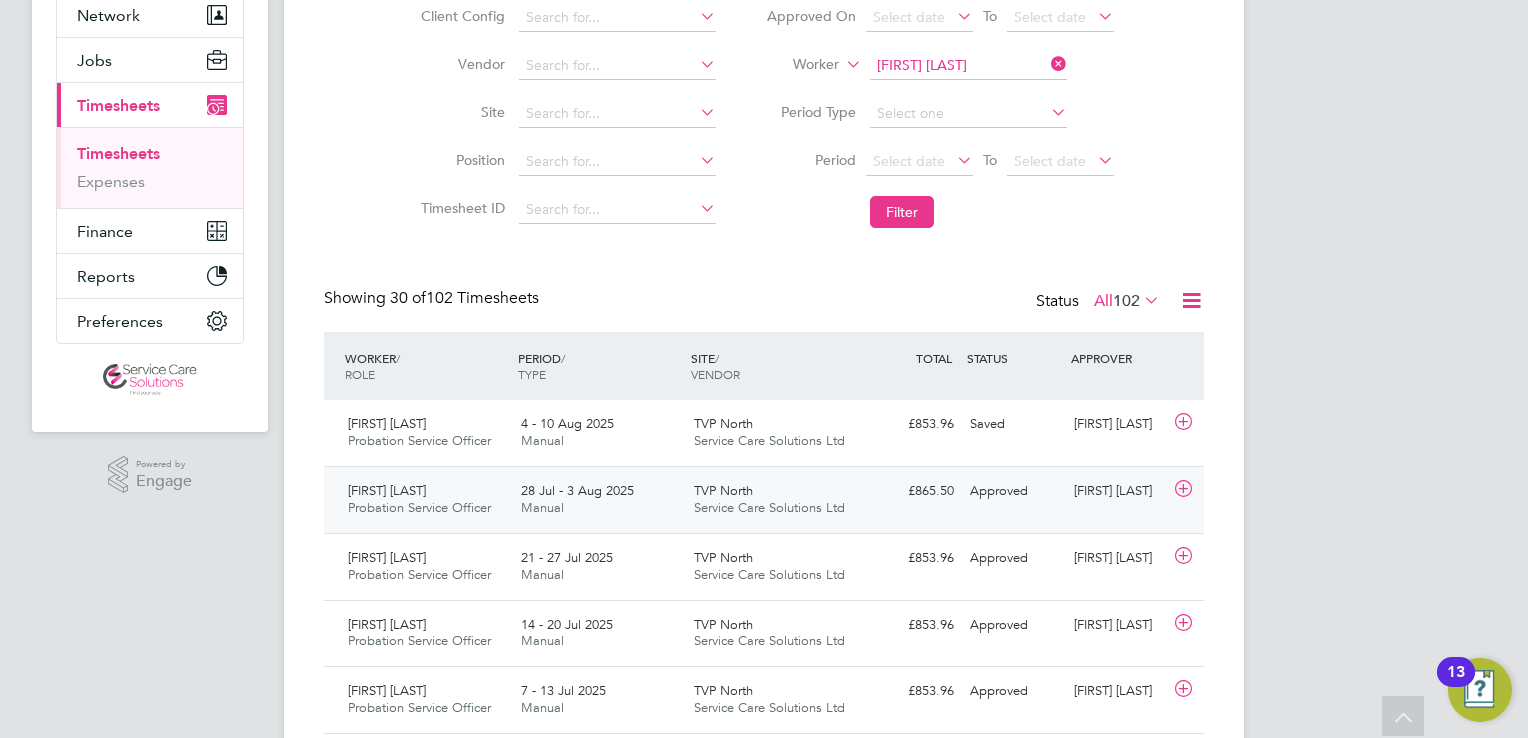 click on "Service Care Solutions Ltd" 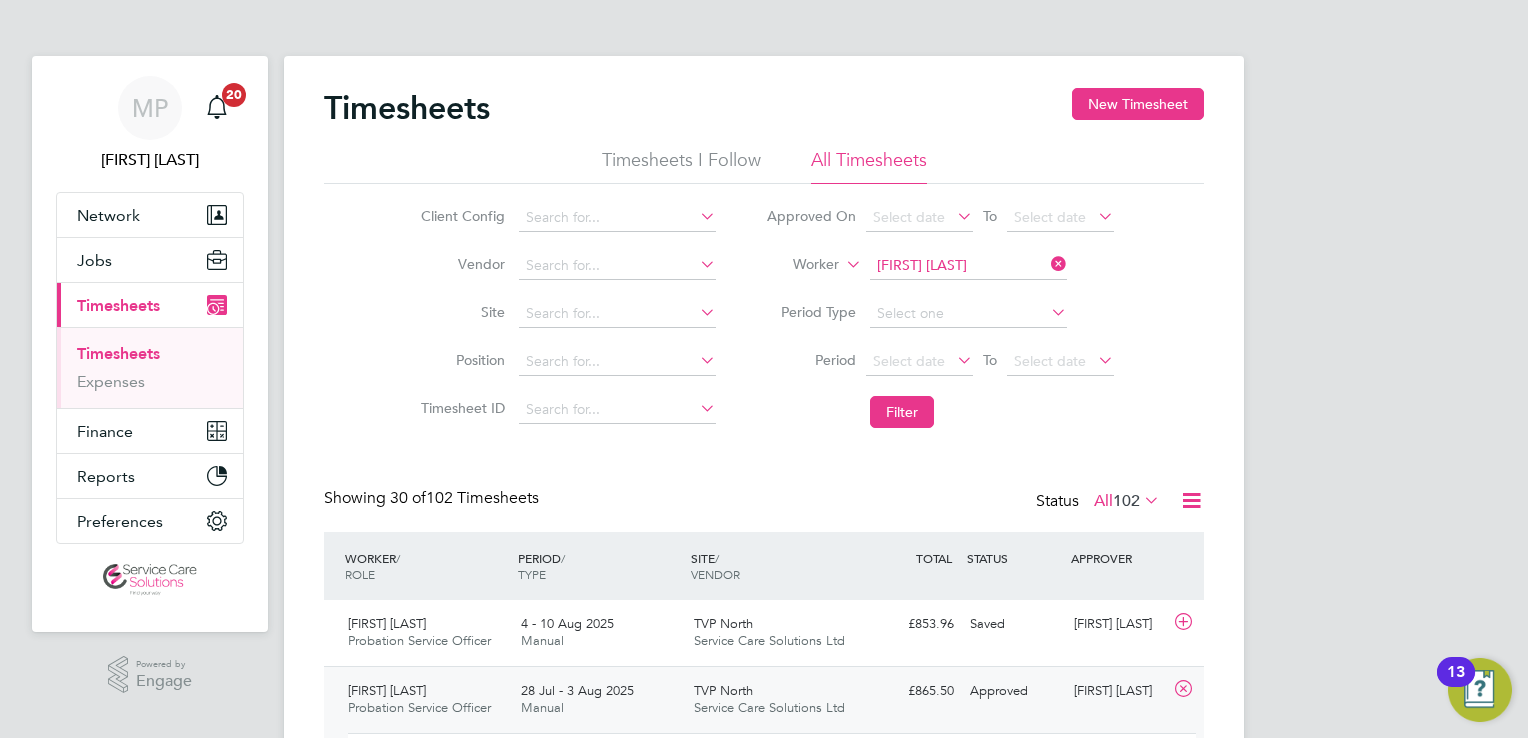 click on "Stephanie Little" 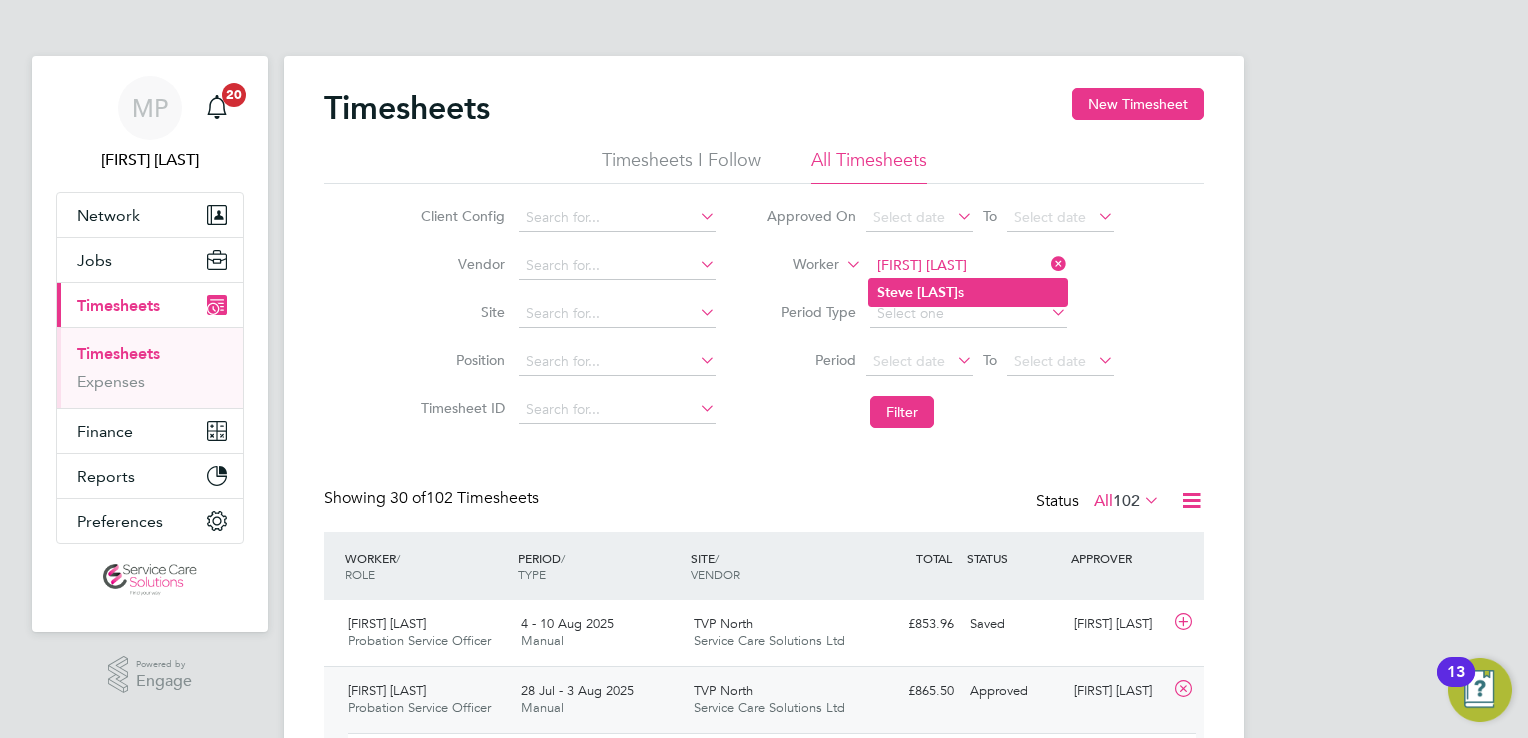 click on "Jone" 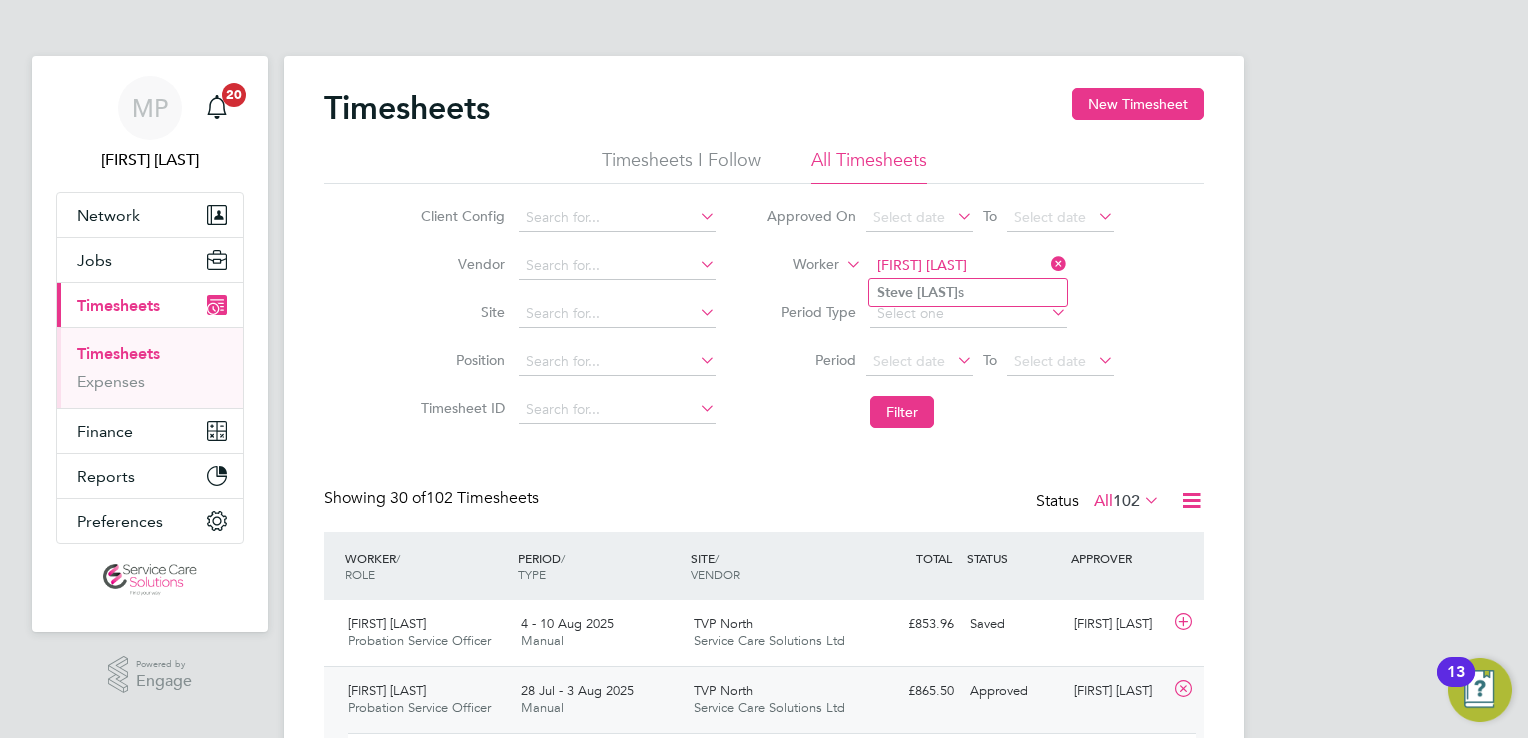type on "Steve Jones" 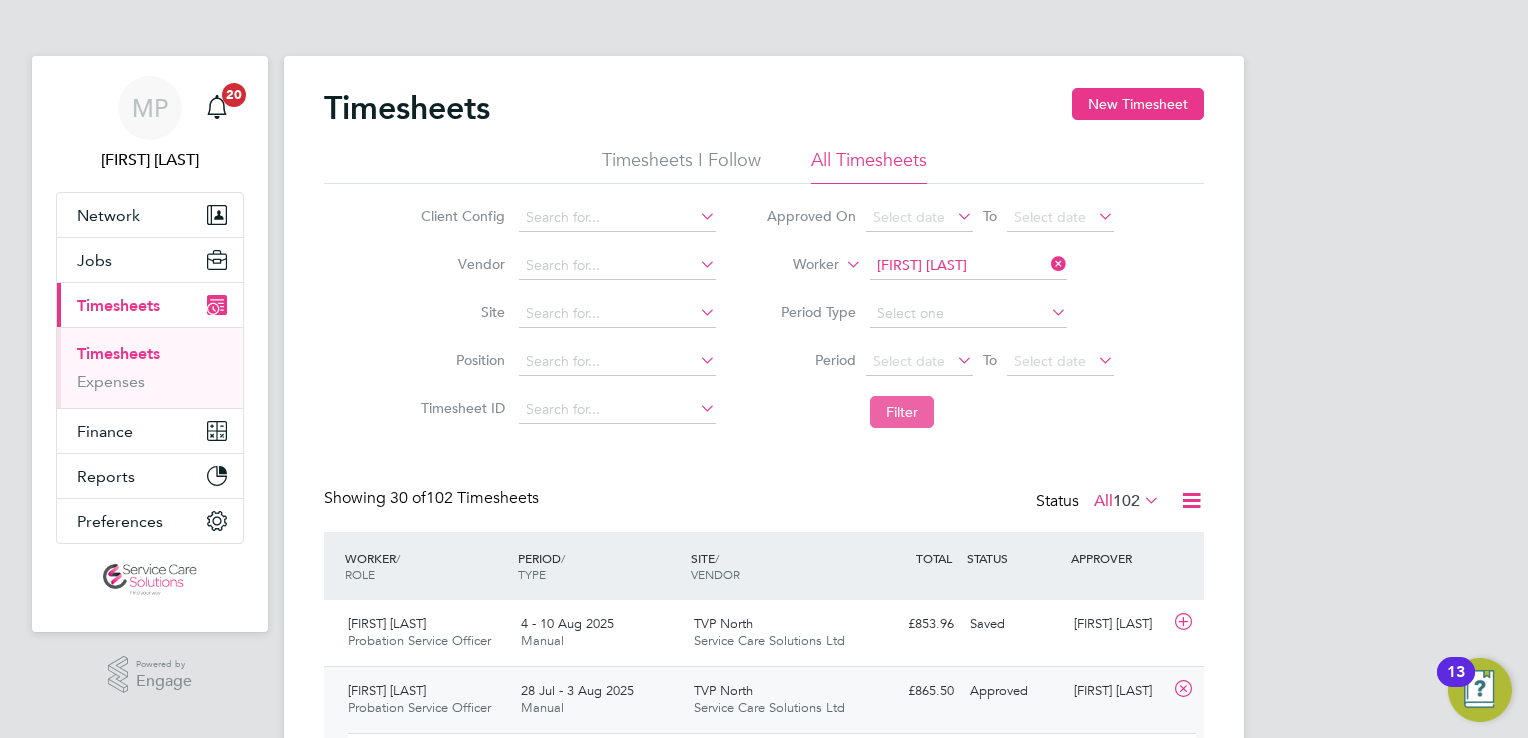 click on "Filter" 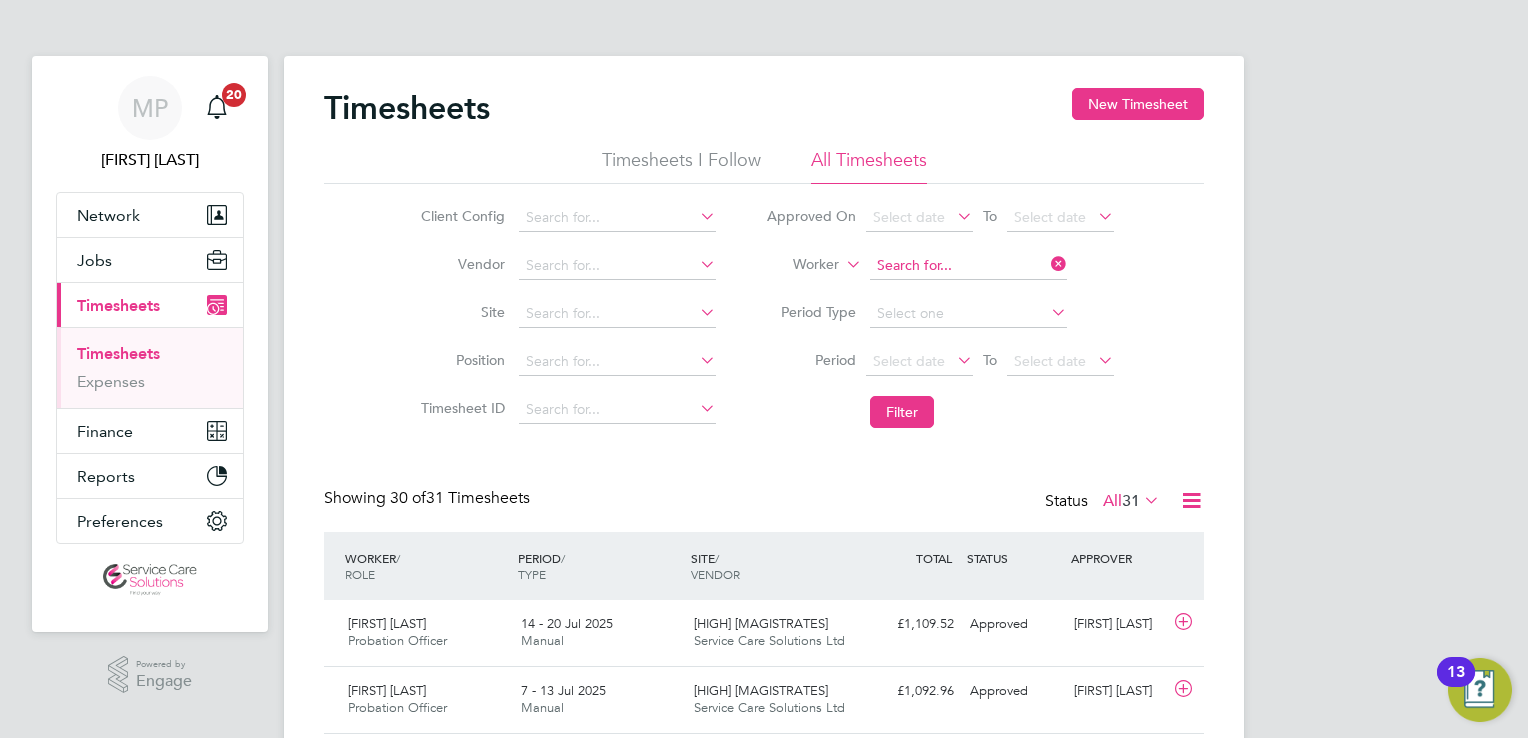 click 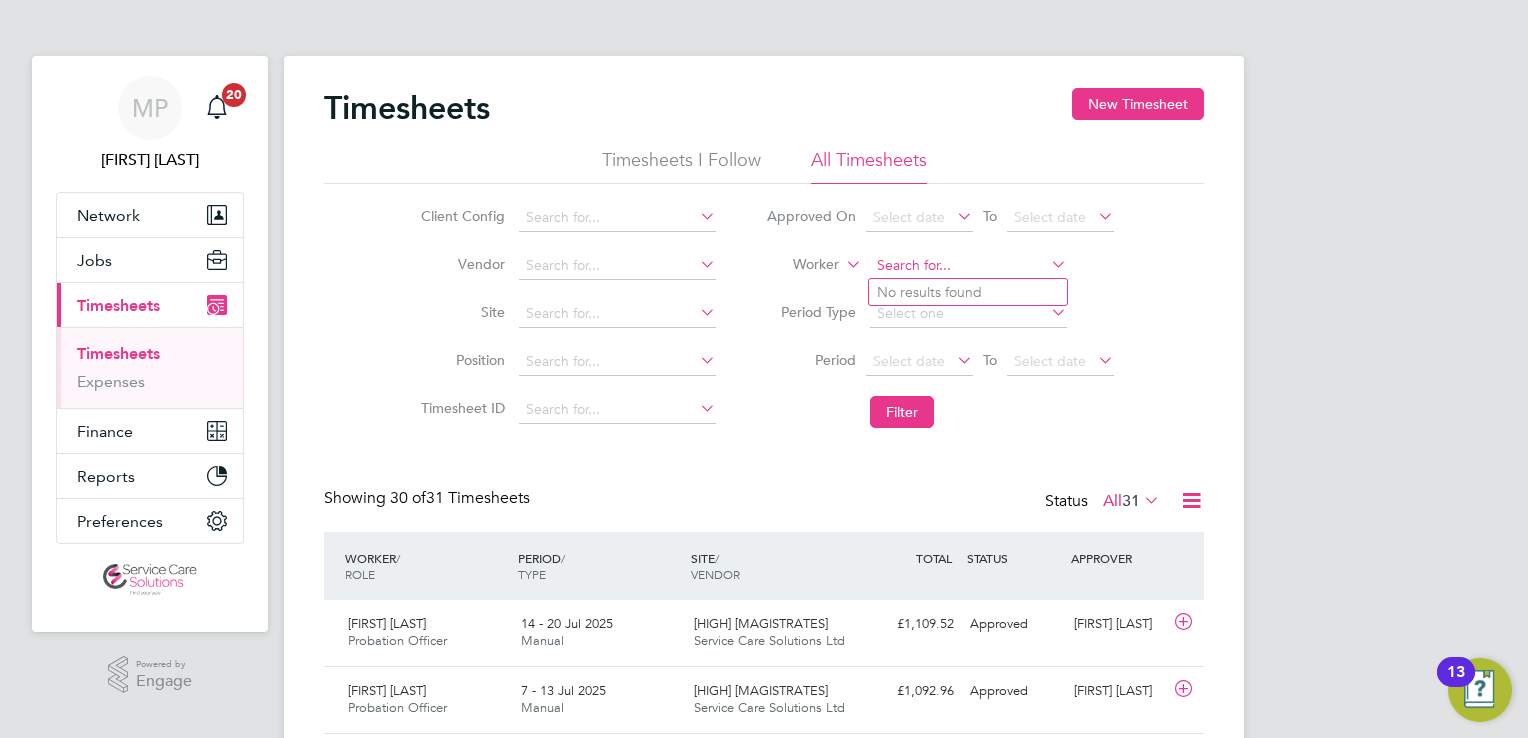 type on "u" 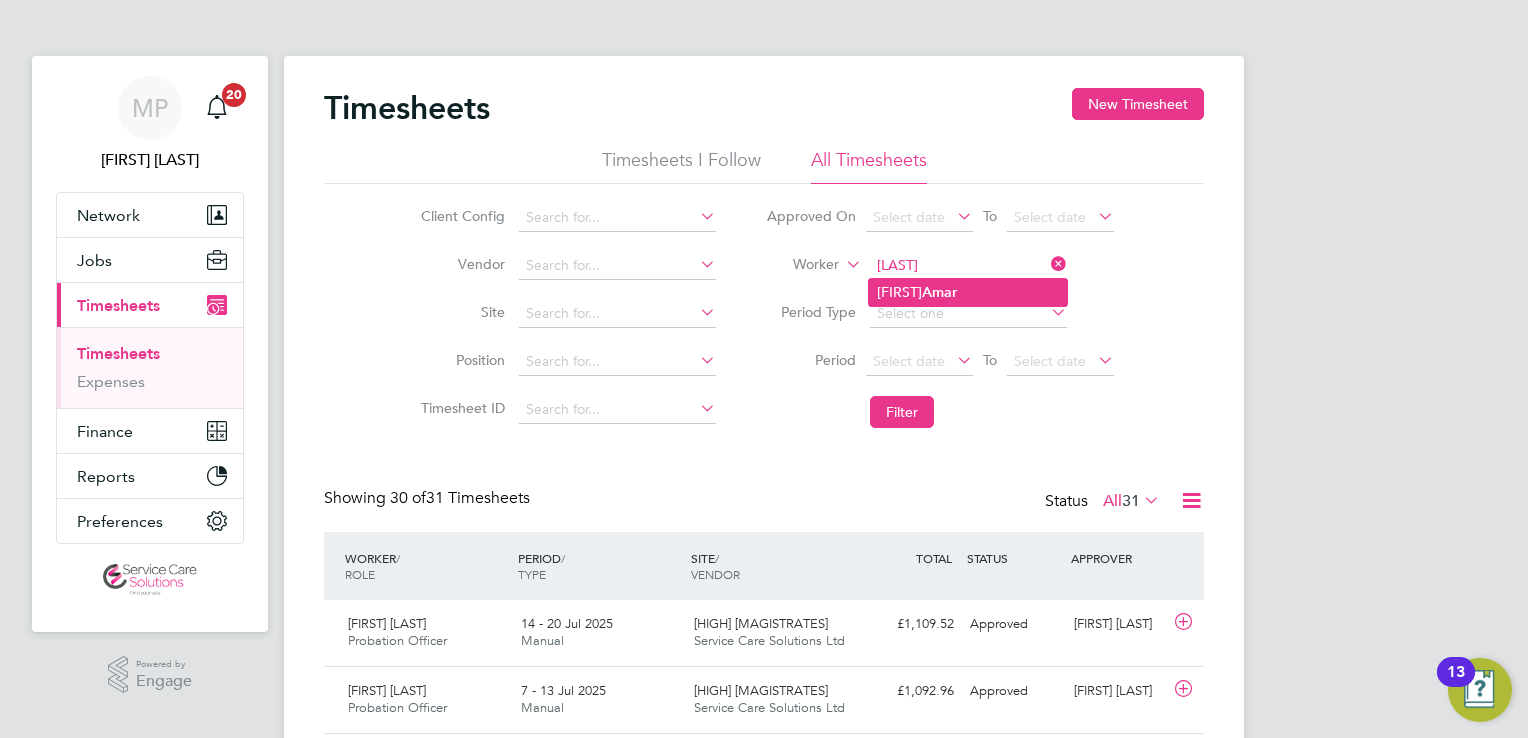 click on "Urfan  Amar" 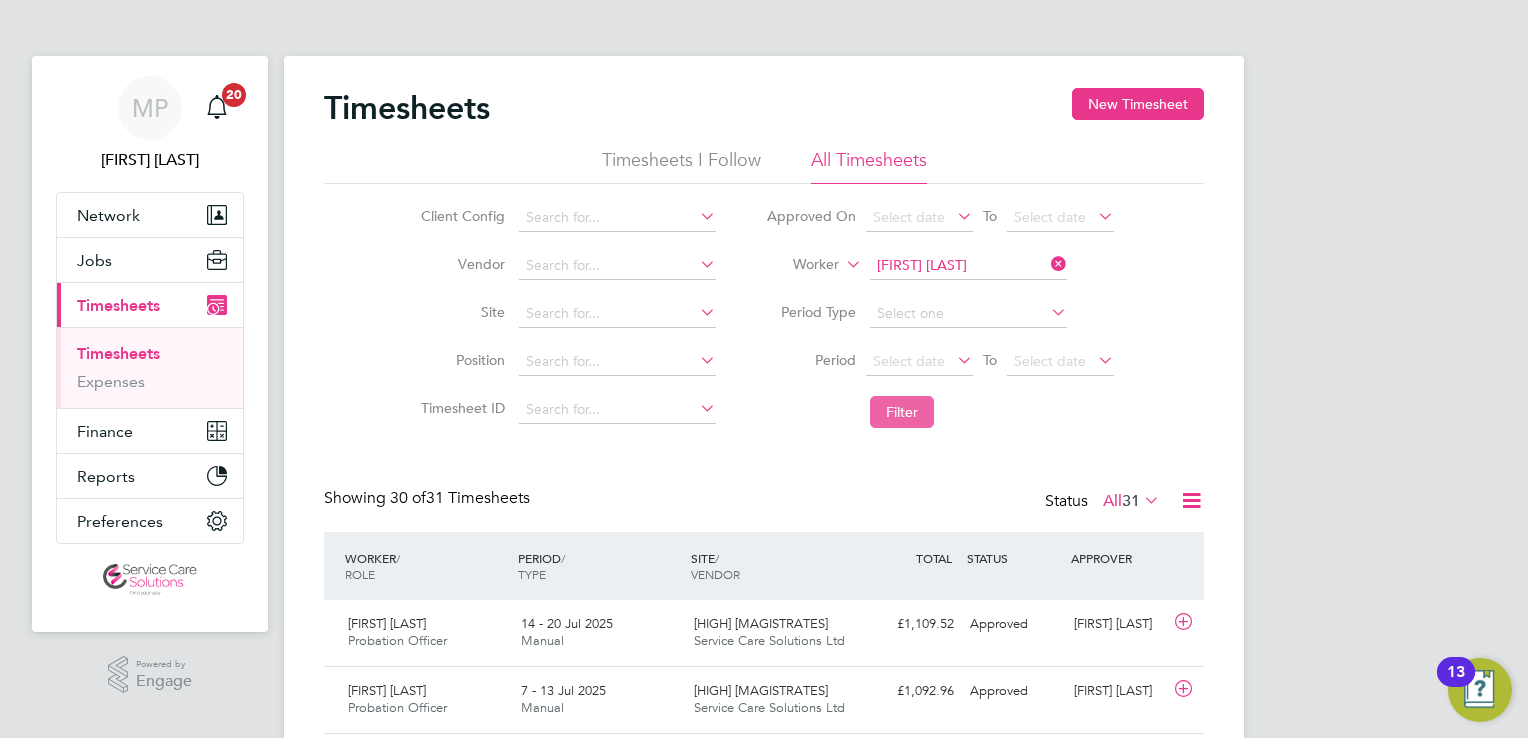 click on "Filter" 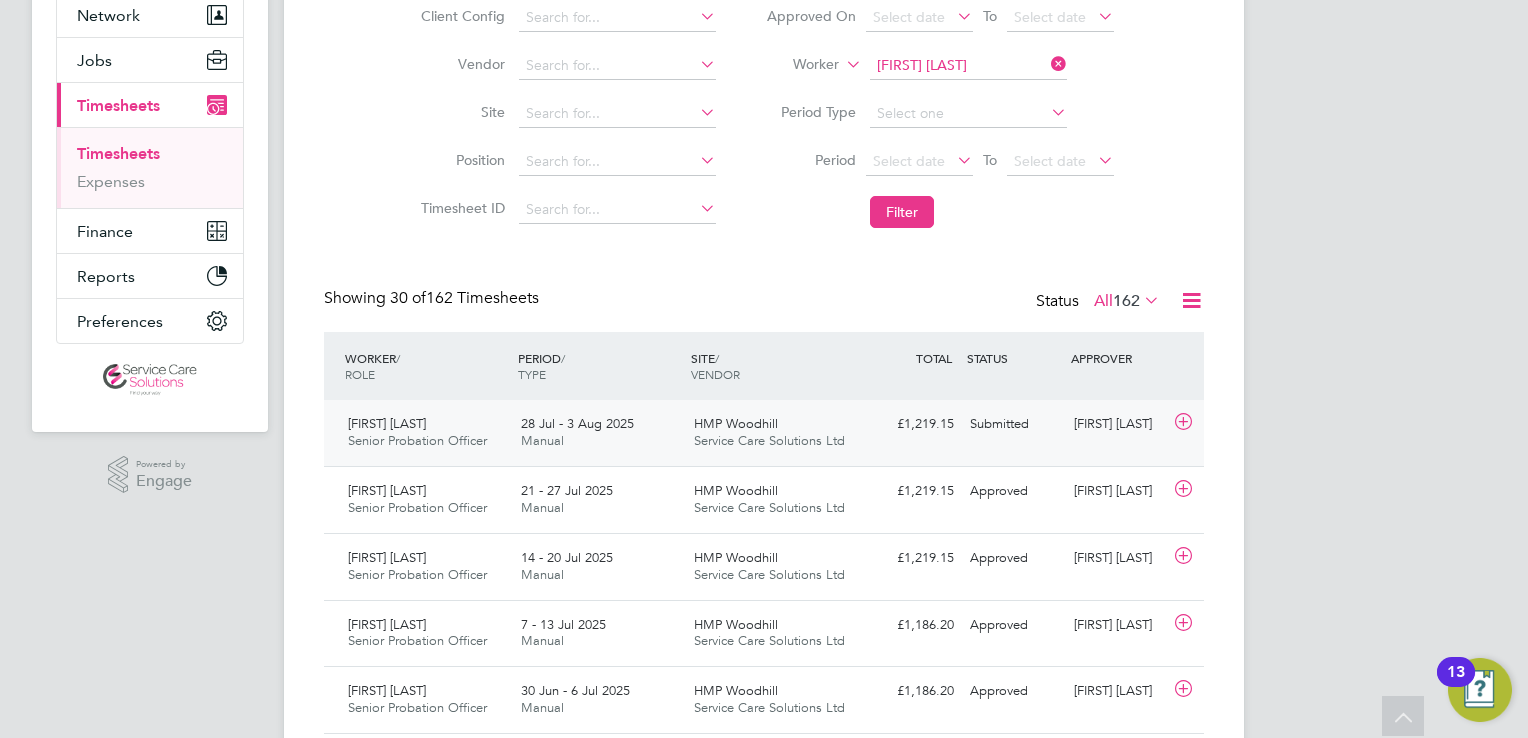 click on "Submitted" 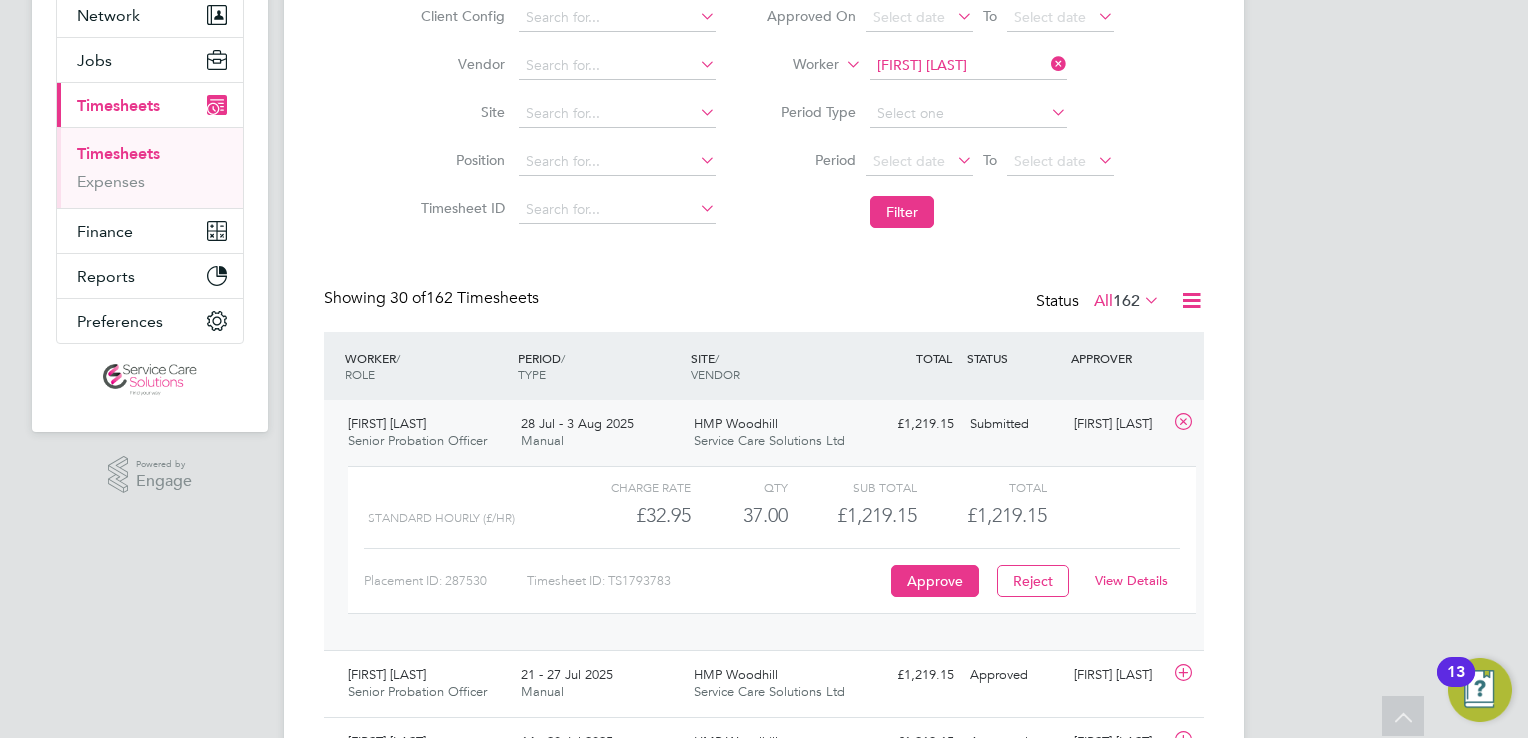 click on "View Details" 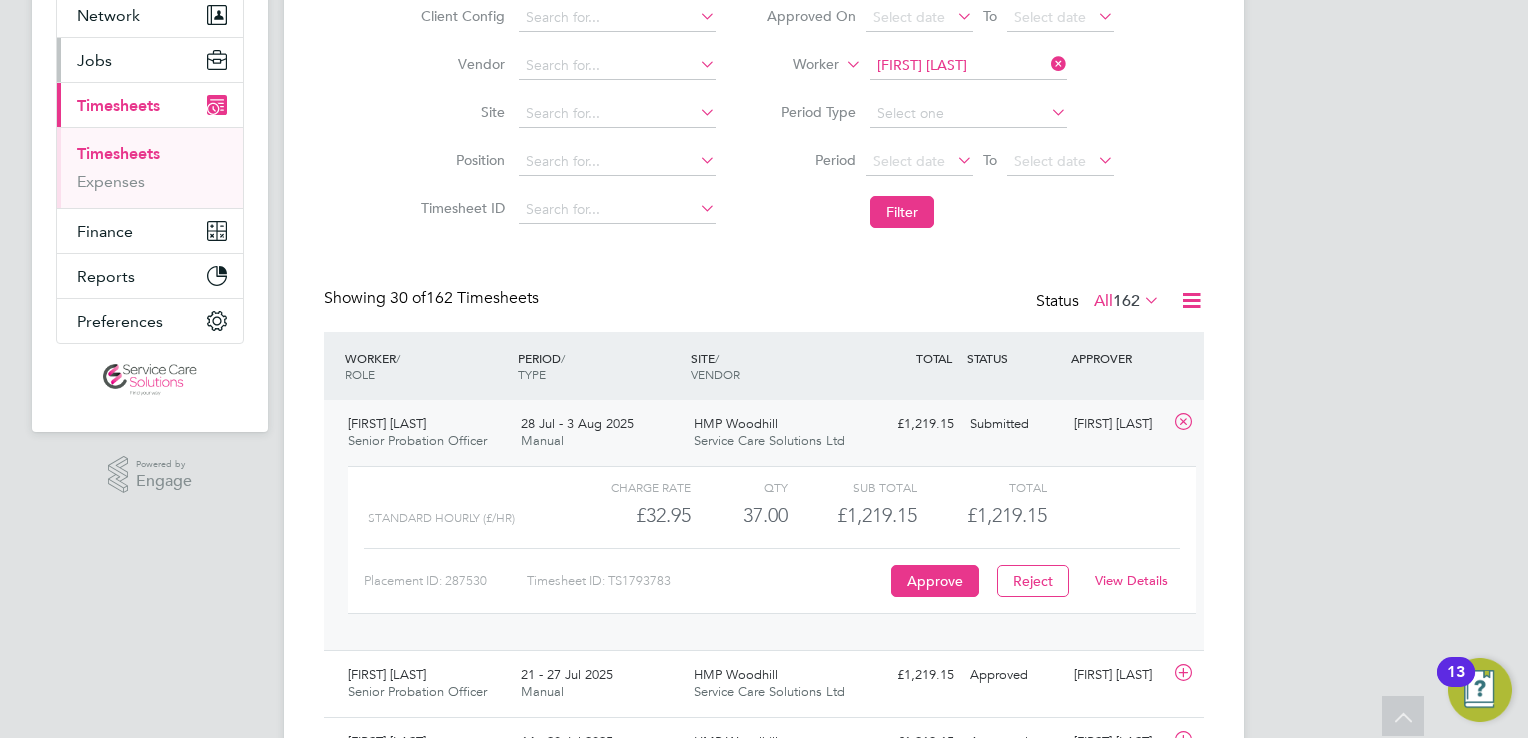 click on "Jobs" at bounding box center (150, 60) 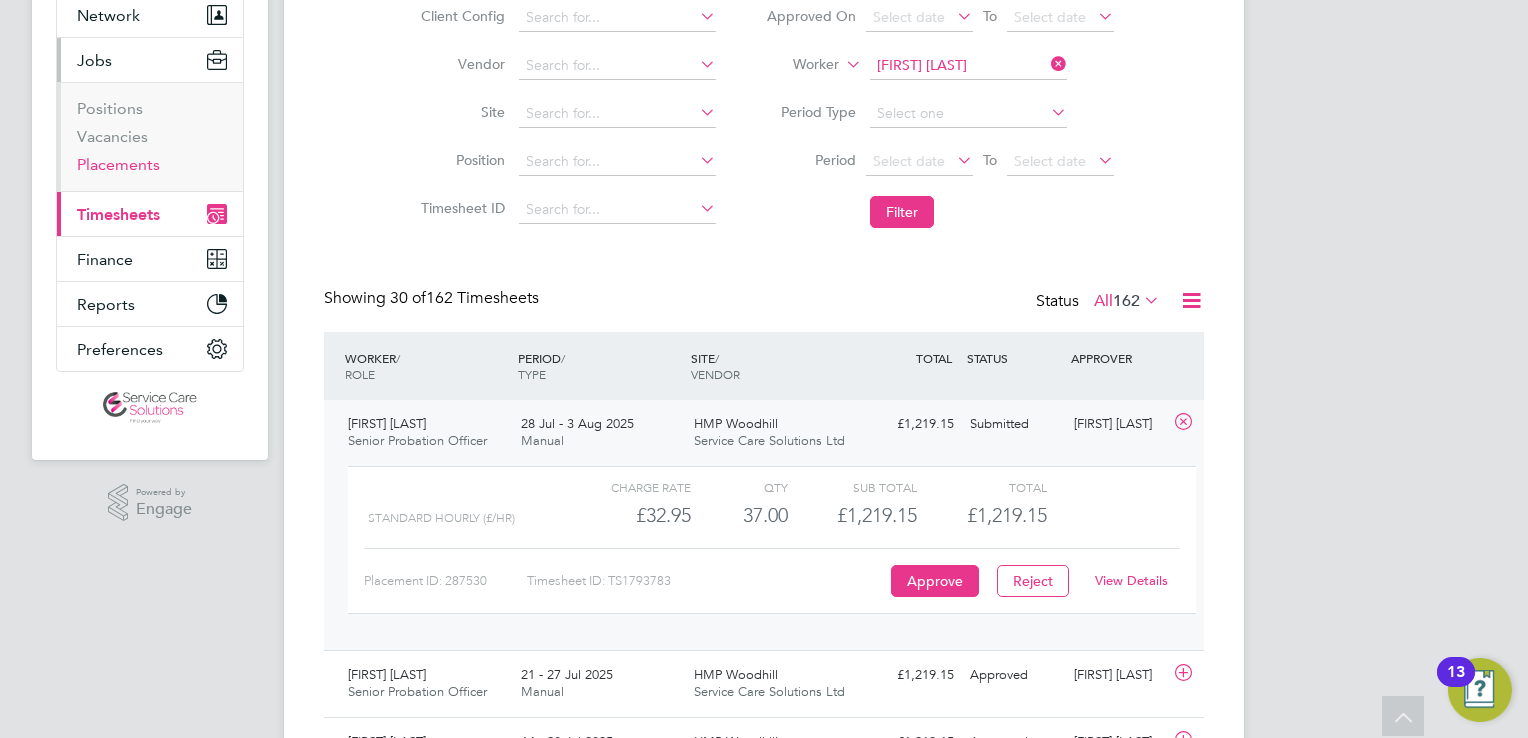 click on "Placements" at bounding box center [118, 164] 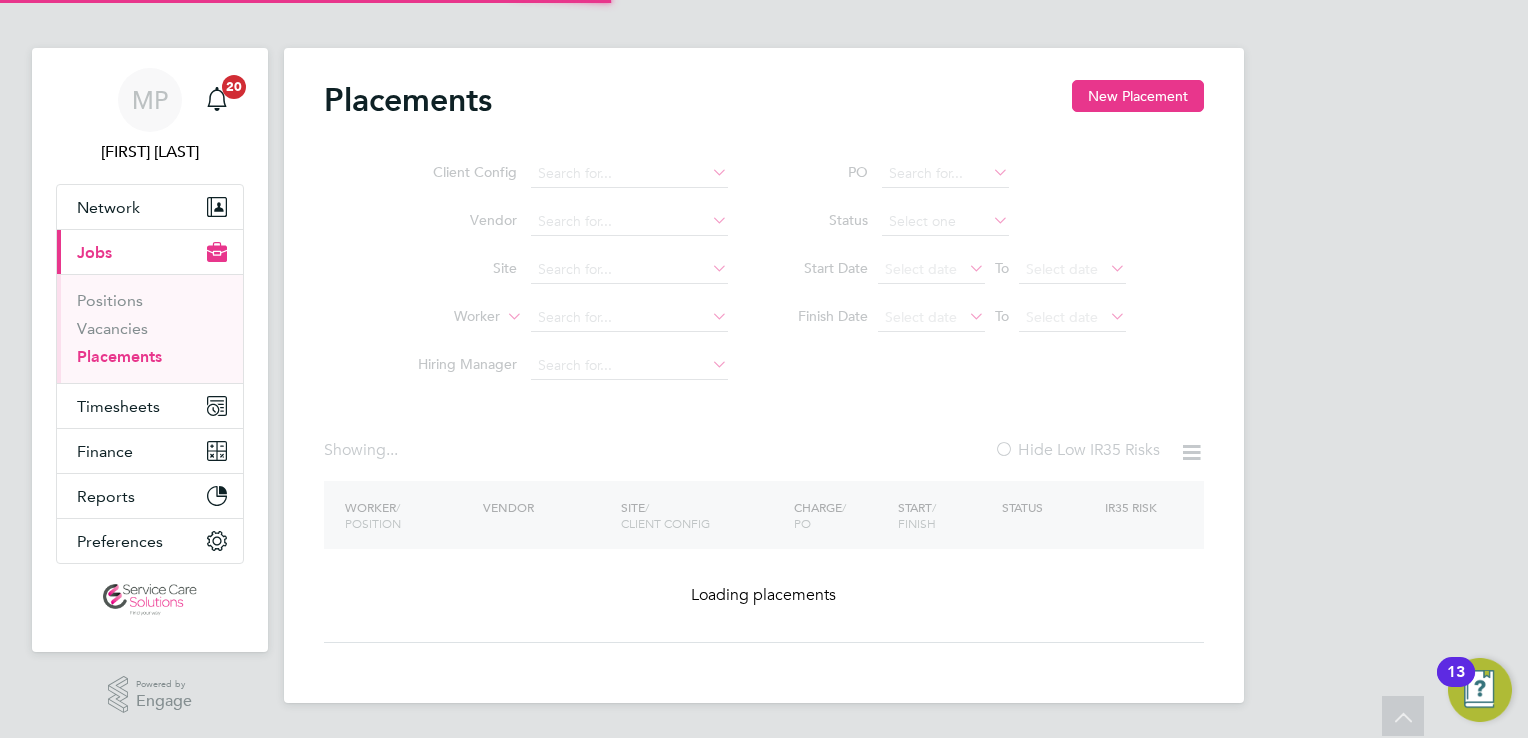scroll, scrollTop: 0, scrollLeft: 0, axis: both 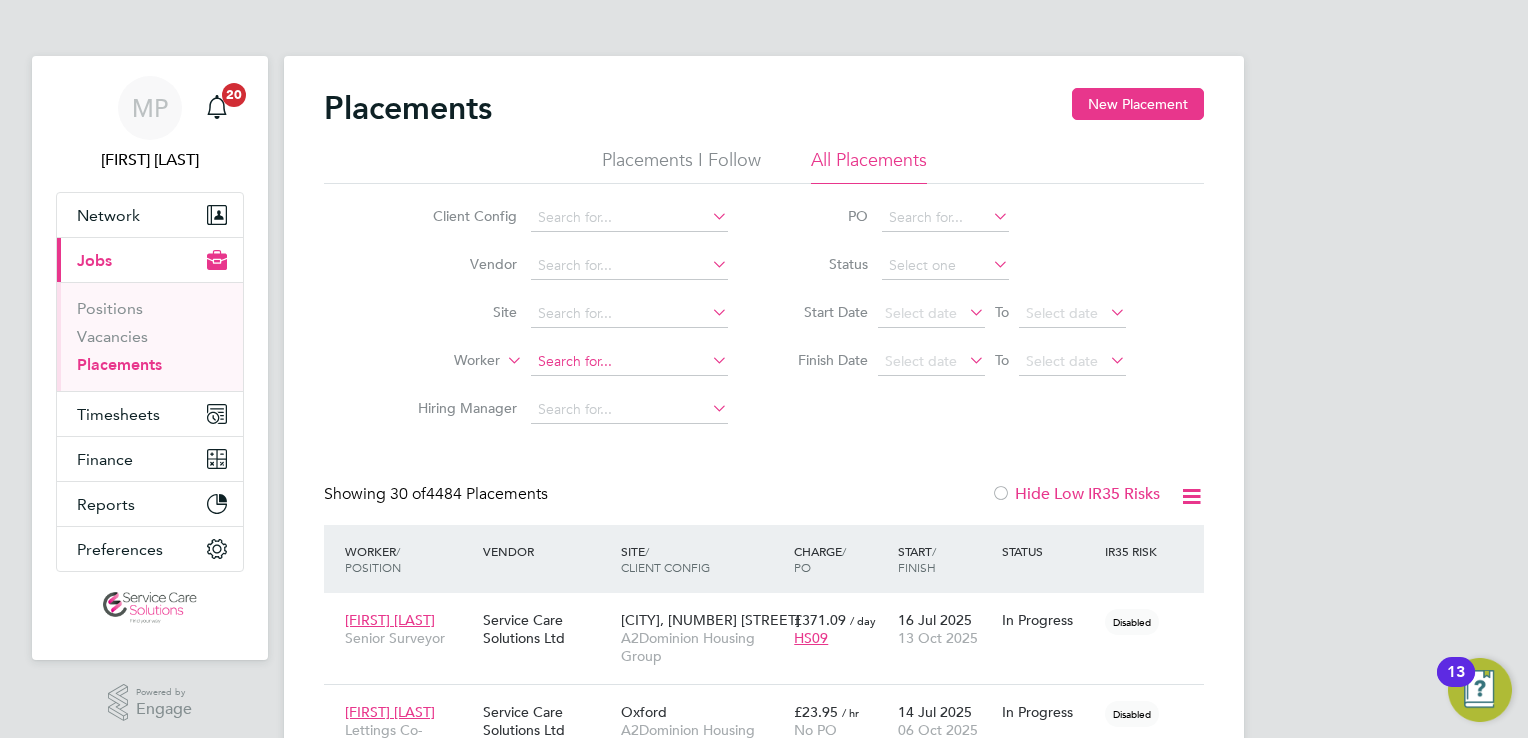 click 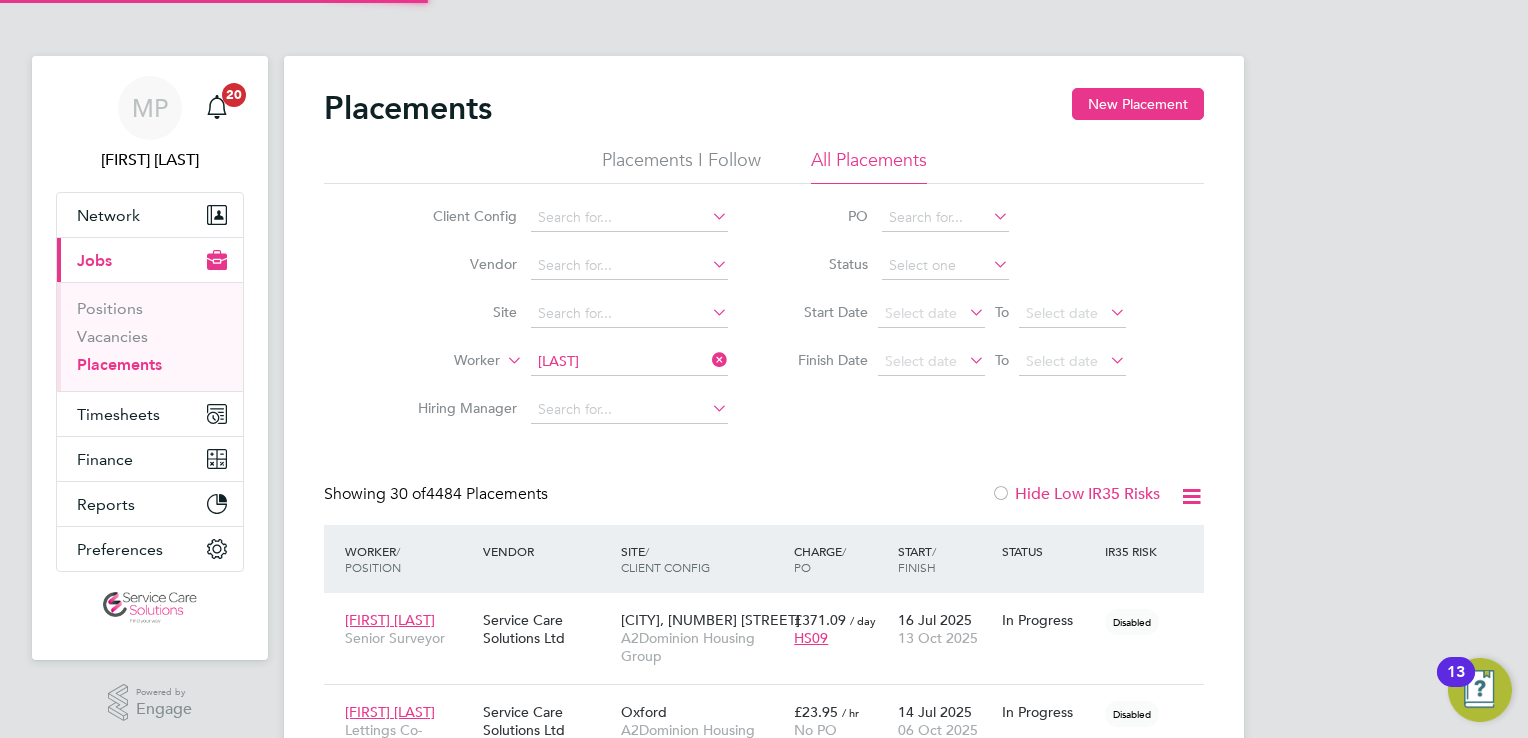 click on "Urfan  Amar" 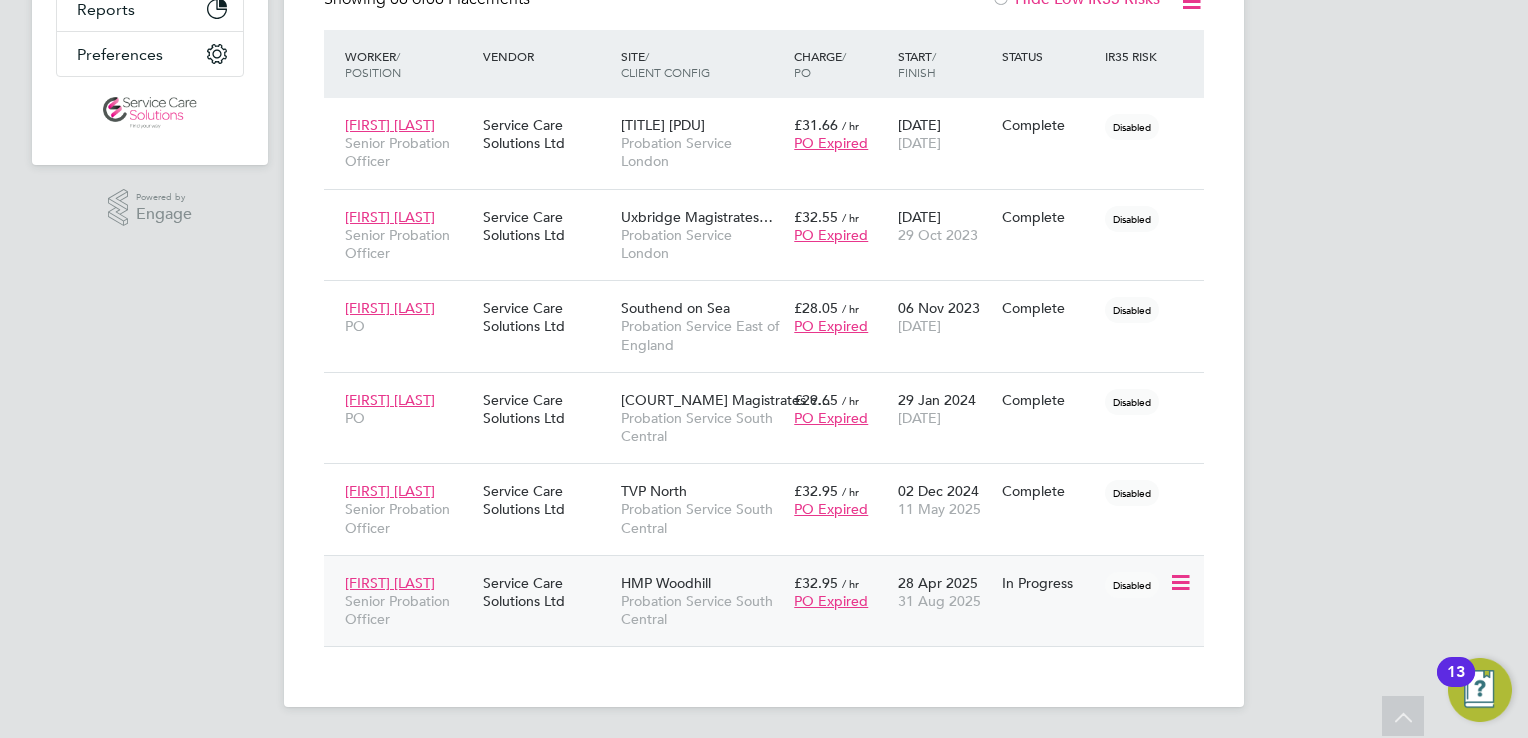 click on "Probation Service South Central" 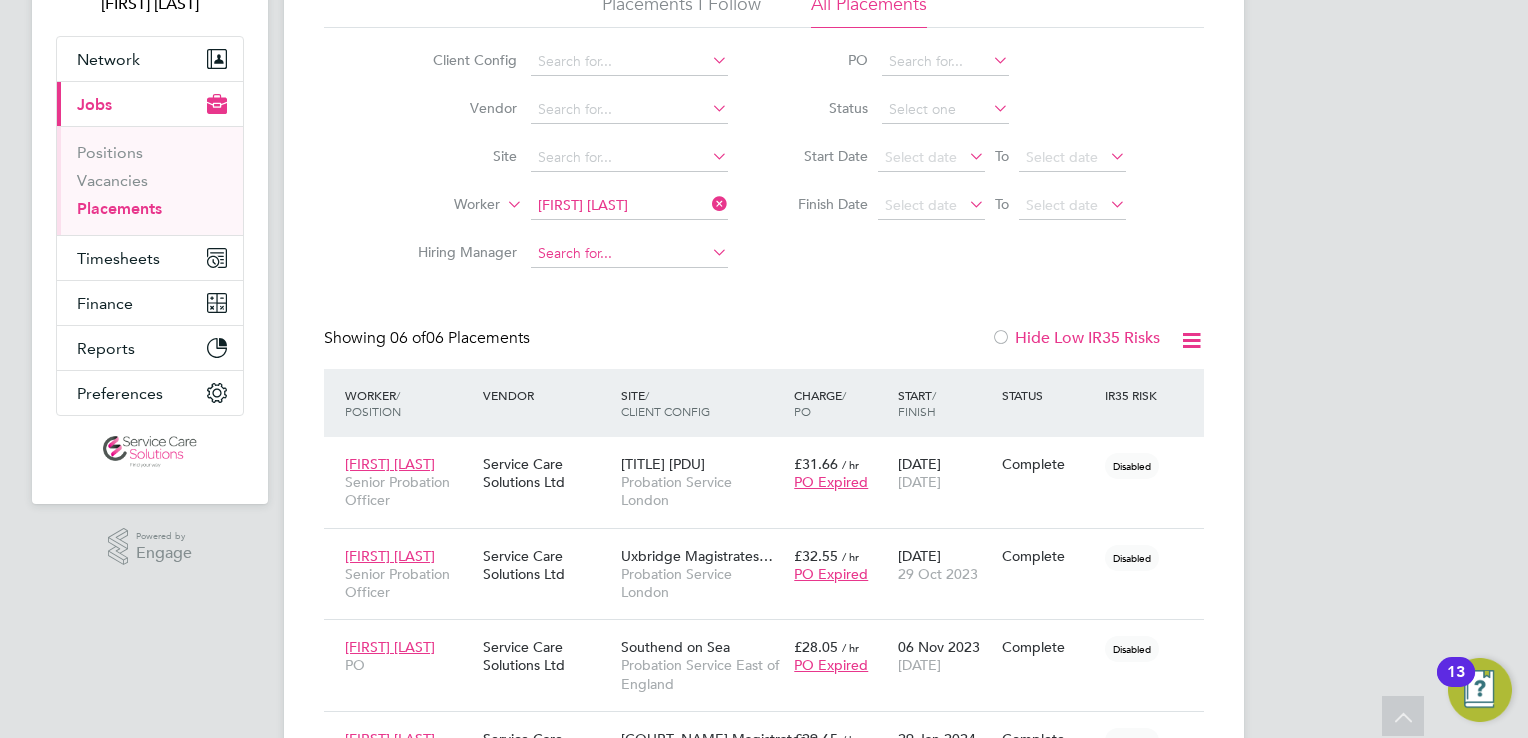 scroll, scrollTop: 0, scrollLeft: 0, axis: both 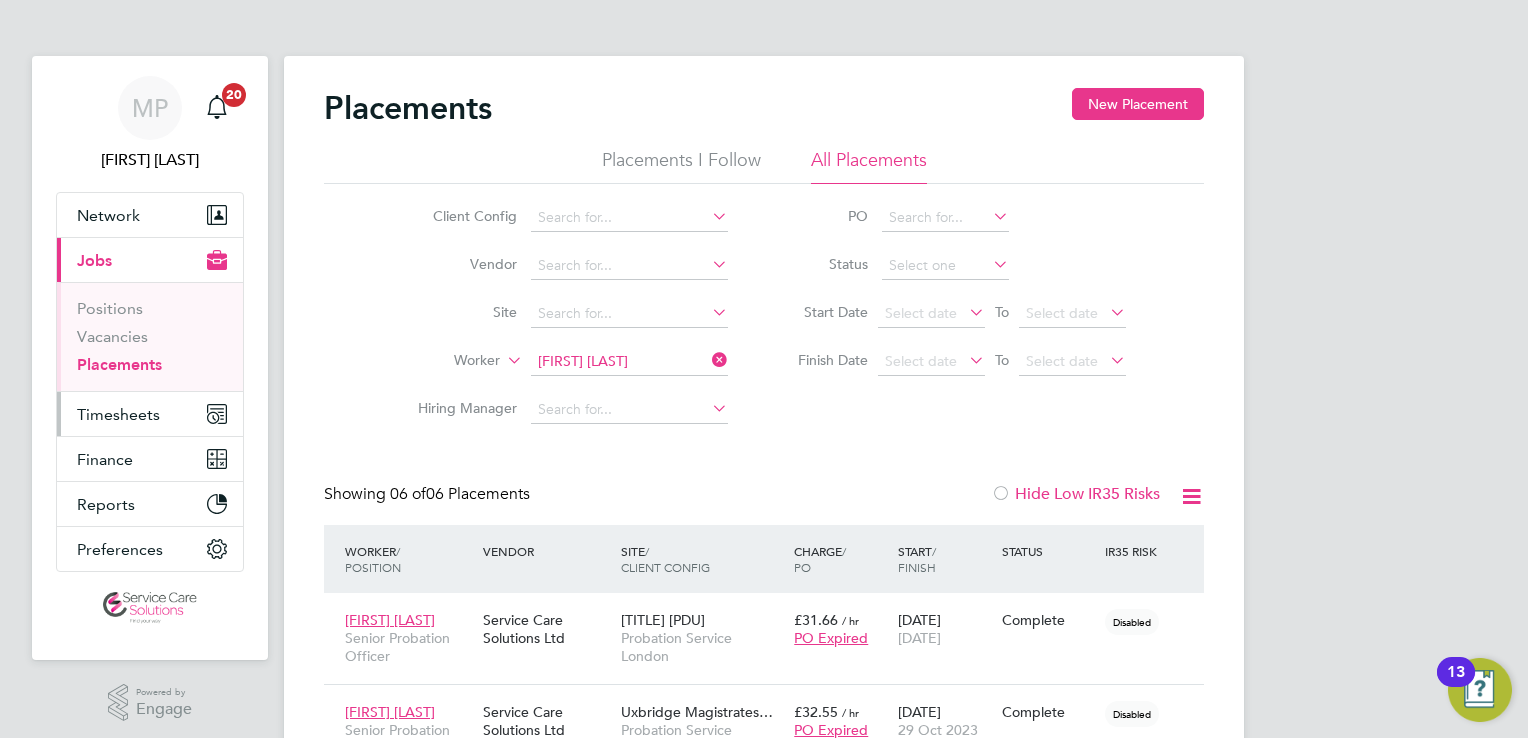 click on "Placements" at bounding box center [119, 364] 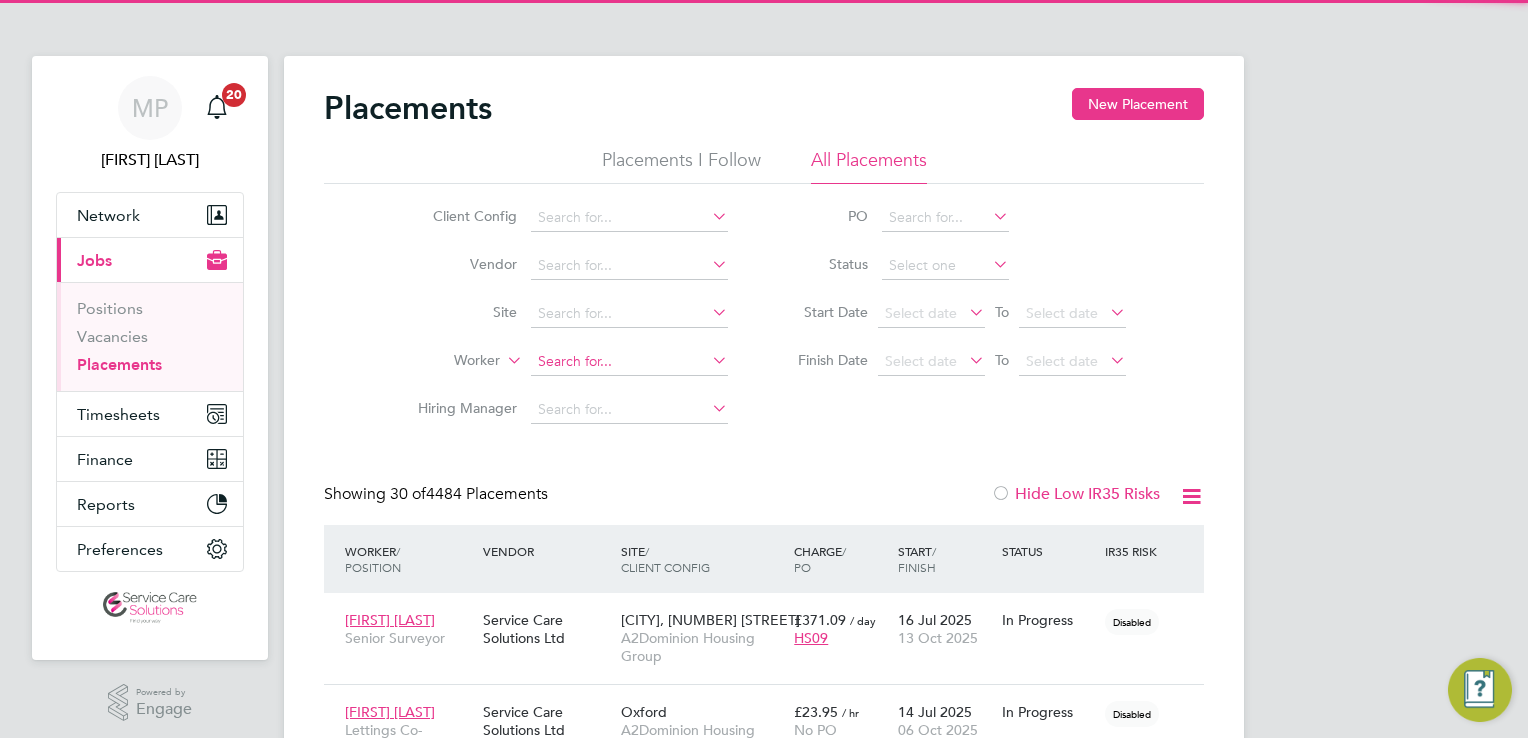 scroll, scrollTop: 9, scrollLeft: 9, axis: both 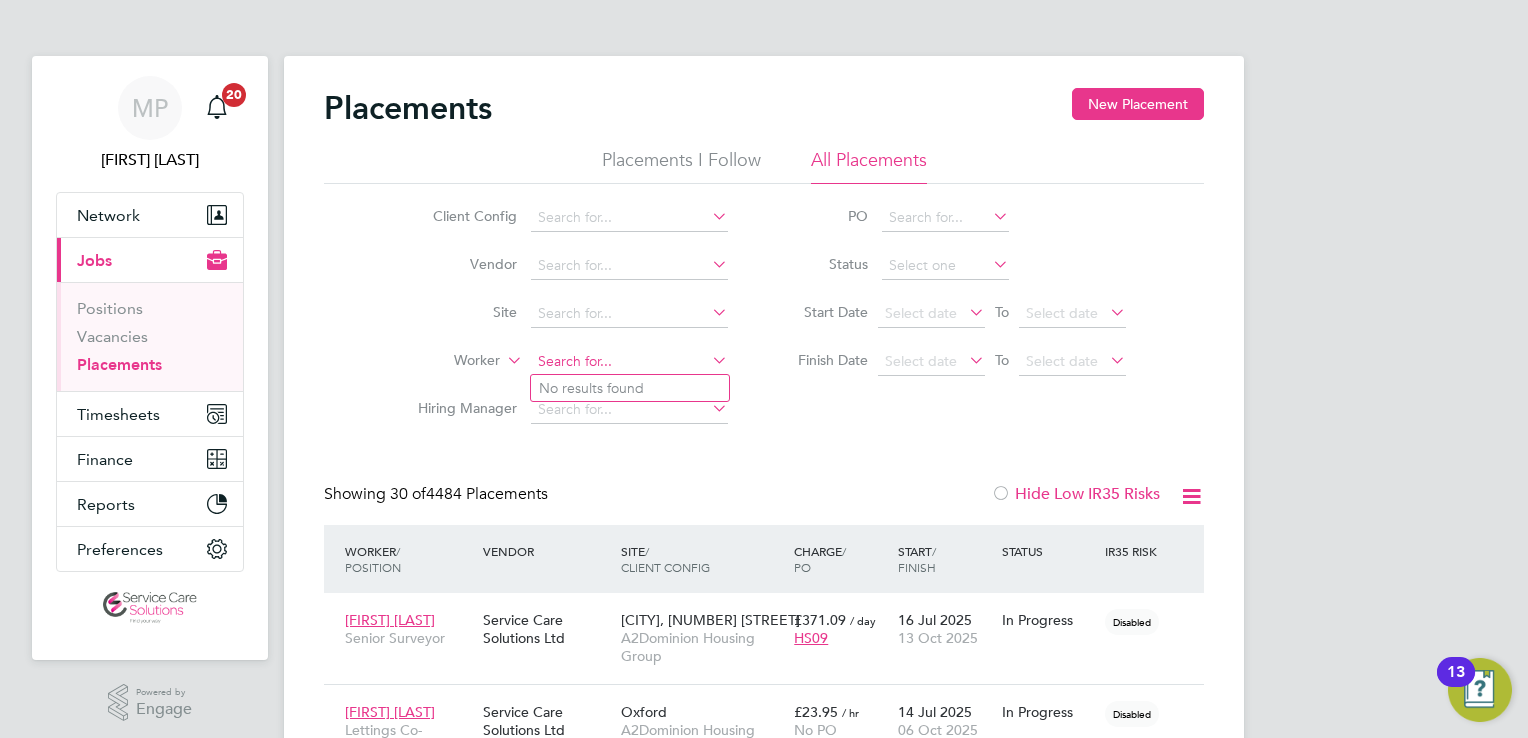 click 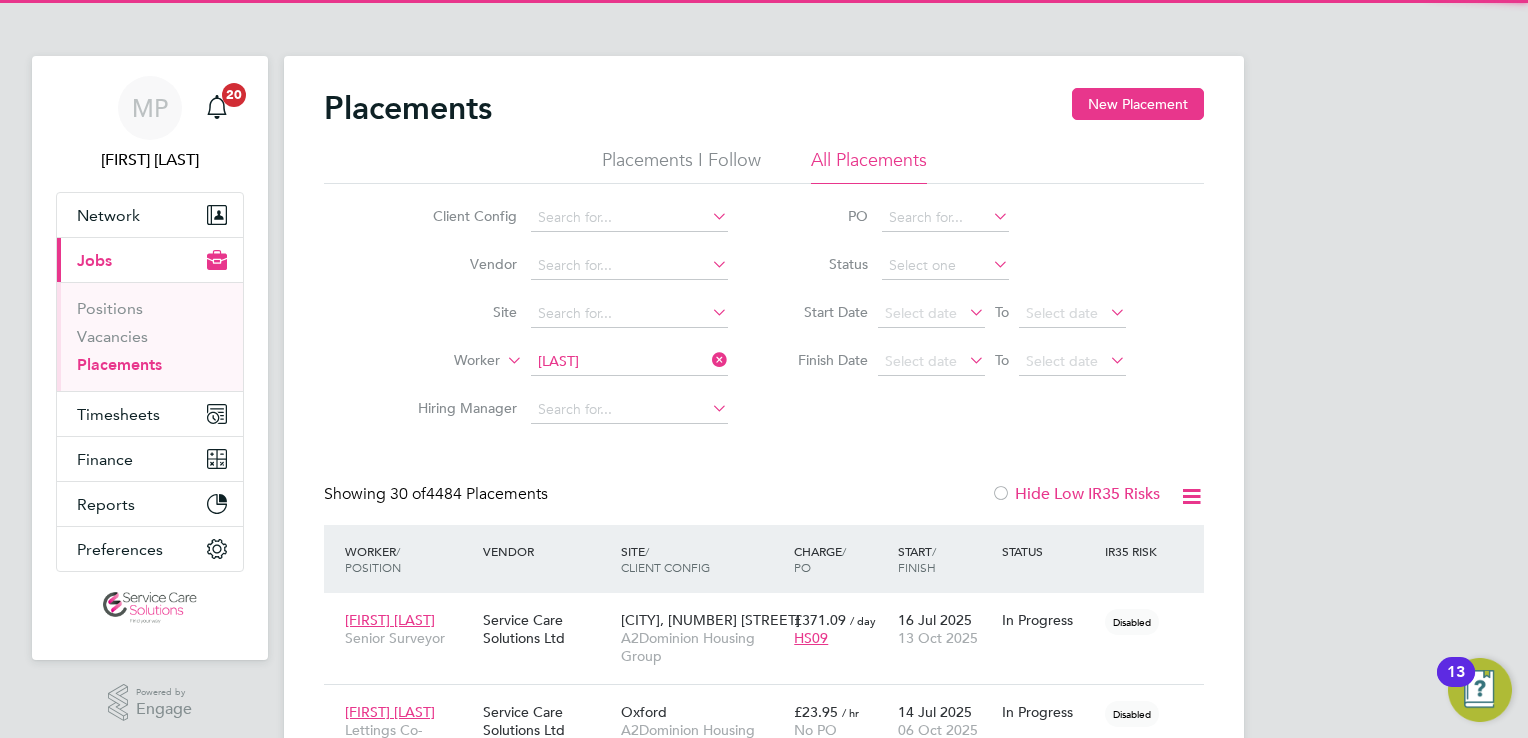 click on "Urfan  Amar" 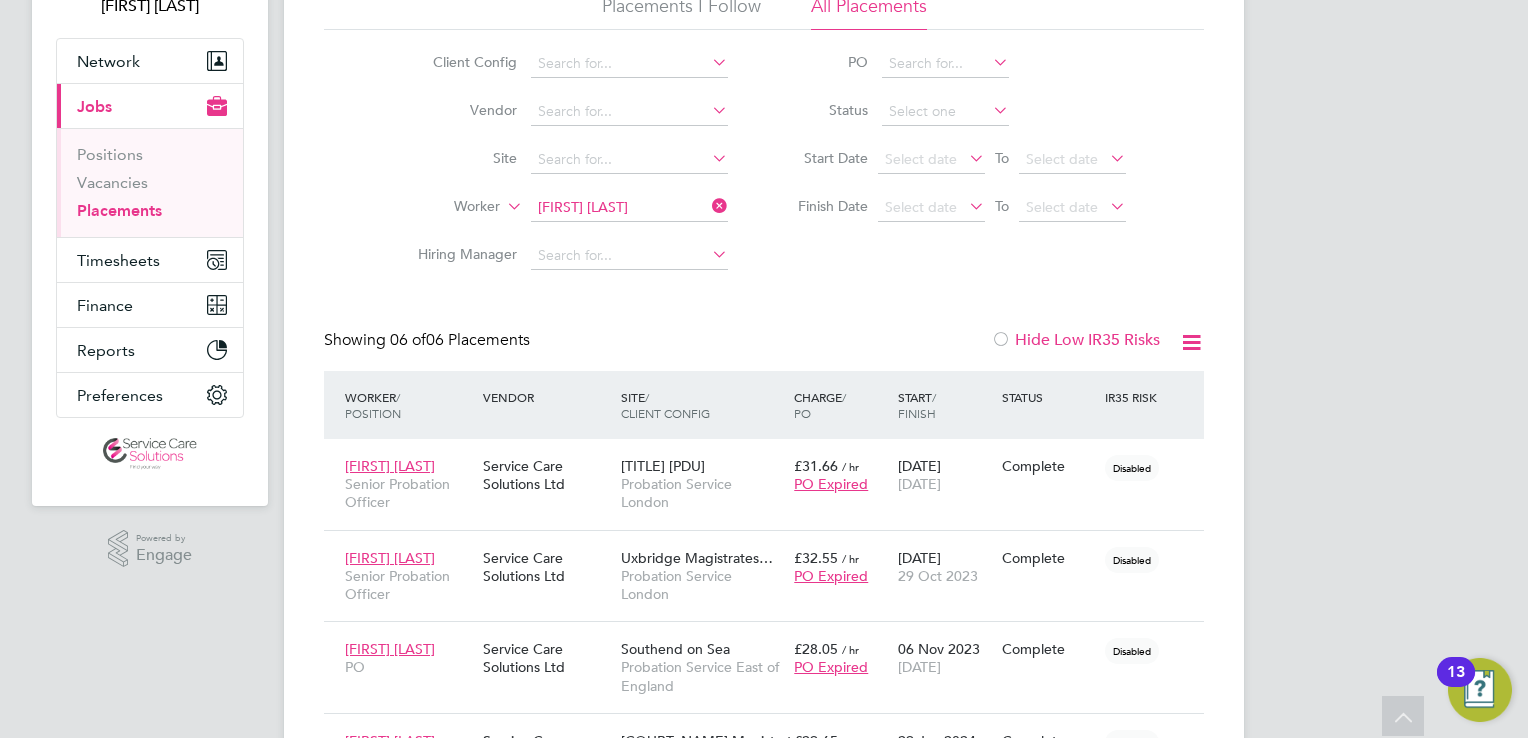 scroll, scrollTop: 0, scrollLeft: 0, axis: both 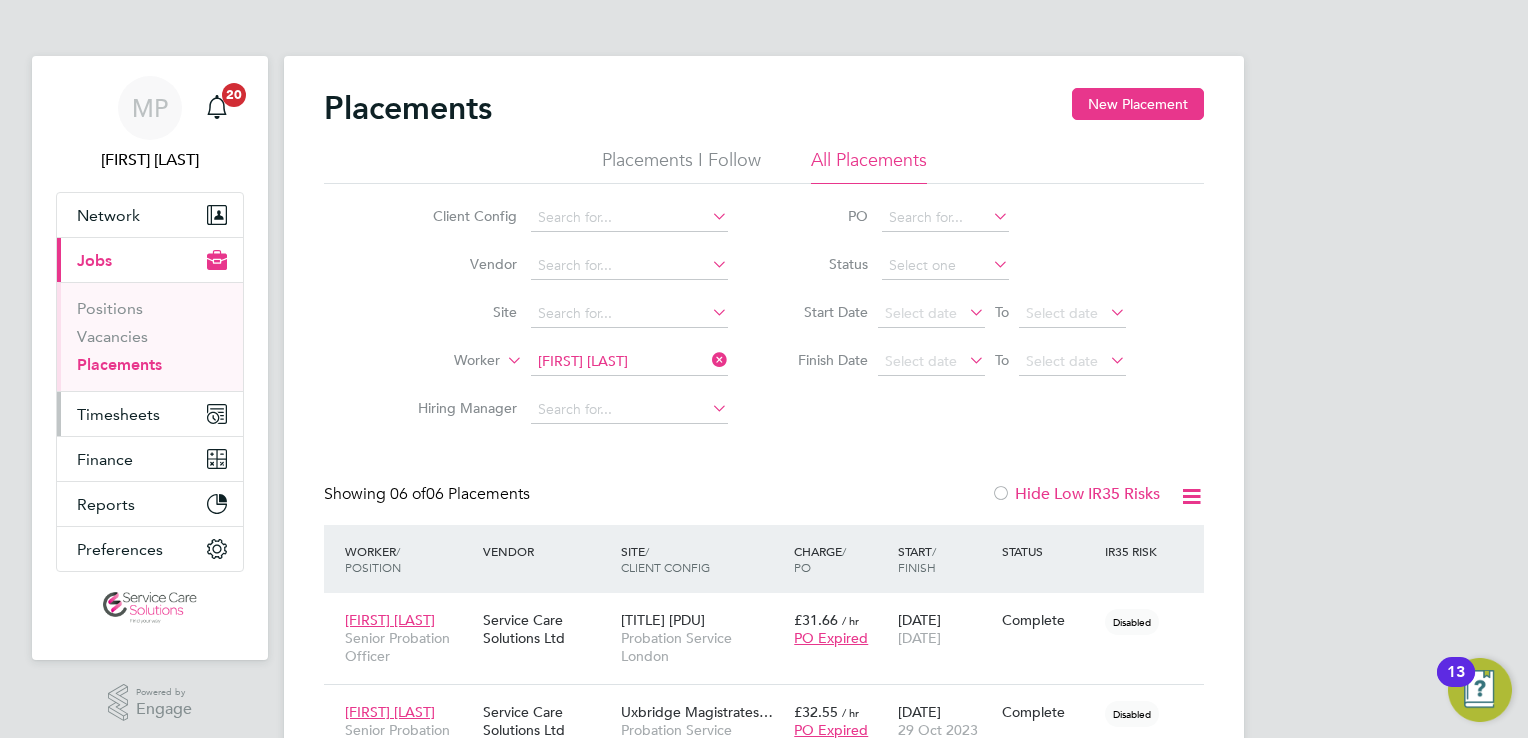 click on "Timesheets" at bounding box center [150, 414] 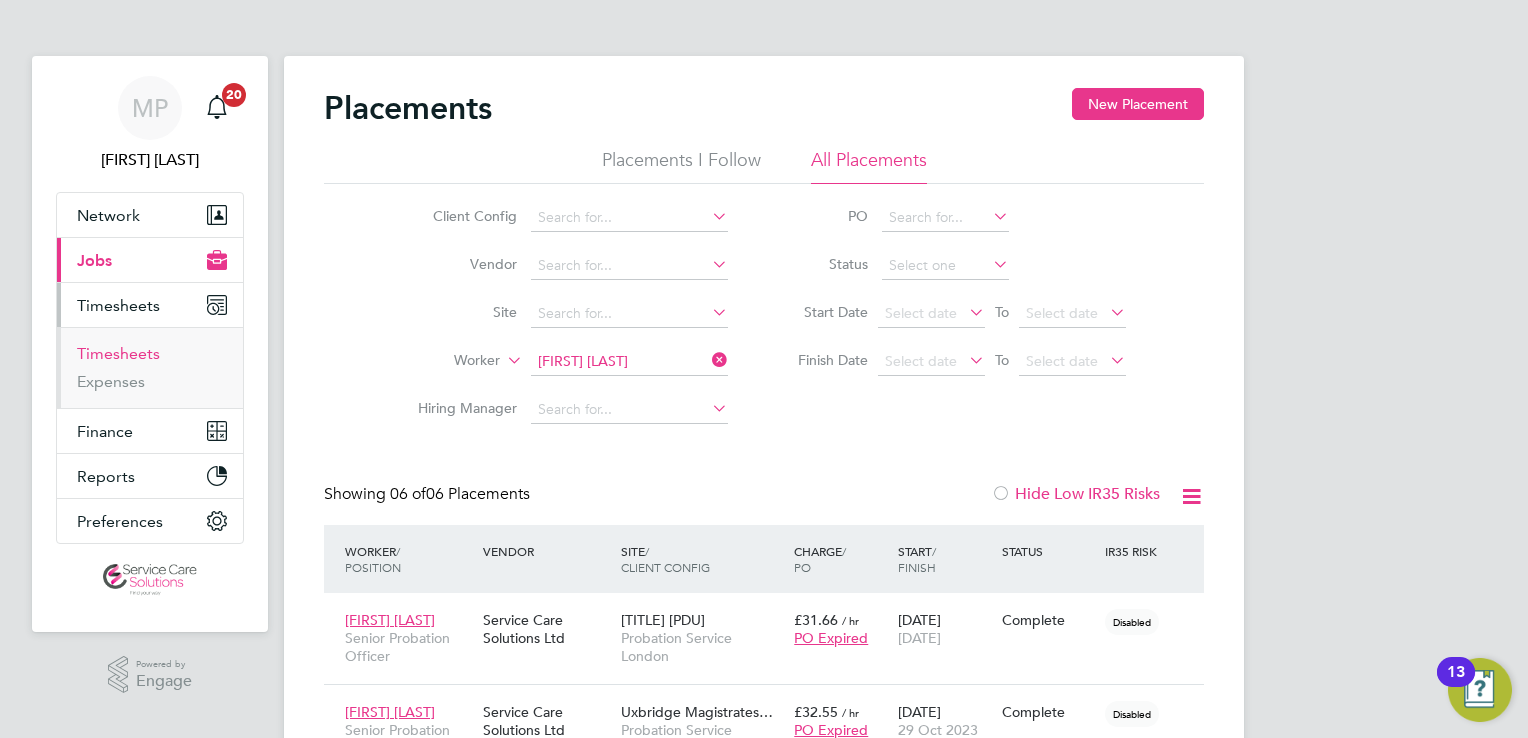 click on "Timesheets   Expenses" at bounding box center [150, 367] 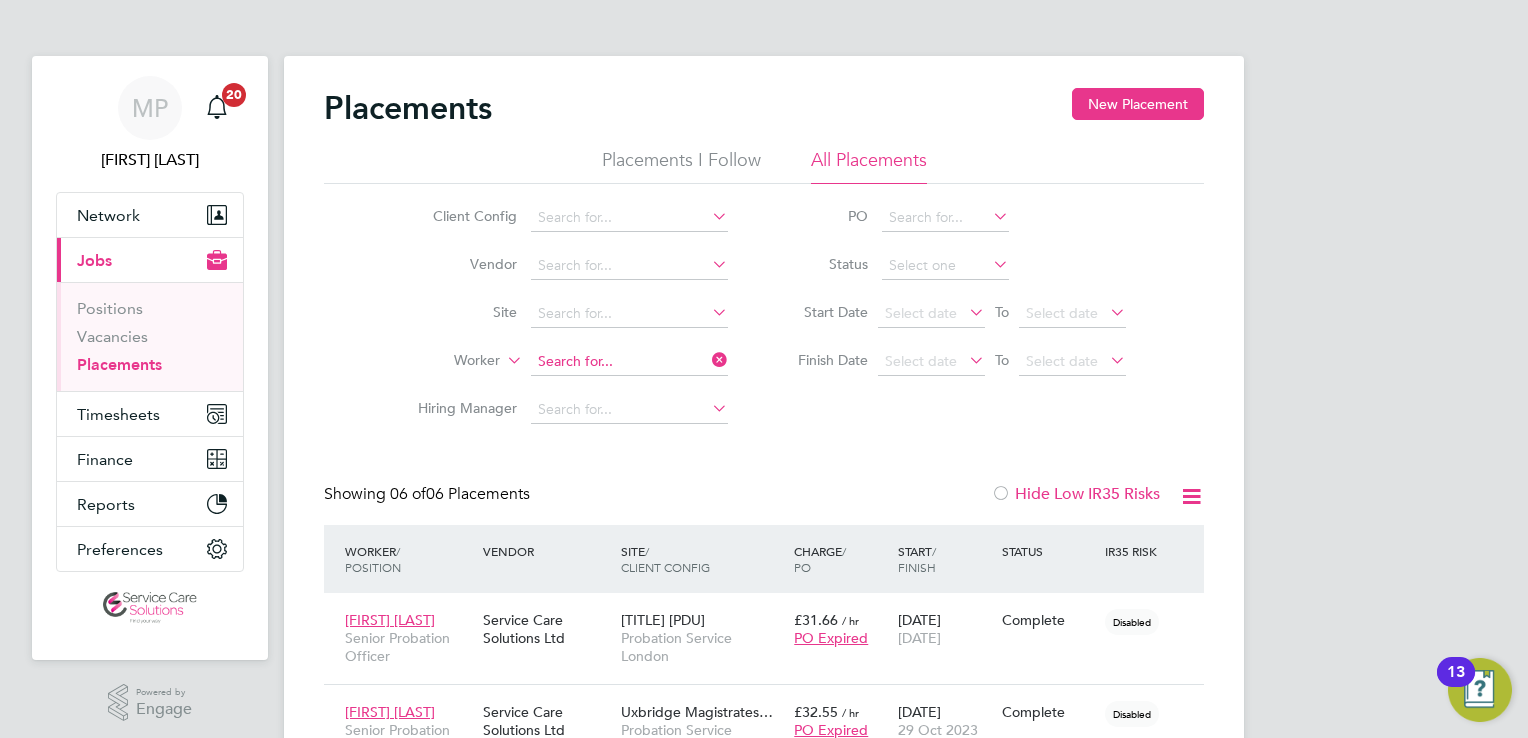 click 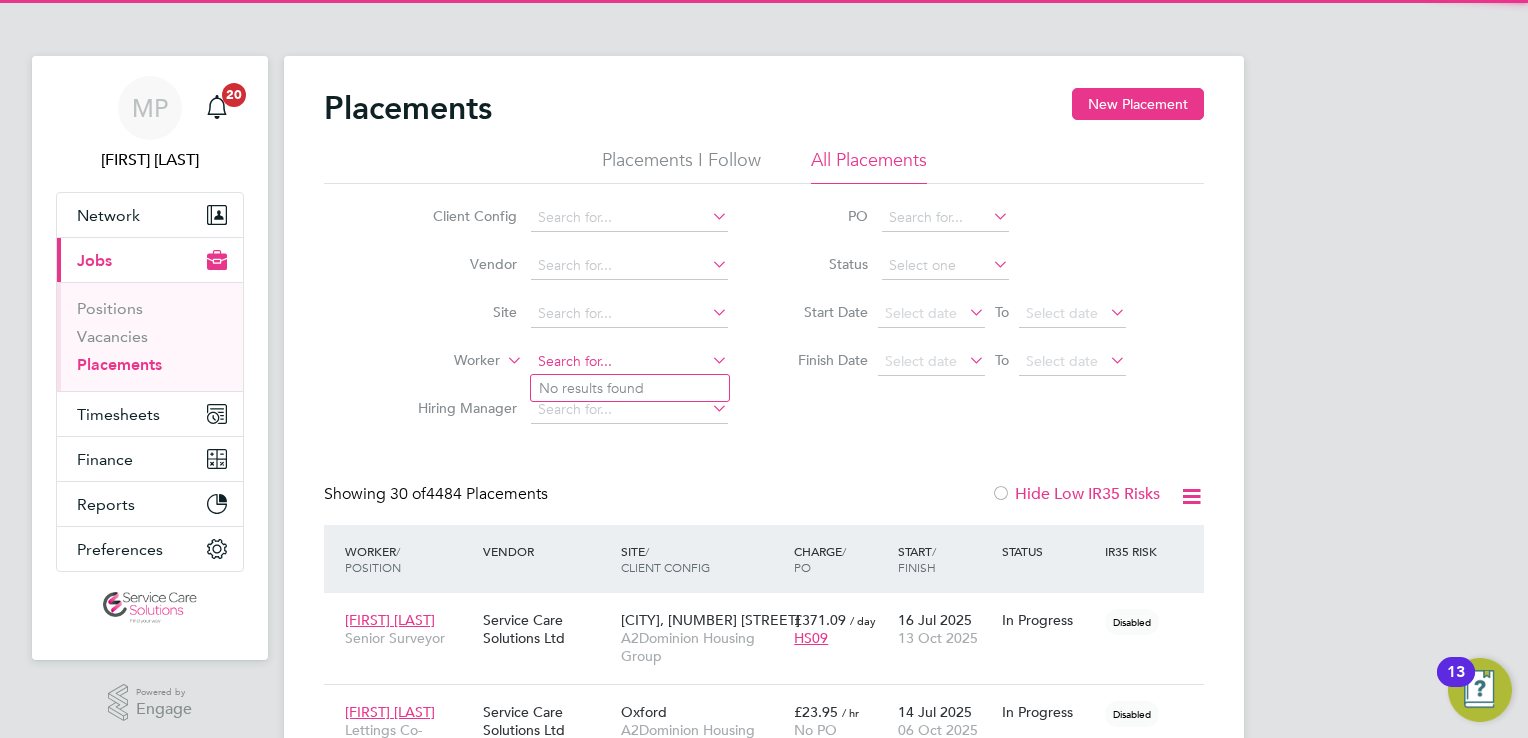scroll, scrollTop: 9, scrollLeft: 9, axis: both 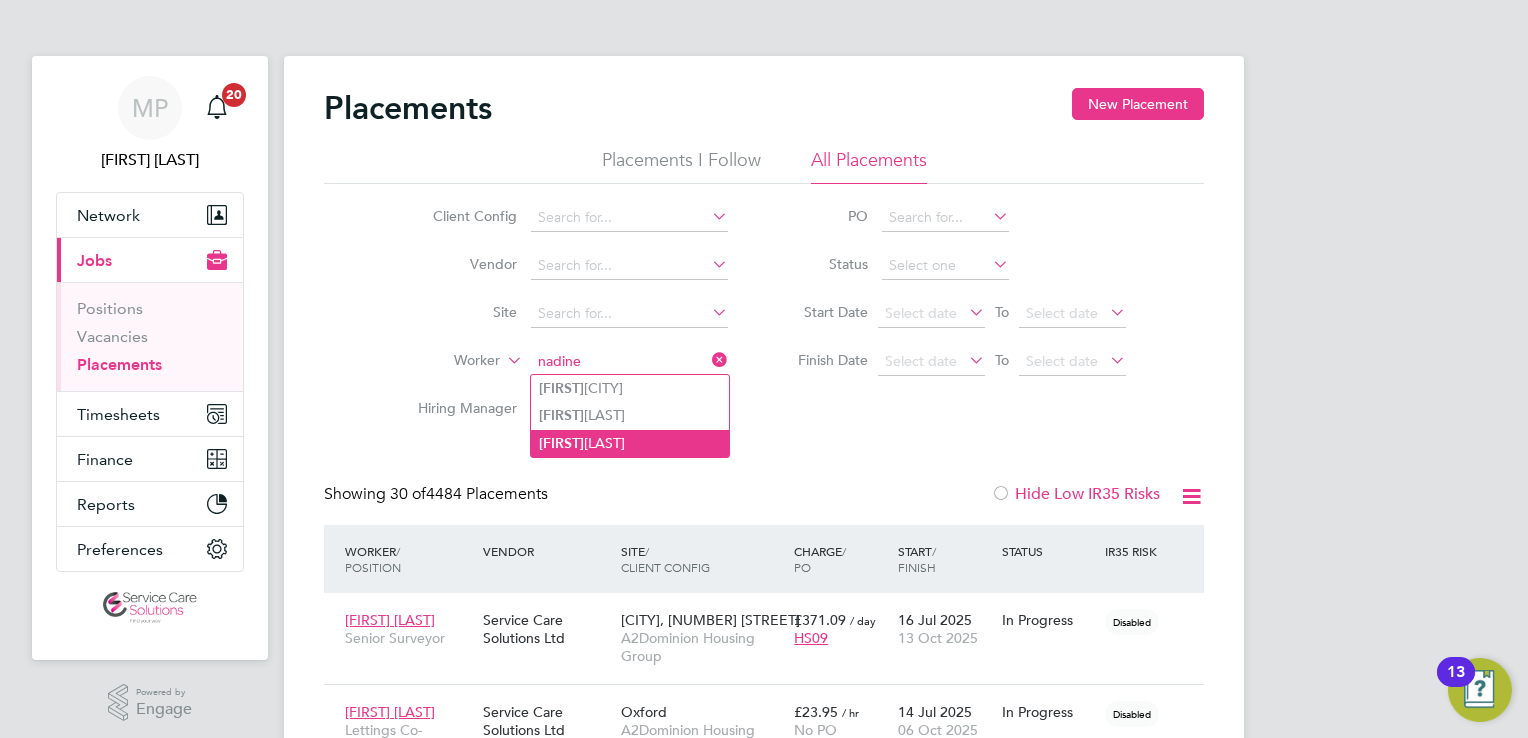 click on "Nadine  Buttigieg" 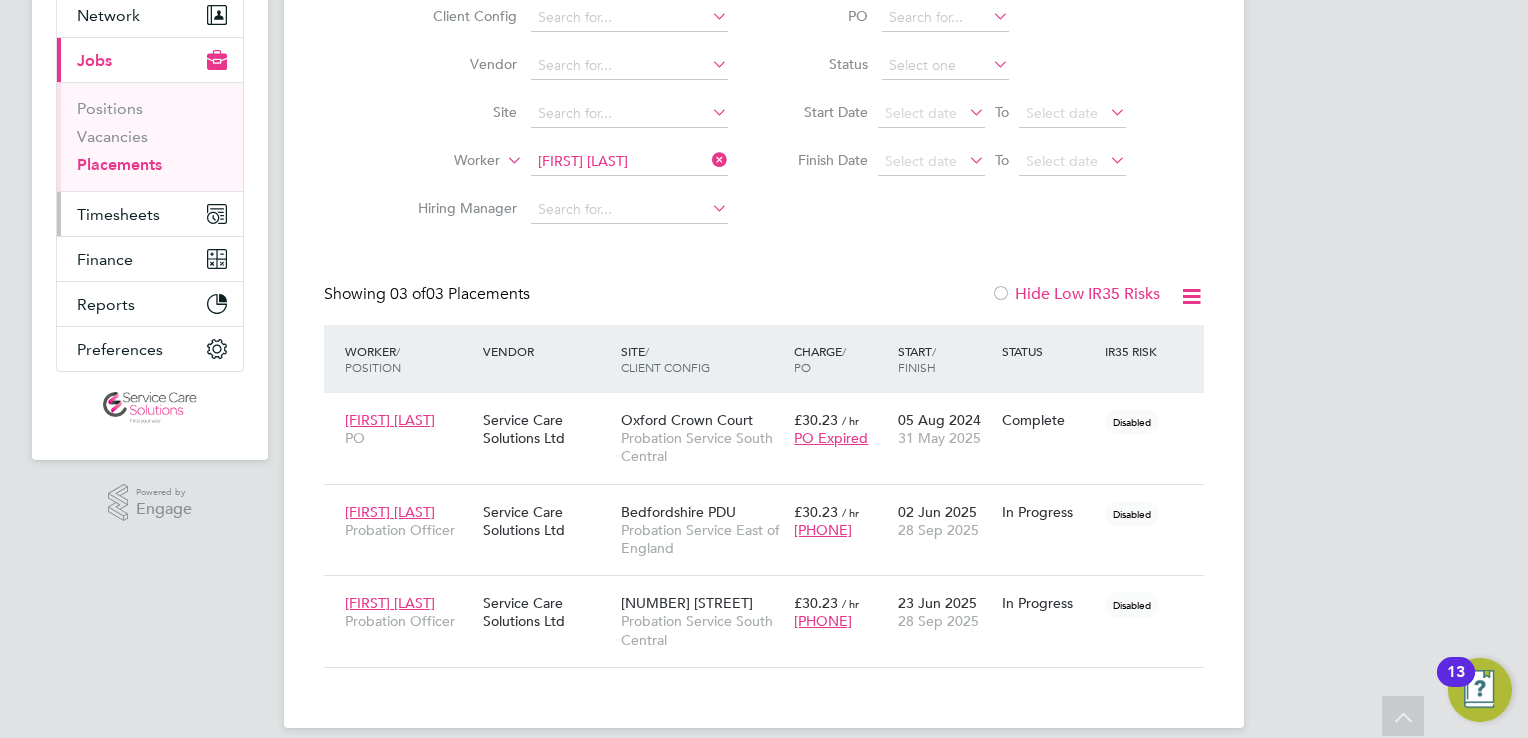 click on "Timesheets" at bounding box center (150, 214) 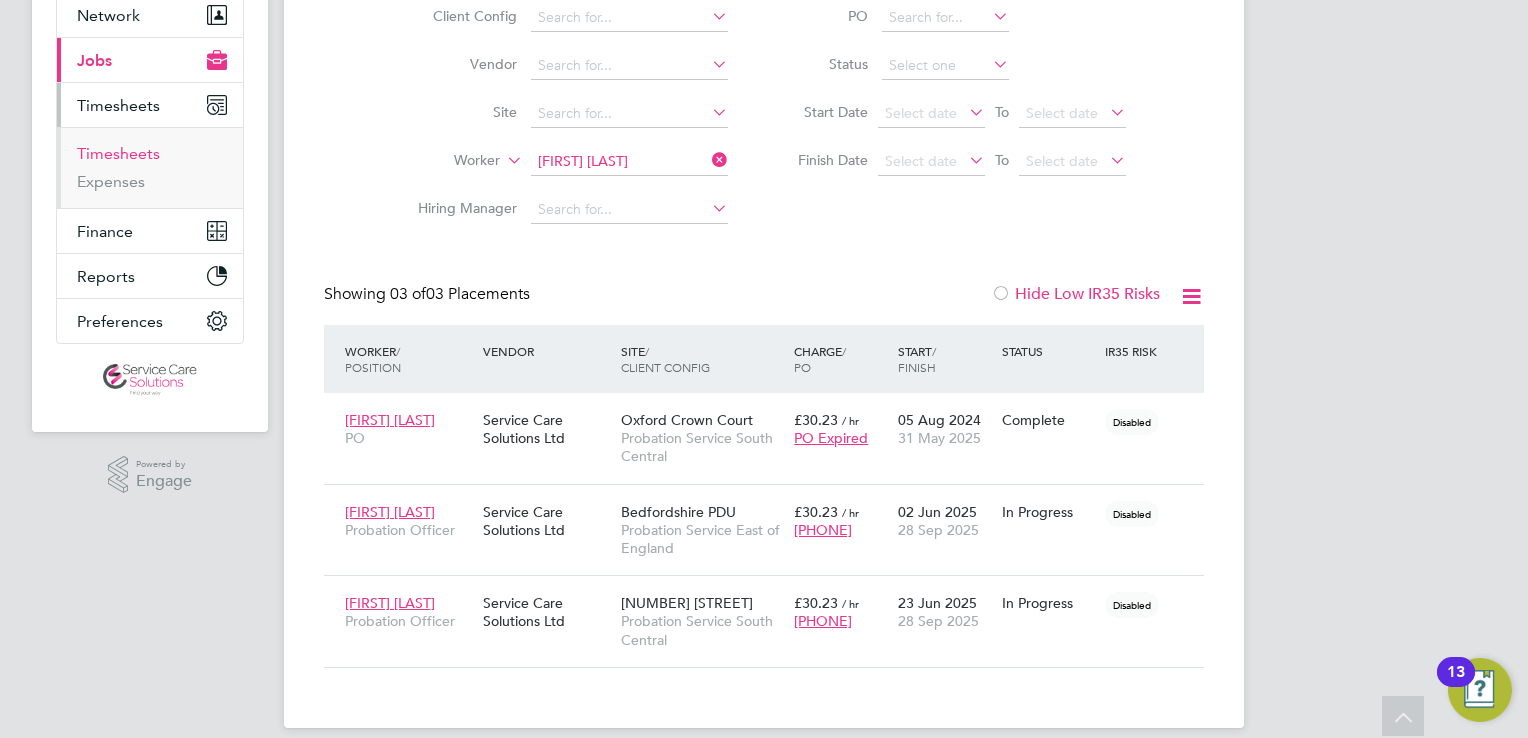 click on "Timesheets" at bounding box center (118, 153) 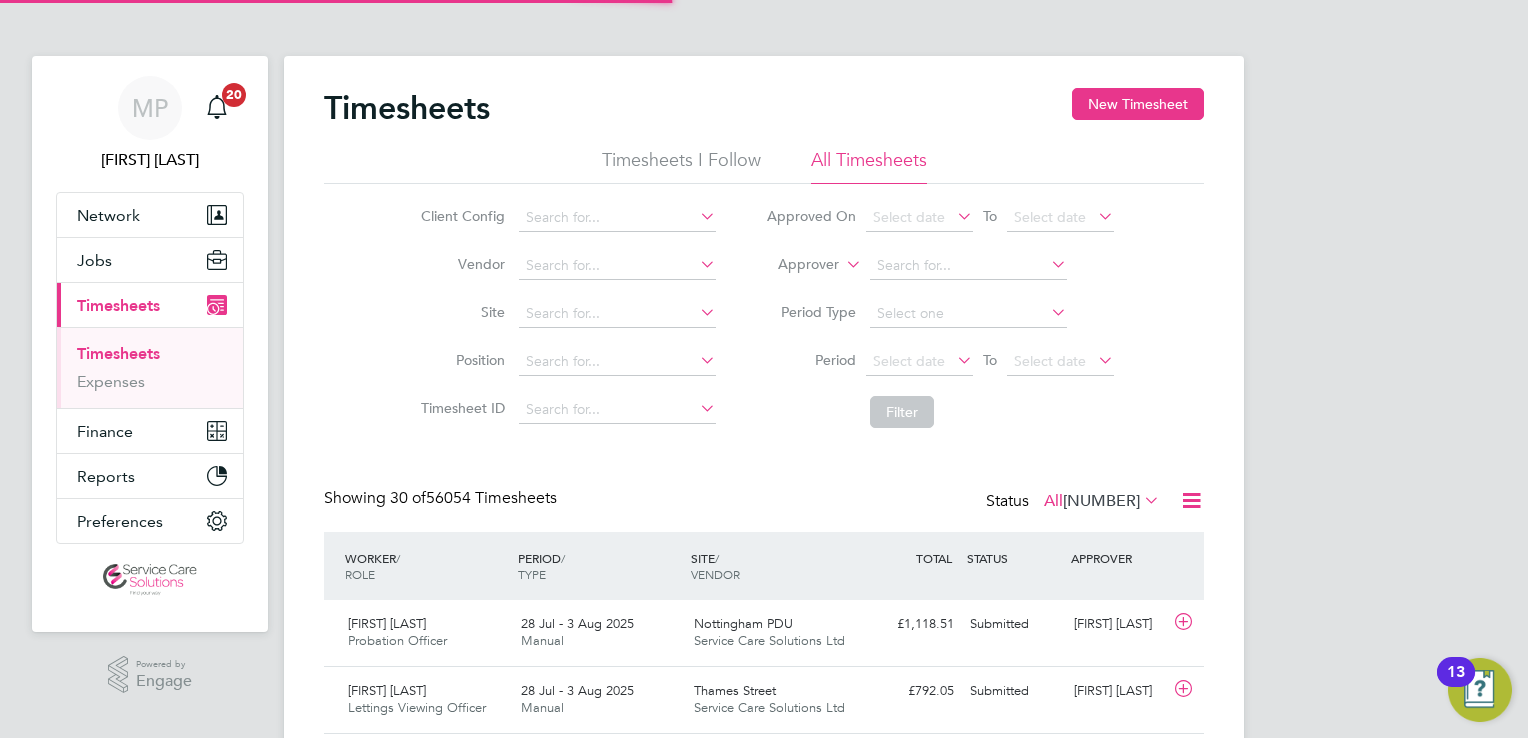 click 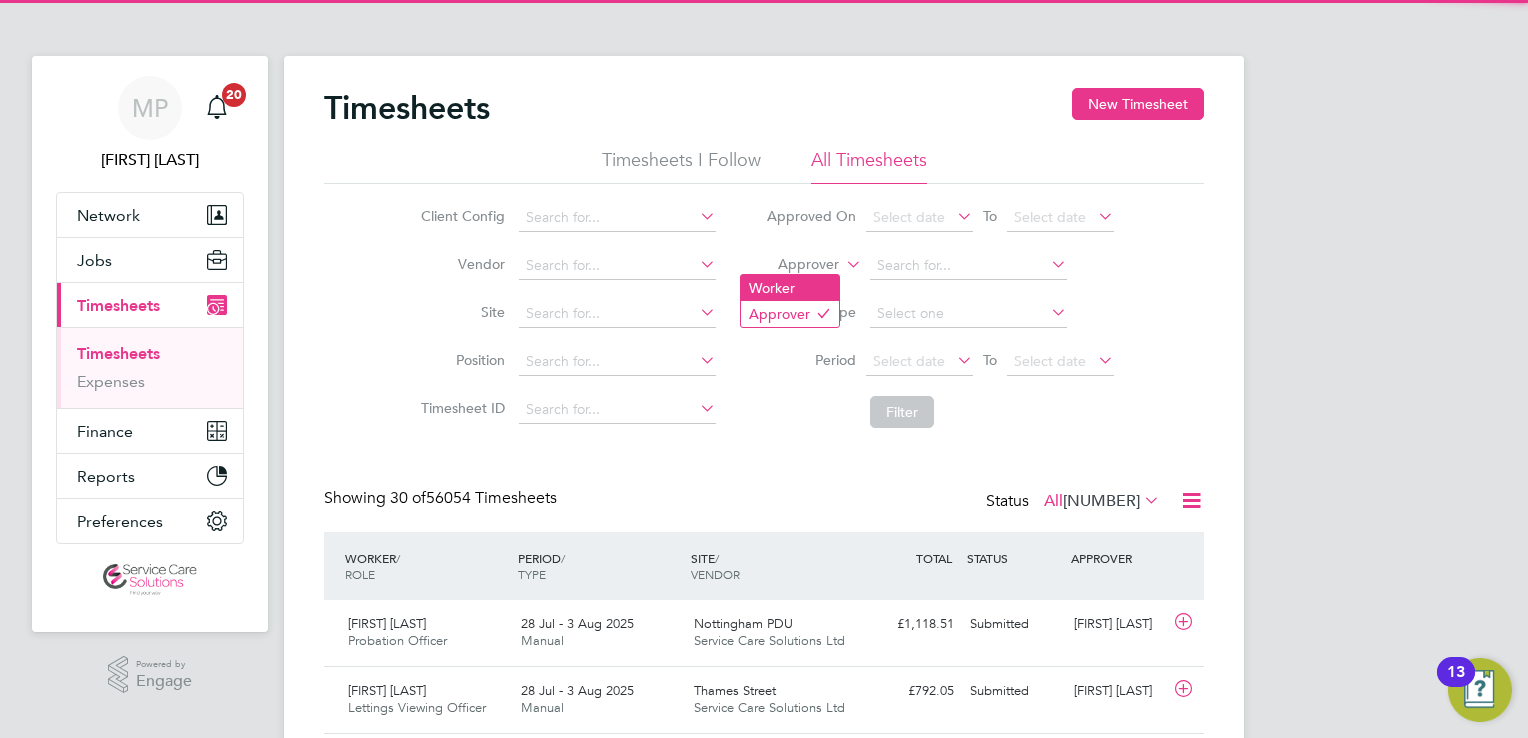 click on "Worker" 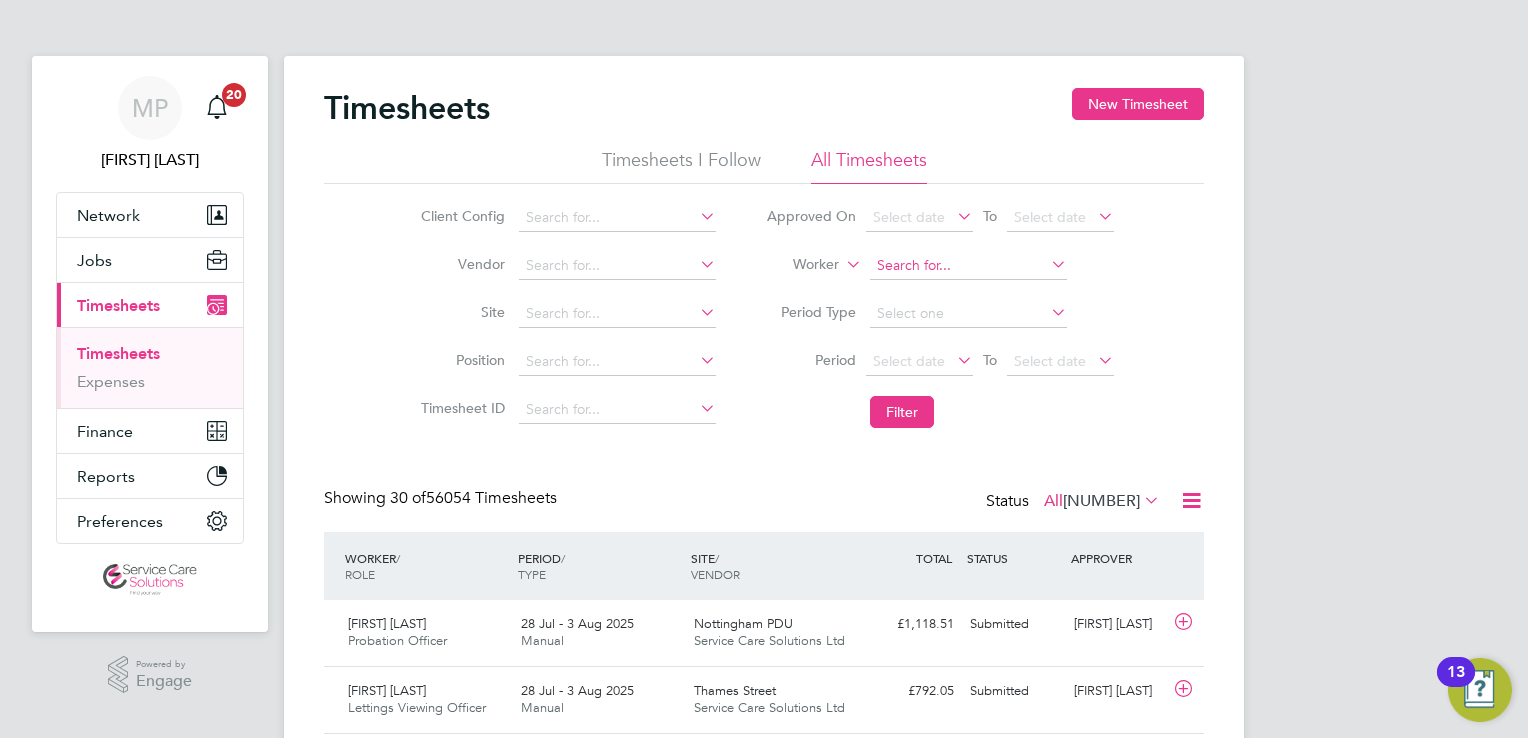 click 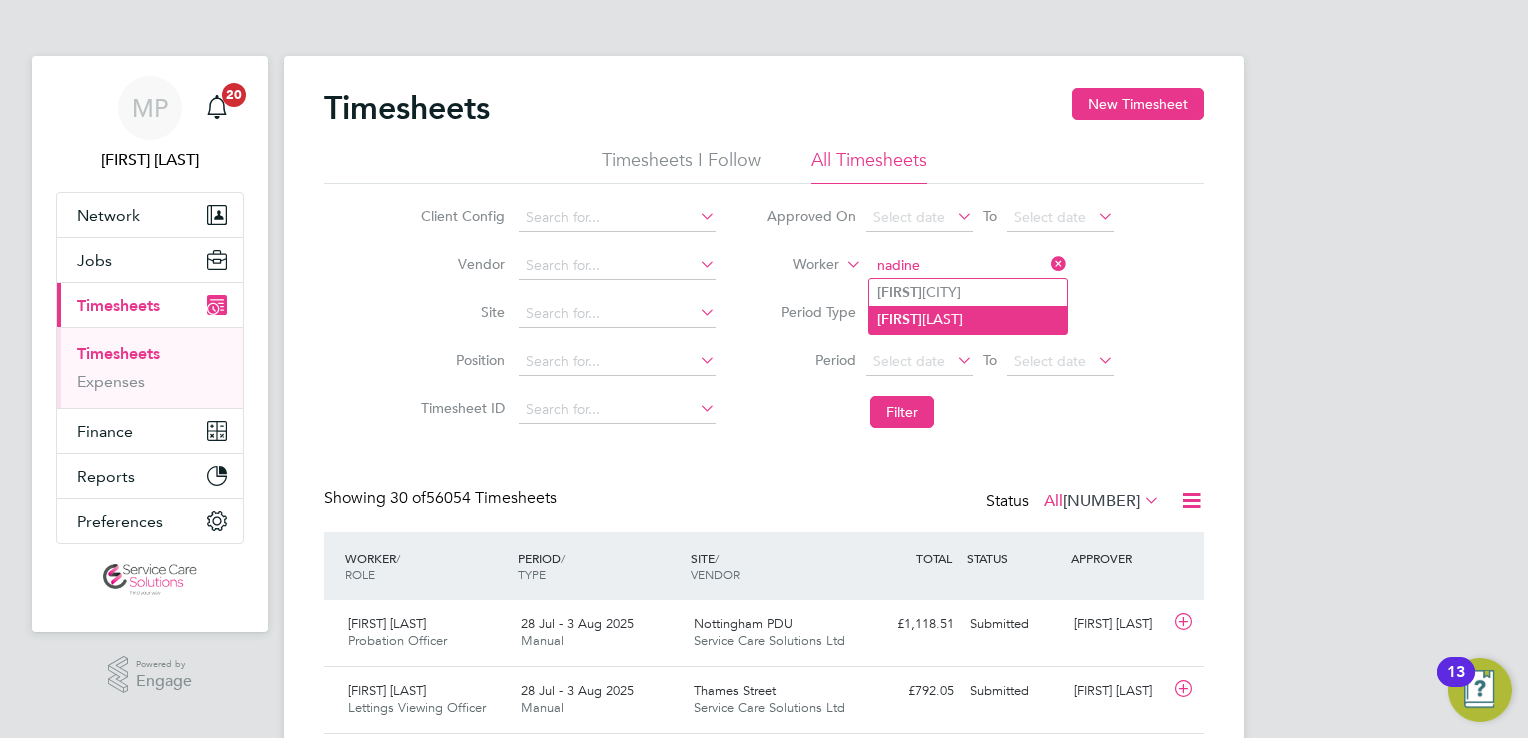 click on "Nadine  Buttigieg" 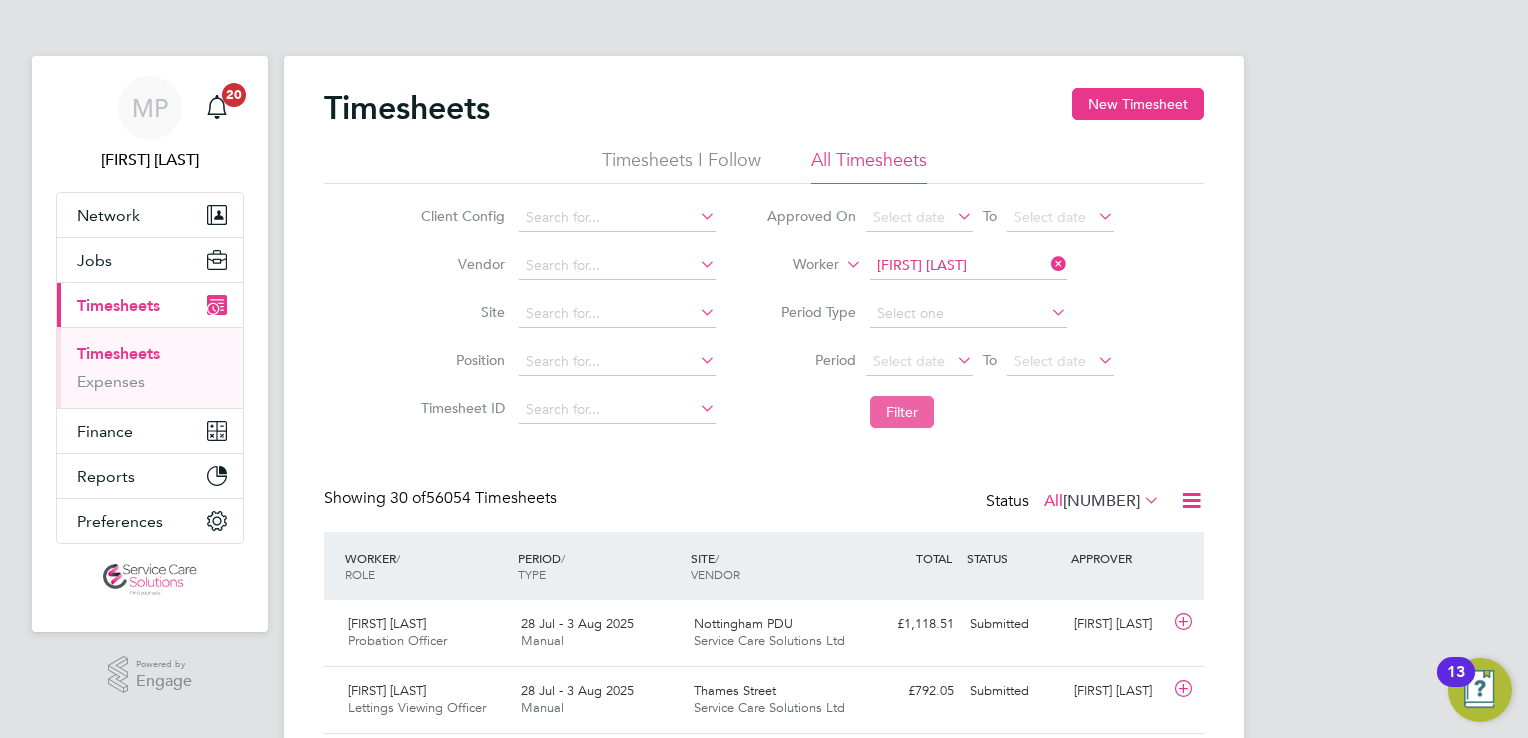 click on "Filter" 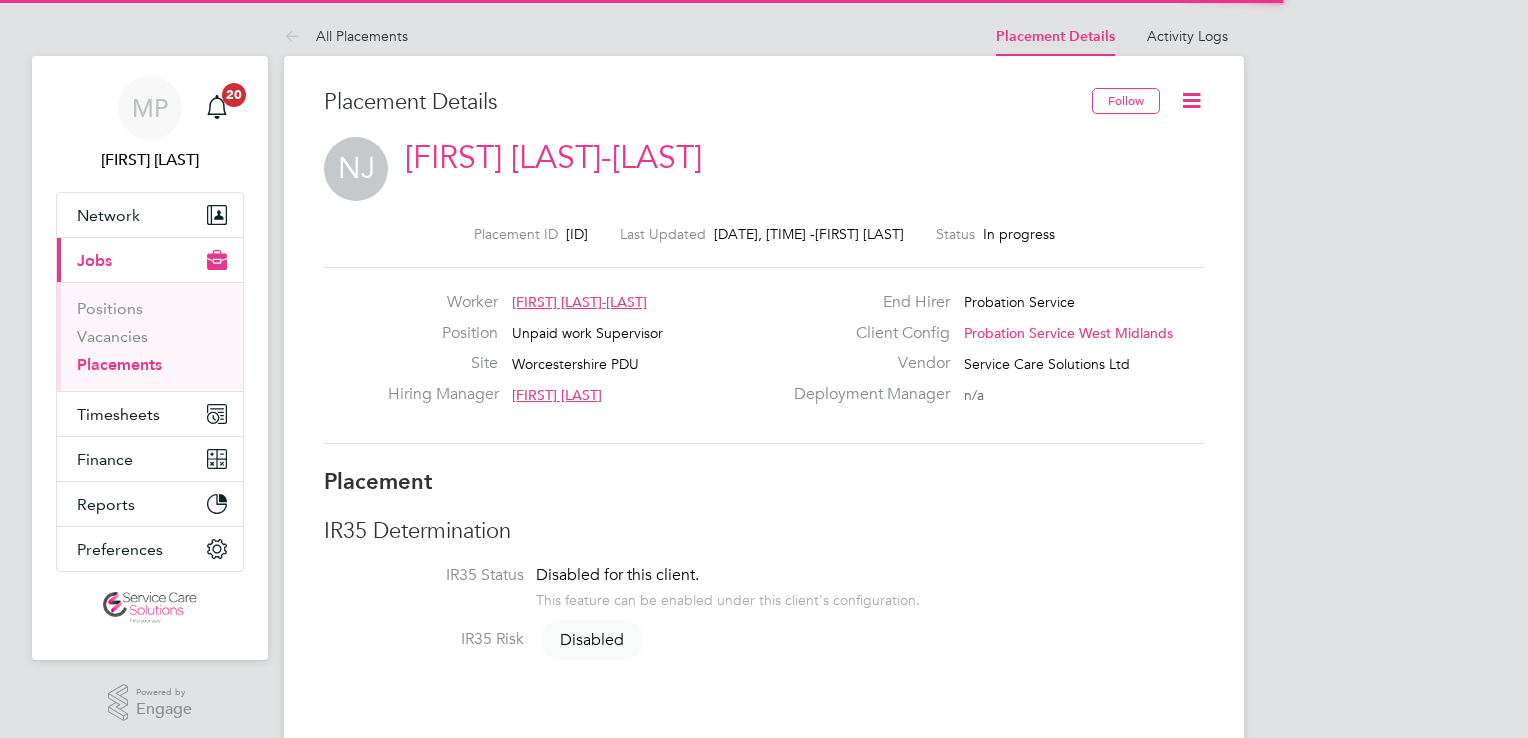 scroll, scrollTop: 0, scrollLeft: 0, axis: both 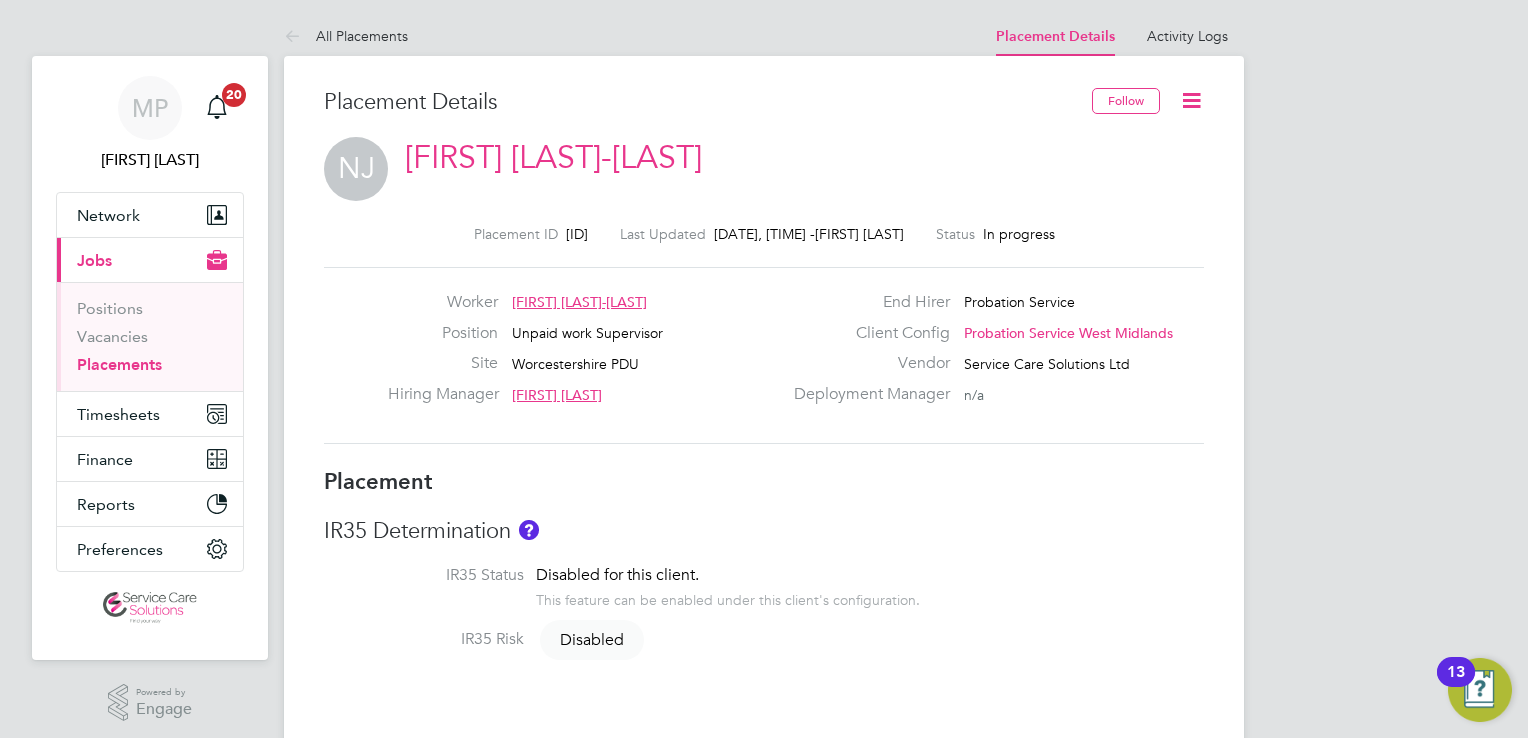 click 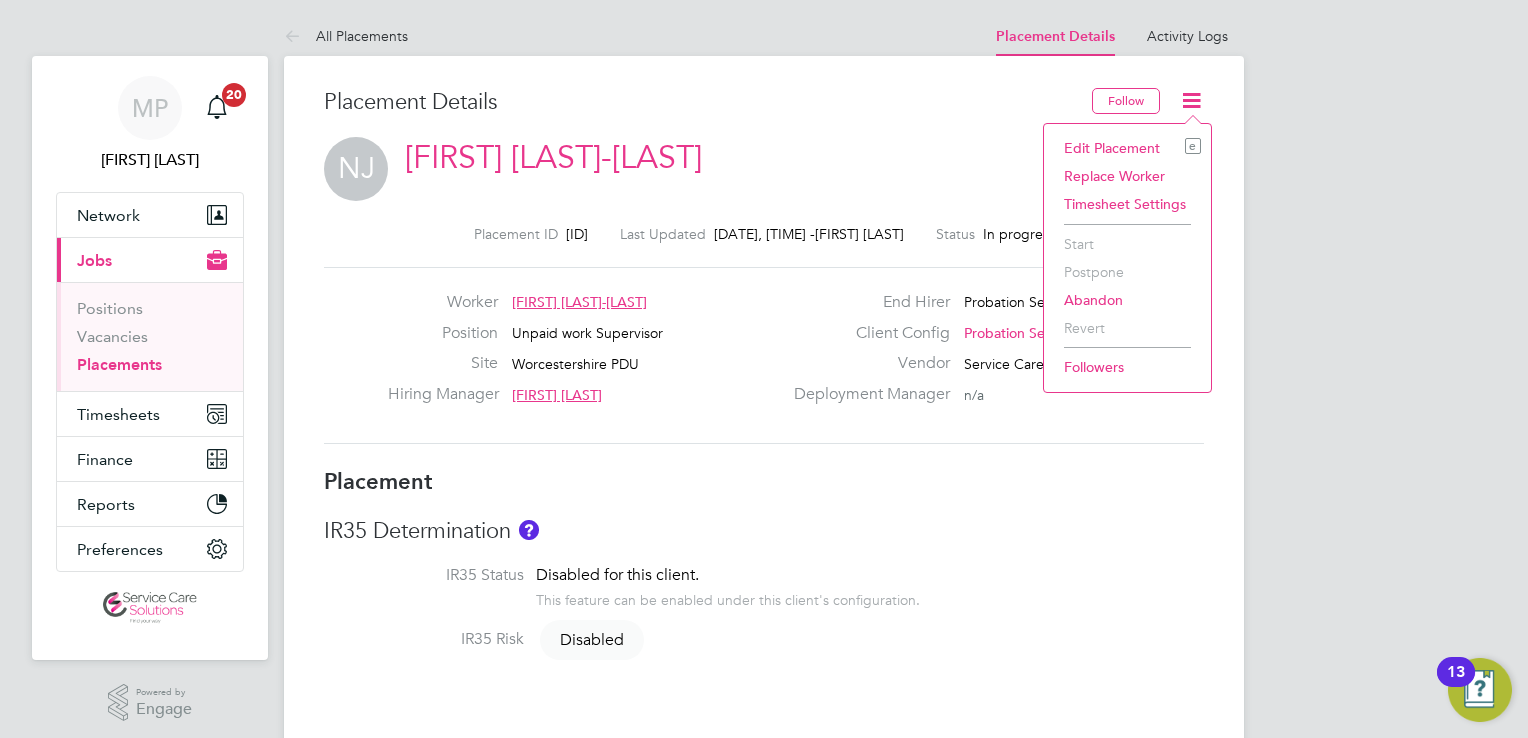 click on "Edit Placement e" 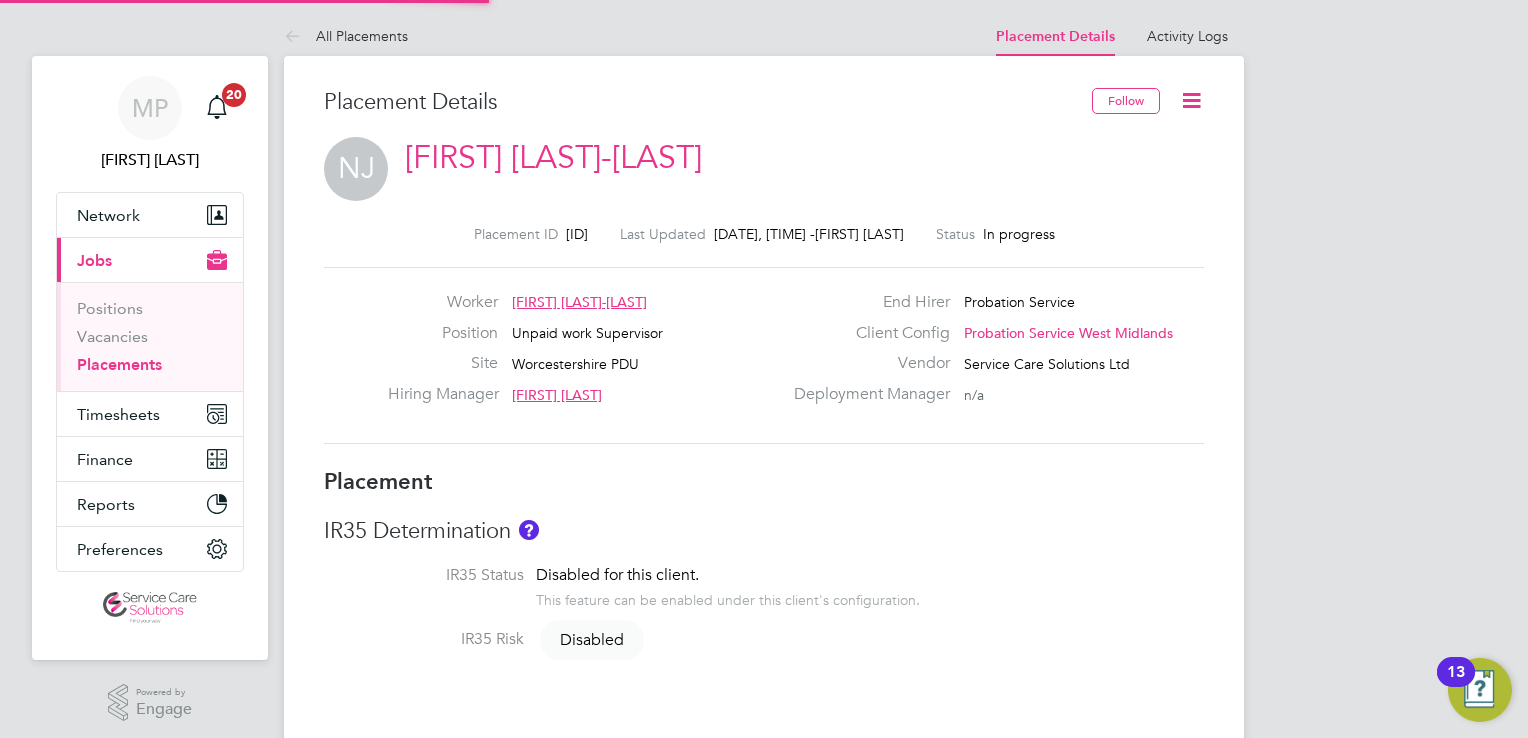 type on "Nicola Stanley" 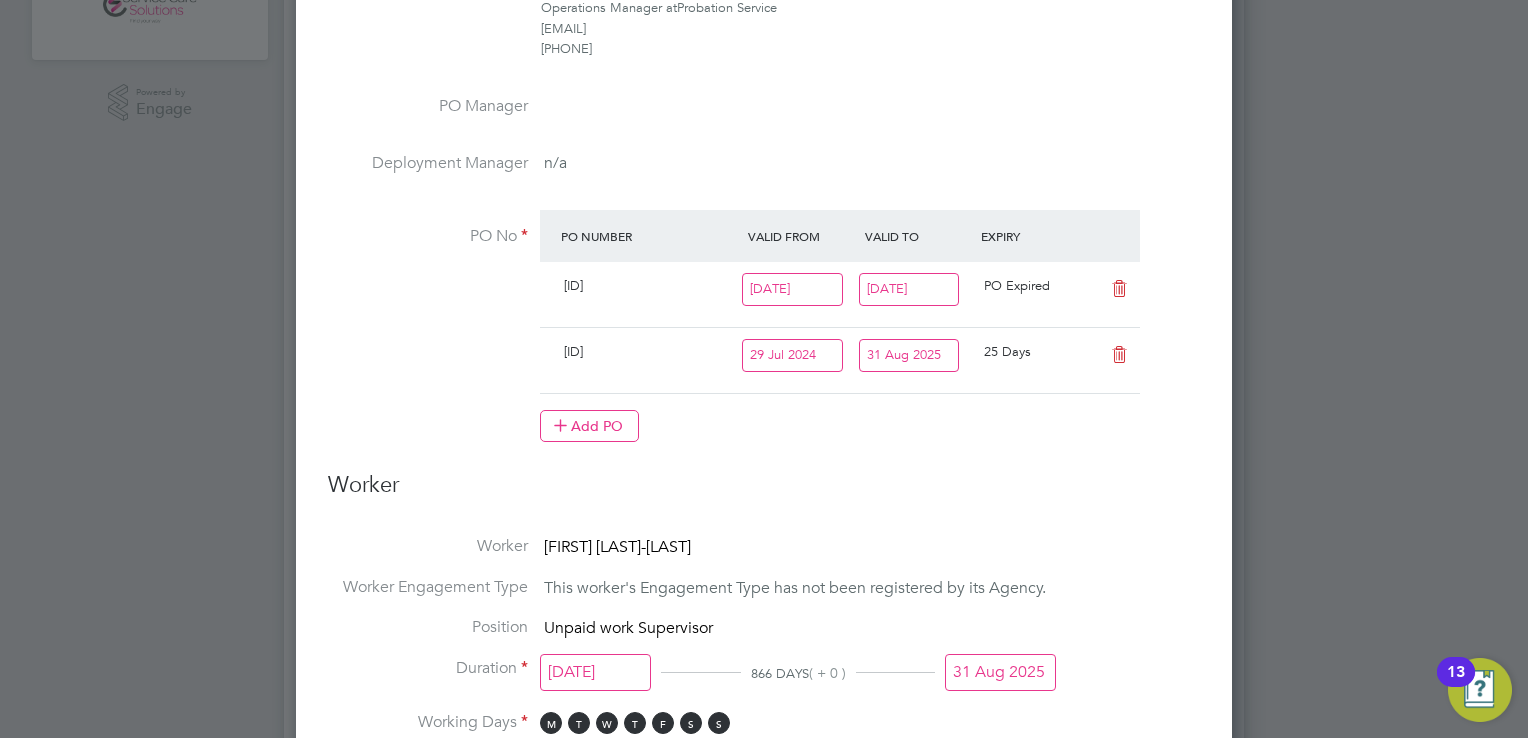 click on "31 Aug 2025" at bounding box center (909, 355) 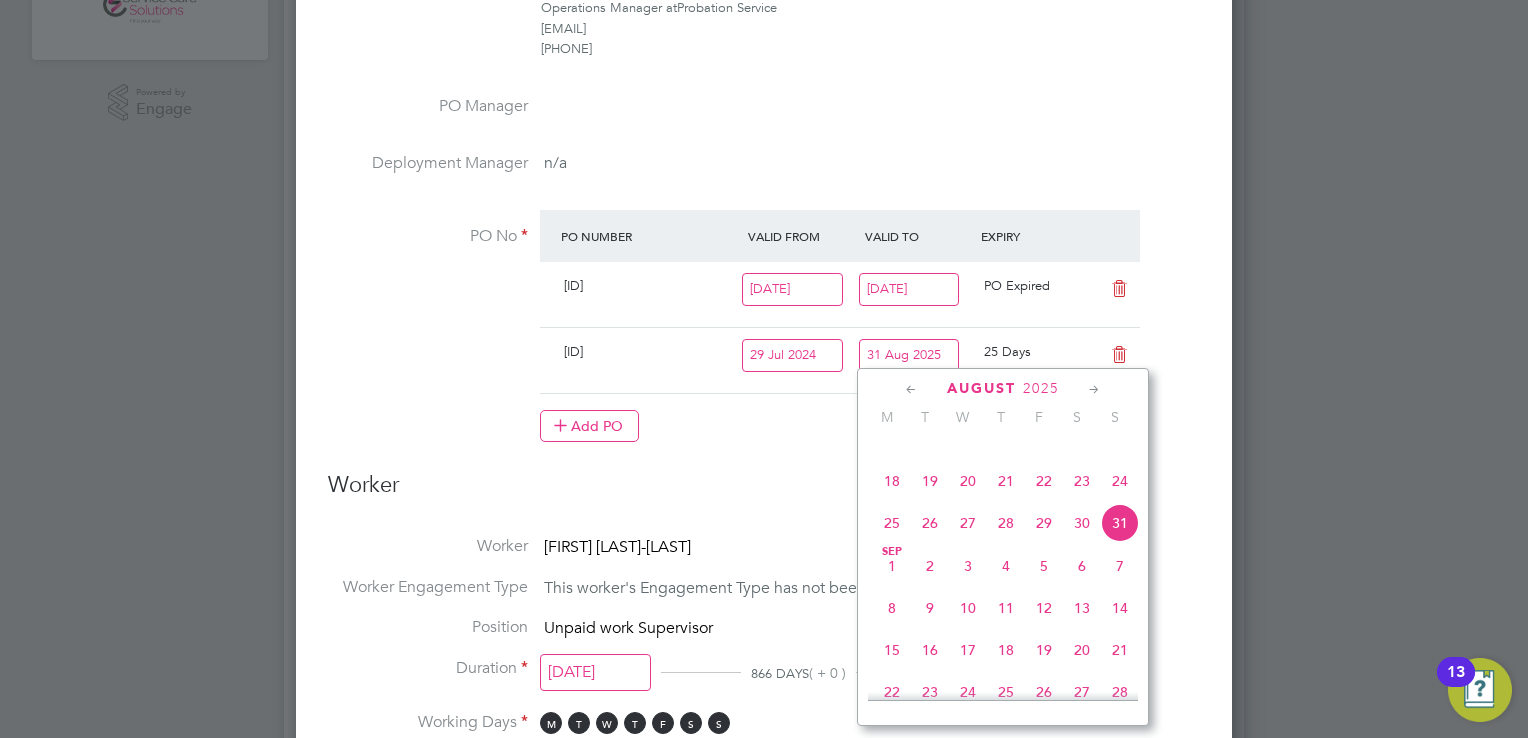 click 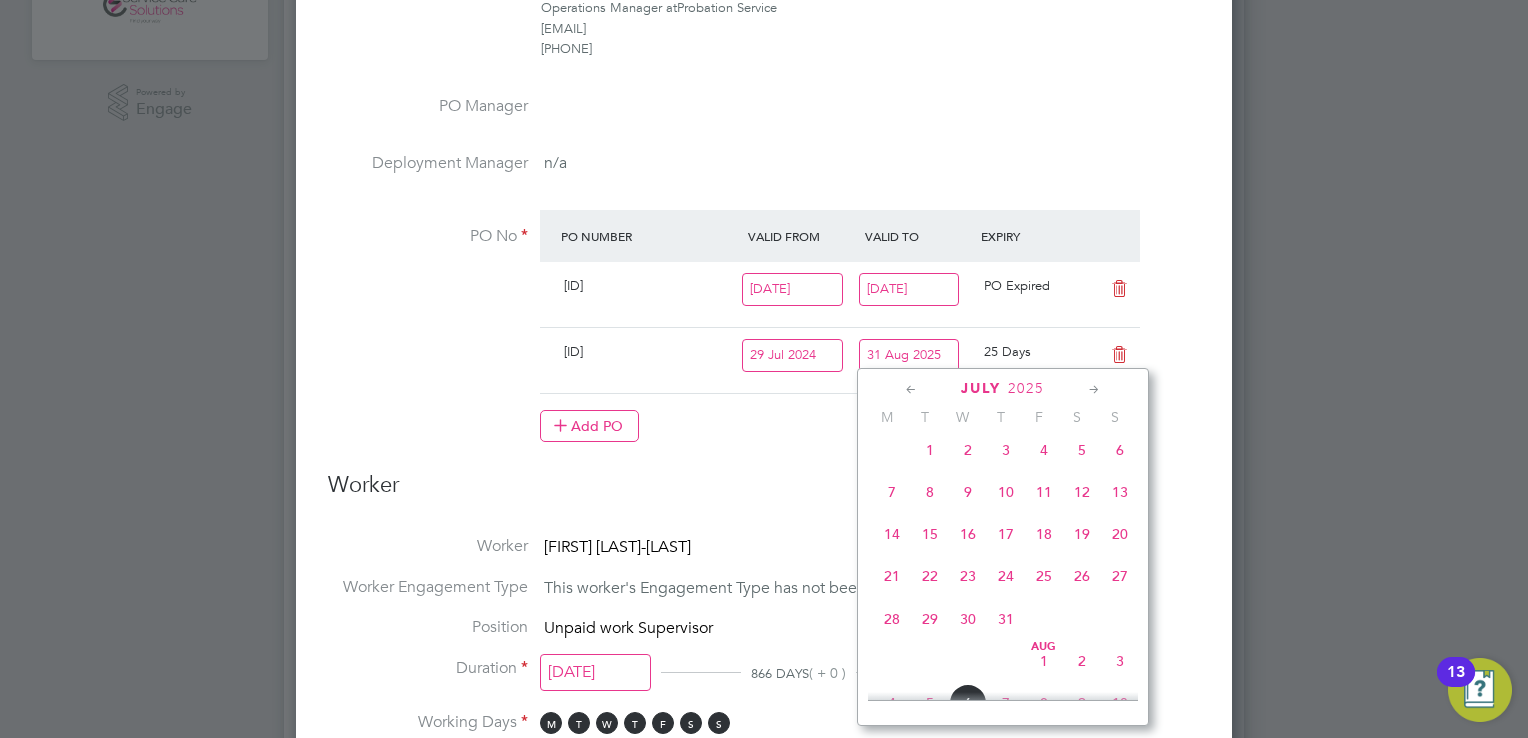 click 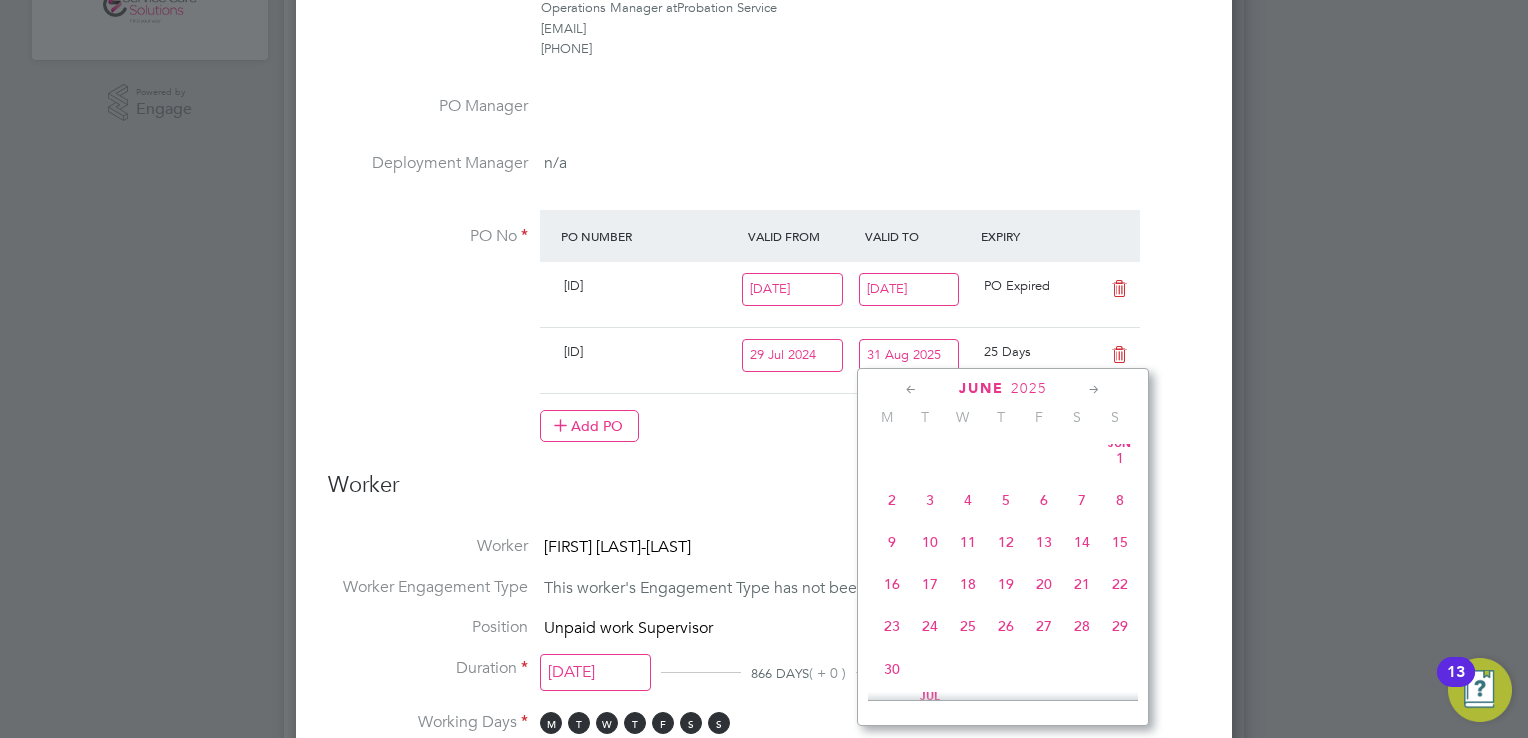 click 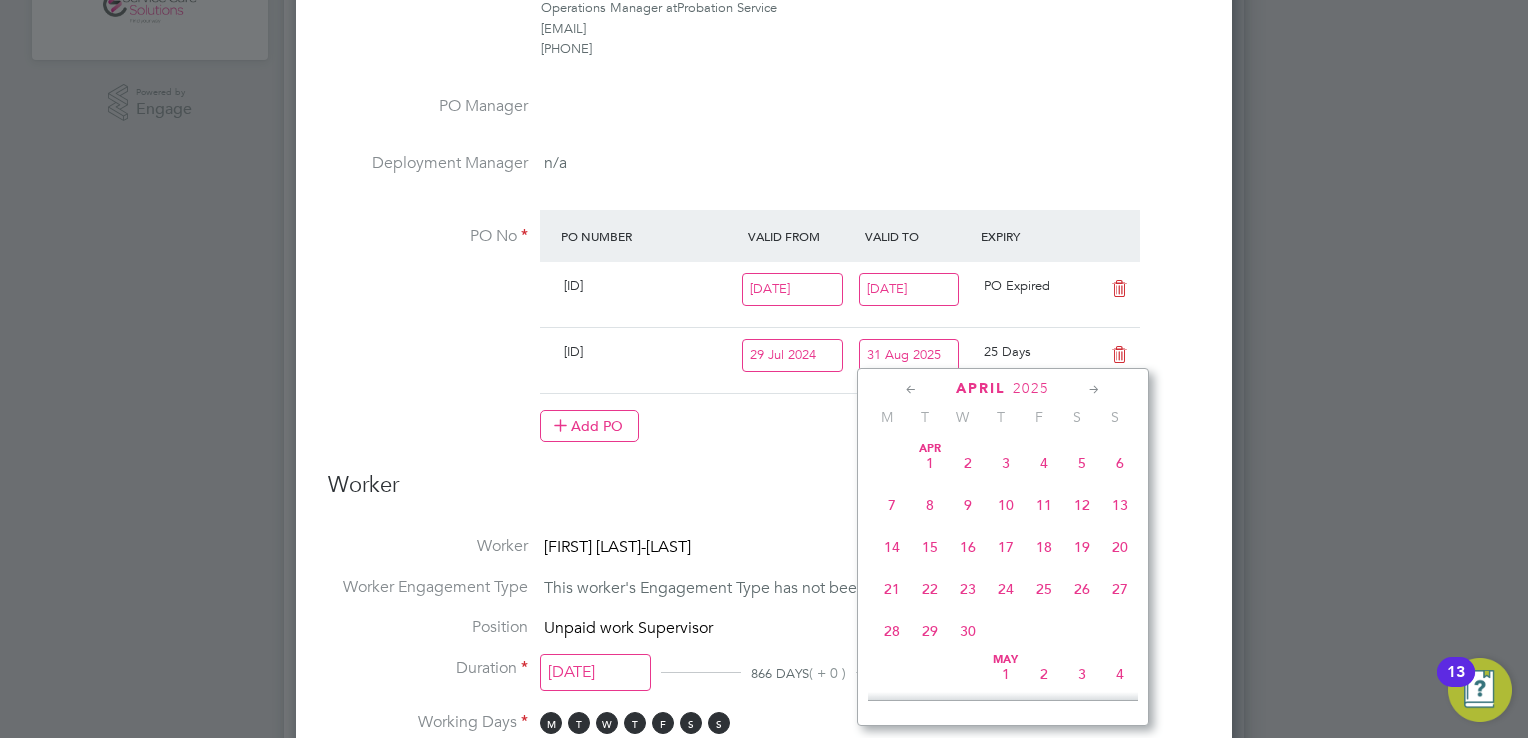 click 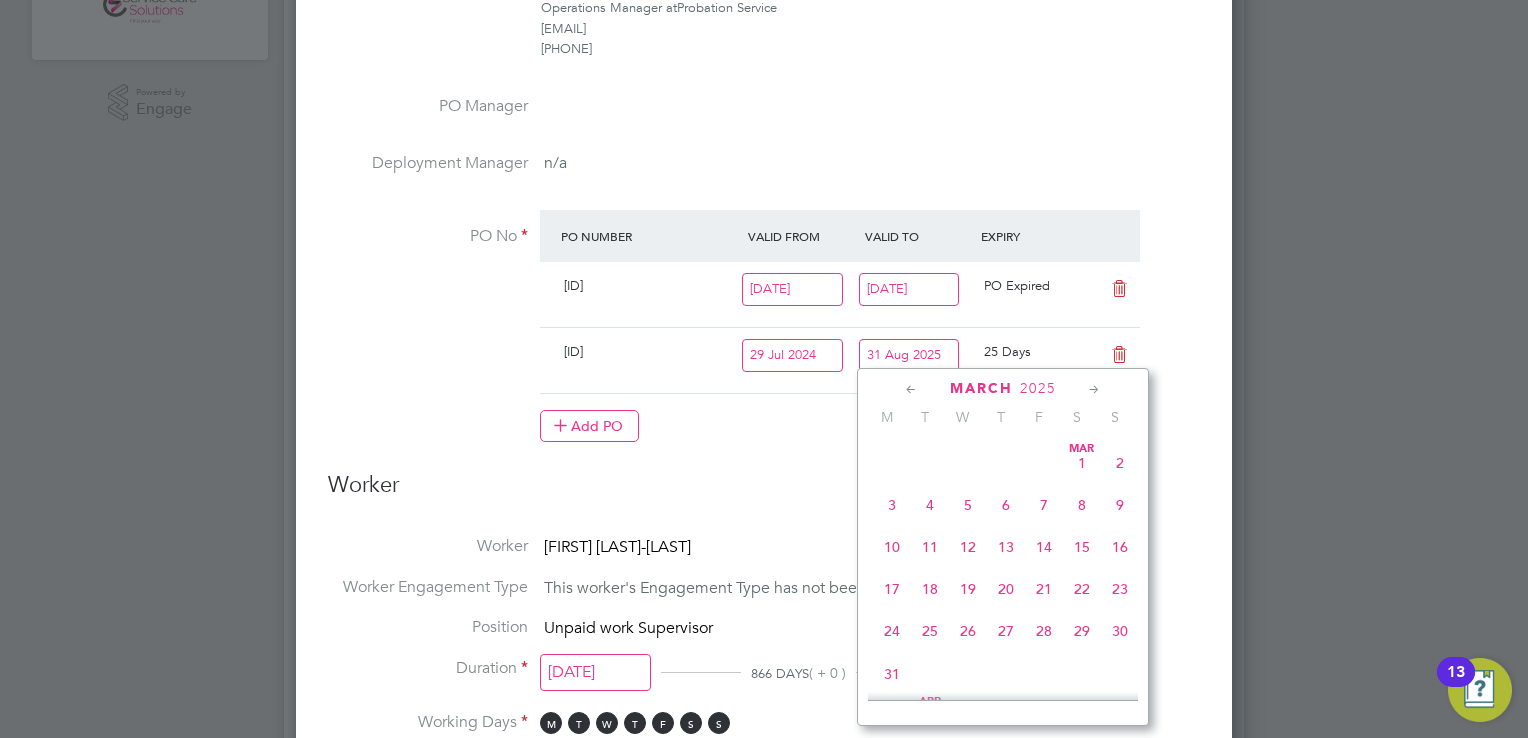 click on "31" 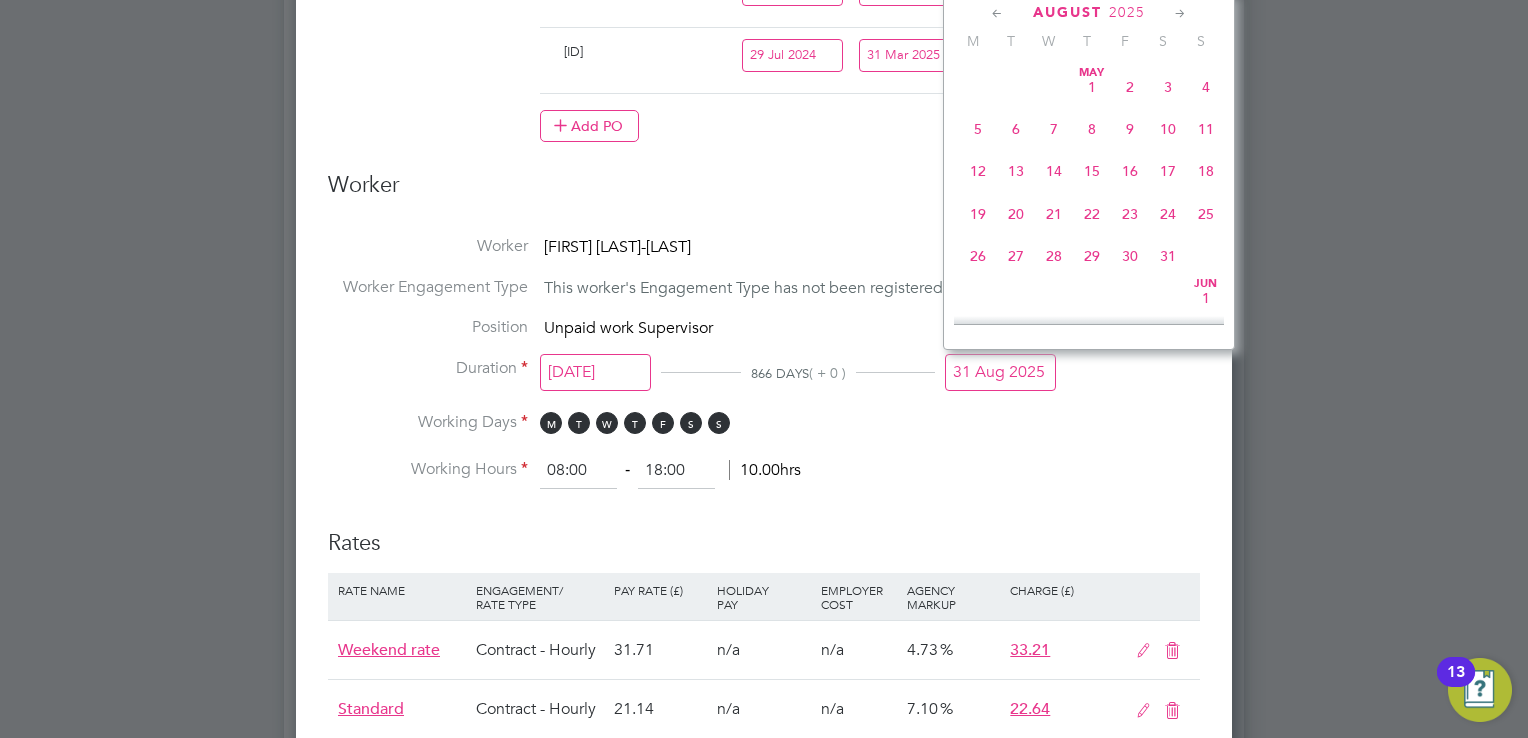 click on "31 Aug 2025" at bounding box center [1000, 372] 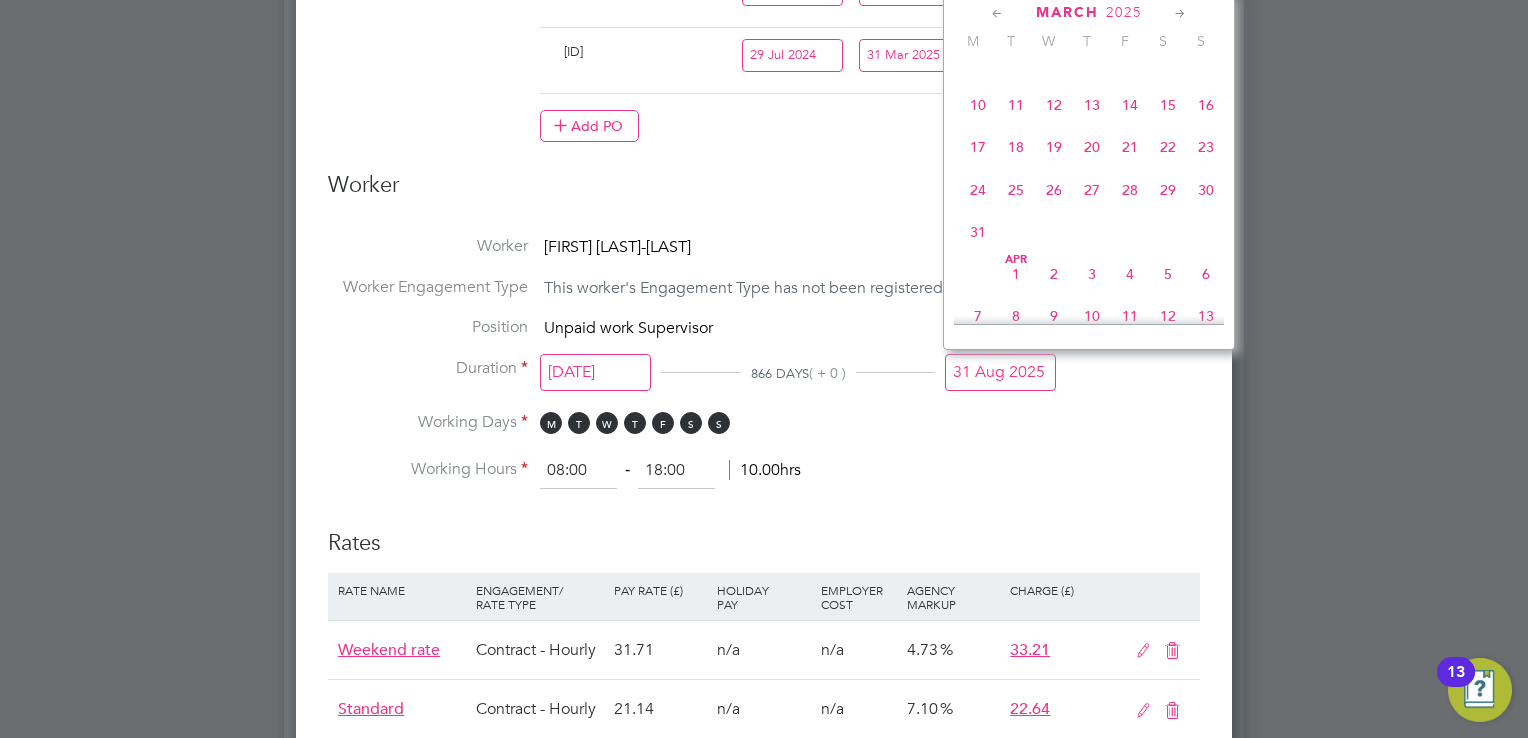 drag, startPoint x: 968, startPoint y: 246, endPoint x: 971, endPoint y: 268, distance: 22.203604 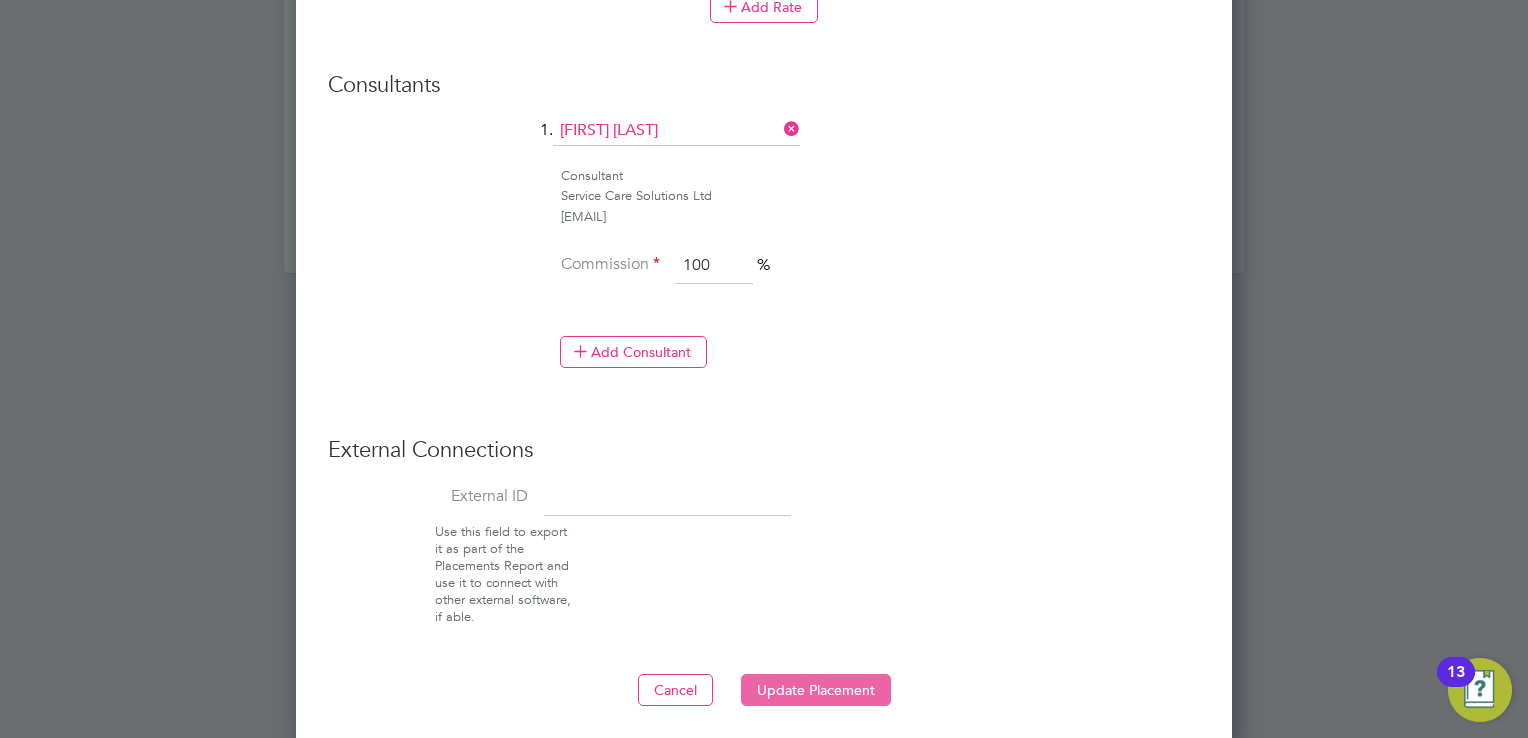 click on "Update Placement" at bounding box center (816, 690) 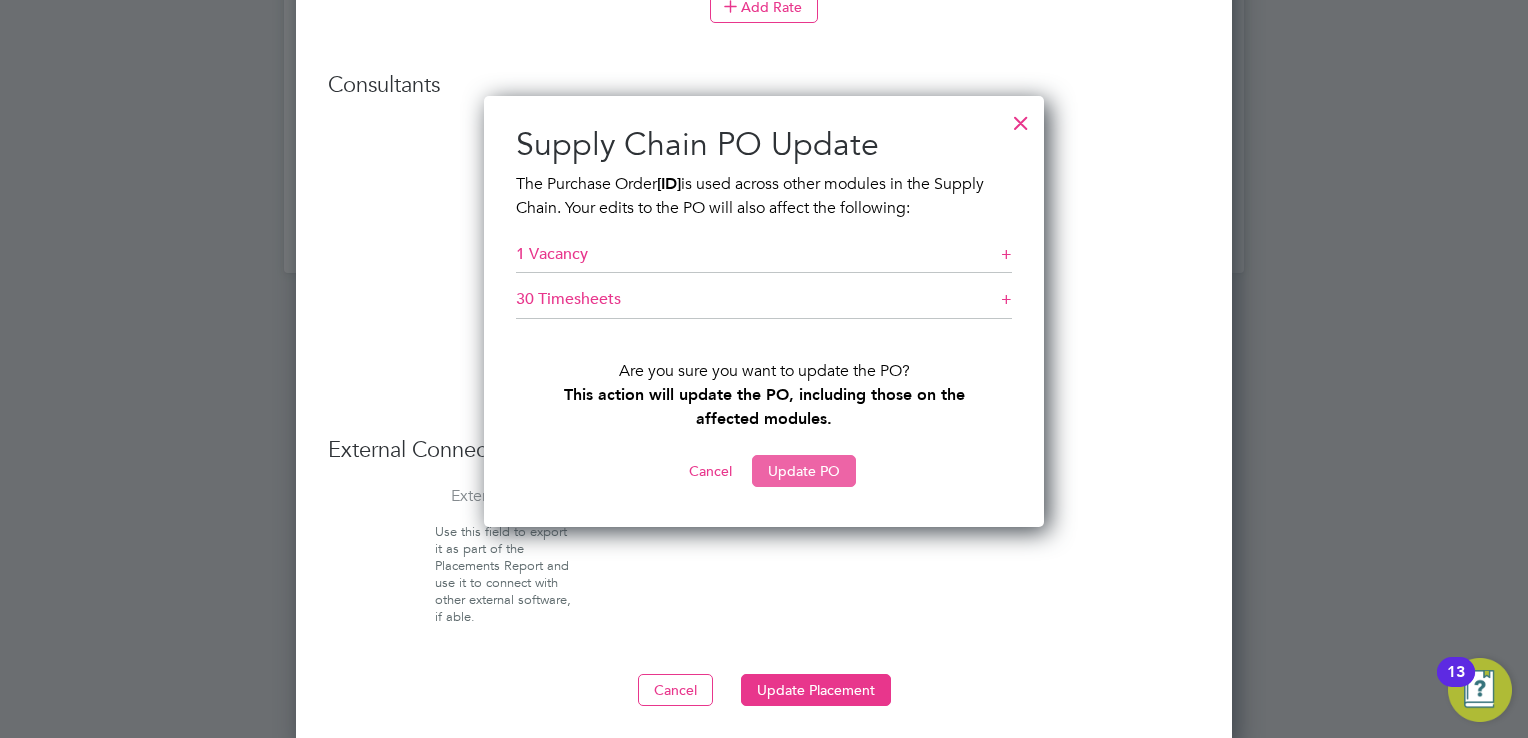 click on "Update PO" at bounding box center [804, 471] 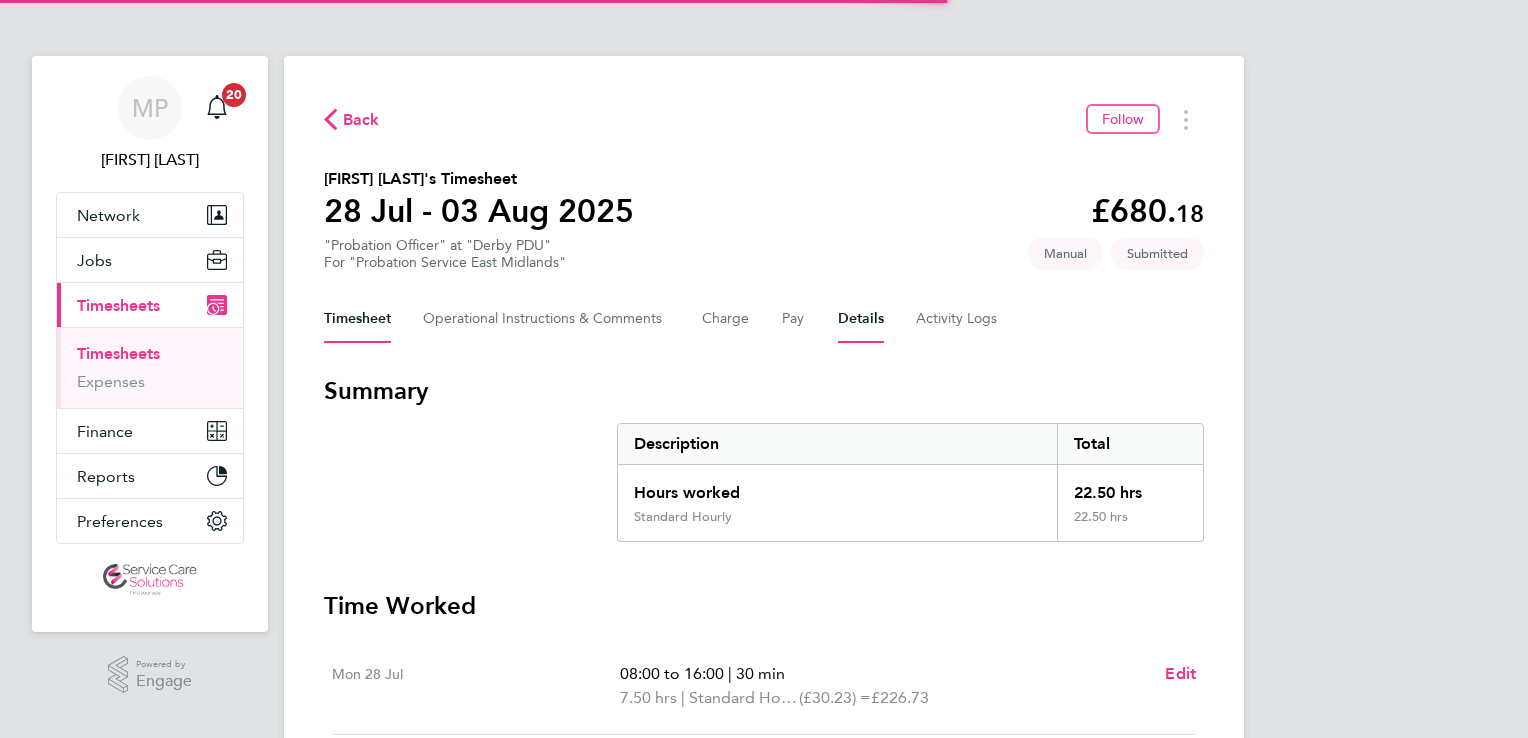 scroll, scrollTop: 0, scrollLeft: 0, axis: both 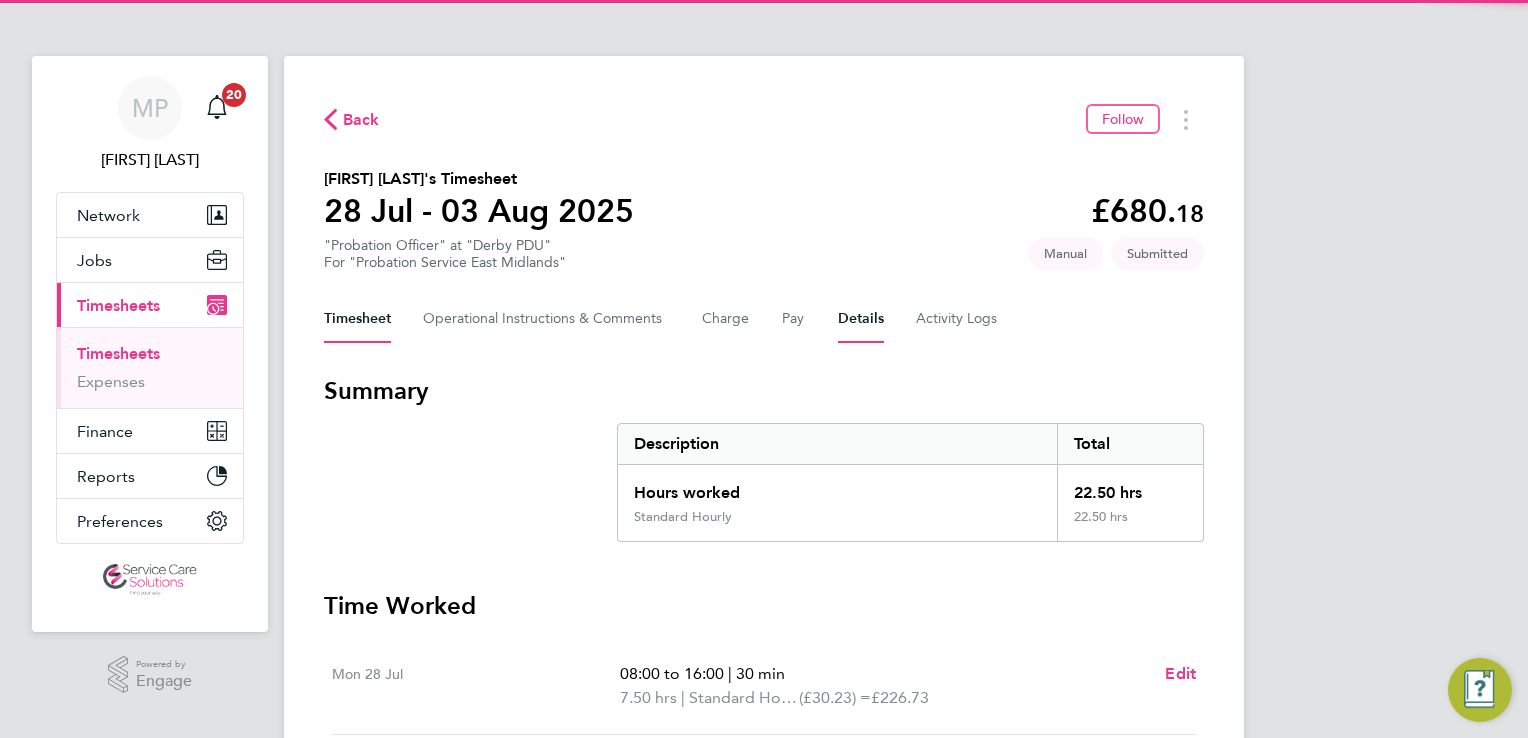 click on "Details" at bounding box center (861, 319) 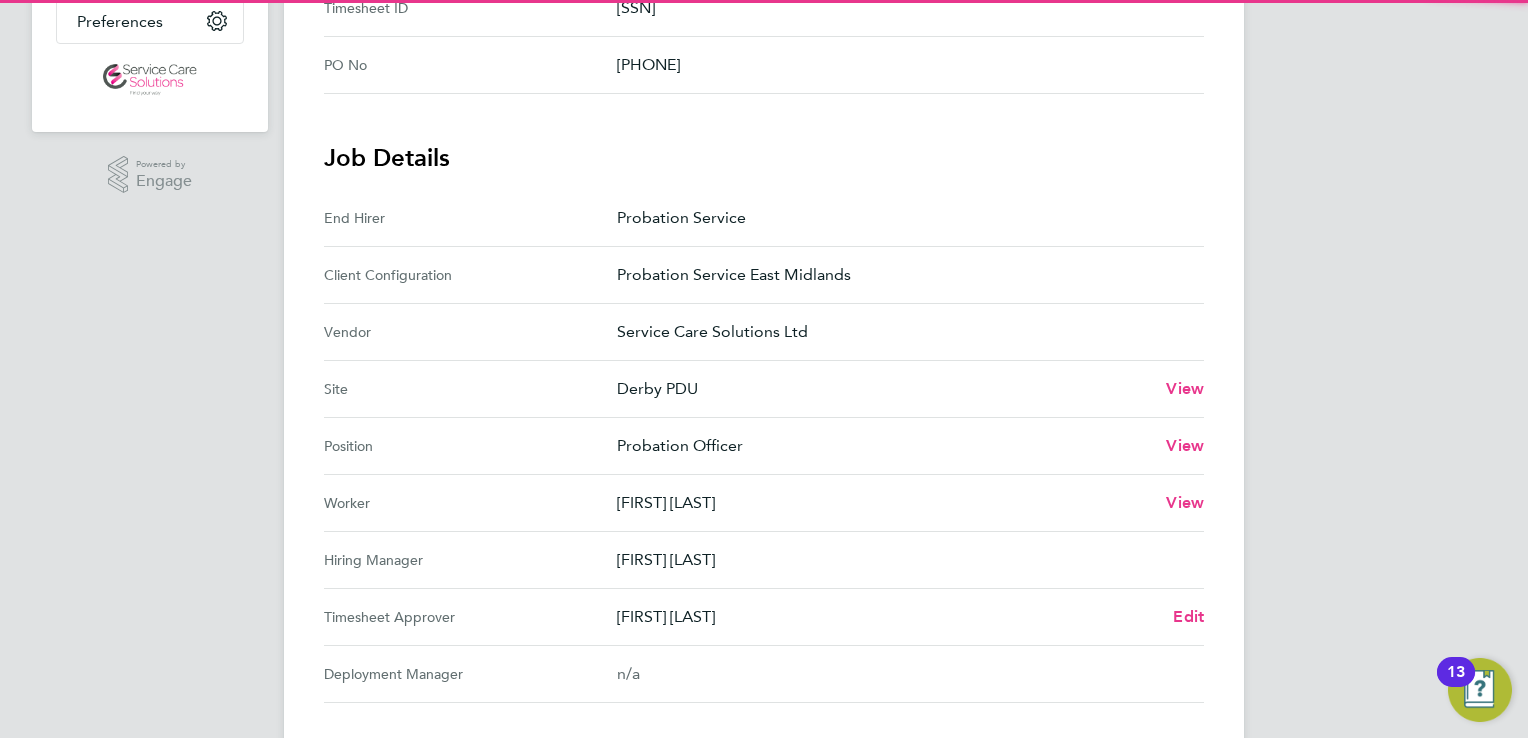 scroll, scrollTop: 800, scrollLeft: 0, axis: vertical 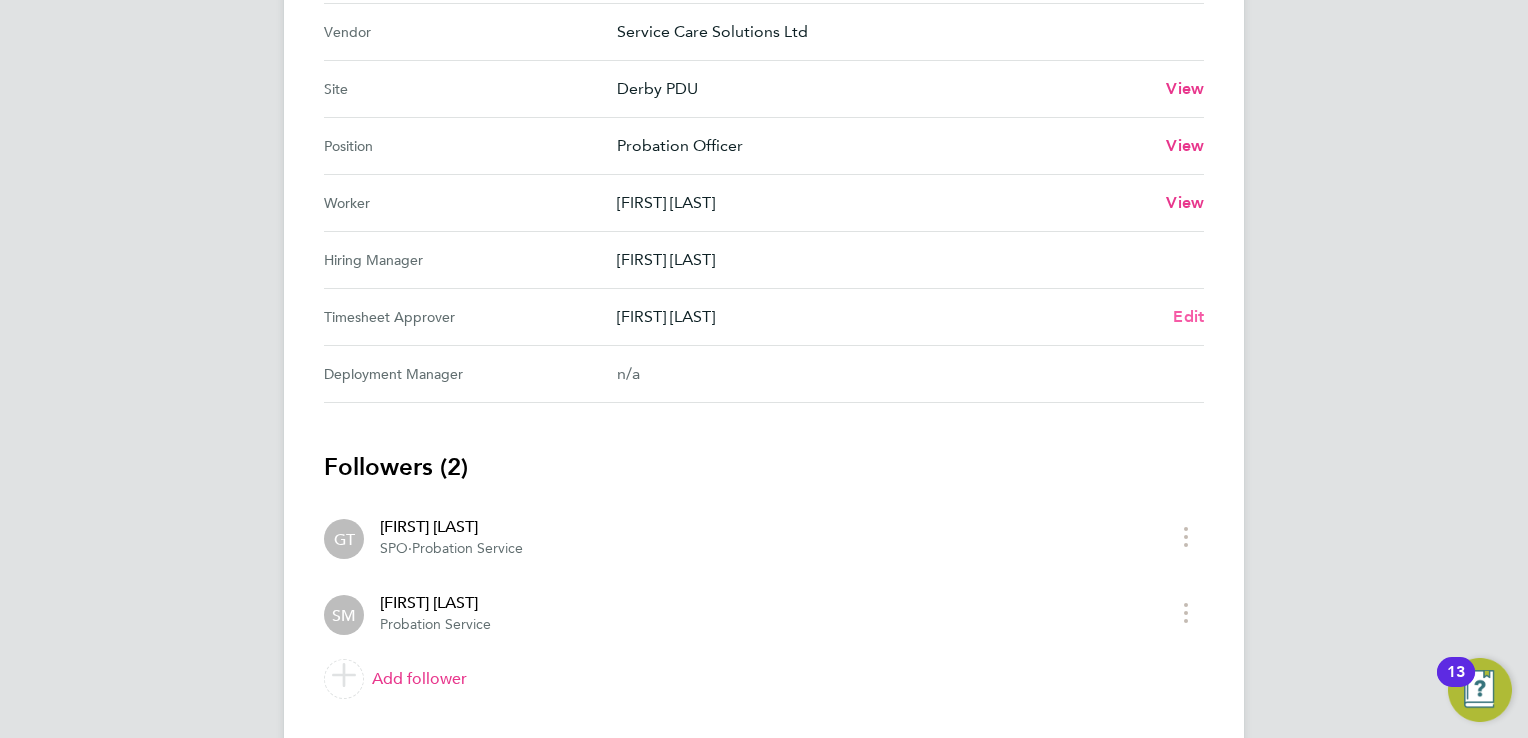 click on "Edit" at bounding box center [1188, 316] 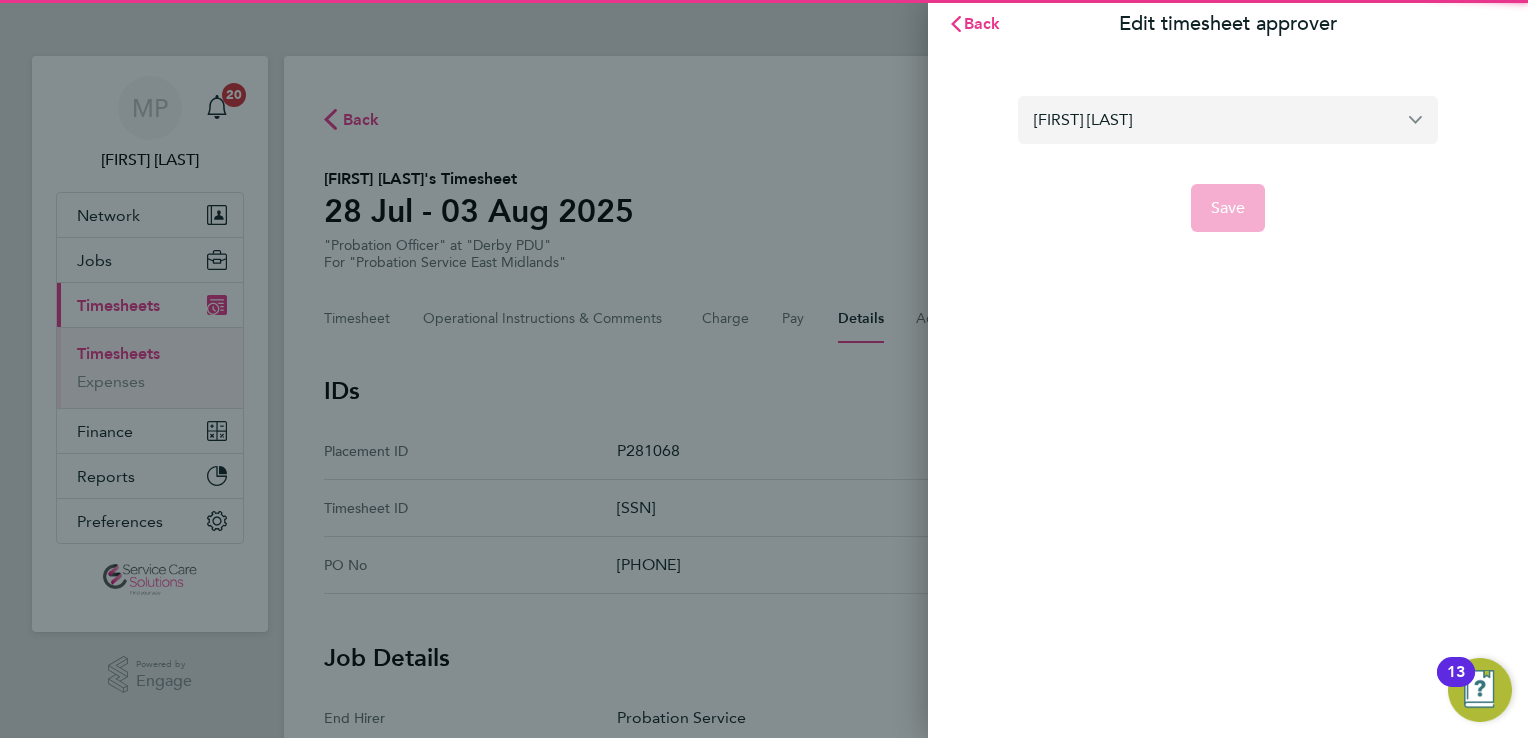 click on "Stella Muyunda" at bounding box center [1228, 119] 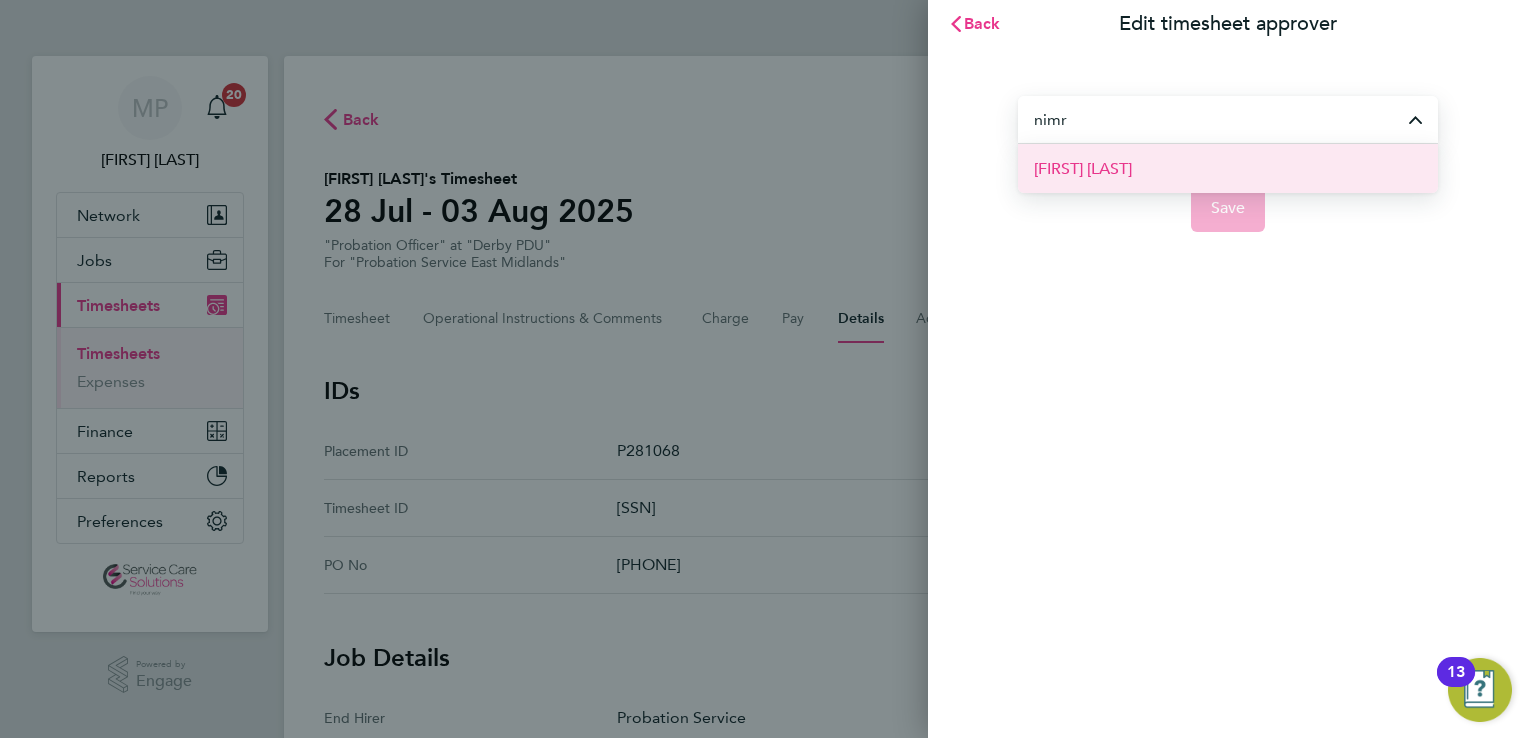 click on "Nimrit Jagpal" at bounding box center [1228, 168] 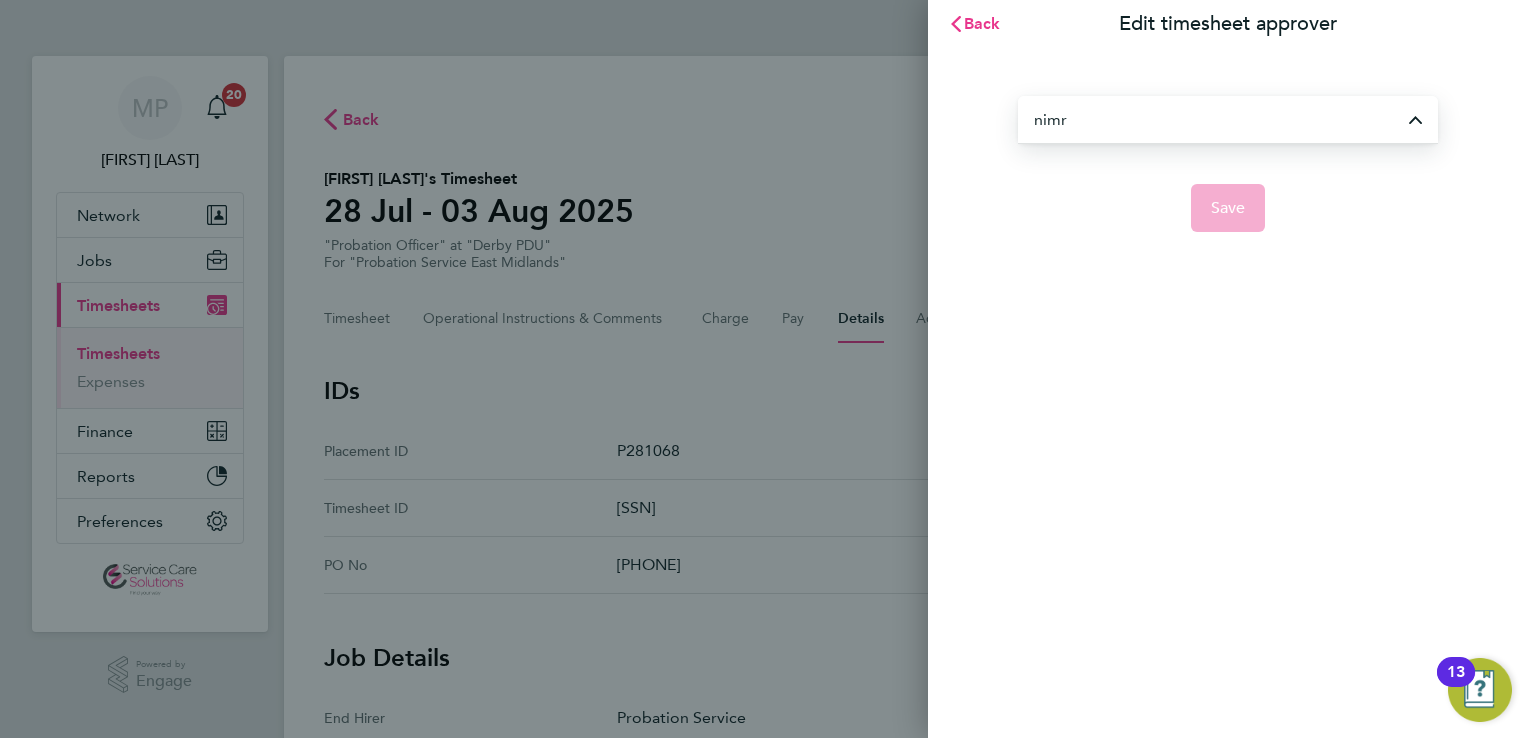 type on "Nimrit Jagpal" 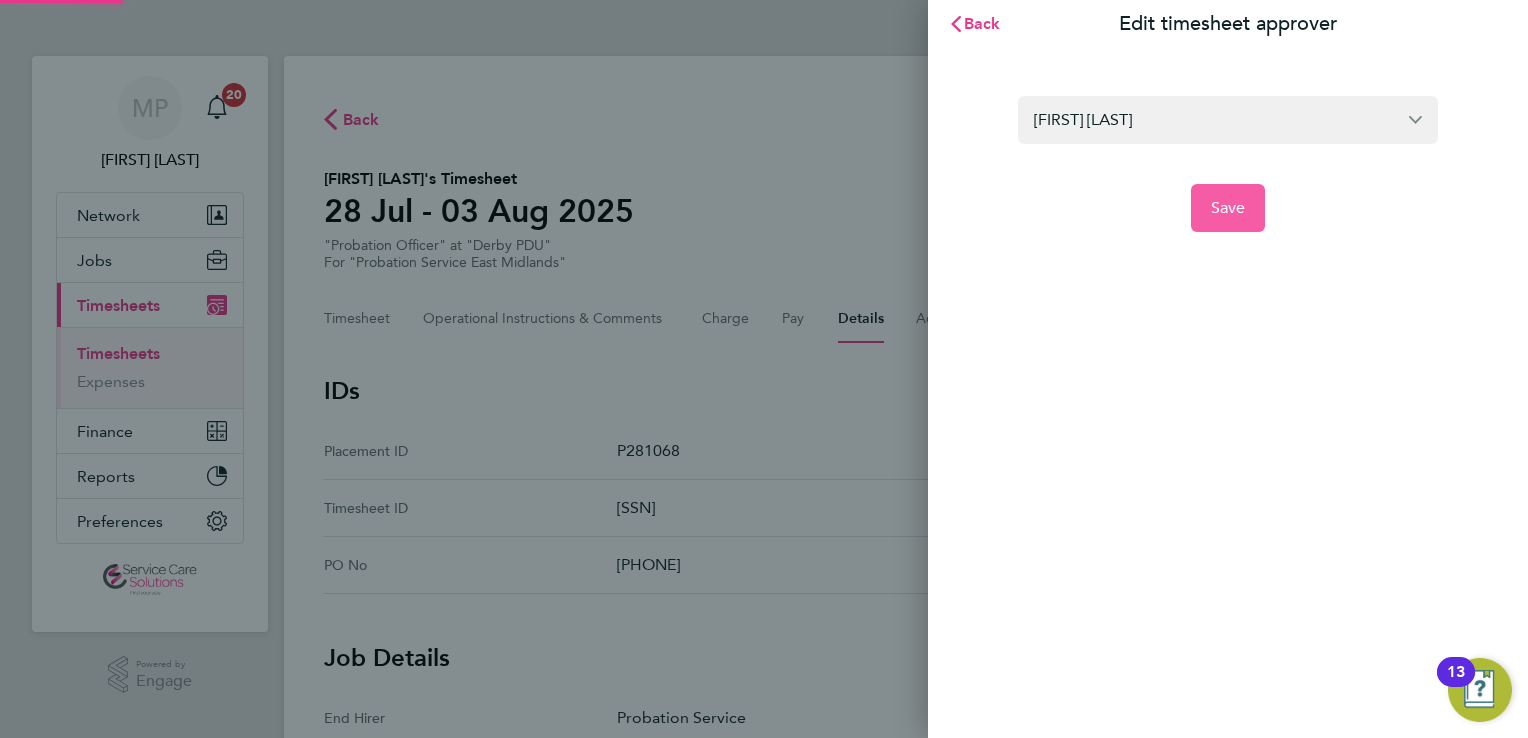 click on "Save" 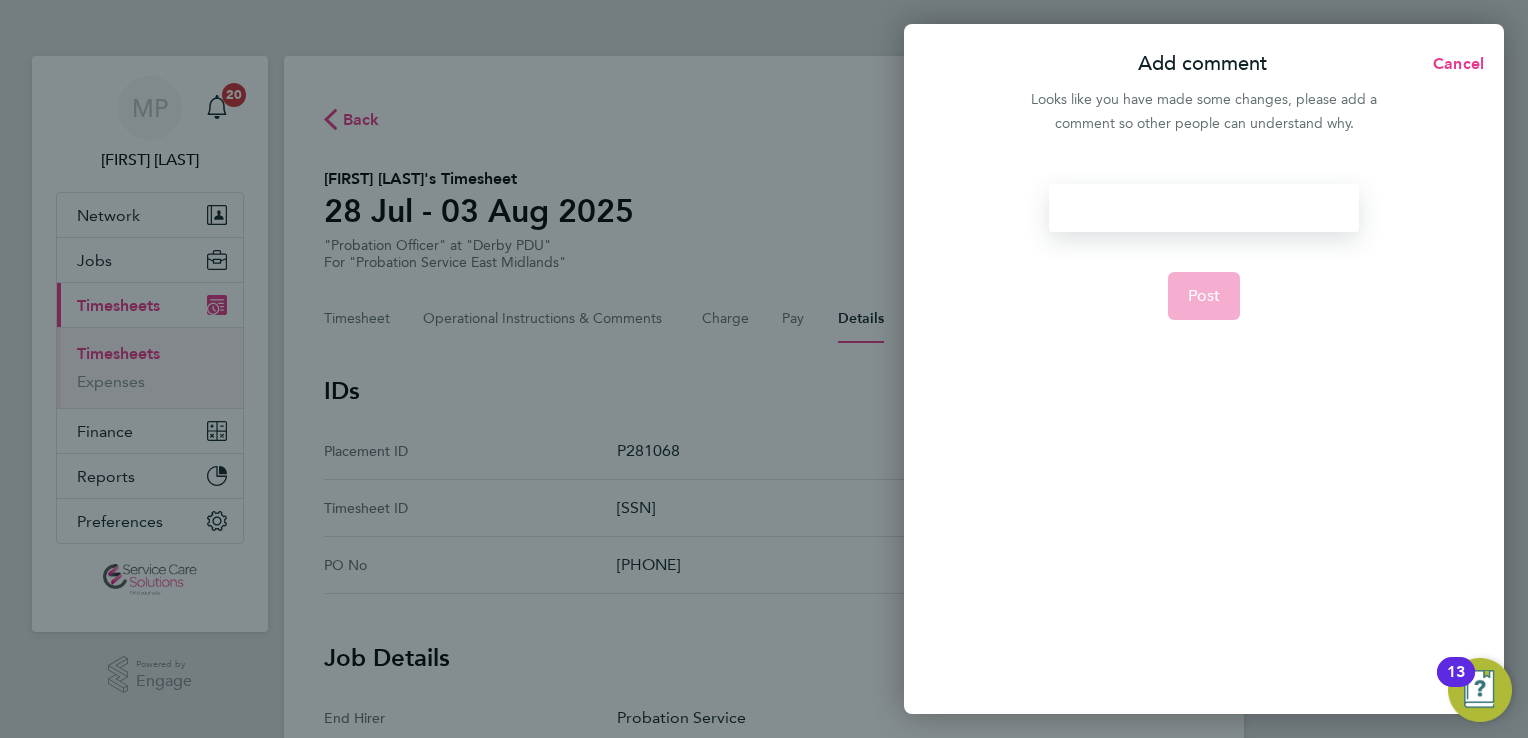 click at bounding box center [1203, 208] 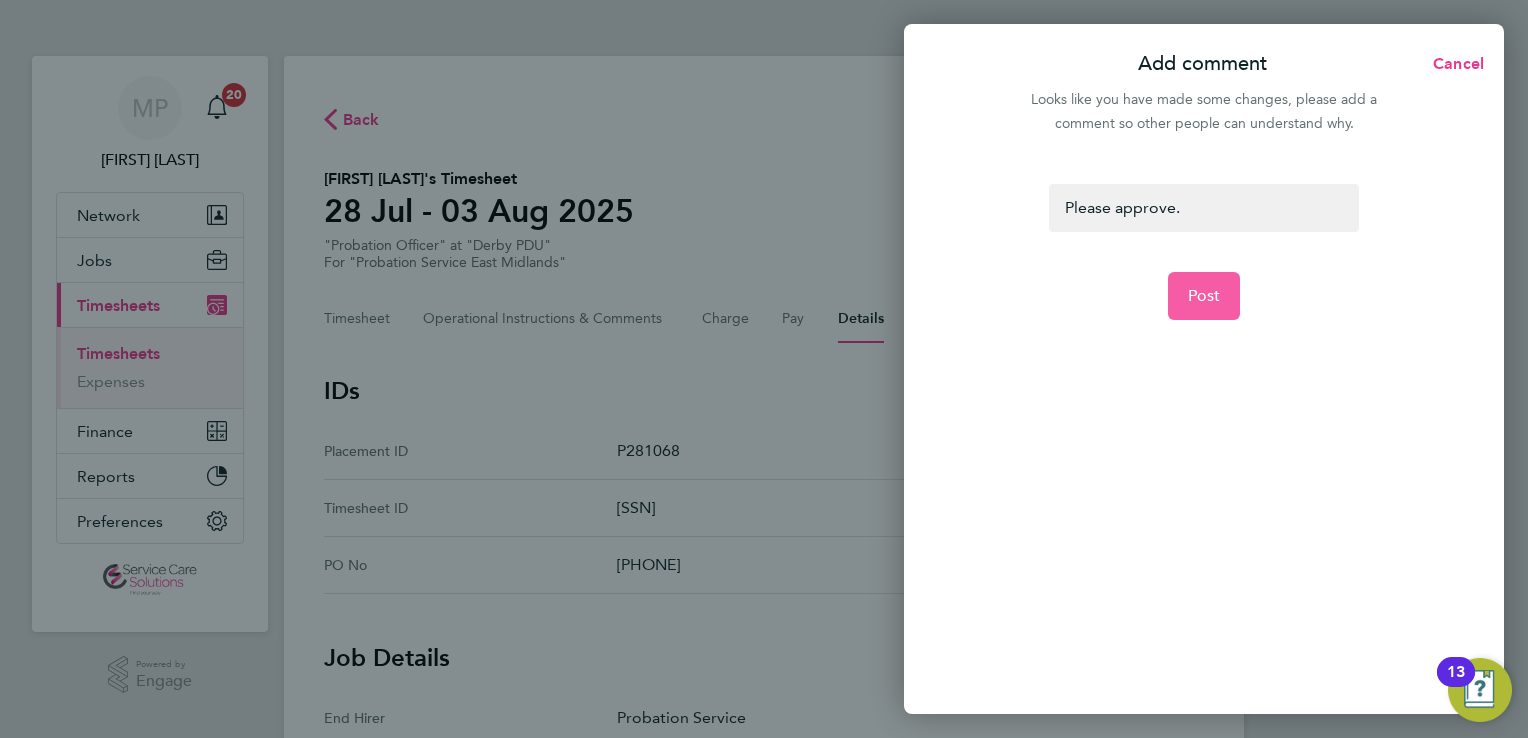 click on "Post" 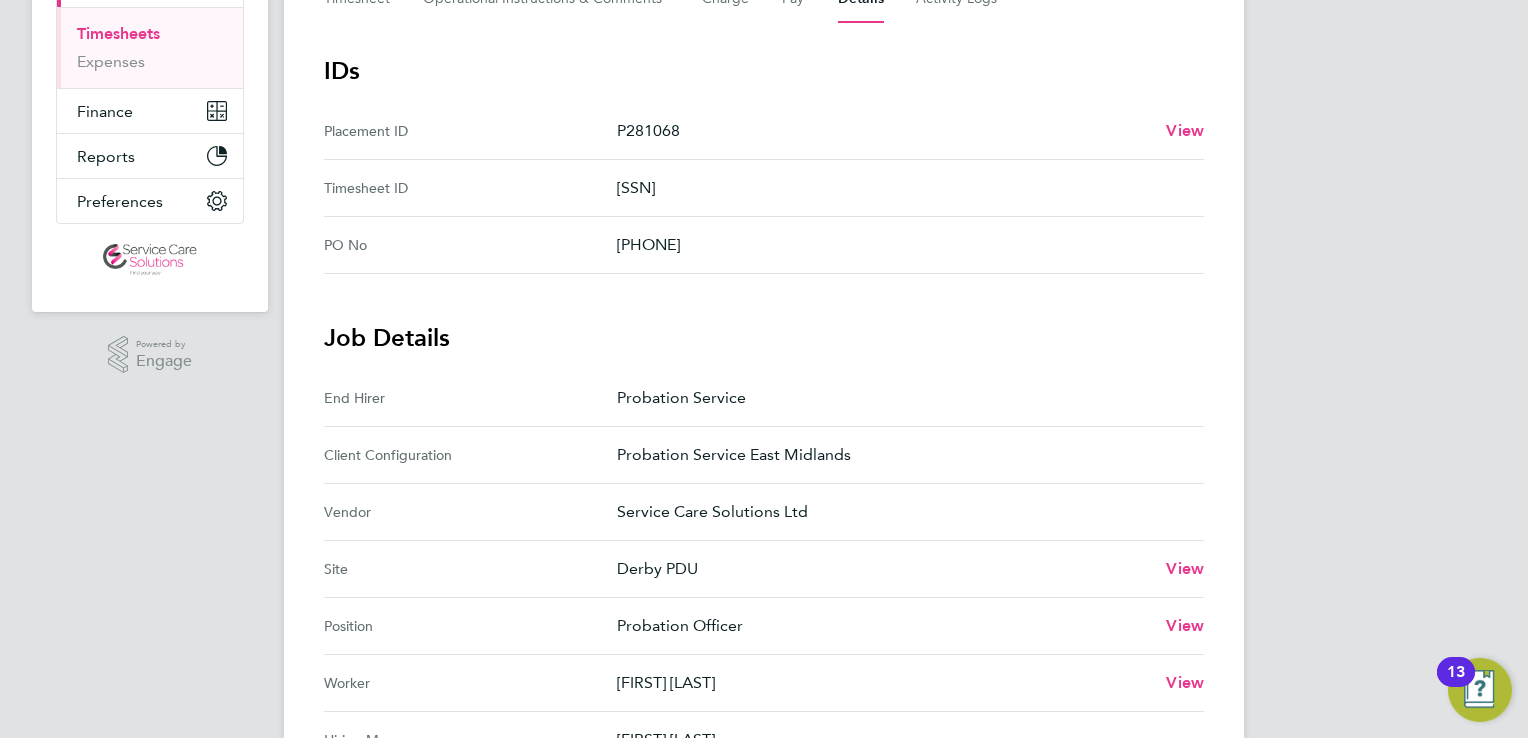 scroll, scrollTop: 0, scrollLeft: 0, axis: both 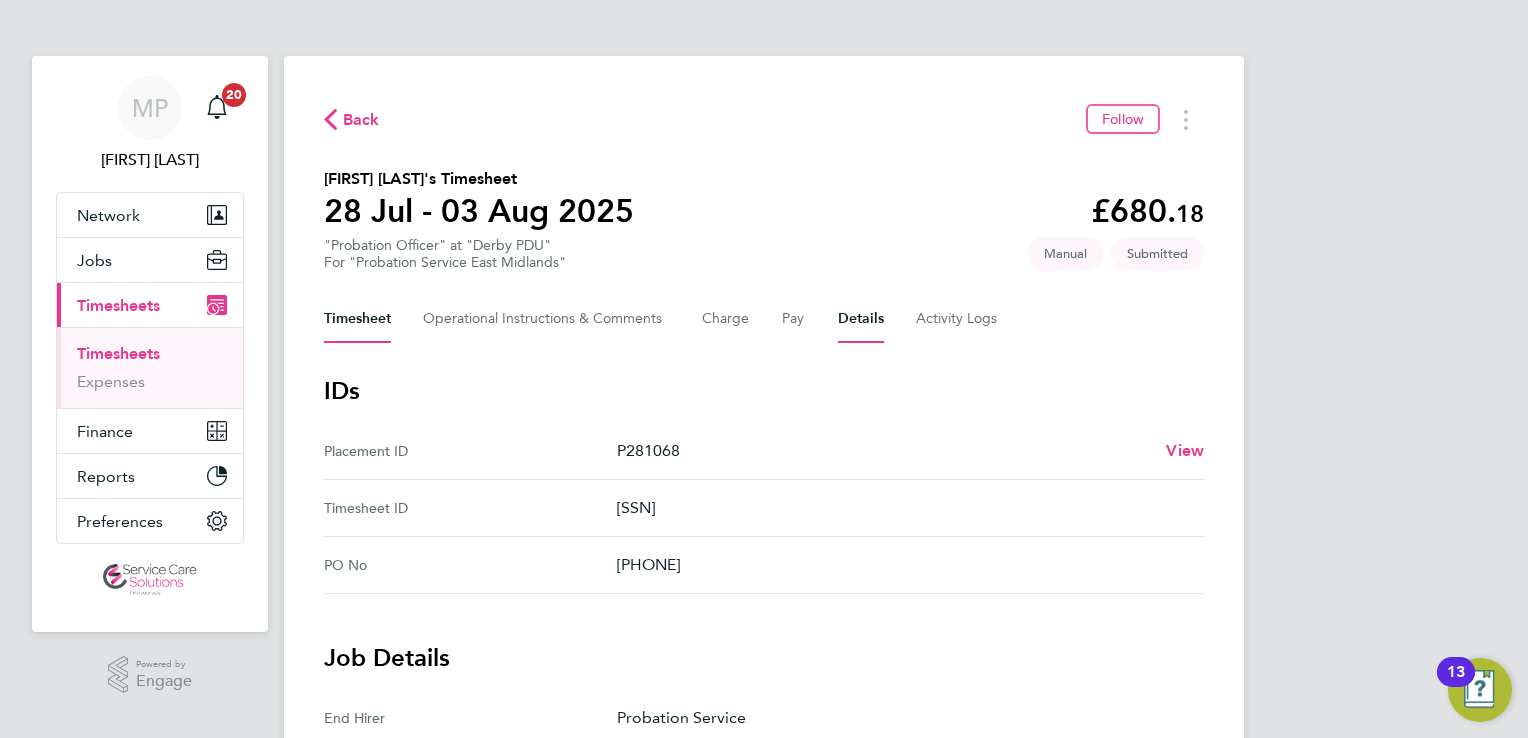 click on "Timesheet" at bounding box center (357, 319) 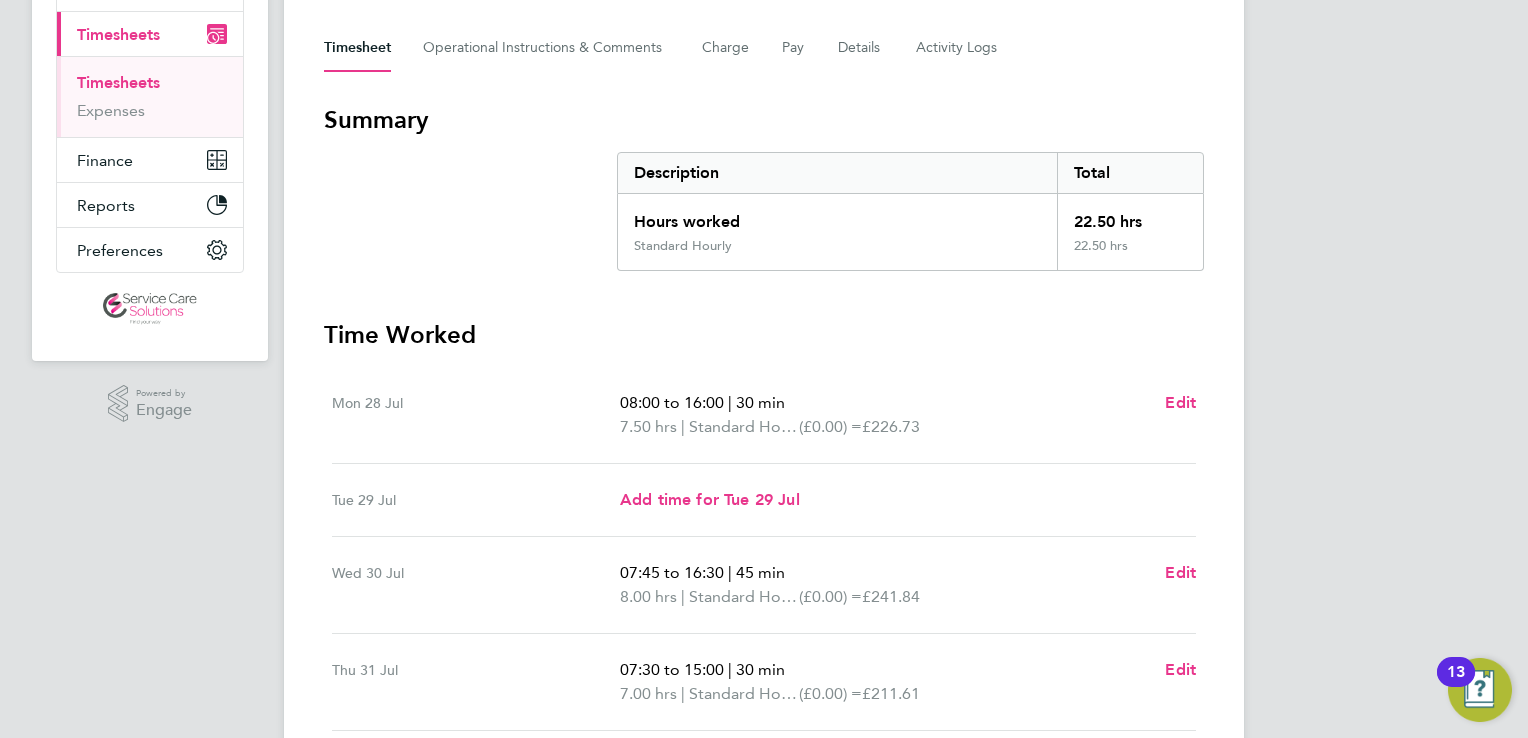 scroll, scrollTop: 200, scrollLeft: 0, axis: vertical 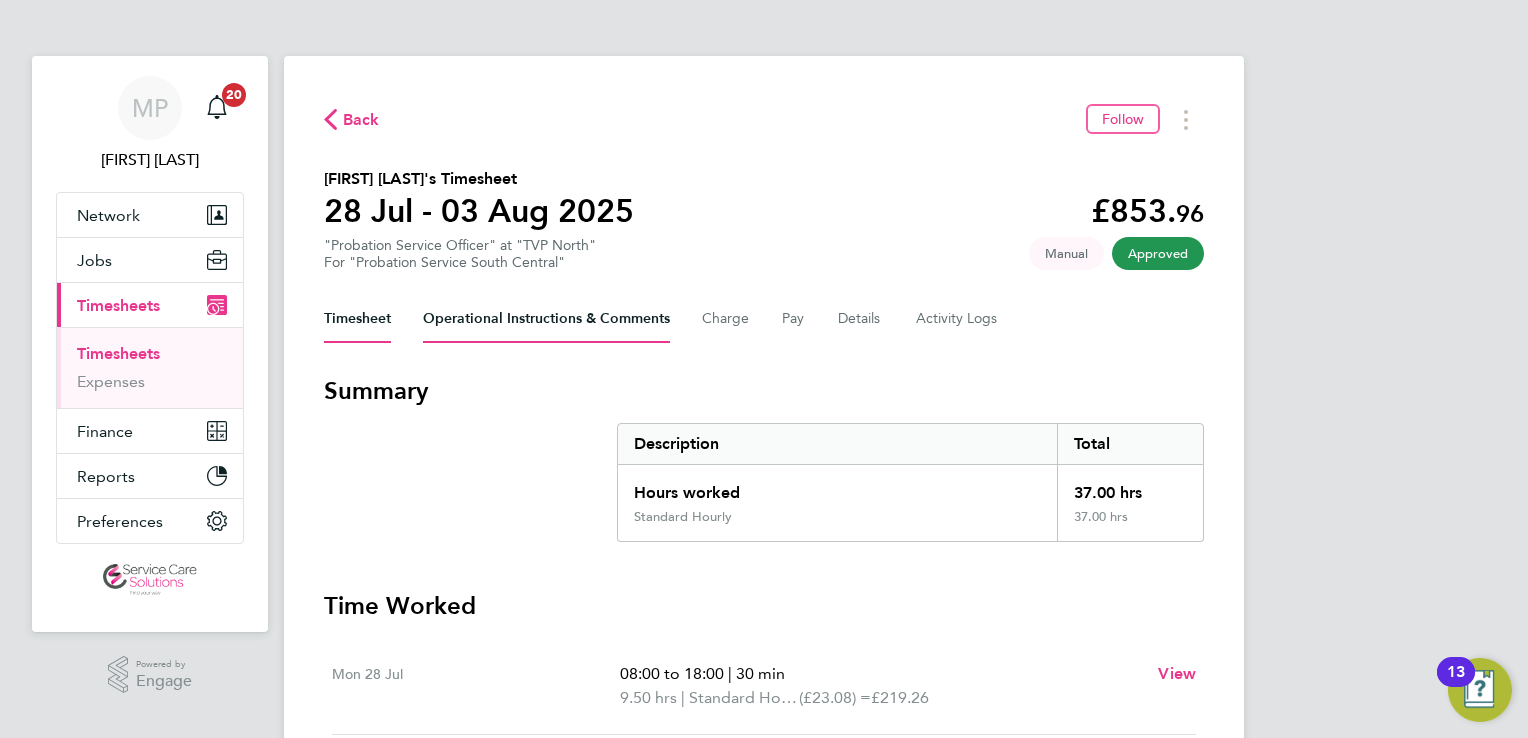 drag, startPoint x: 619, startPoint y: 331, endPoint x: 608, endPoint y: 353, distance: 24.596748 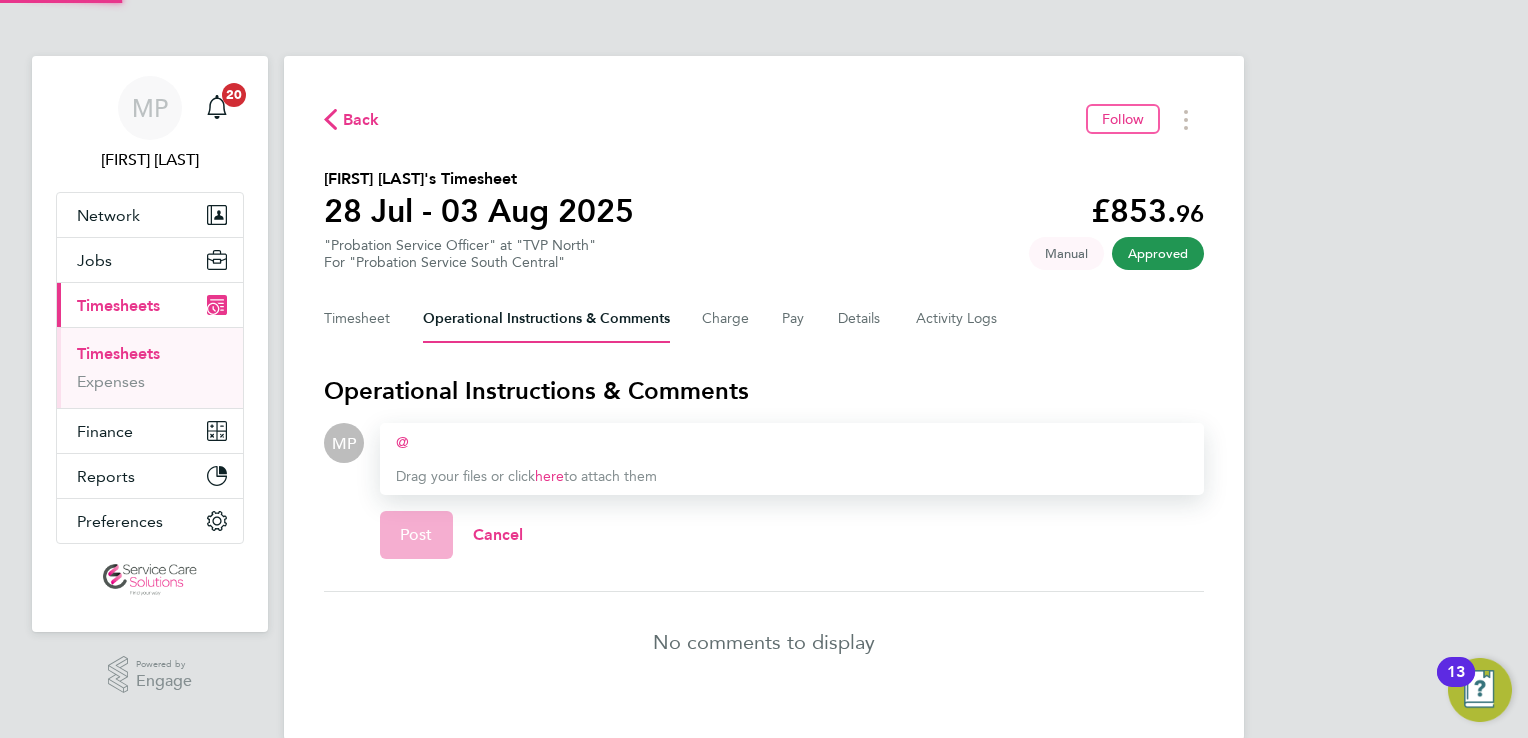 type 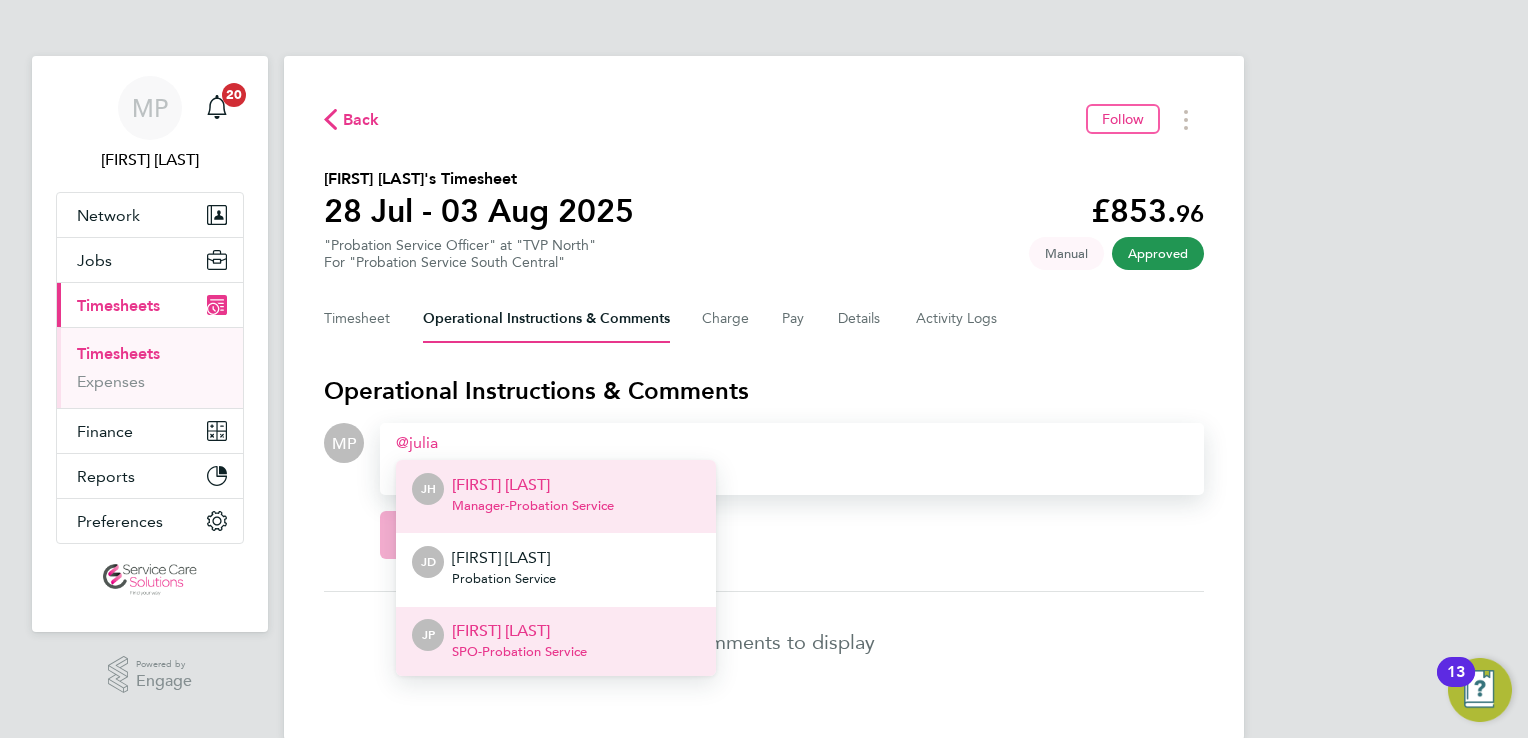 click on "[FIRST] [LAST]" at bounding box center (519, 631) 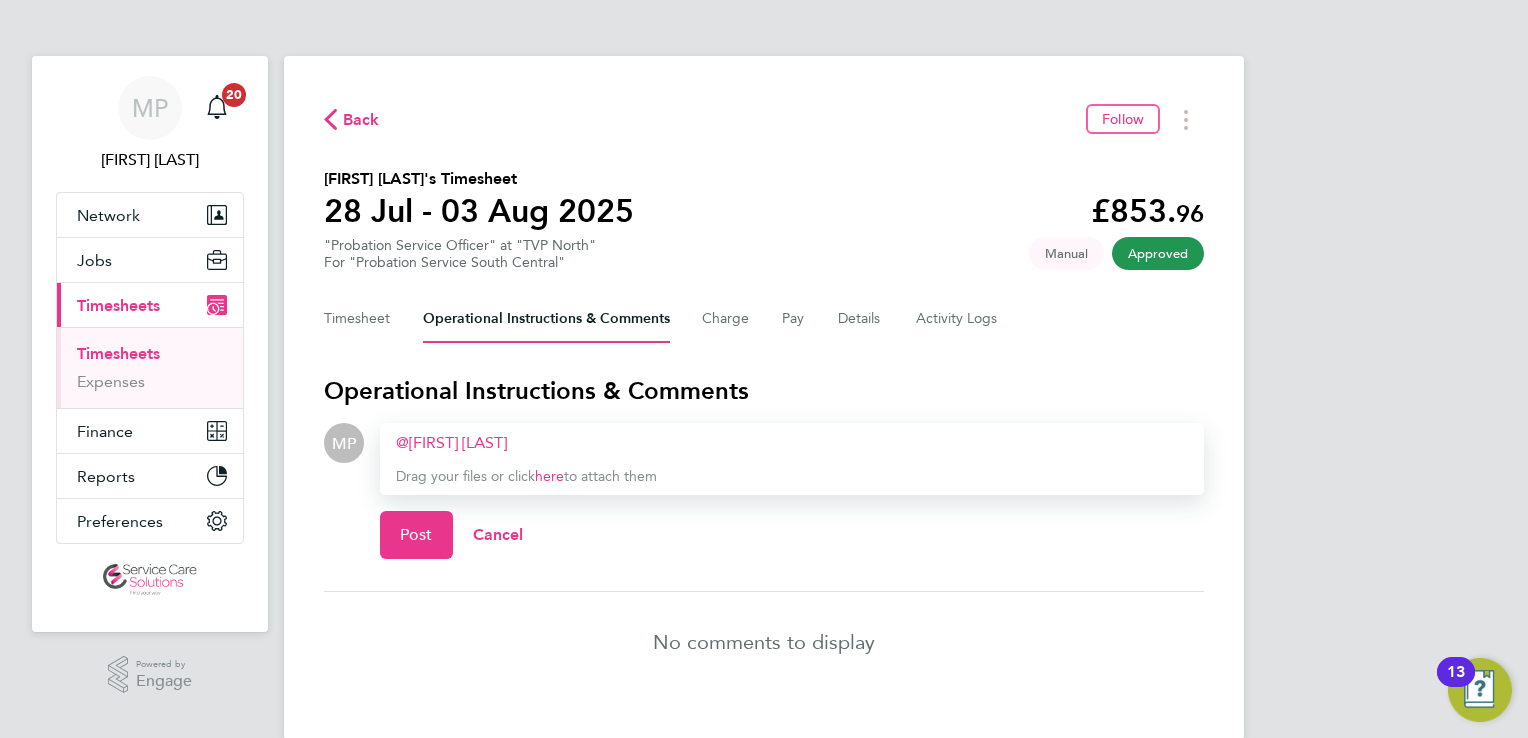 type 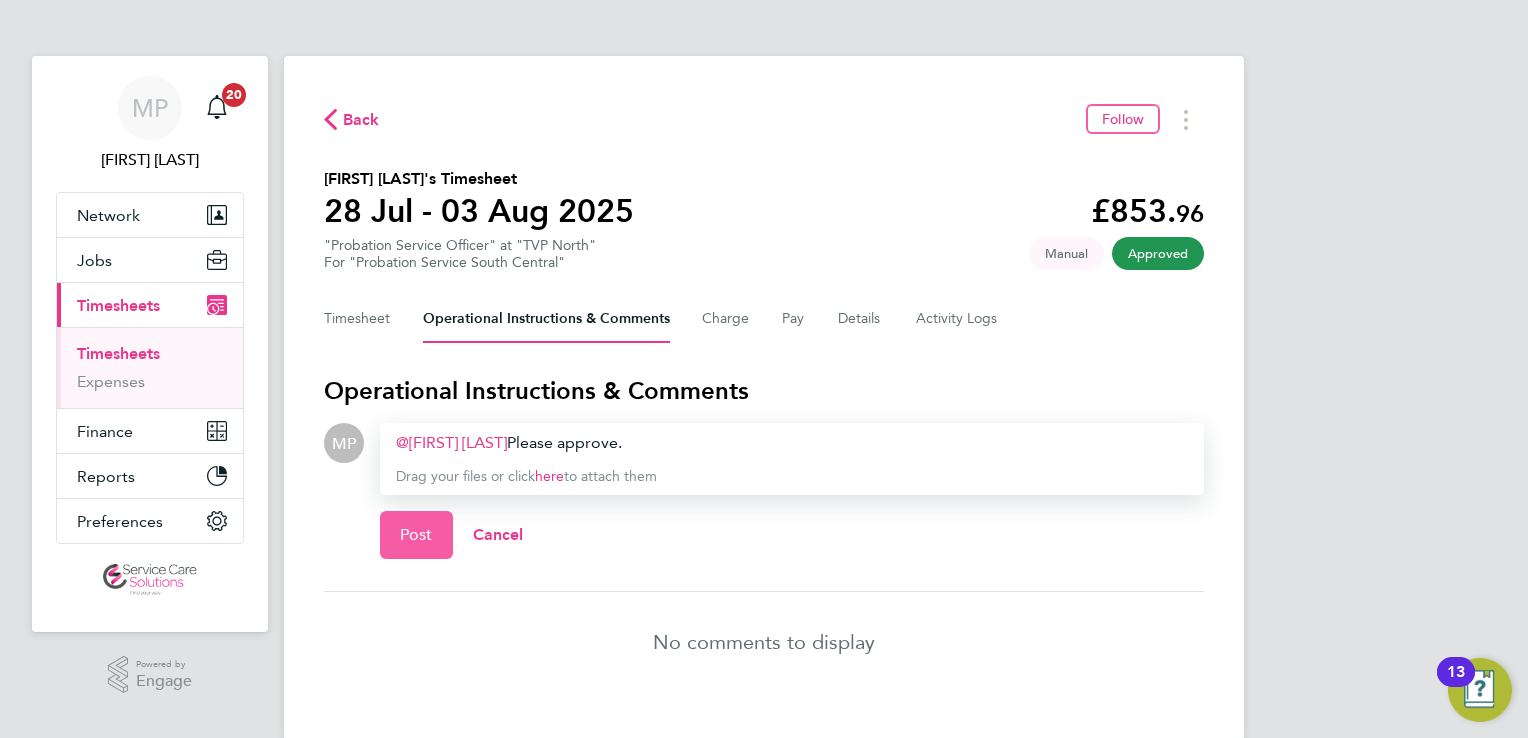 click on "Post" 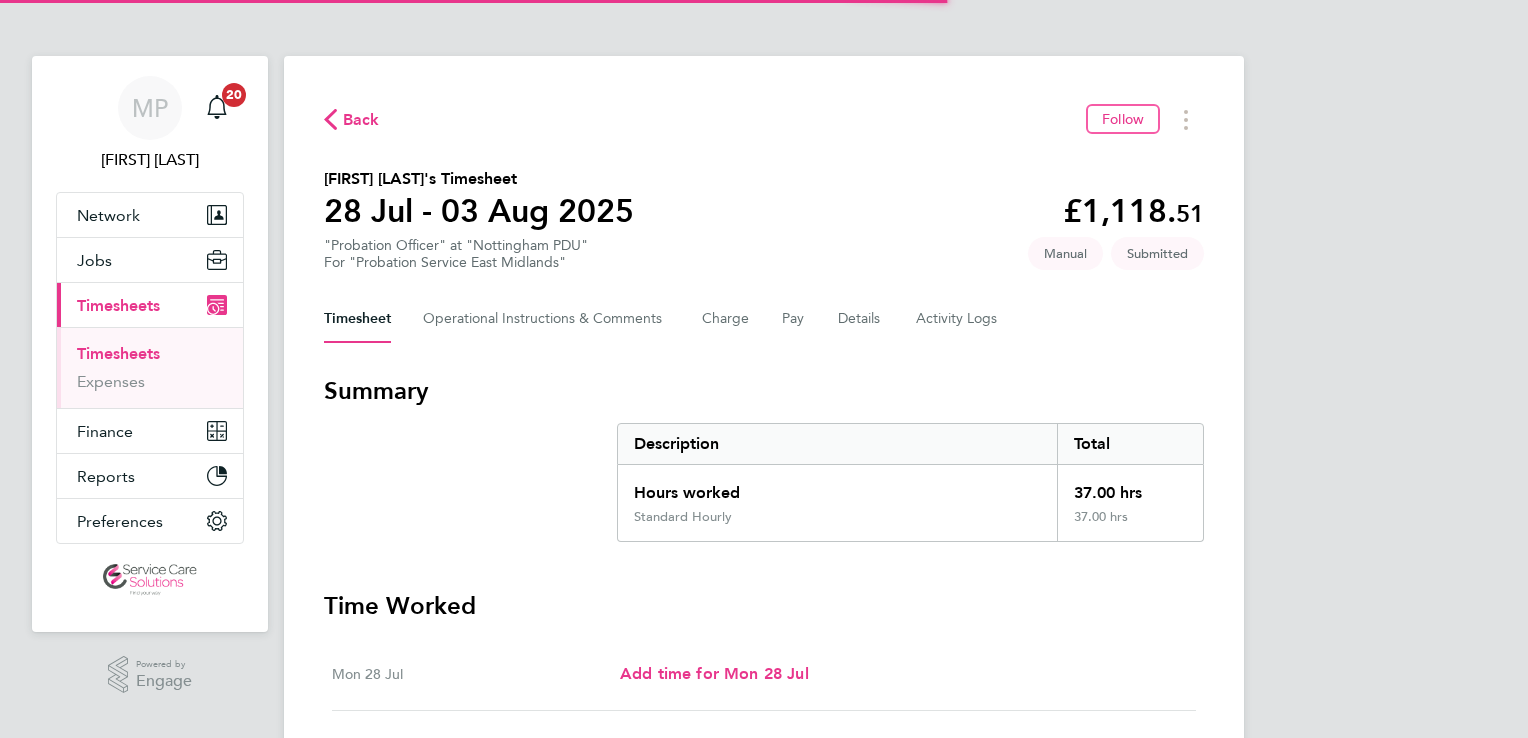 scroll, scrollTop: 0, scrollLeft: 0, axis: both 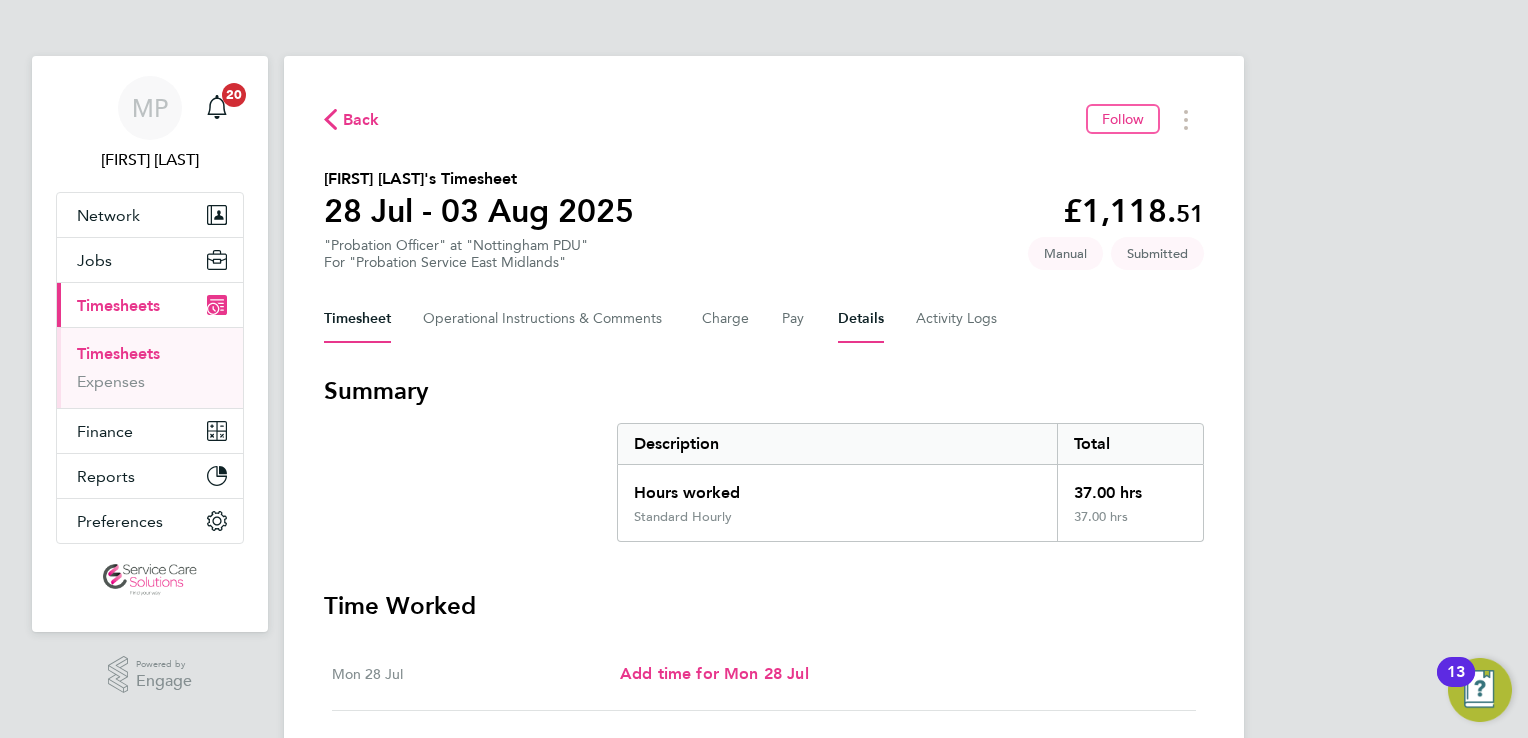 click on "Details" at bounding box center (861, 319) 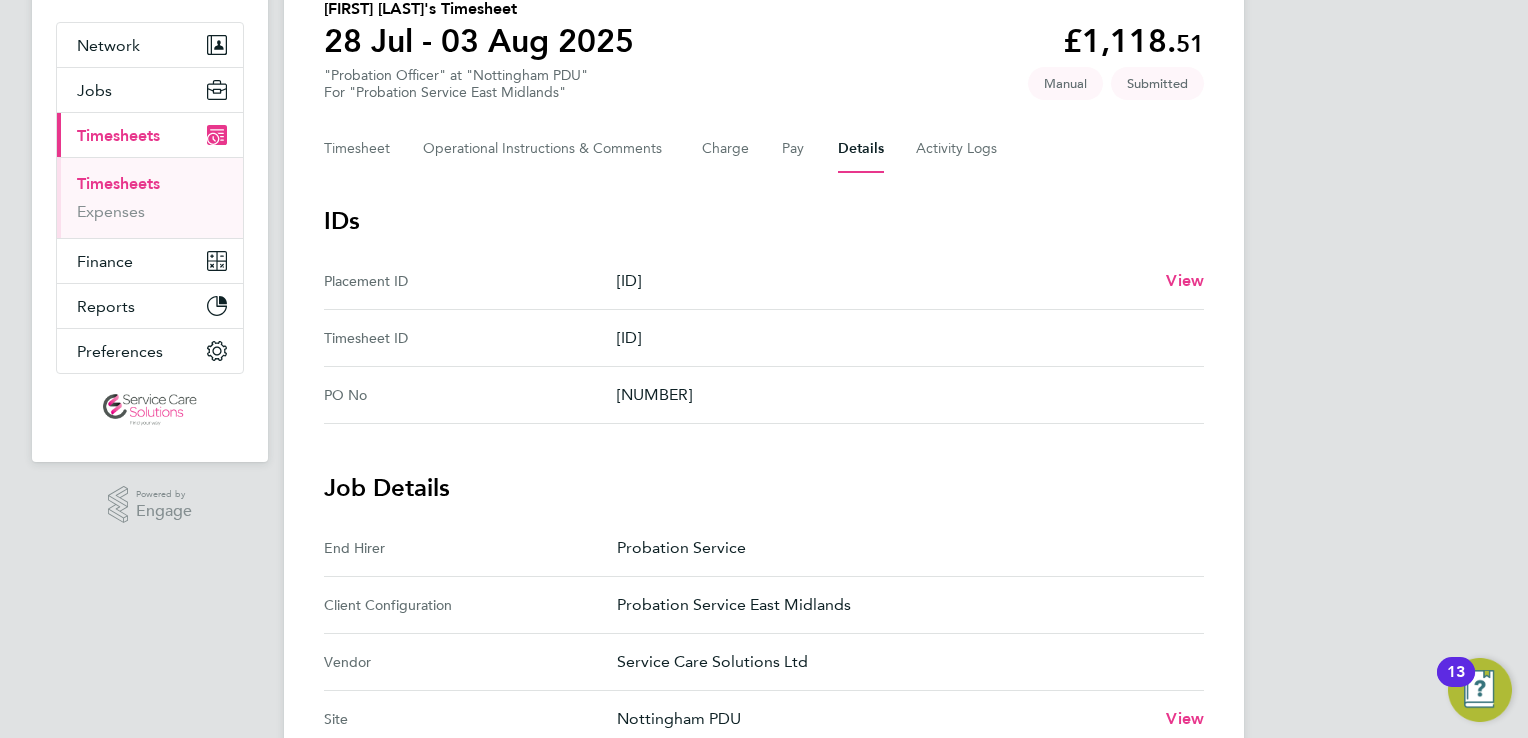 scroll, scrollTop: 169, scrollLeft: 0, axis: vertical 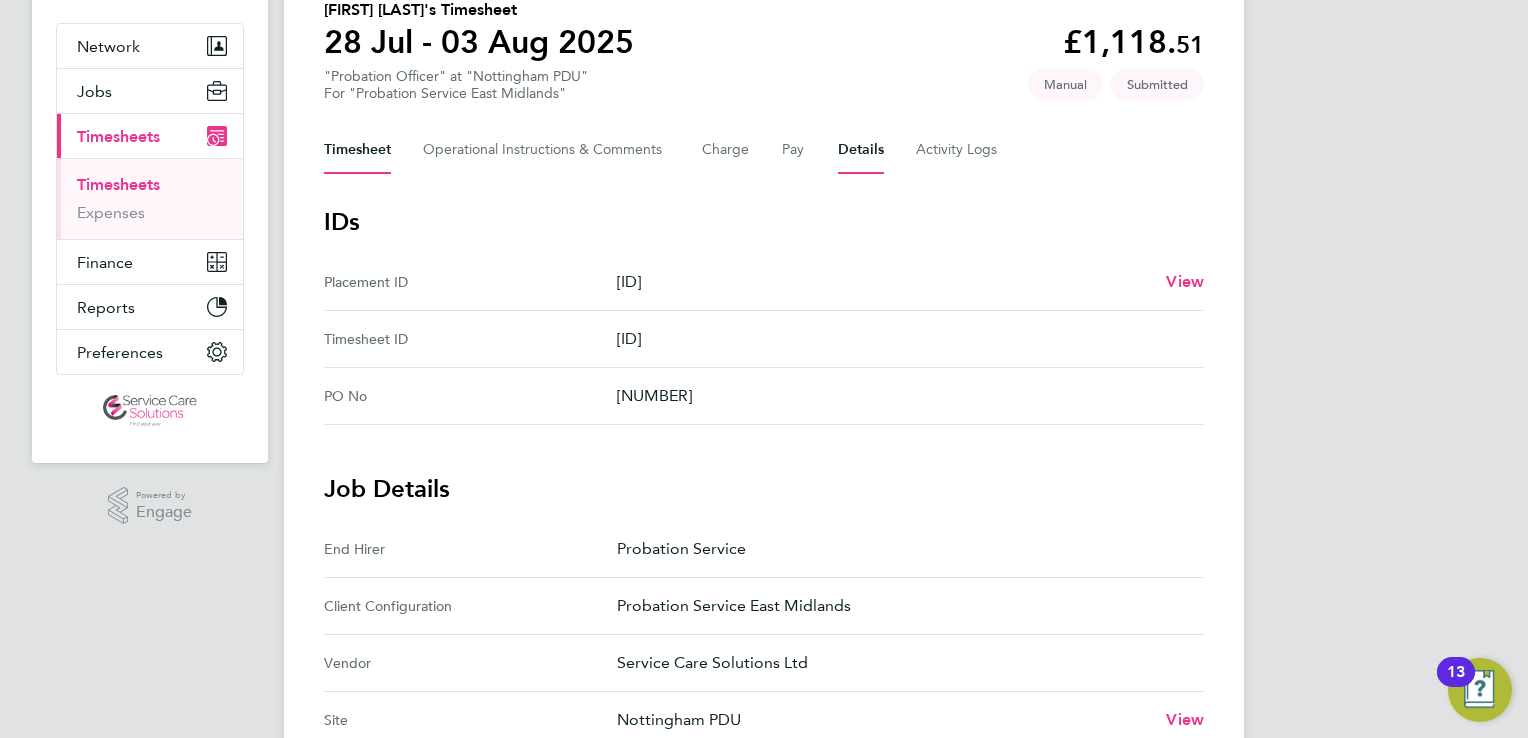 click on "Timesheet" at bounding box center [357, 150] 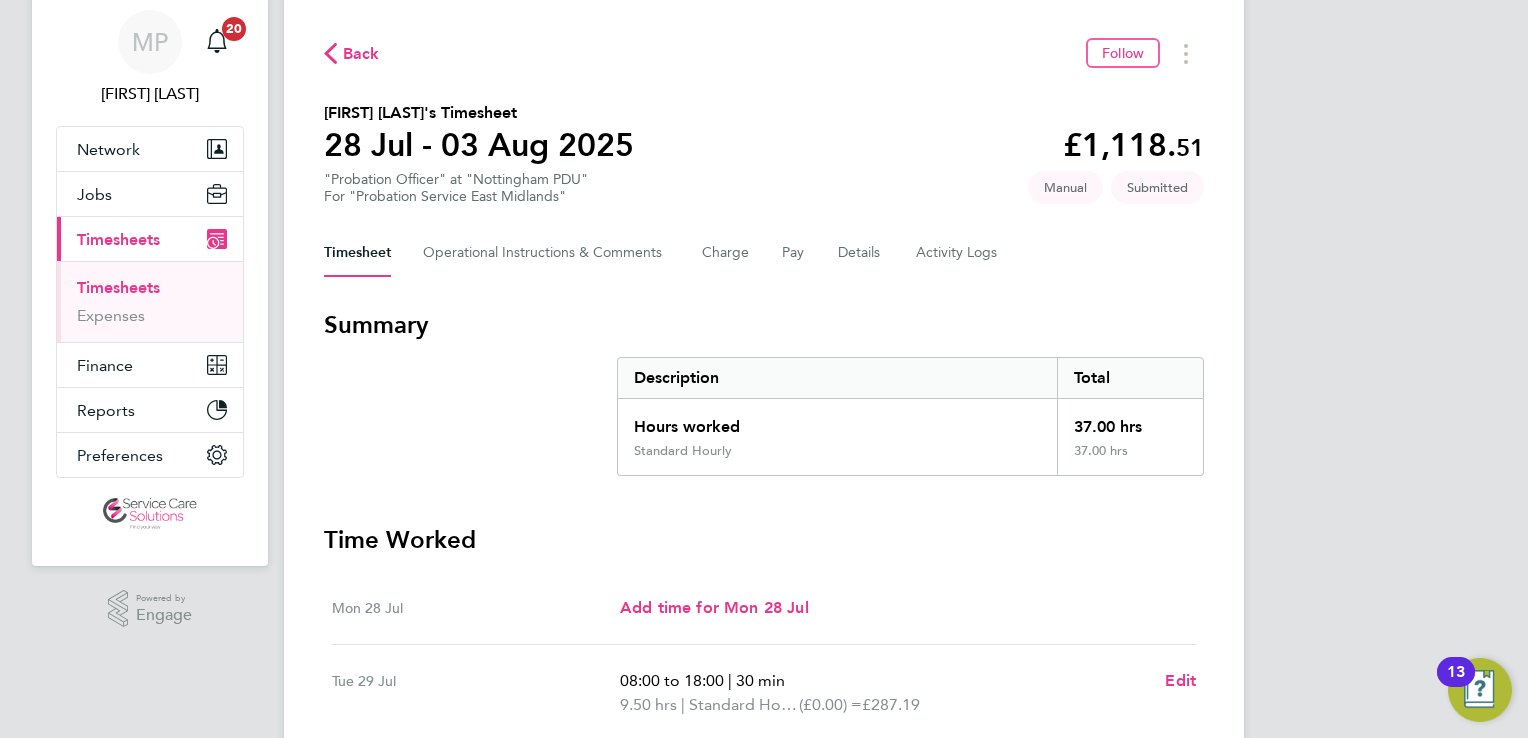 scroll, scrollTop: 100, scrollLeft: 0, axis: vertical 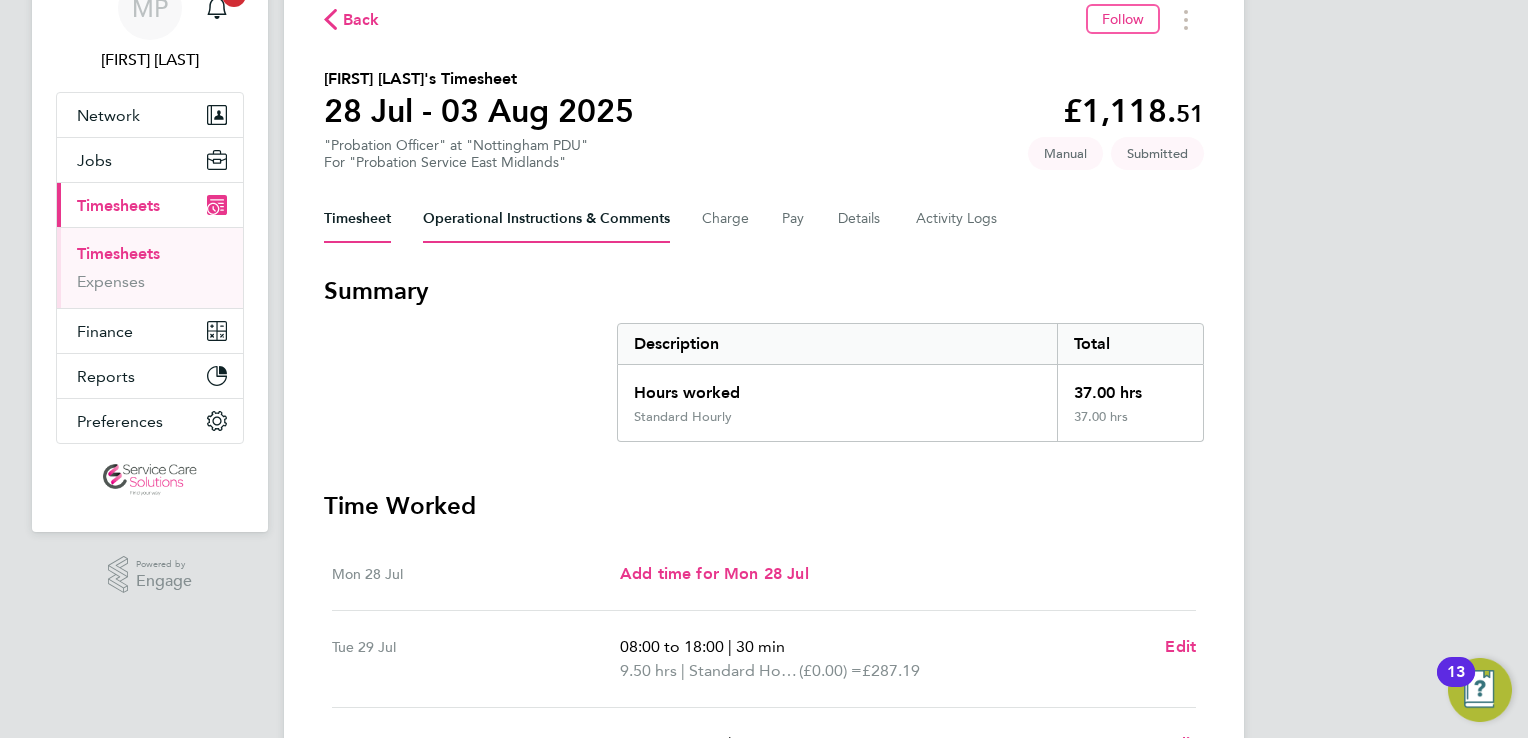 click on "Operational Instructions & Comments" at bounding box center [546, 219] 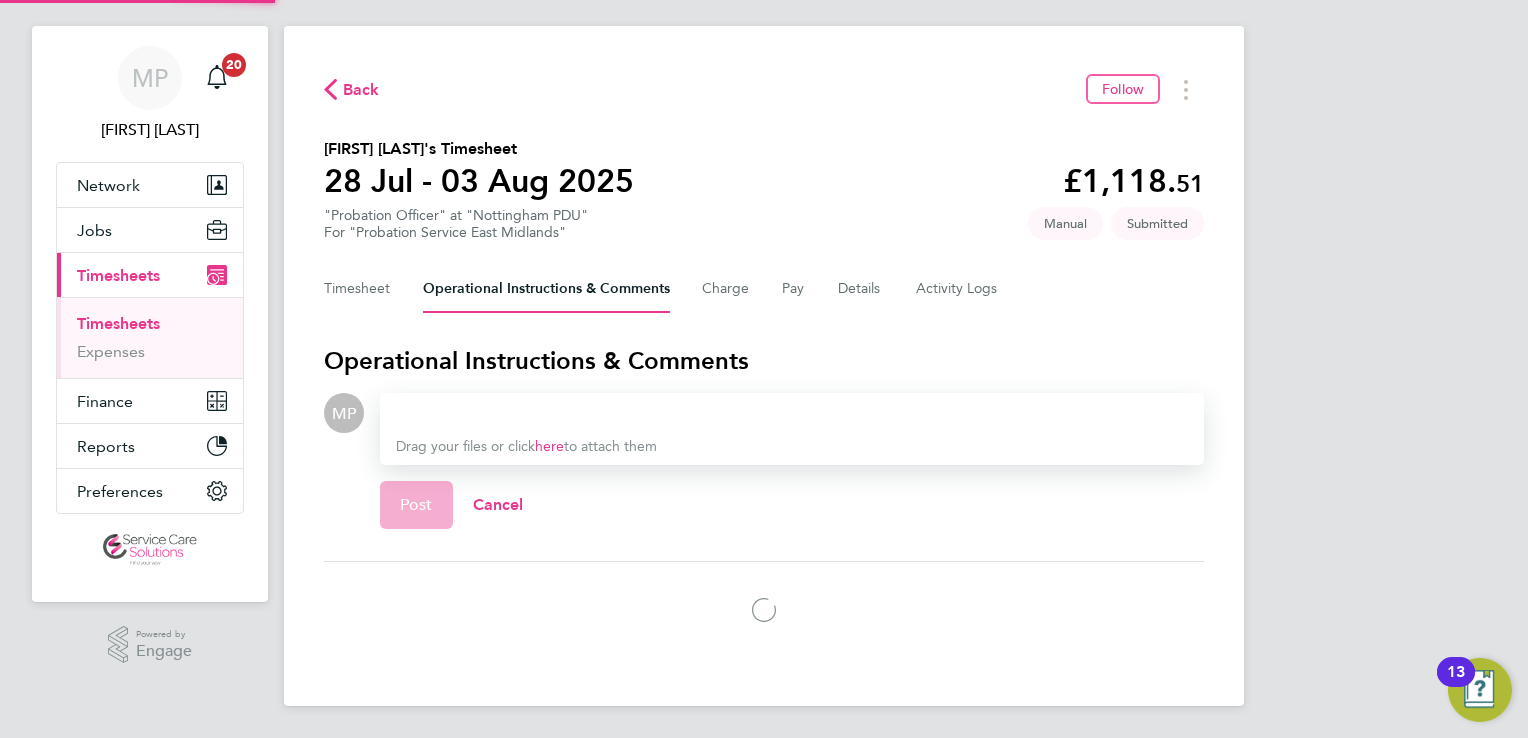 scroll, scrollTop: 0, scrollLeft: 0, axis: both 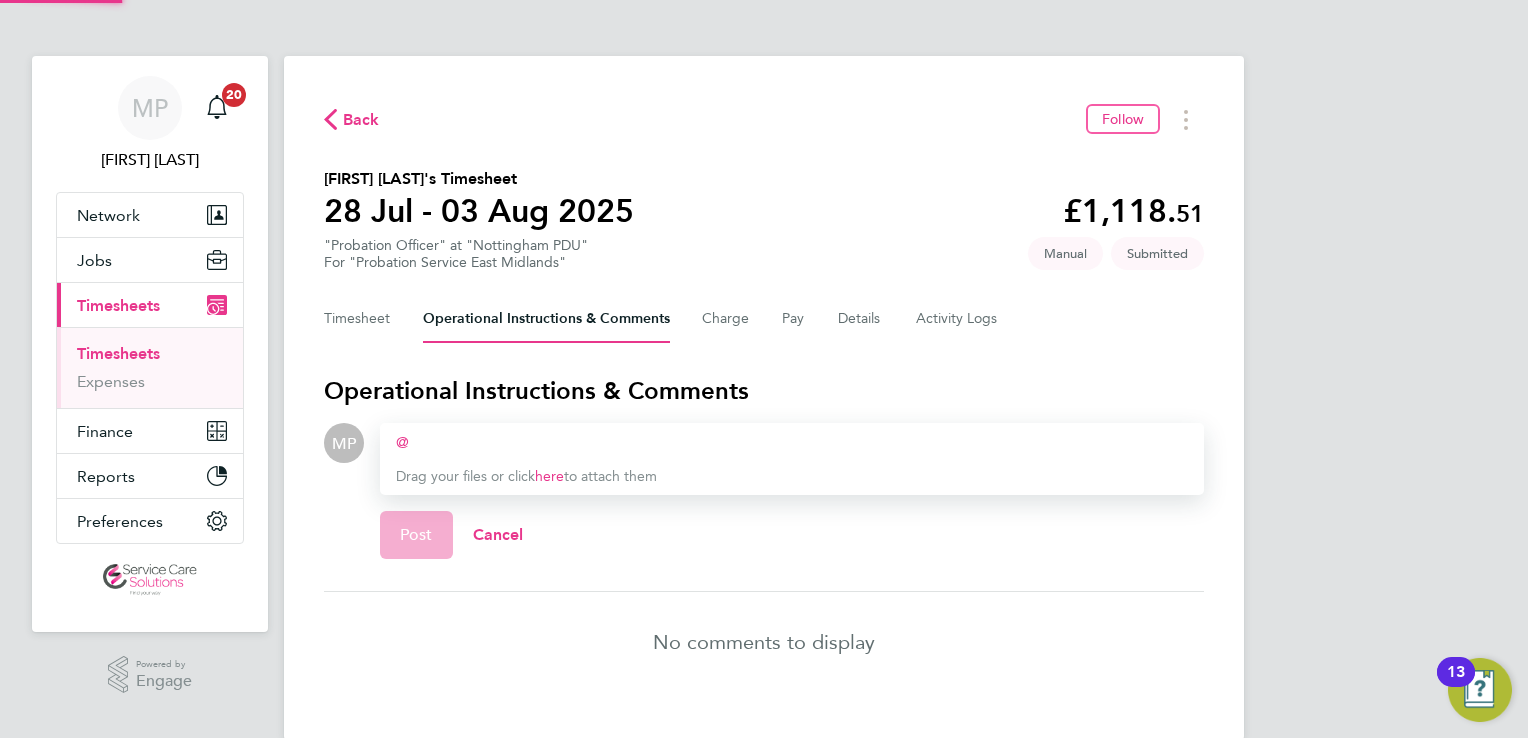 type 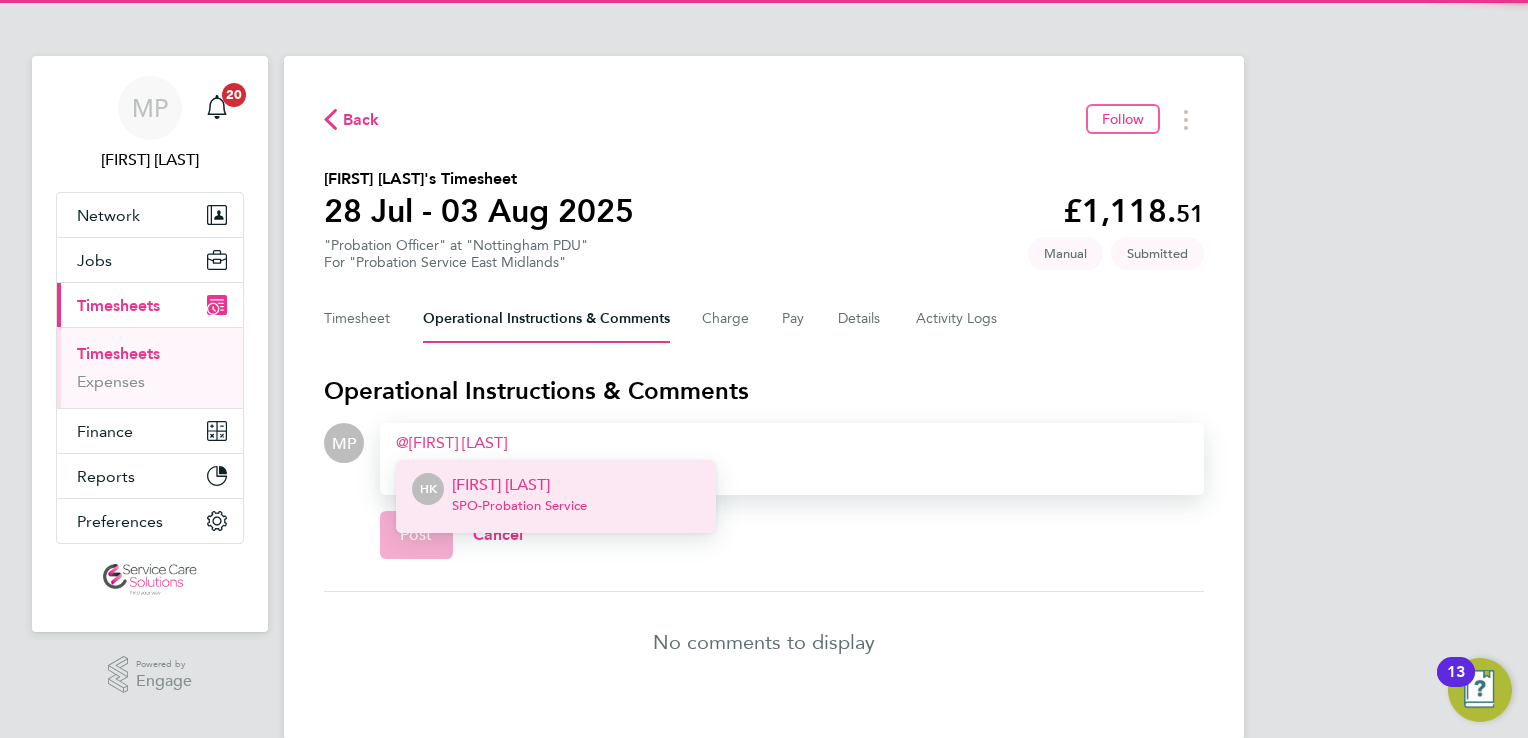 click on "Hayley Knowles" at bounding box center (519, 485) 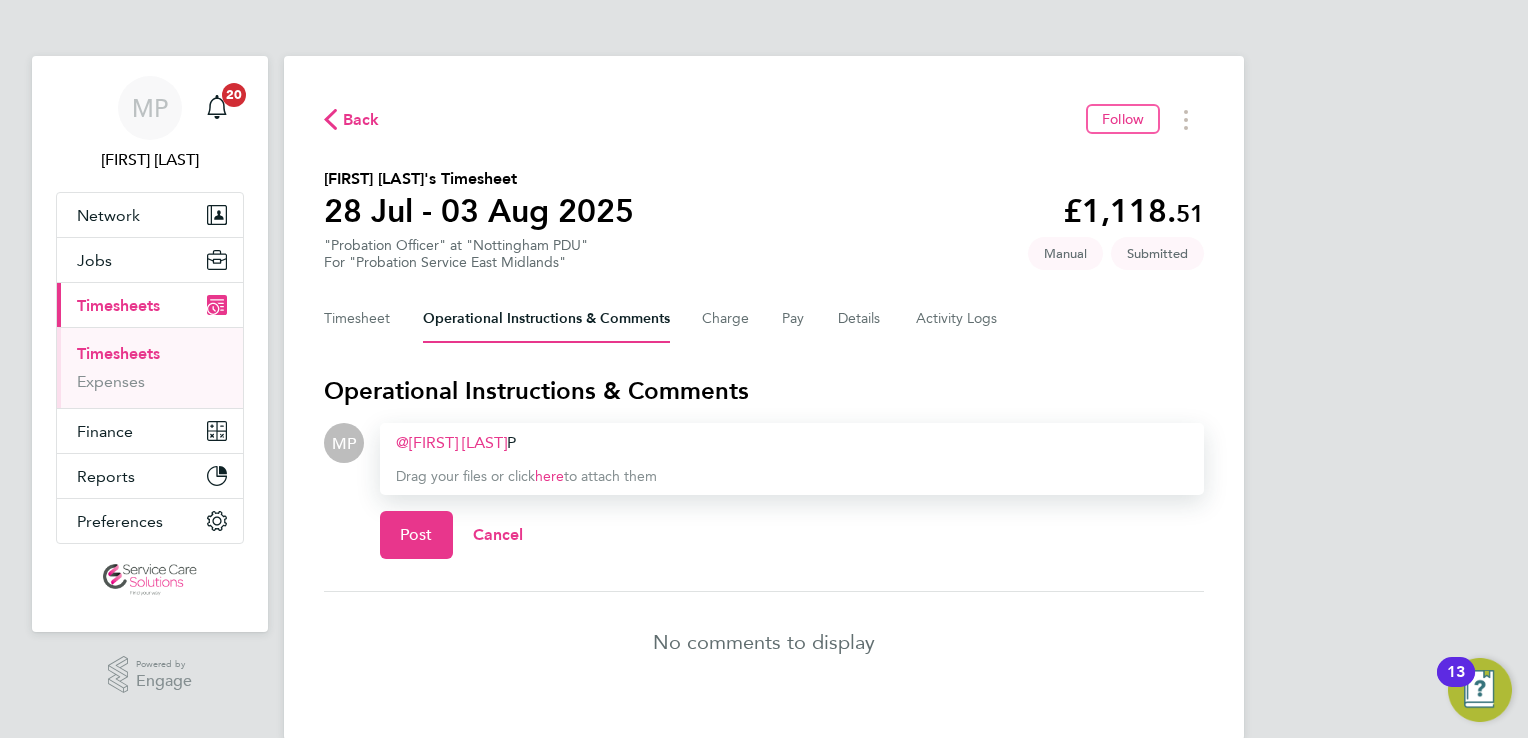 type 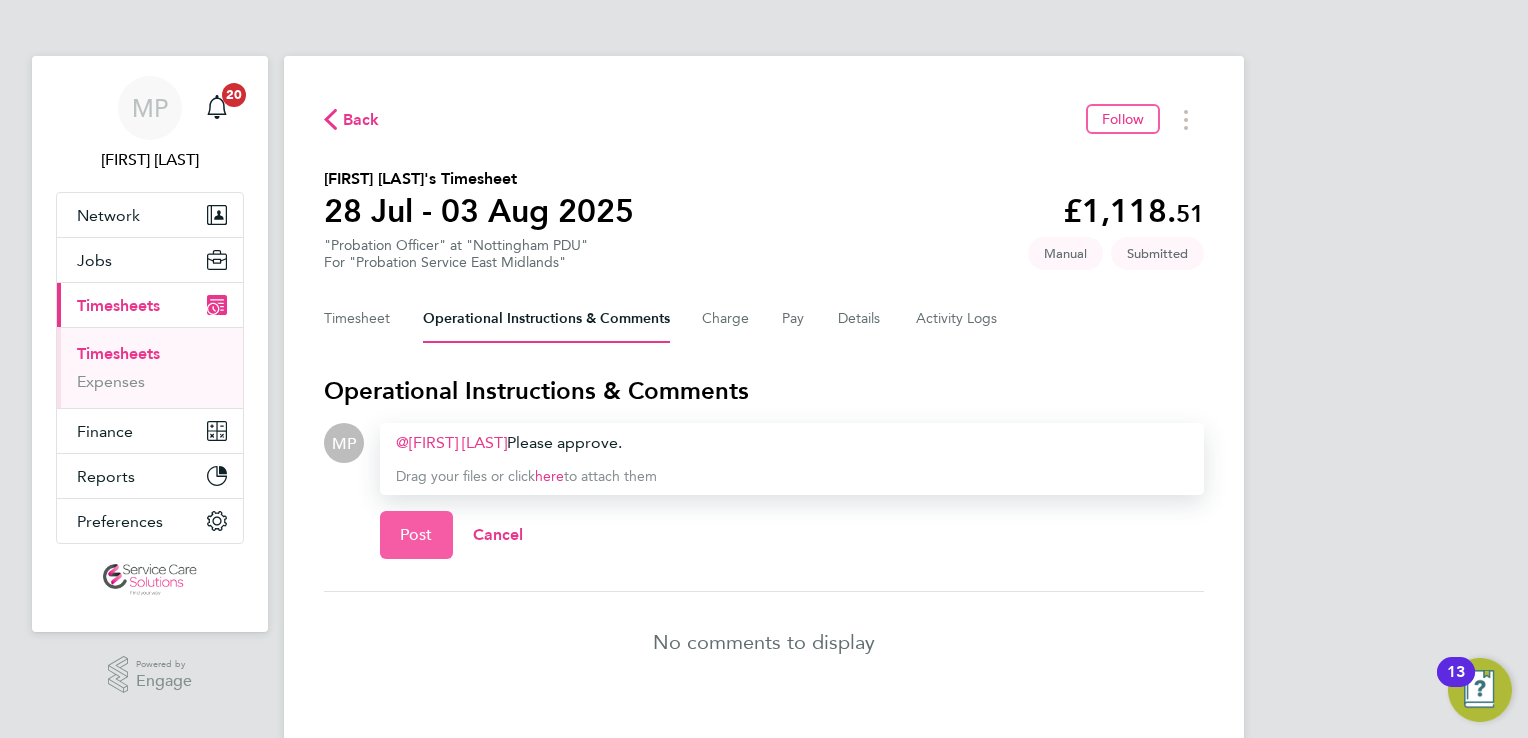click on "Post" 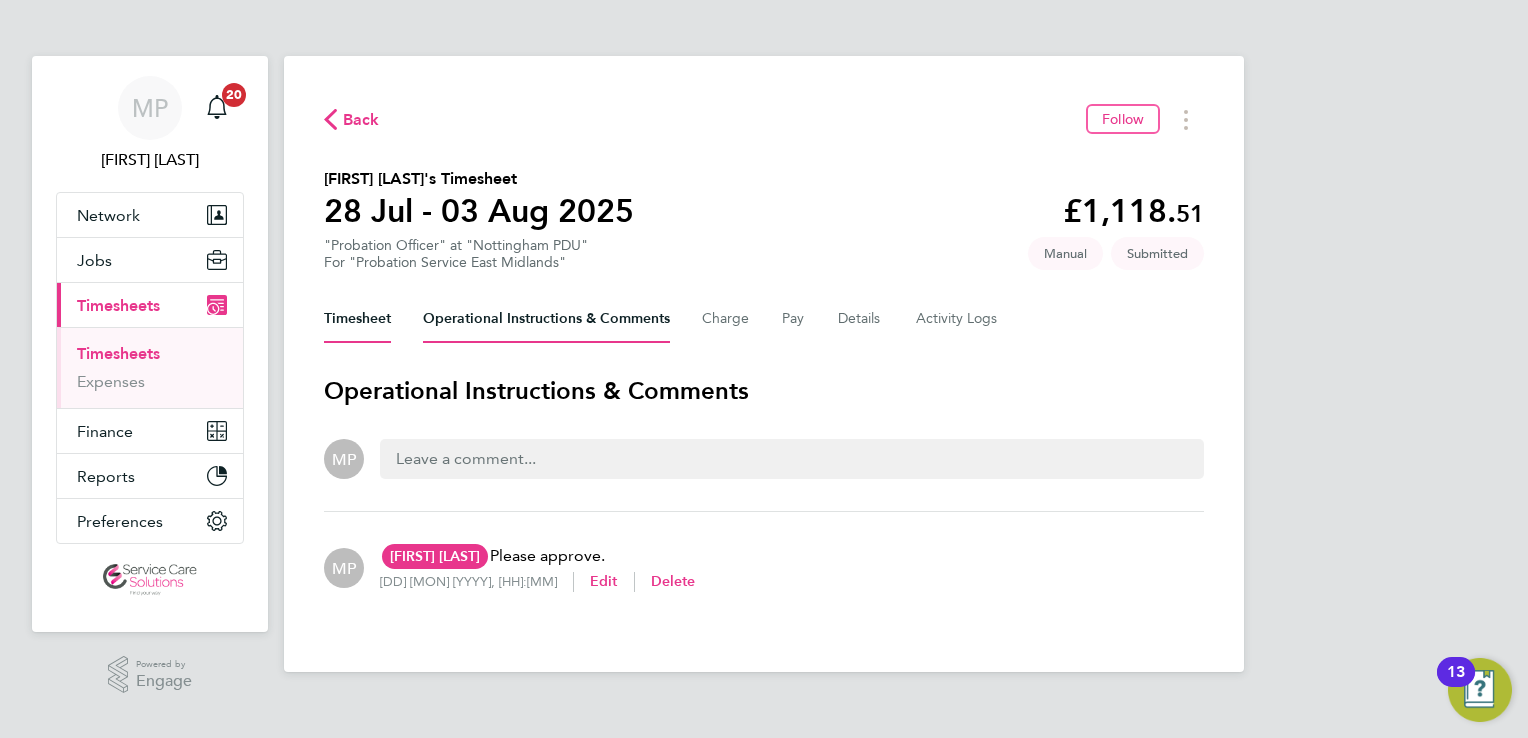 click on "Timesheet" at bounding box center (357, 319) 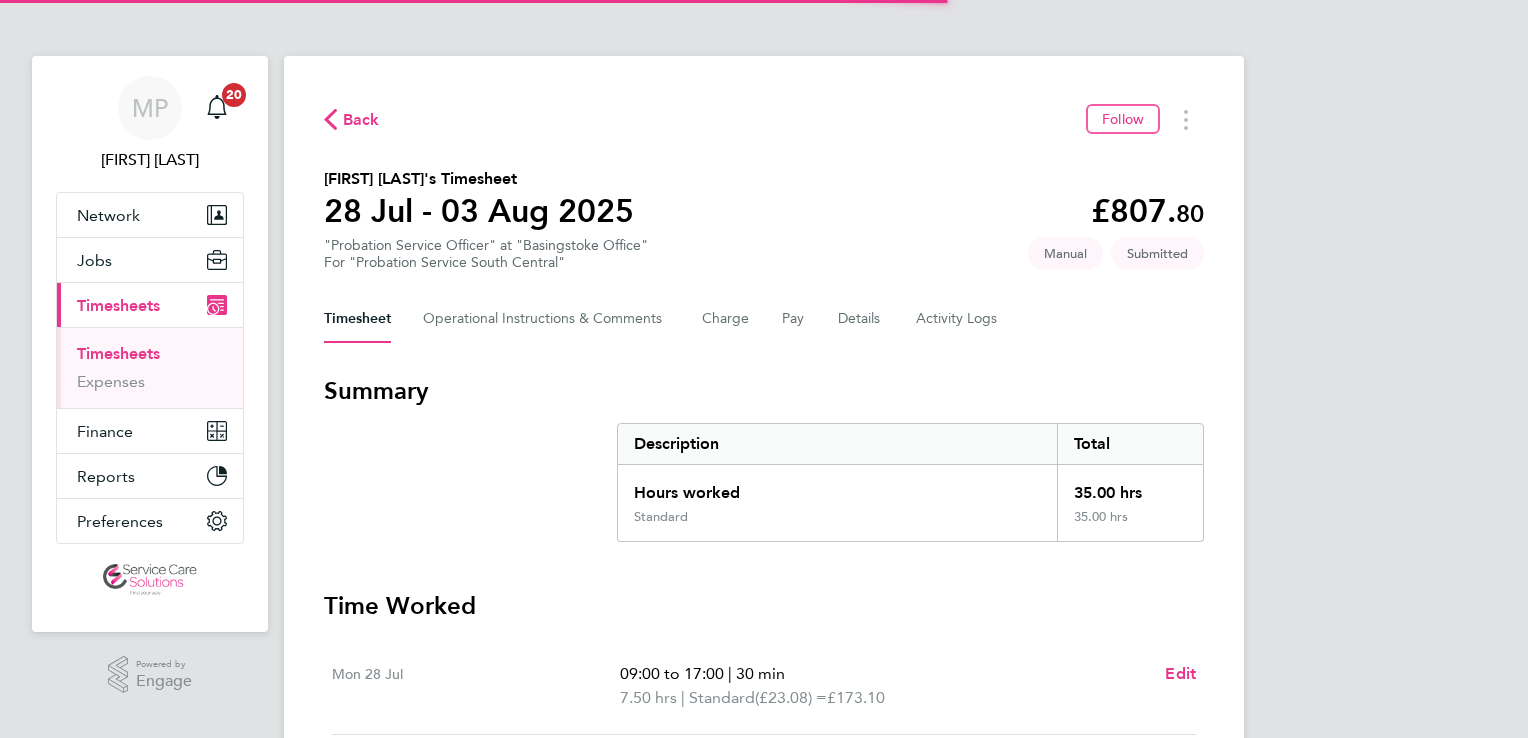 scroll, scrollTop: 0, scrollLeft: 0, axis: both 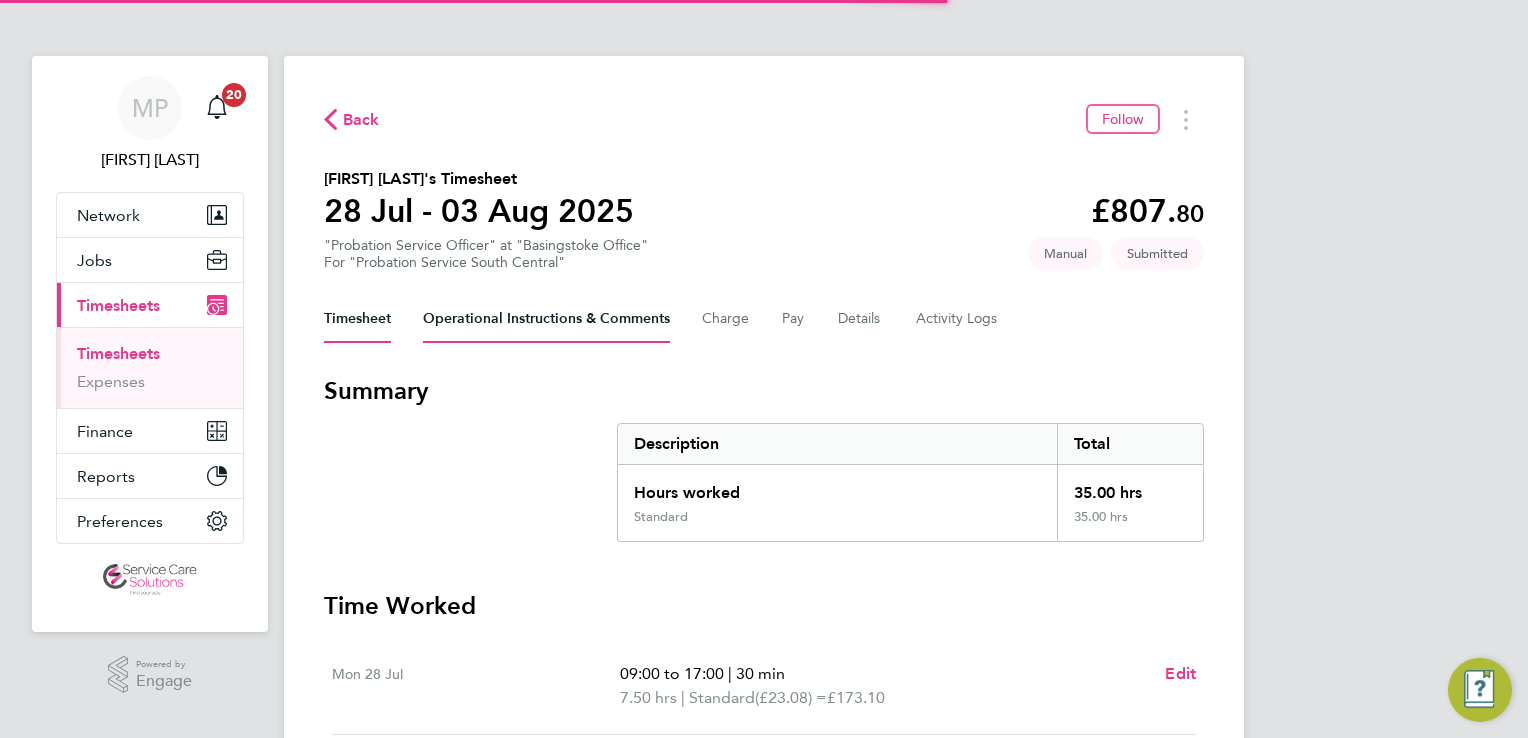 drag, startPoint x: 524, startPoint y: 311, endPoint x: 510, endPoint y: 356, distance: 47.127487 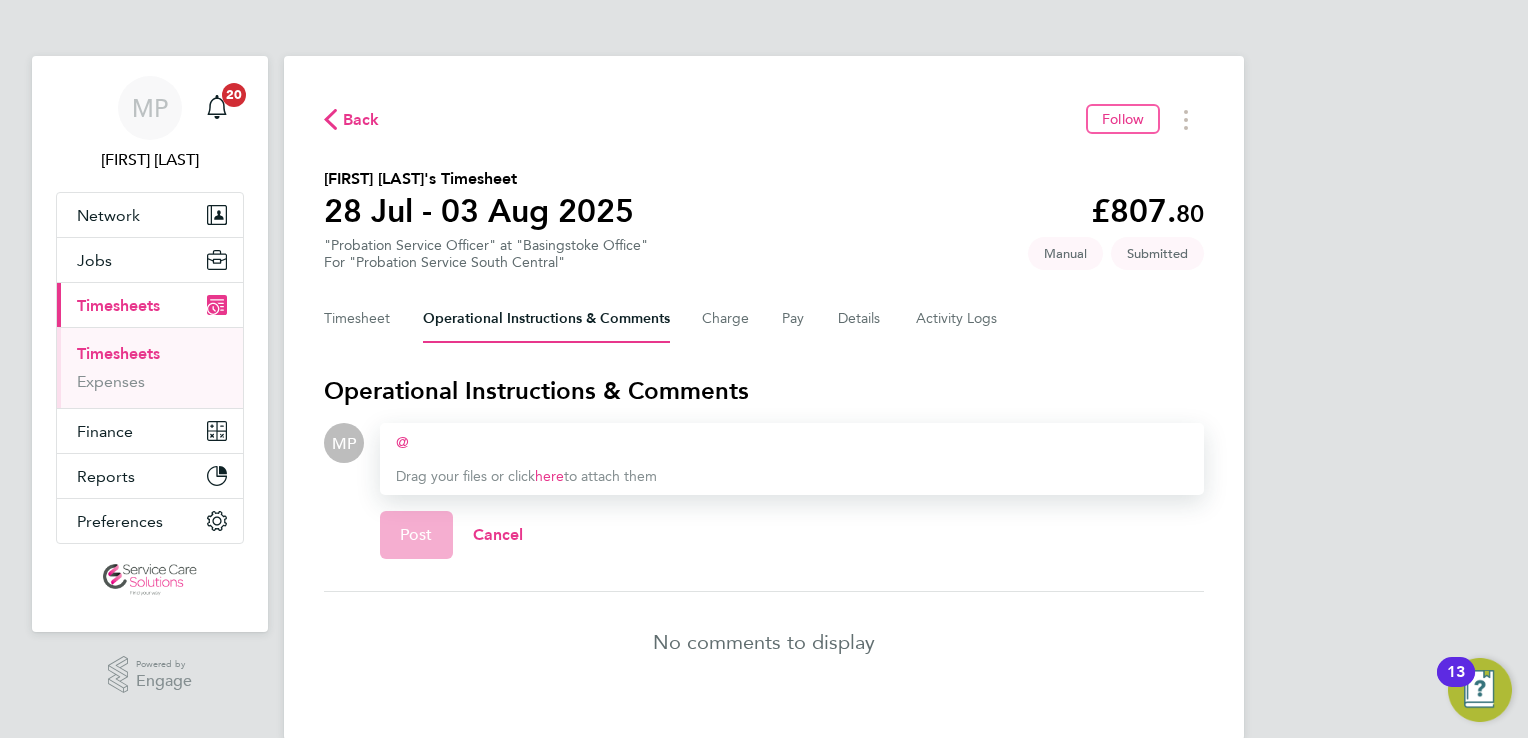 type 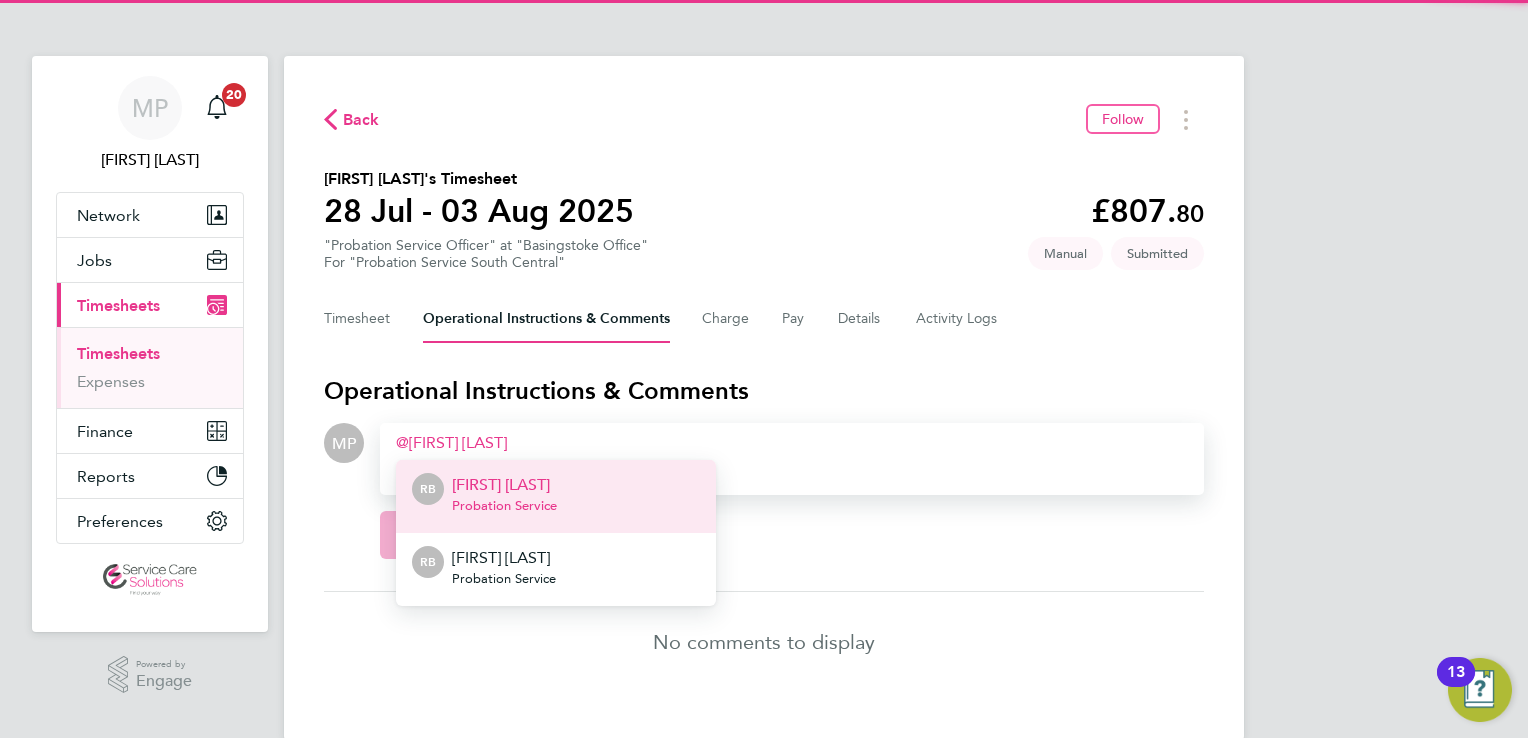 drag, startPoint x: 555, startPoint y: 494, endPoint x: 561, endPoint y: 510, distance: 17.088007 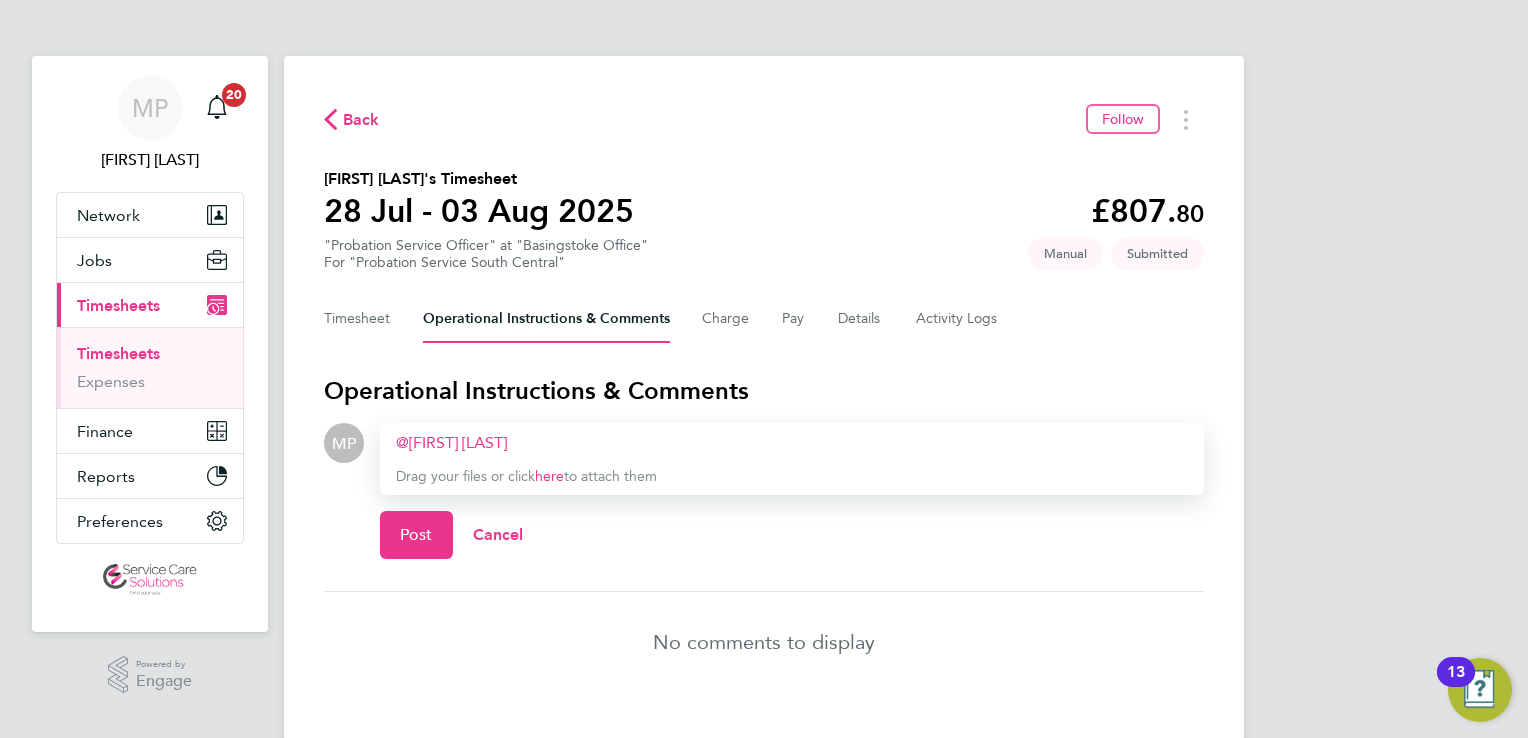 type 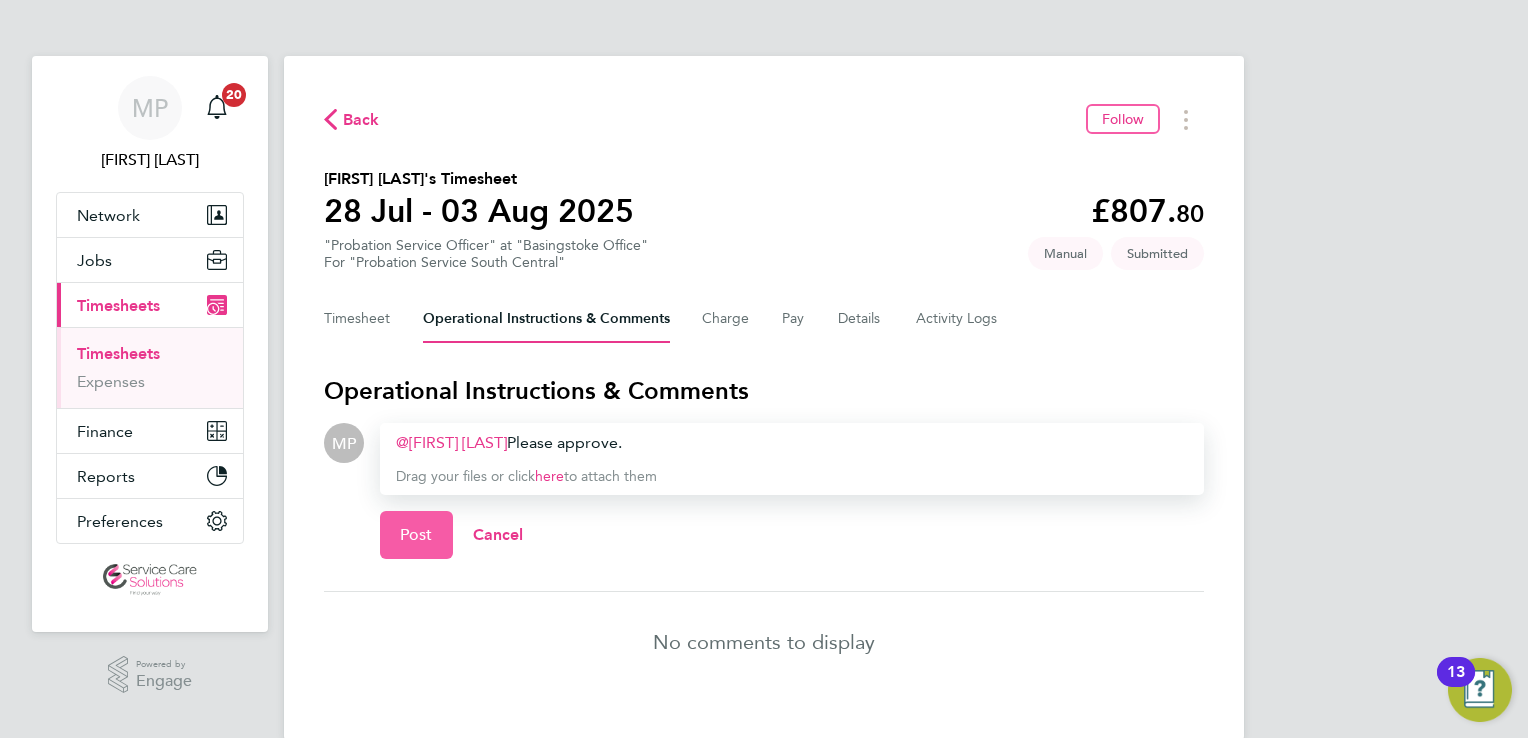 click on "Post" 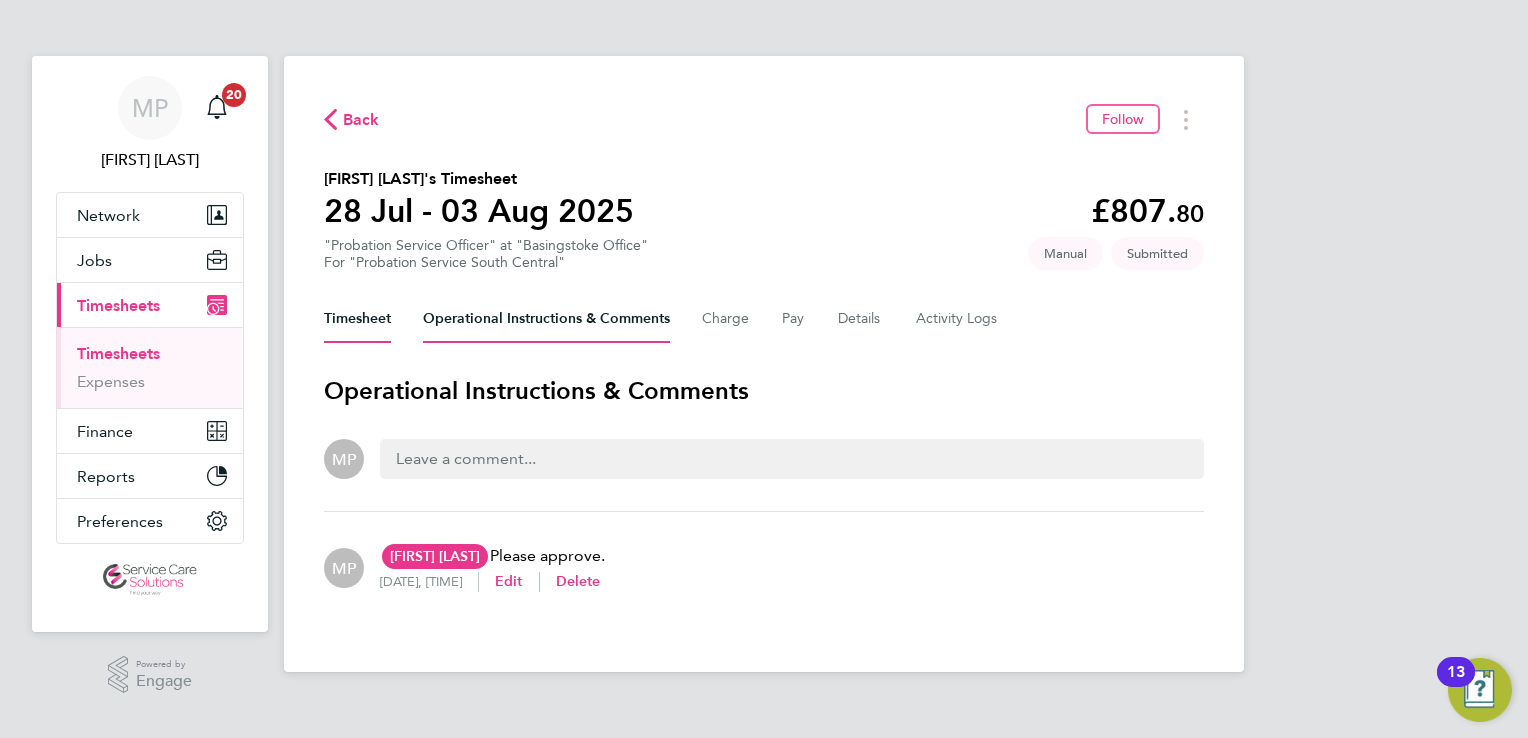 click on "Timesheet" at bounding box center [357, 319] 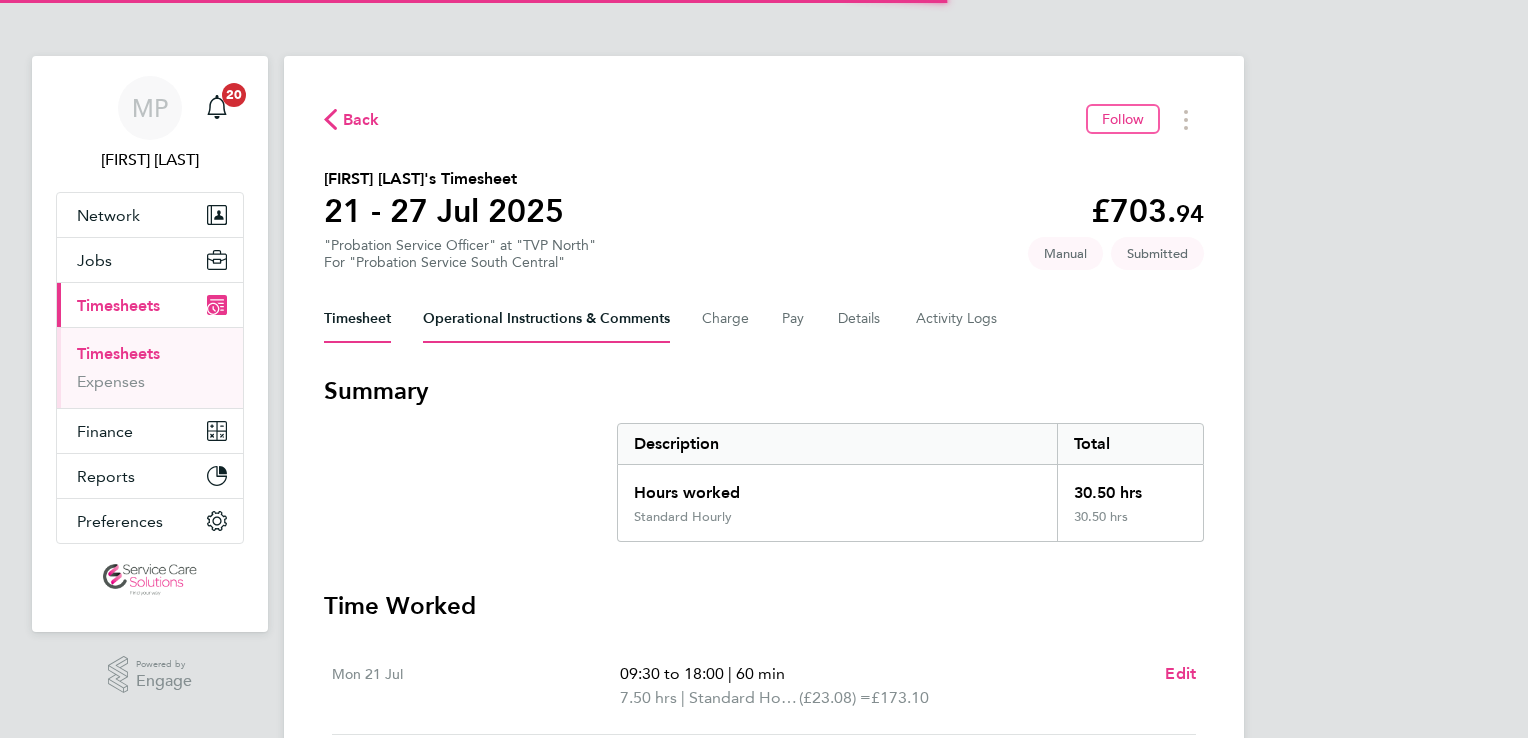 scroll, scrollTop: 0, scrollLeft: 0, axis: both 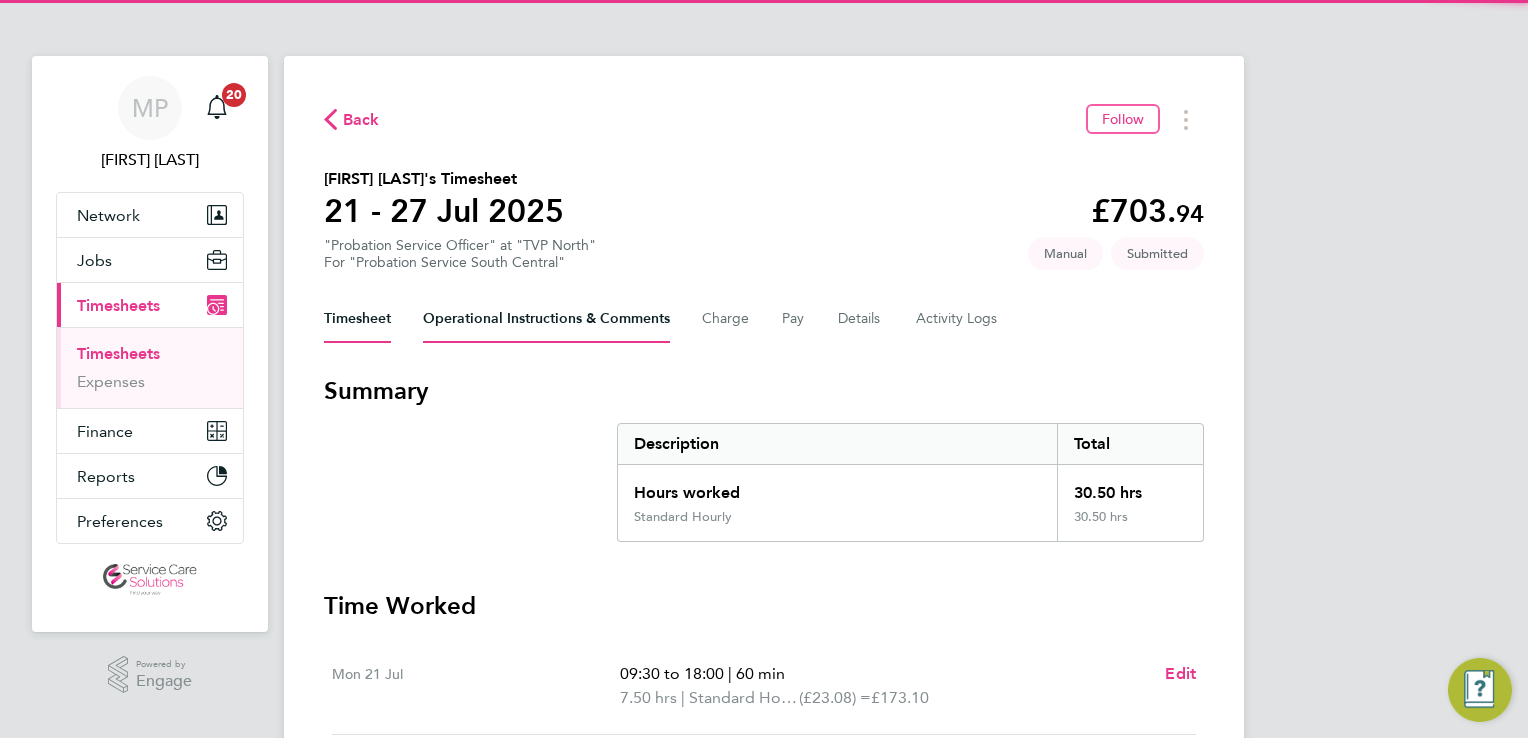 drag, startPoint x: 471, startPoint y: 304, endPoint x: 480, endPoint y: 314, distance: 13.453624 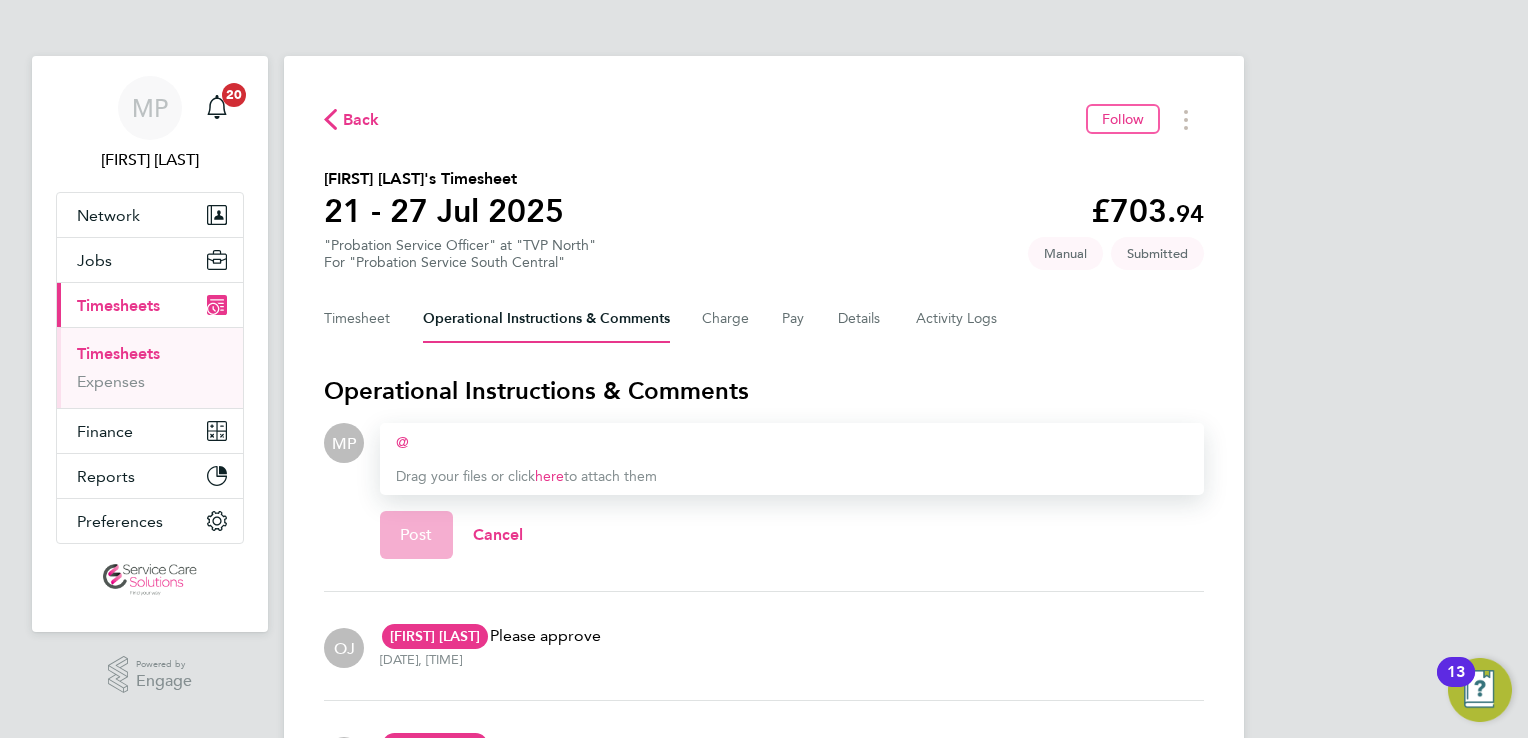 type 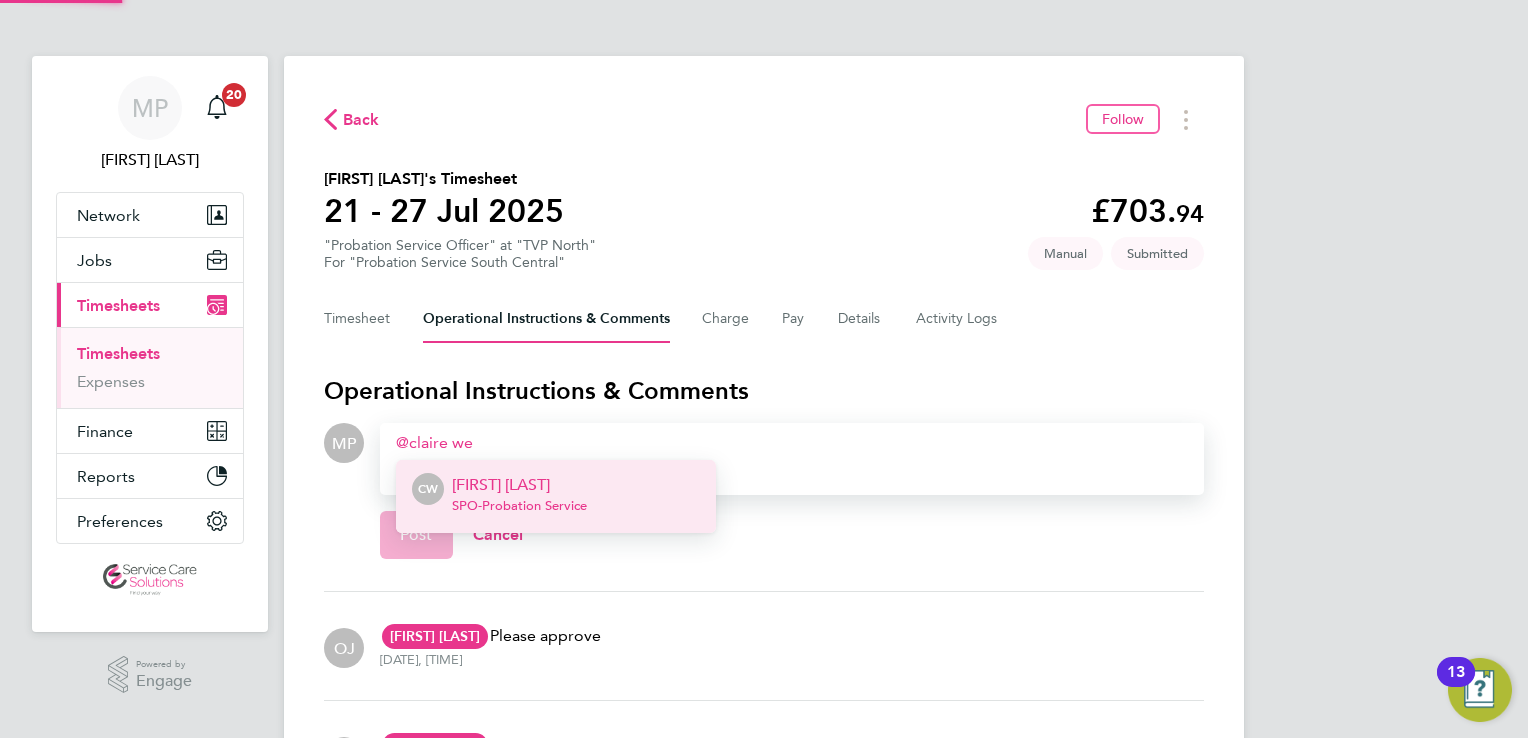 click on "CW   Claire Weston   SPO   -   Probation Service" at bounding box center (556, 496) 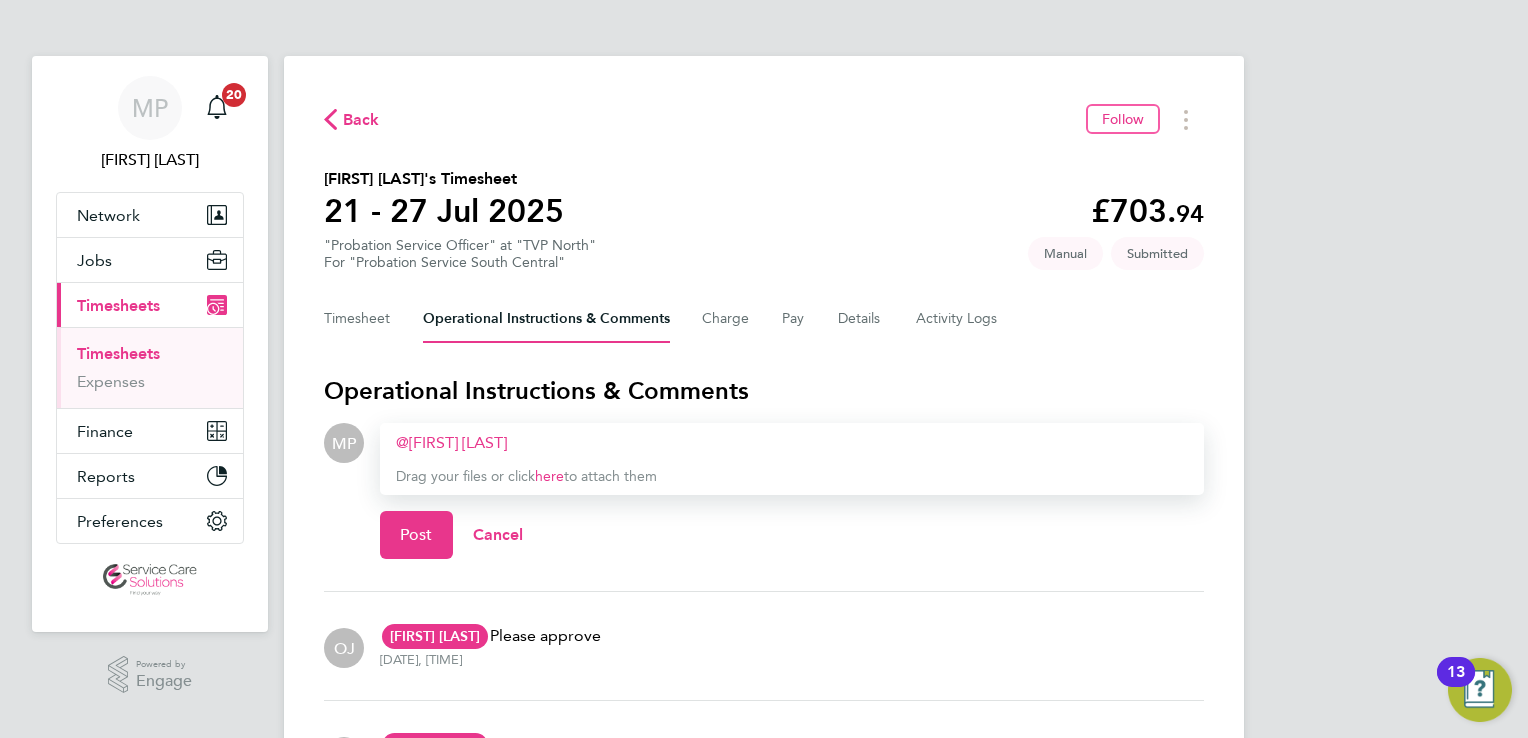 type 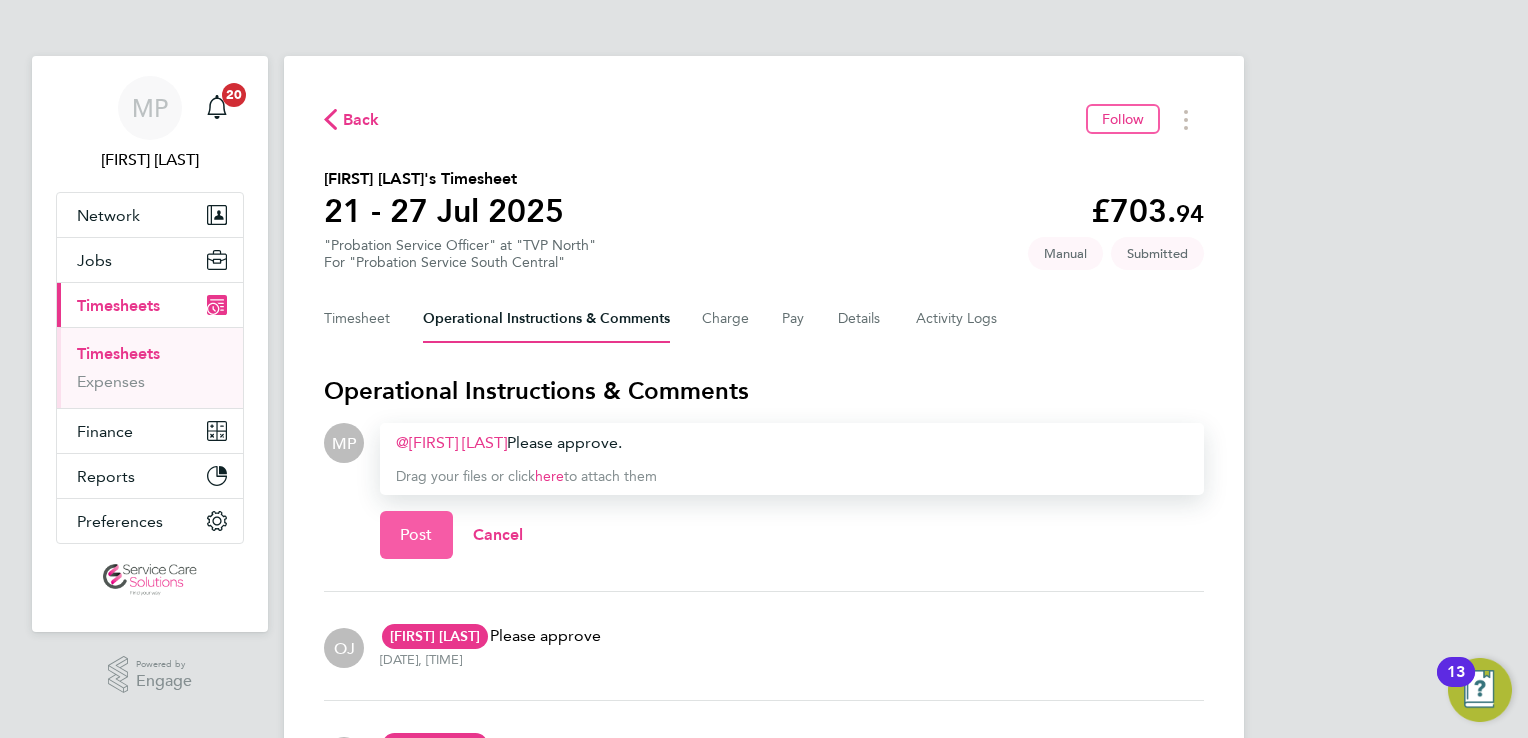 click on "Post" 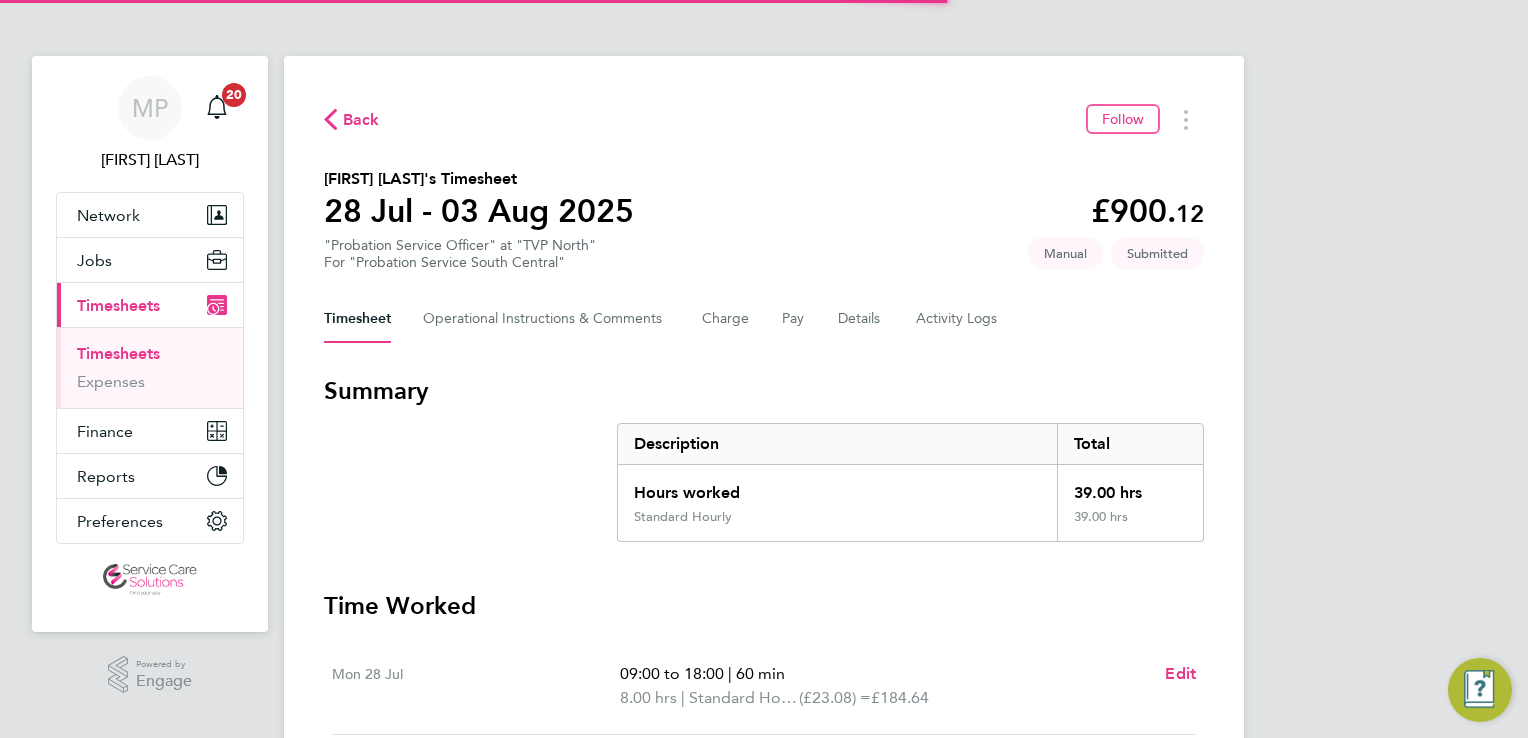 scroll, scrollTop: 0, scrollLeft: 0, axis: both 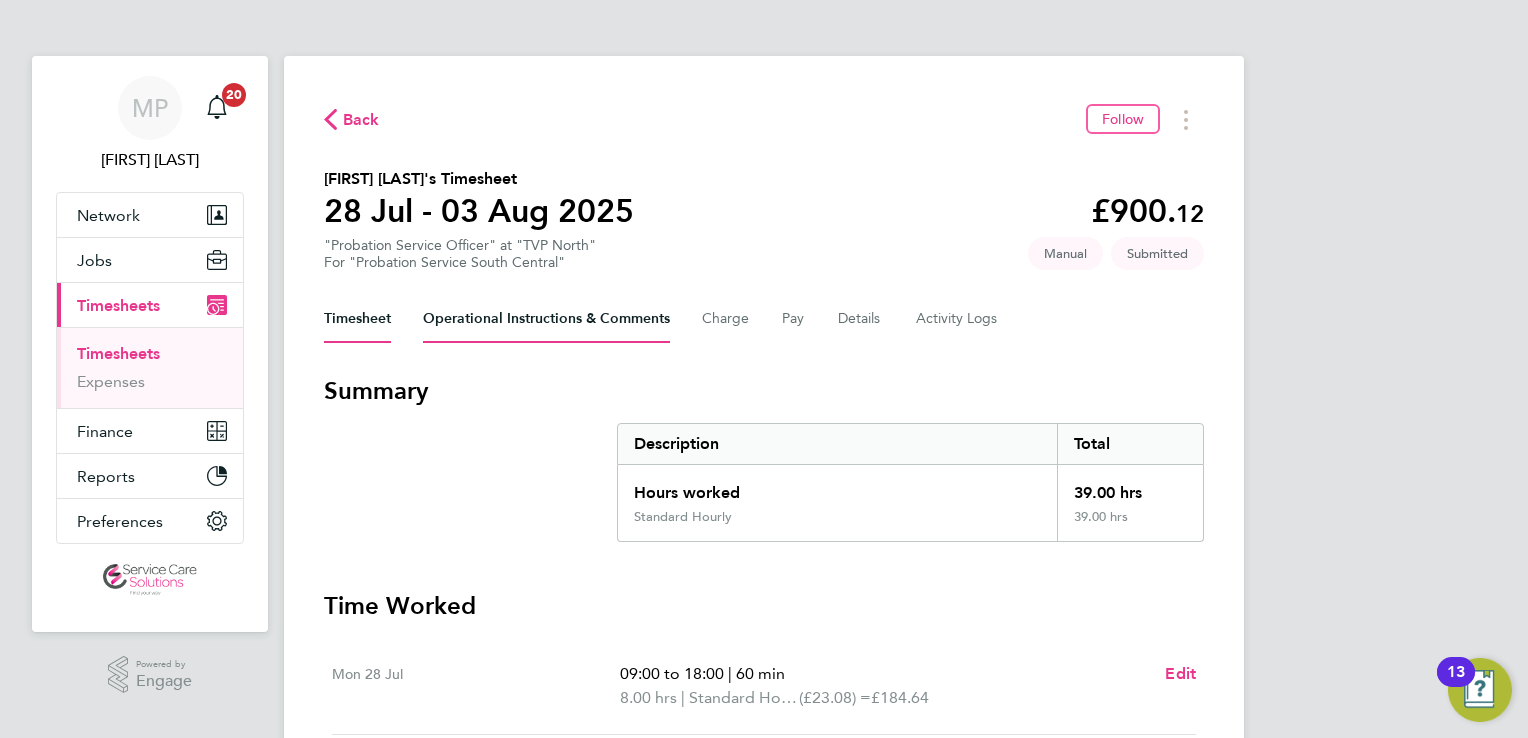 click on "Operational Instructions & Comments" at bounding box center [546, 319] 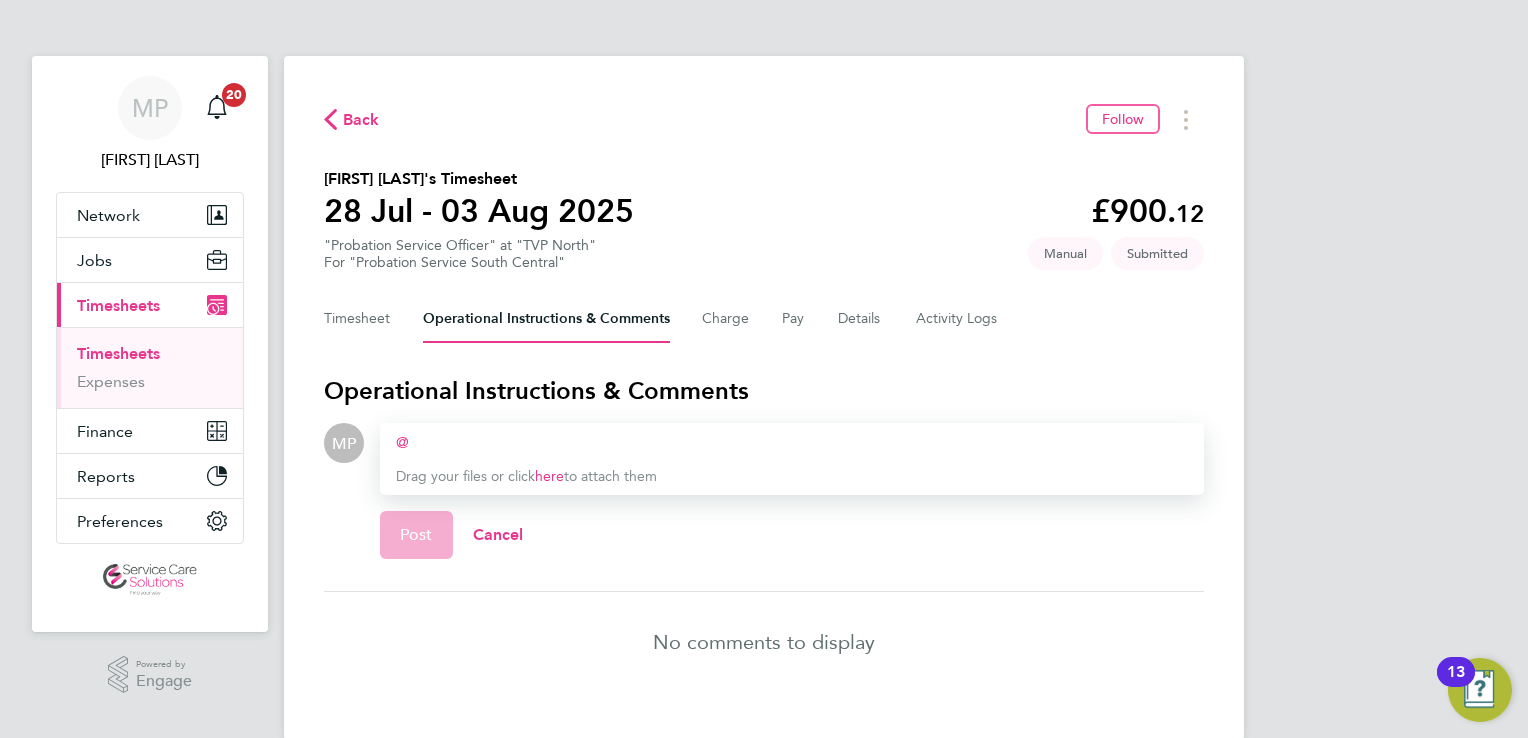 type 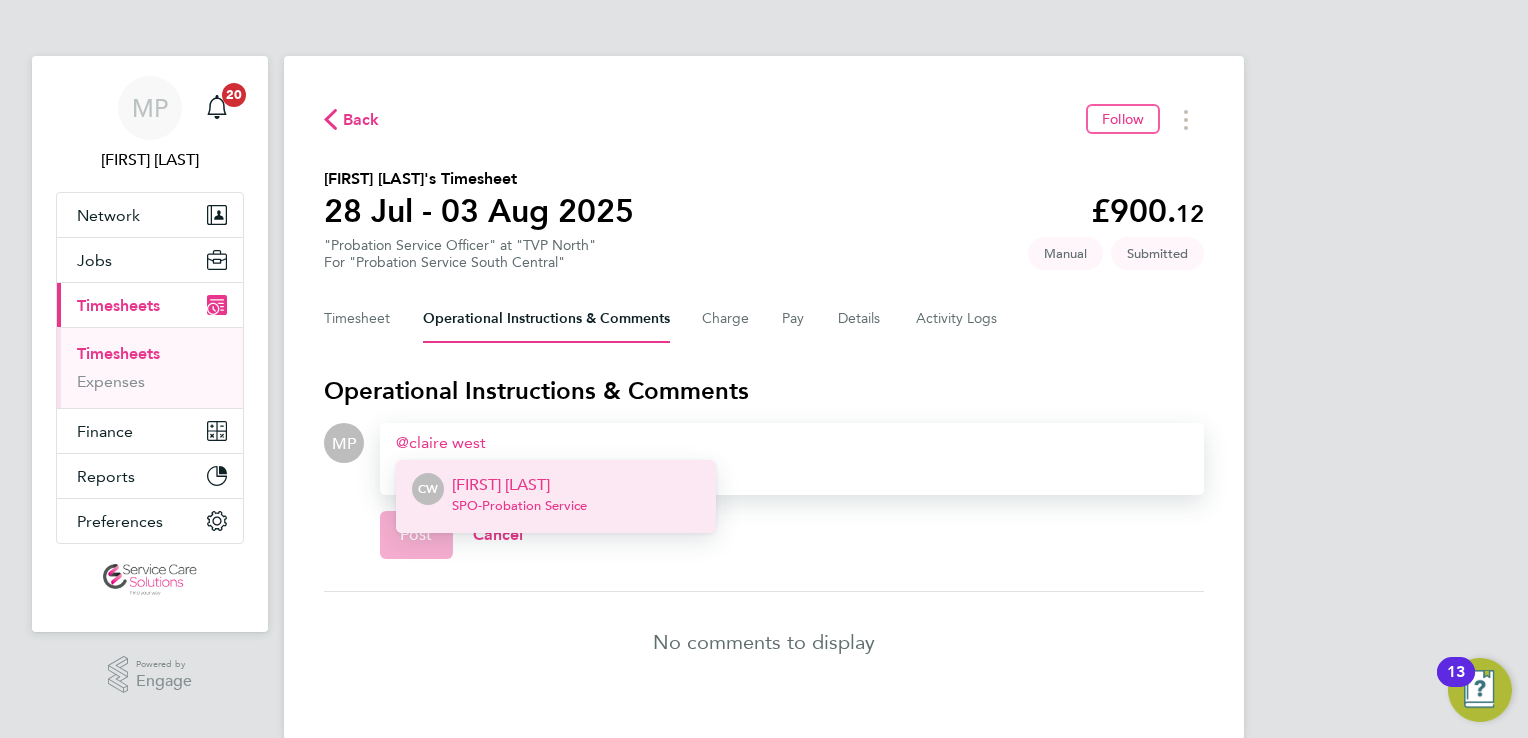 click on "Claire Weston" at bounding box center (519, 485) 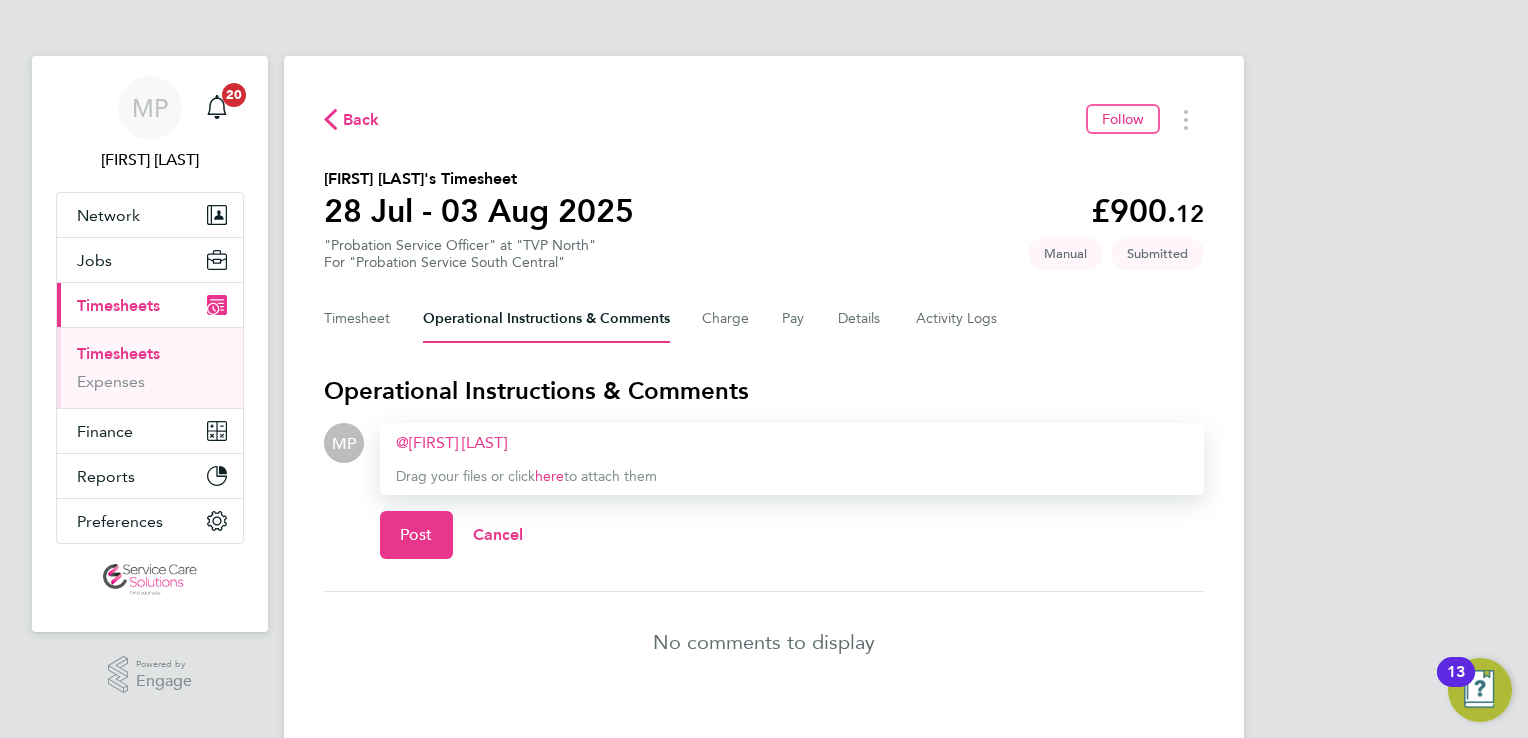 type 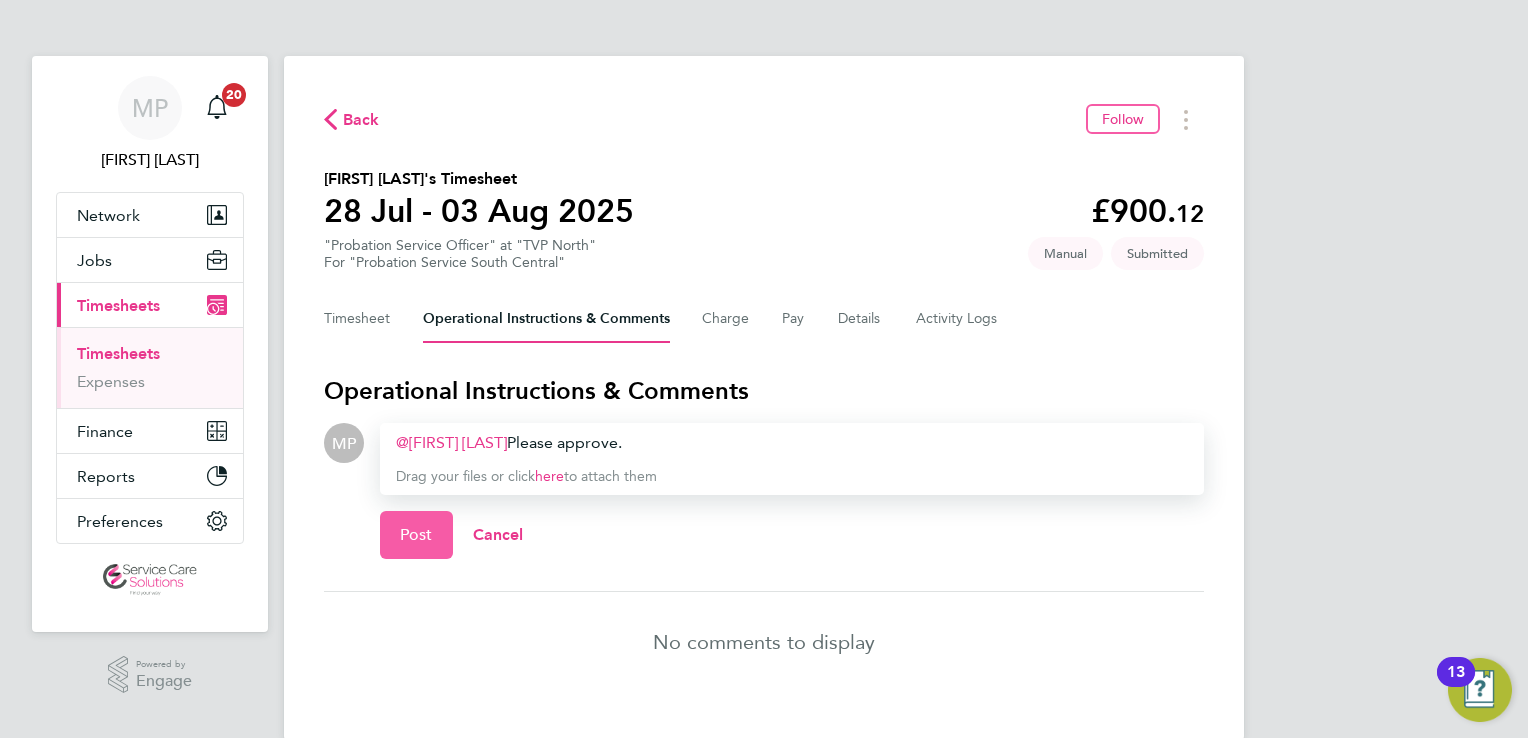 click on "Post" 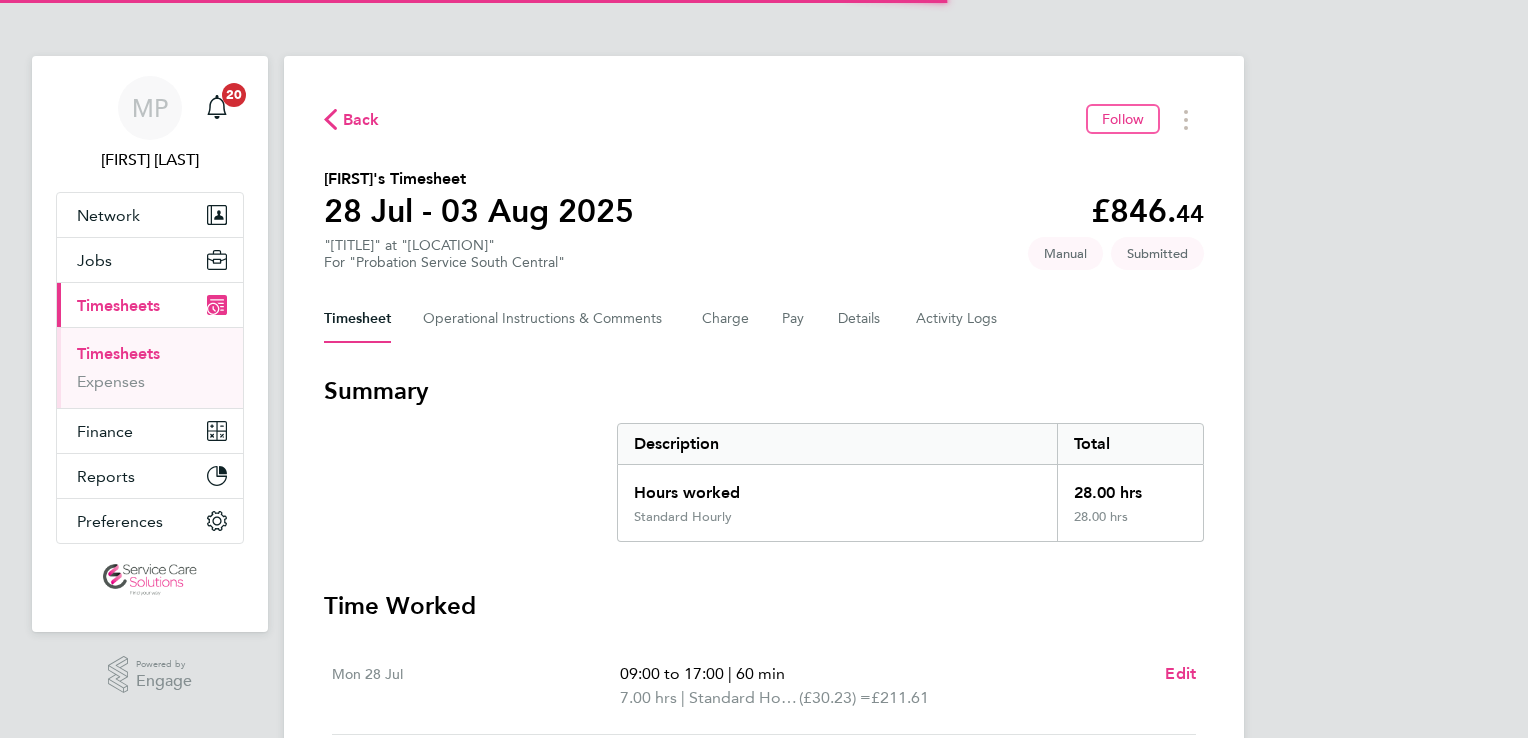 scroll, scrollTop: 0, scrollLeft: 0, axis: both 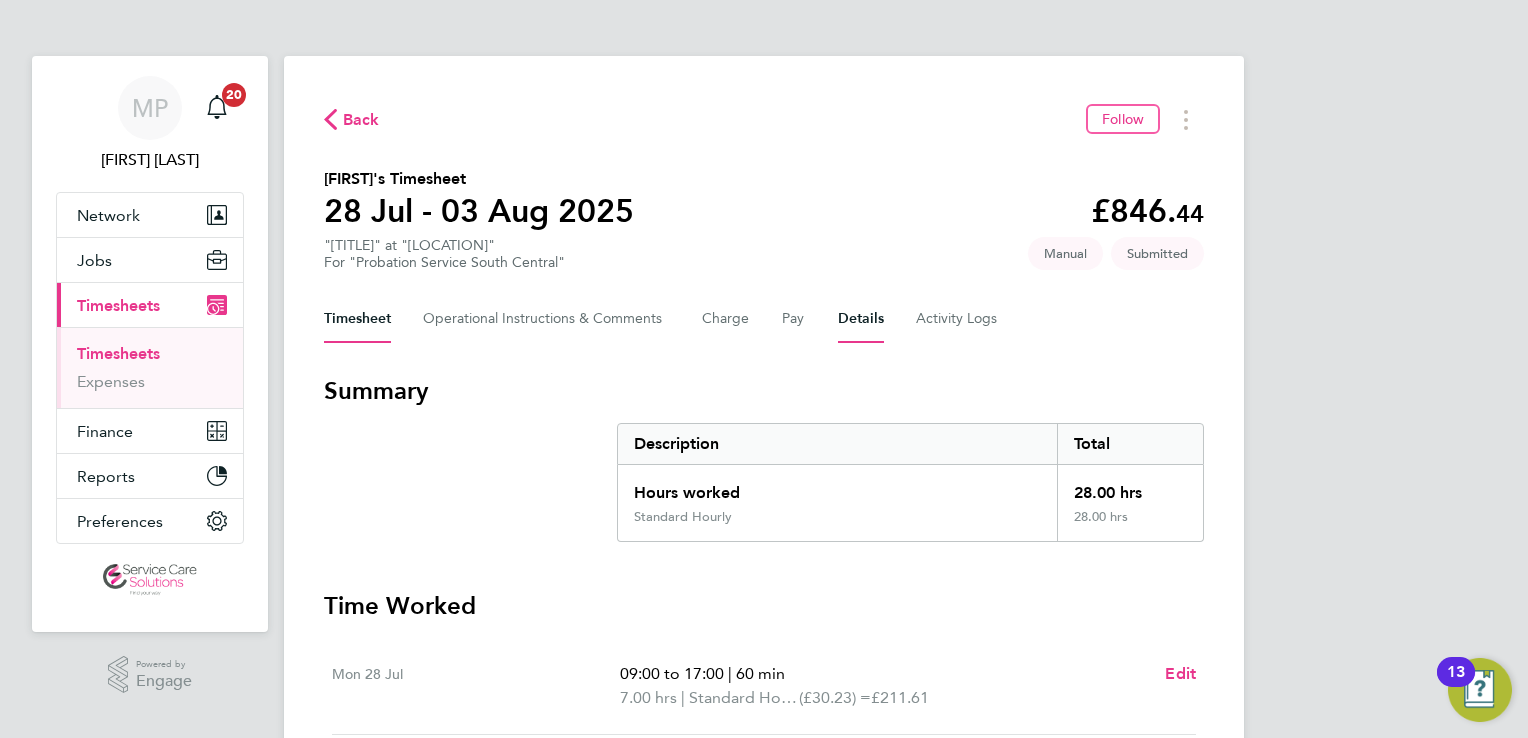 click on "Details" at bounding box center (861, 319) 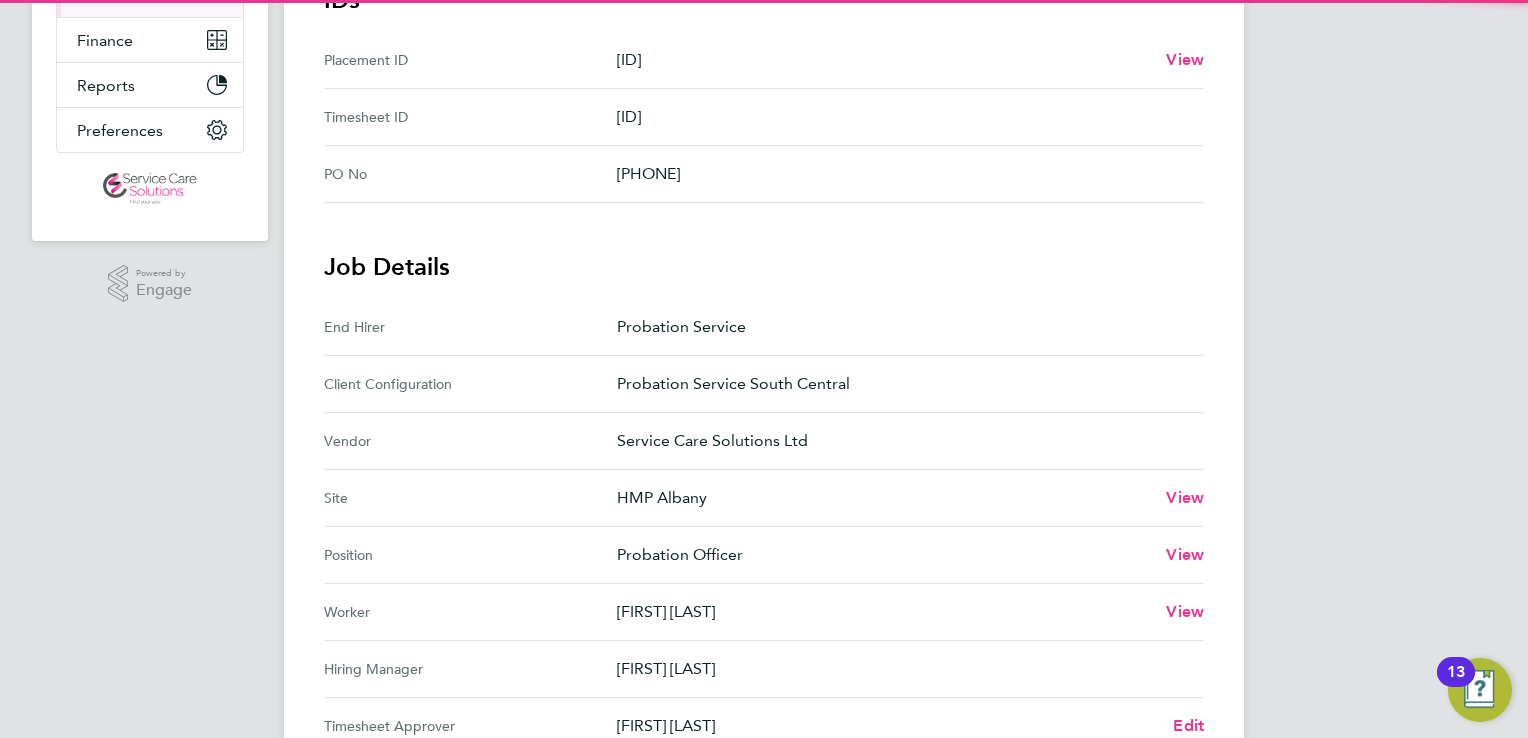 scroll, scrollTop: 600, scrollLeft: 0, axis: vertical 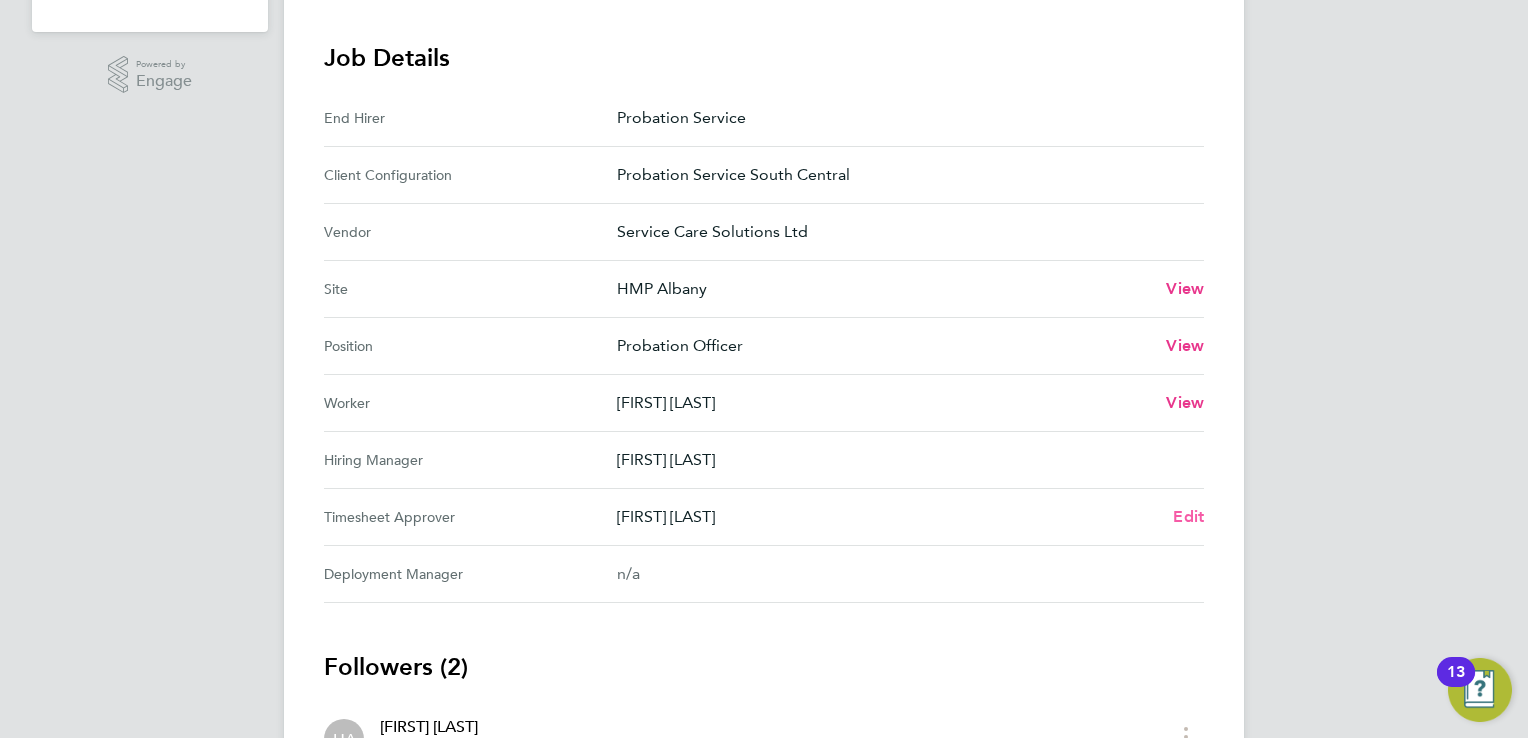 click on "Edit" at bounding box center [1188, 516] 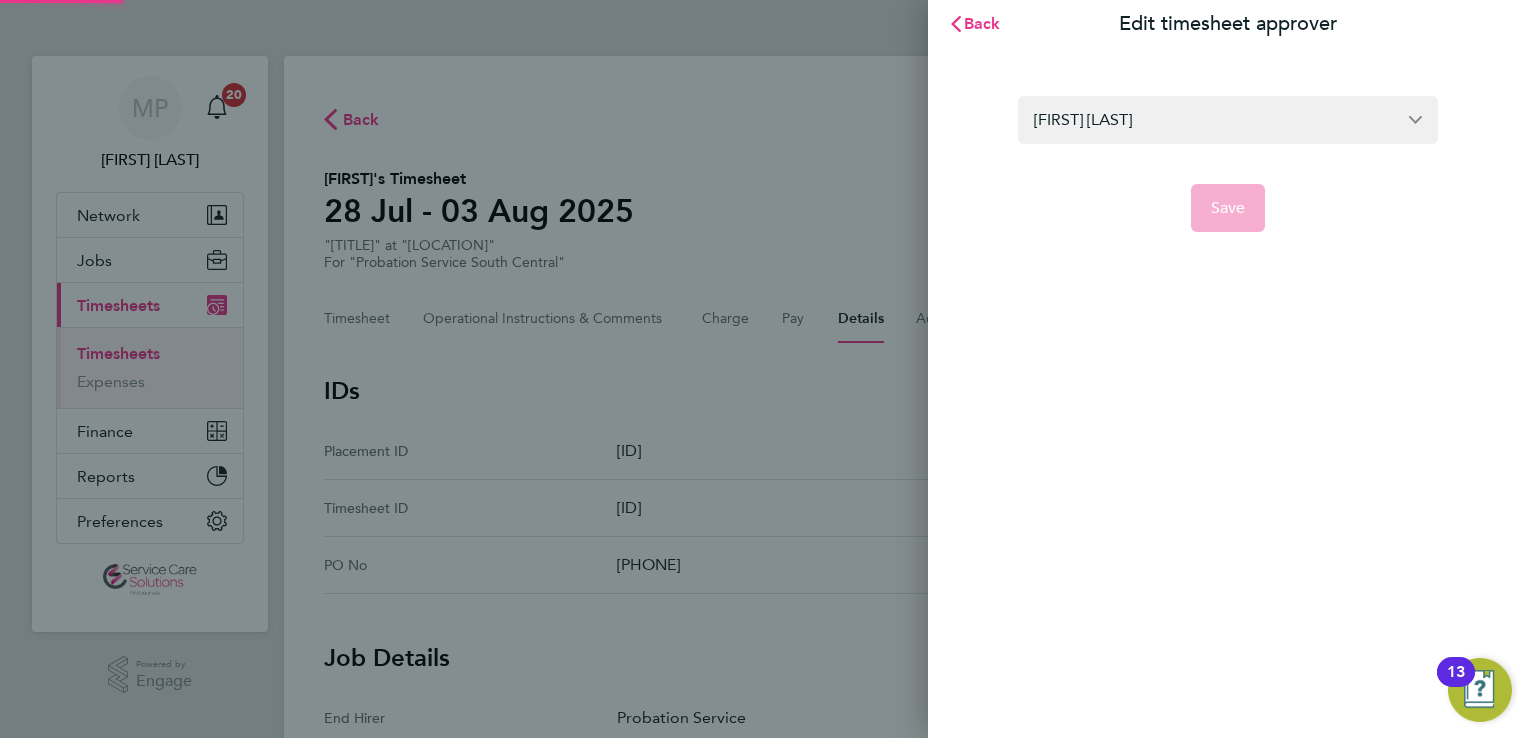 scroll, scrollTop: 0, scrollLeft: 0, axis: both 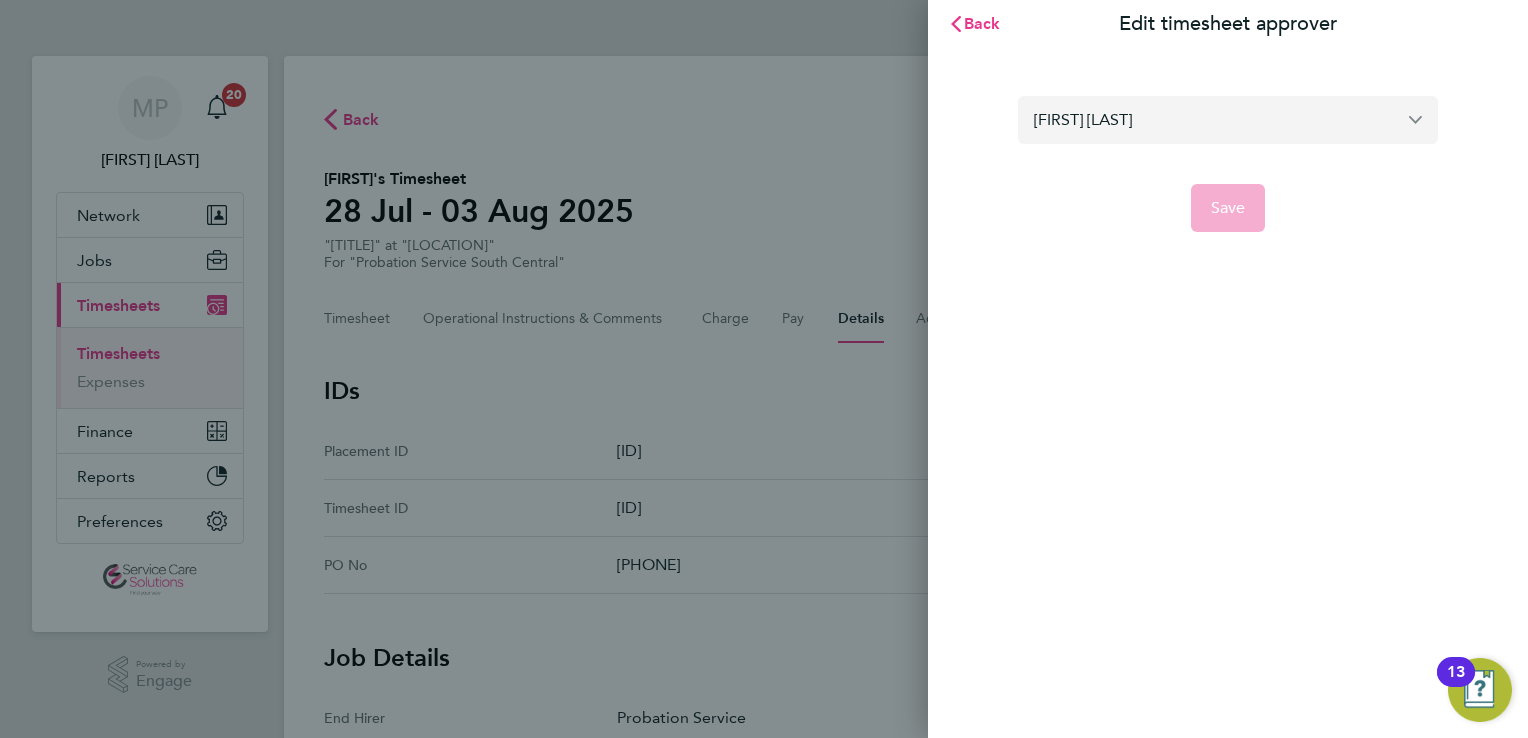 click on "Therese Young" at bounding box center (1228, 119) 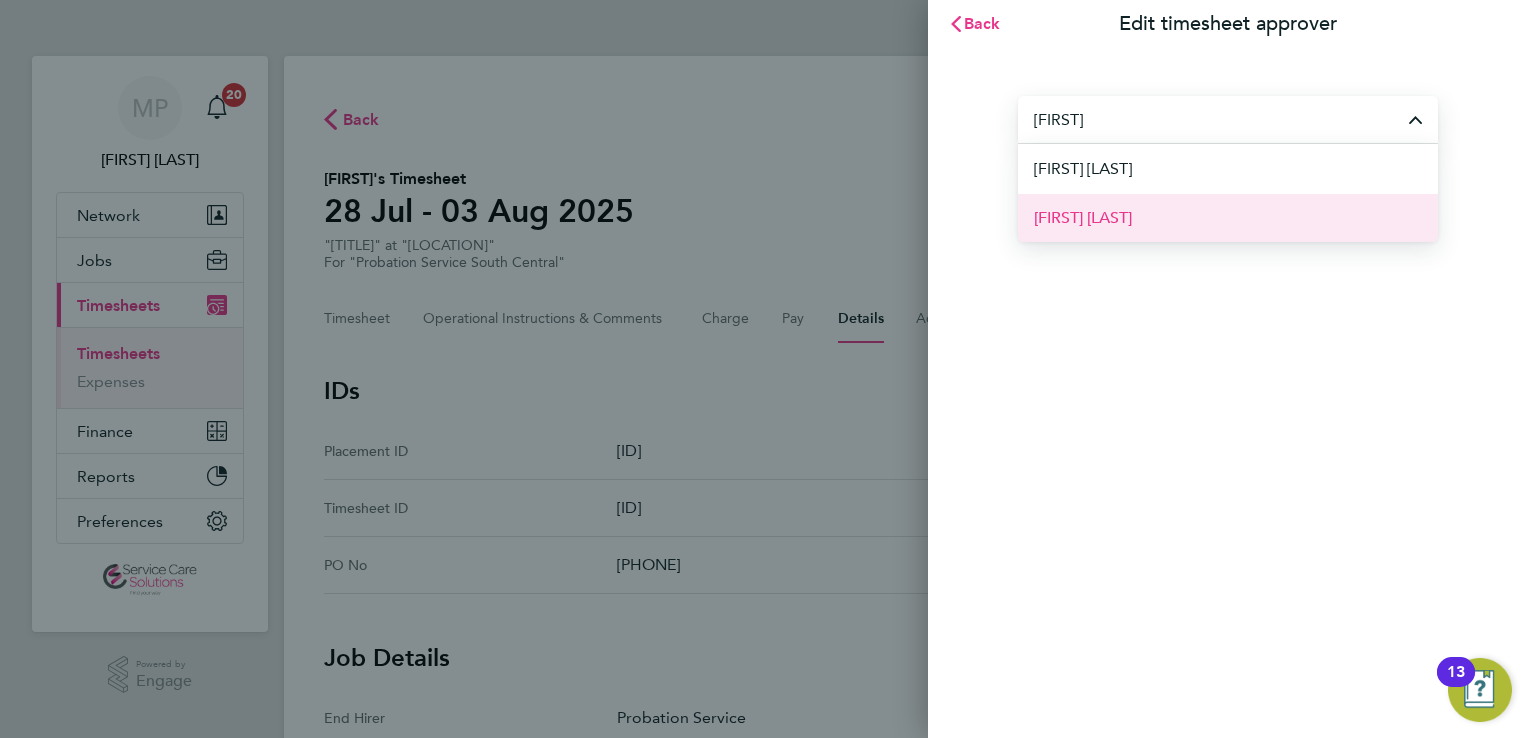 click on "Angela Tate" at bounding box center [1228, 217] 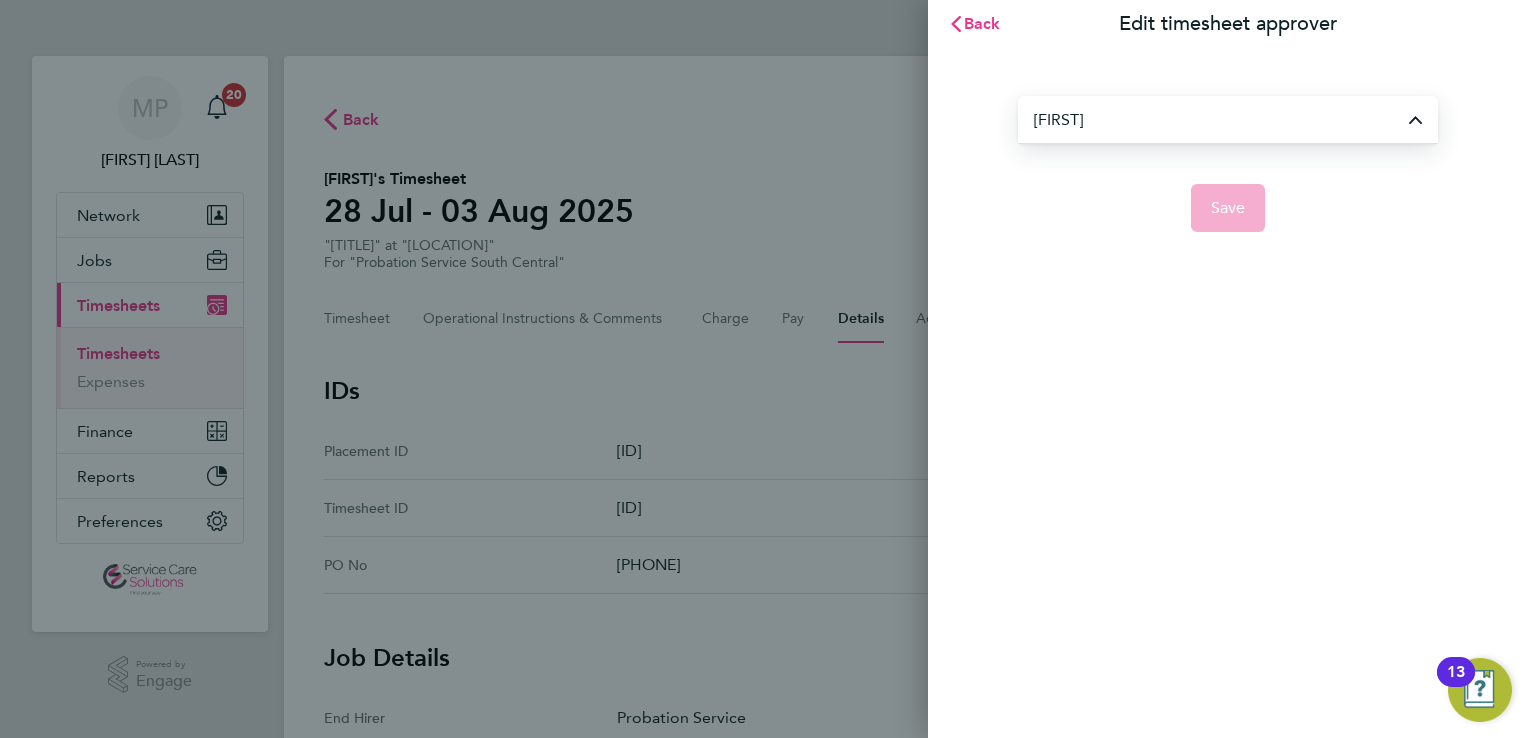 type on "Angela Tate" 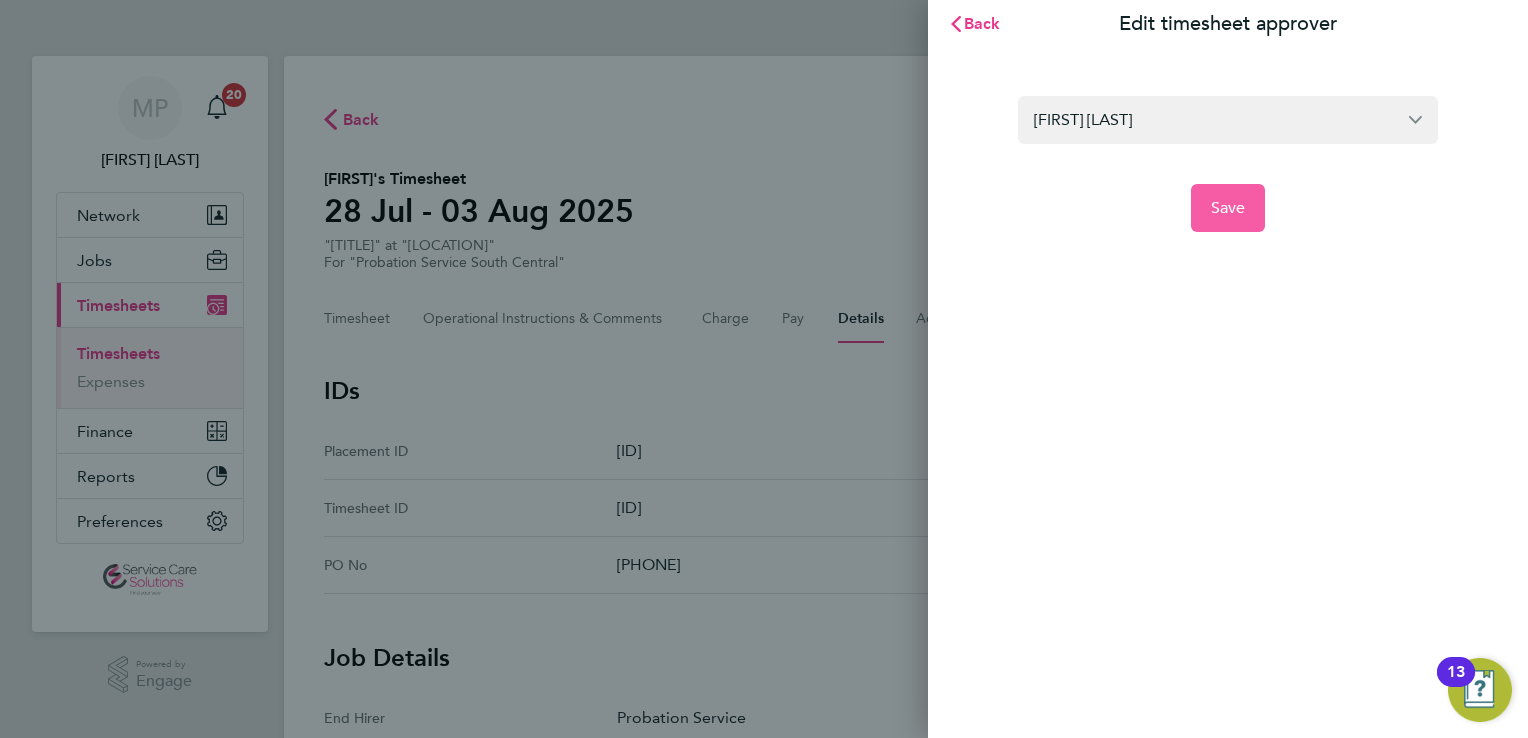 click on "Save" 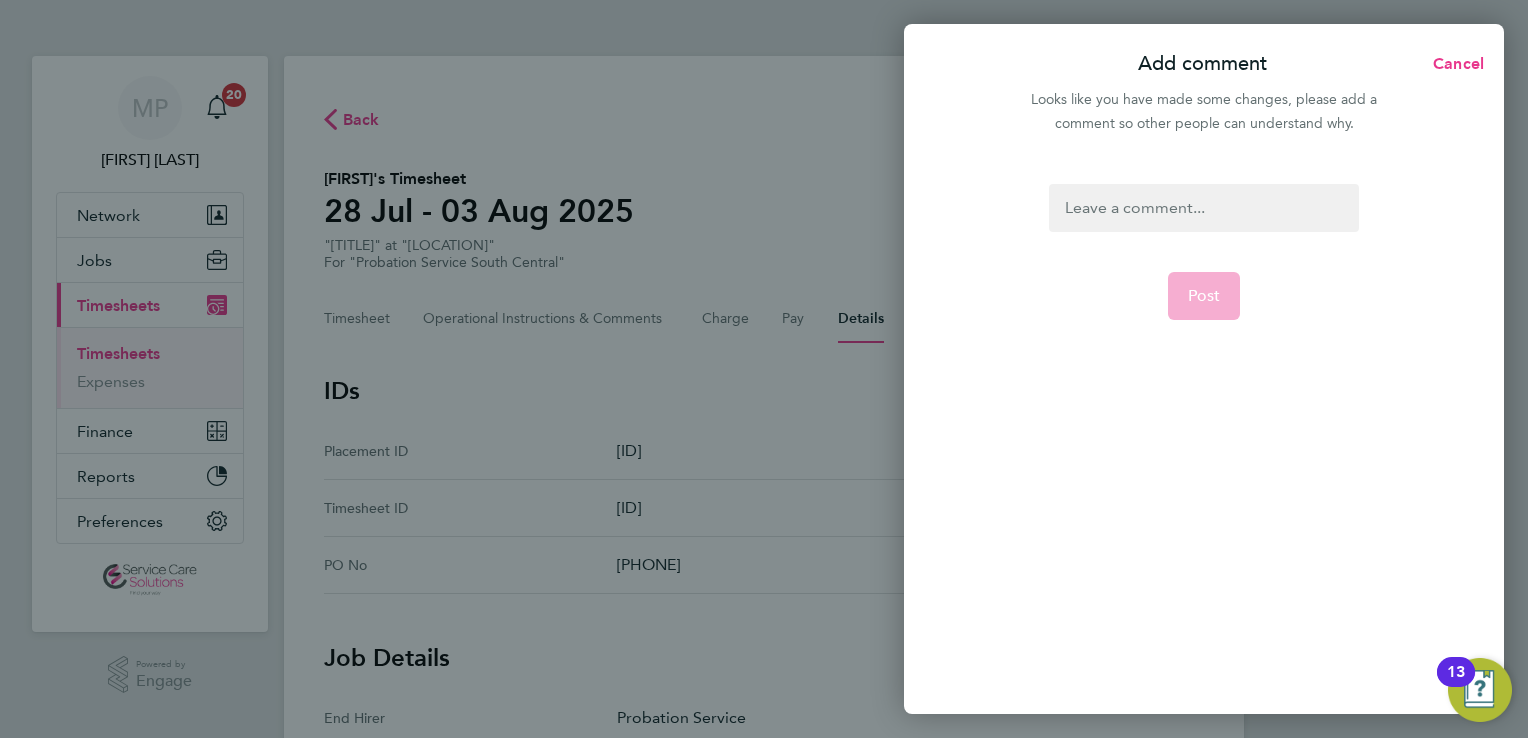 click at bounding box center (1203, 208) 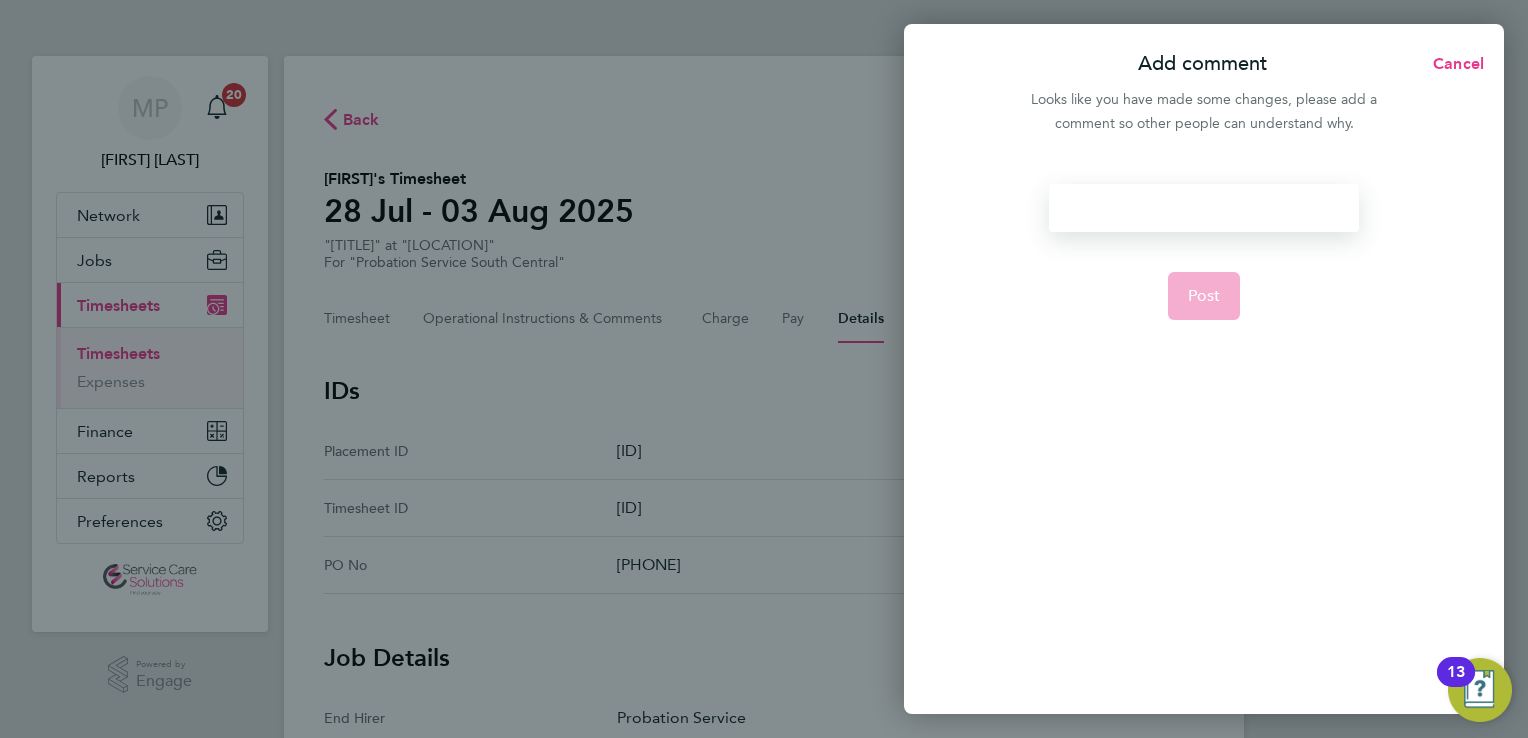 click at bounding box center [1203, 208] 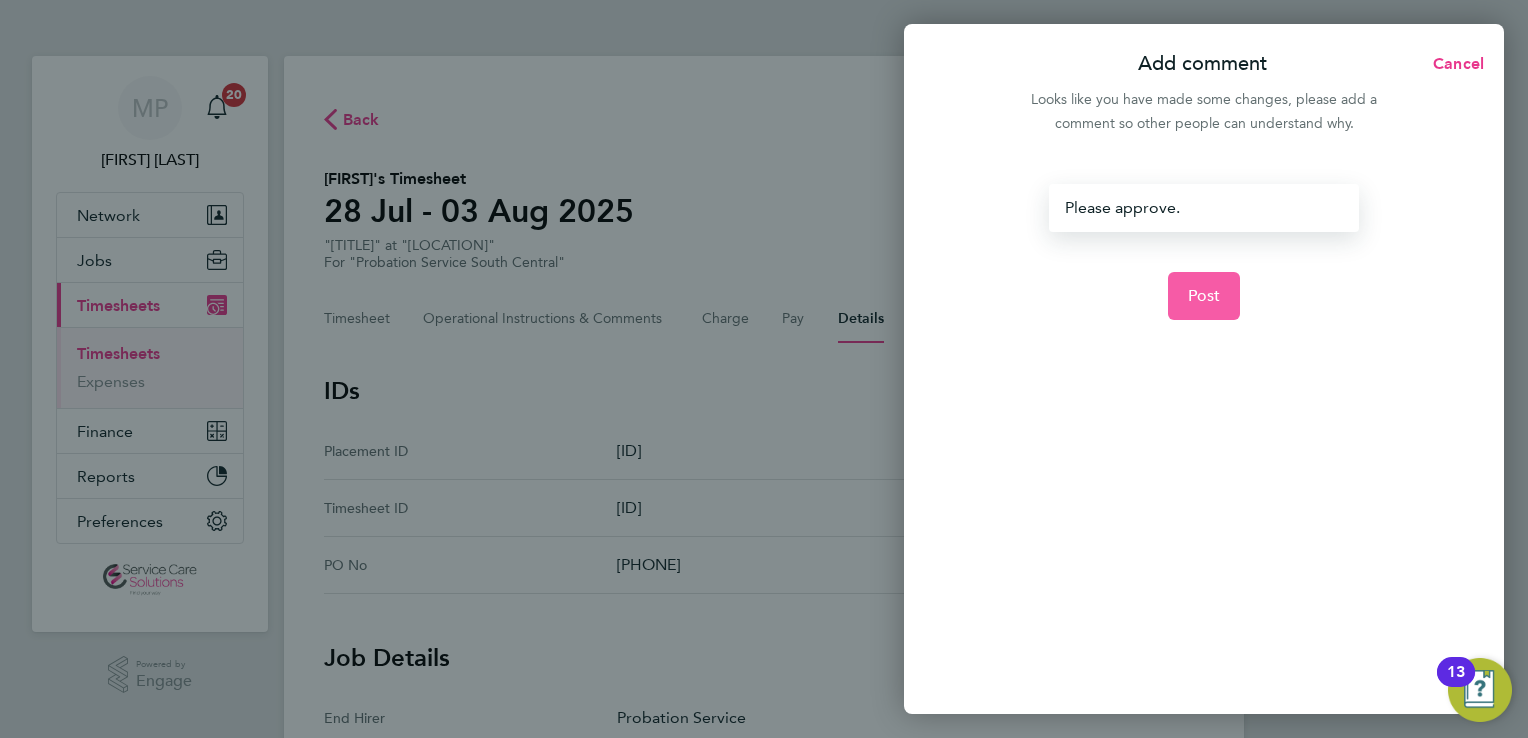 click on "Post" 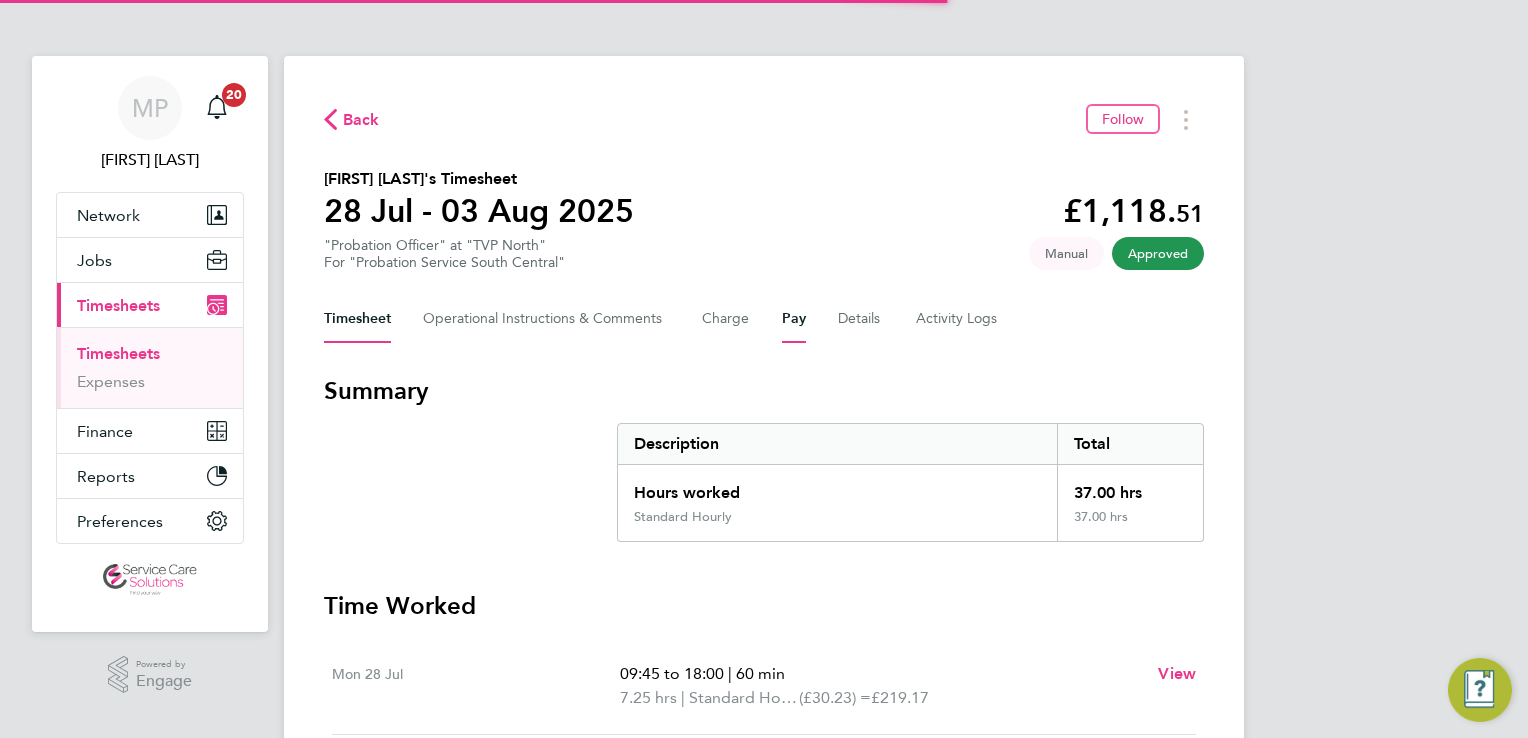 scroll, scrollTop: 0, scrollLeft: 0, axis: both 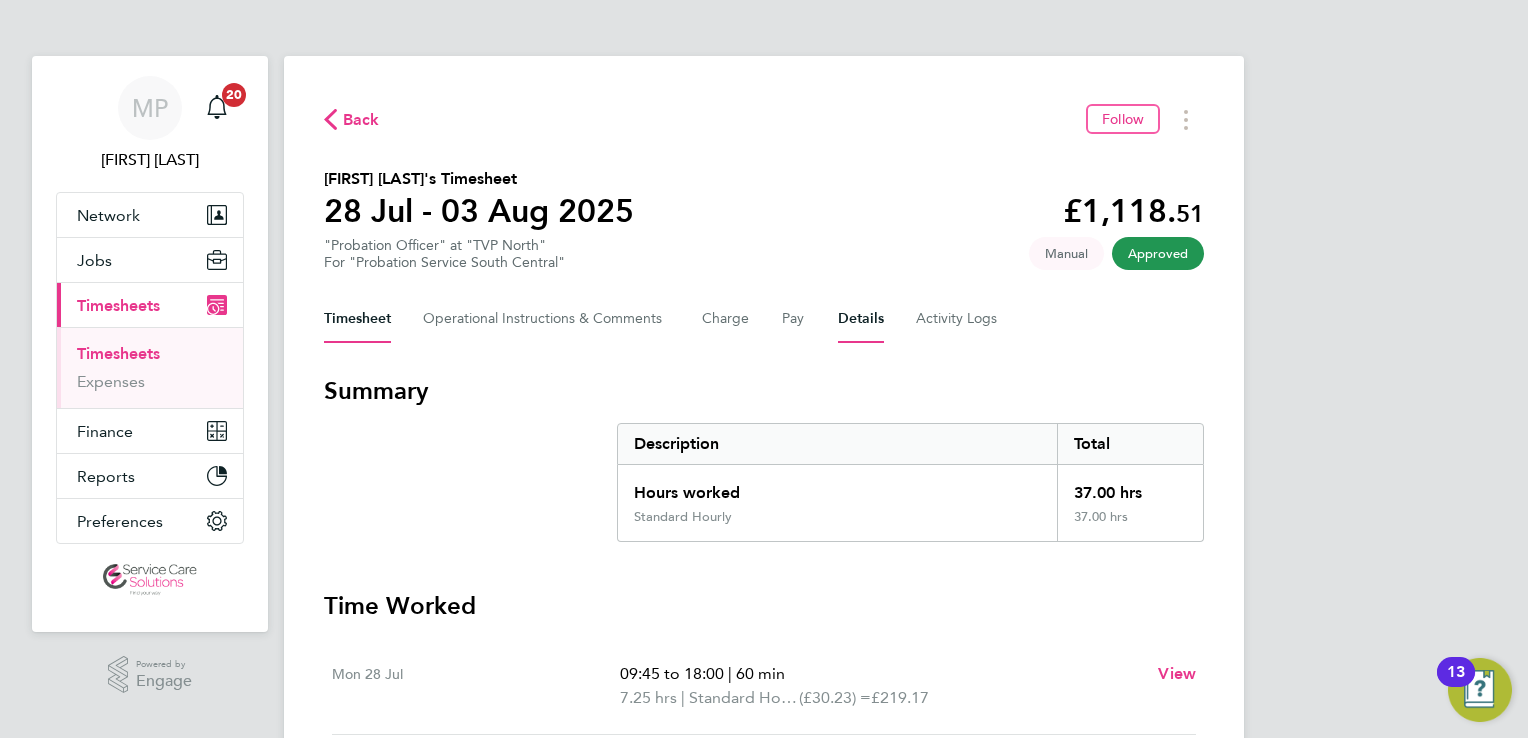 click on "Timesheet   Operational Instructions & Comments   Charge   Pay   Details   Activity Logs" 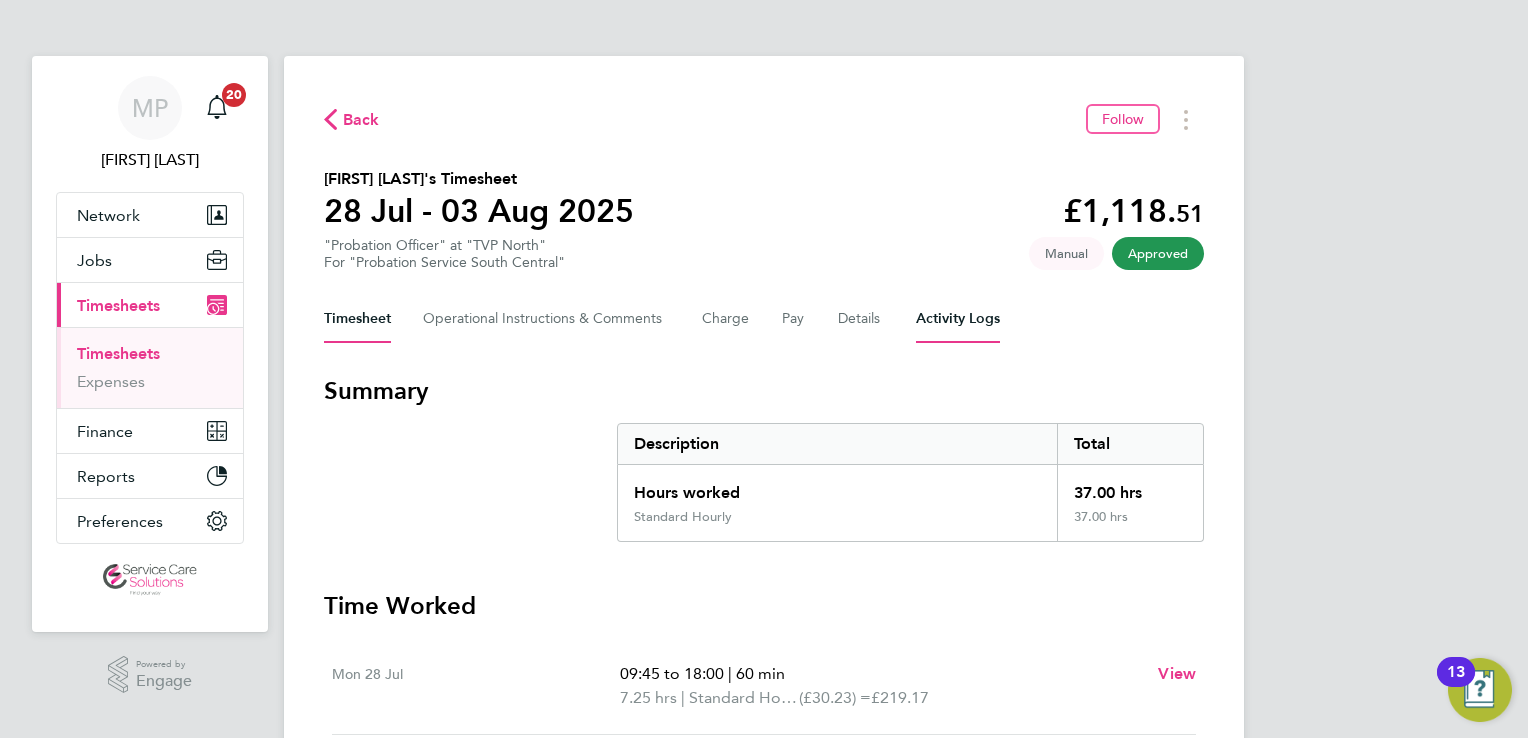 click on "Activity Logs" at bounding box center (958, 319) 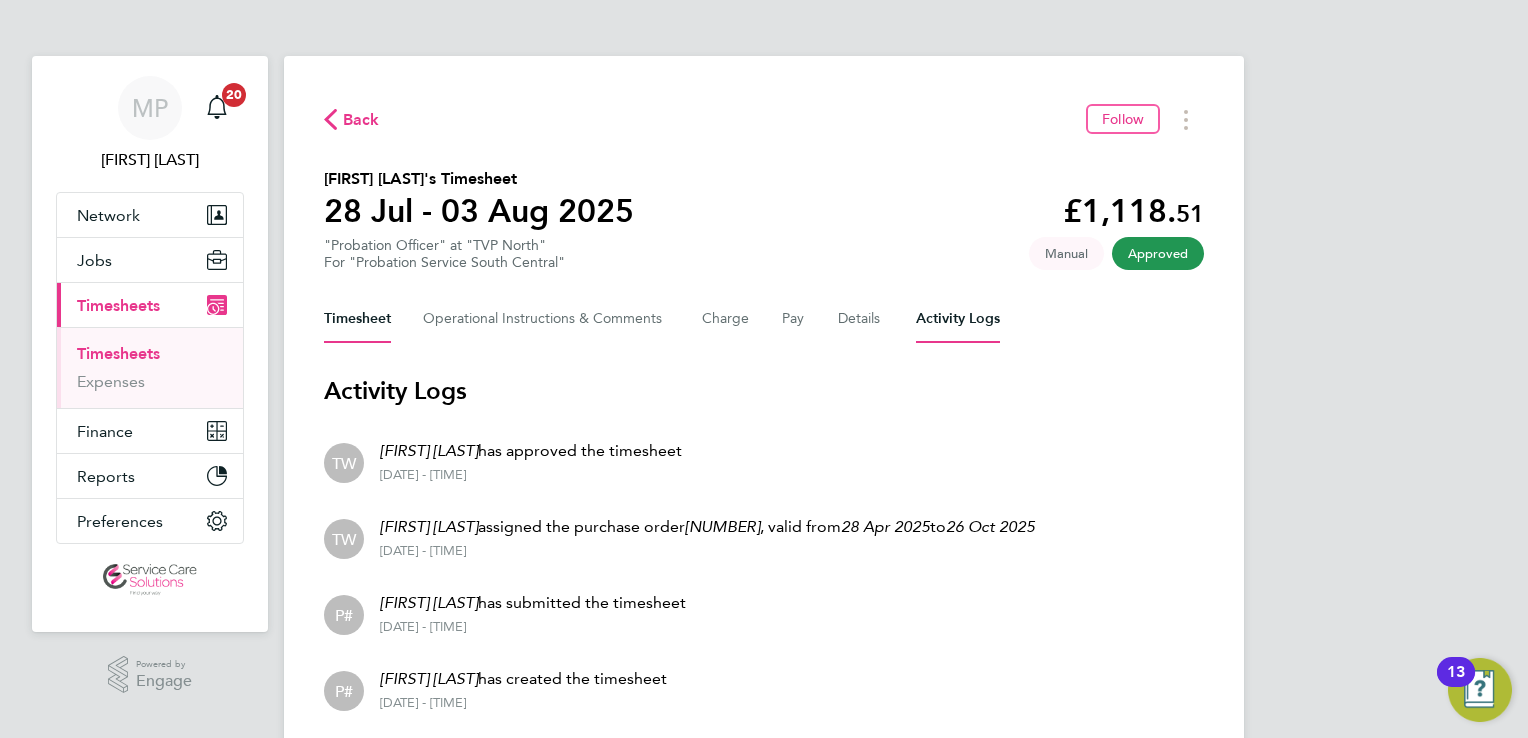 click on "Timesheet" at bounding box center [357, 319] 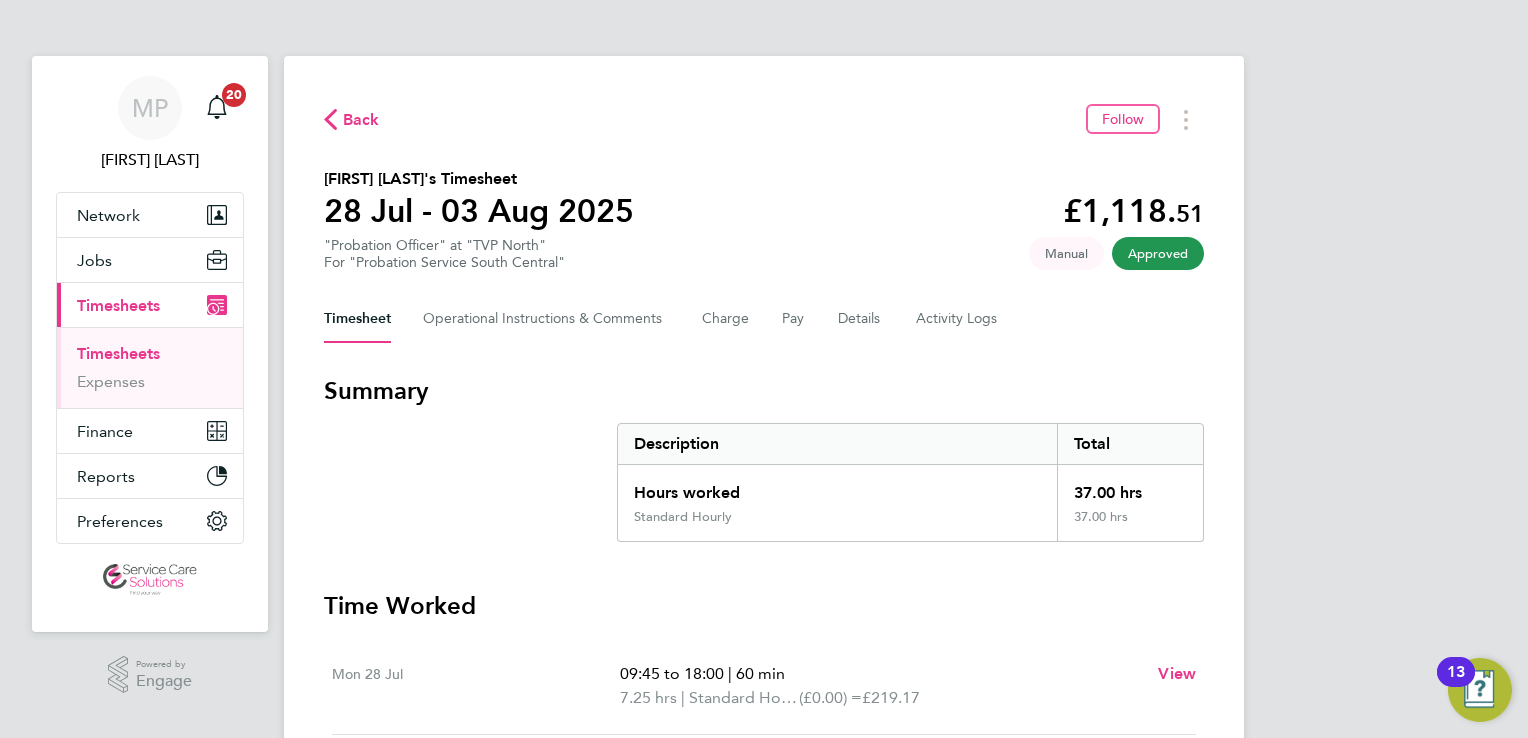 type 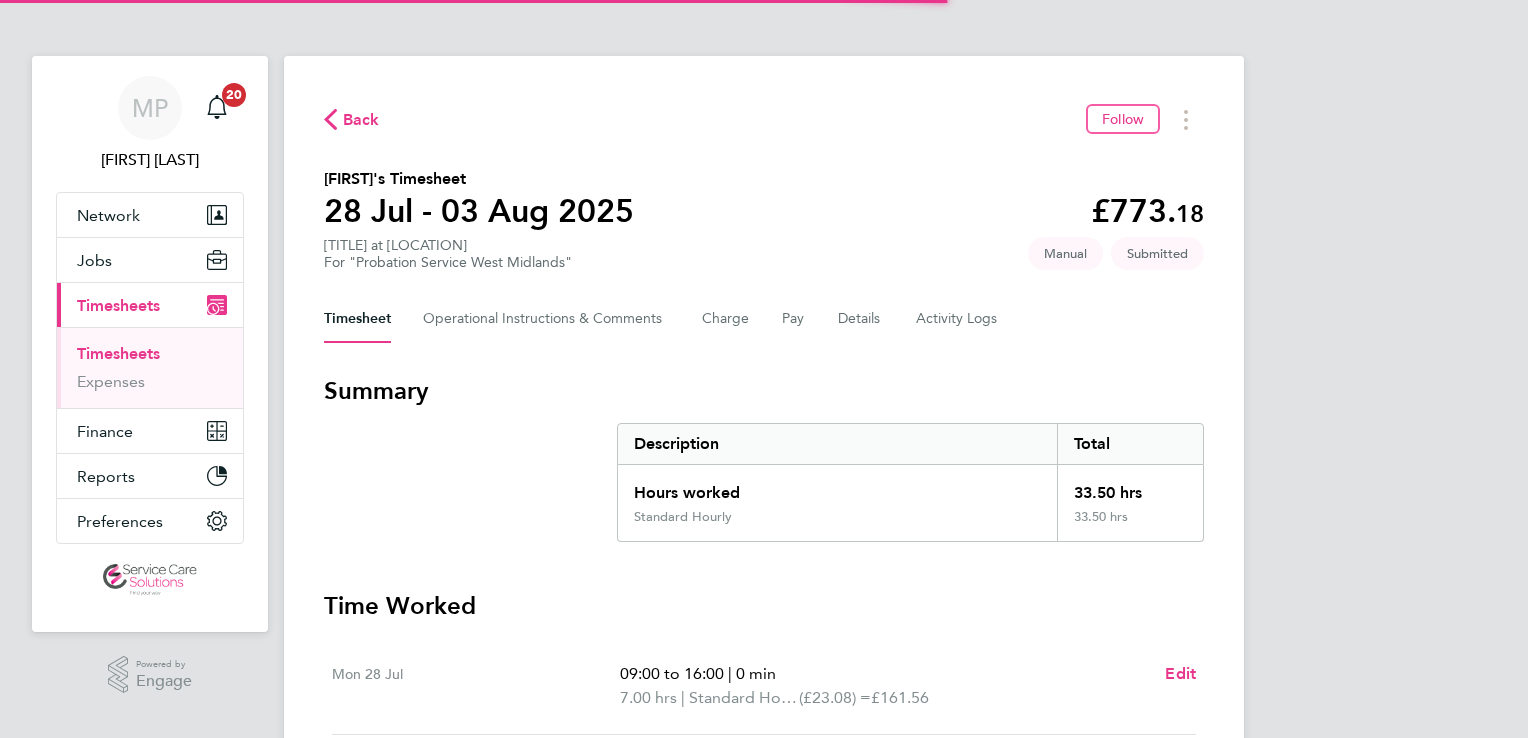 scroll, scrollTop: 0, scrollLeft: 0, axis: both 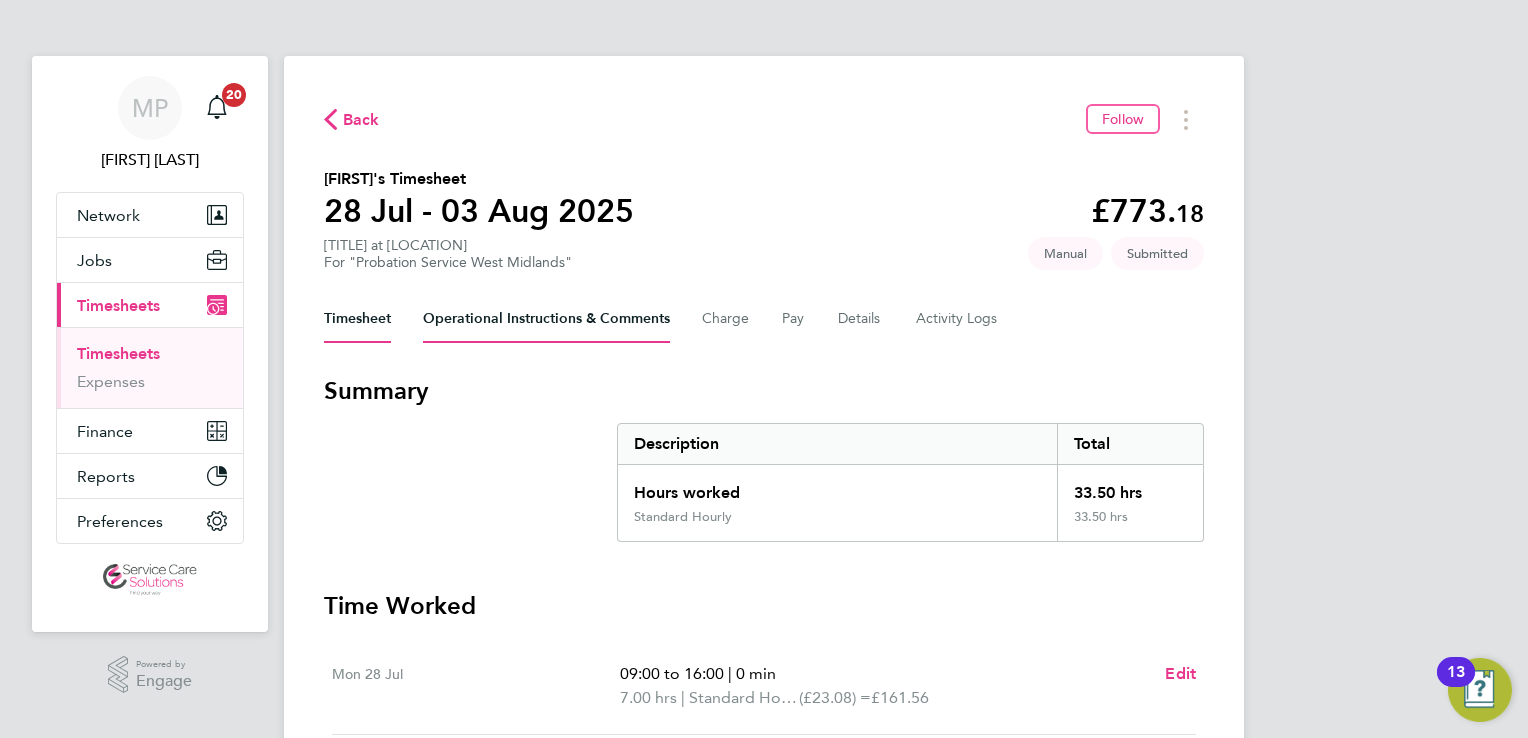 click on "Operational Instructions & Comments" at bounding box center [546, 319] 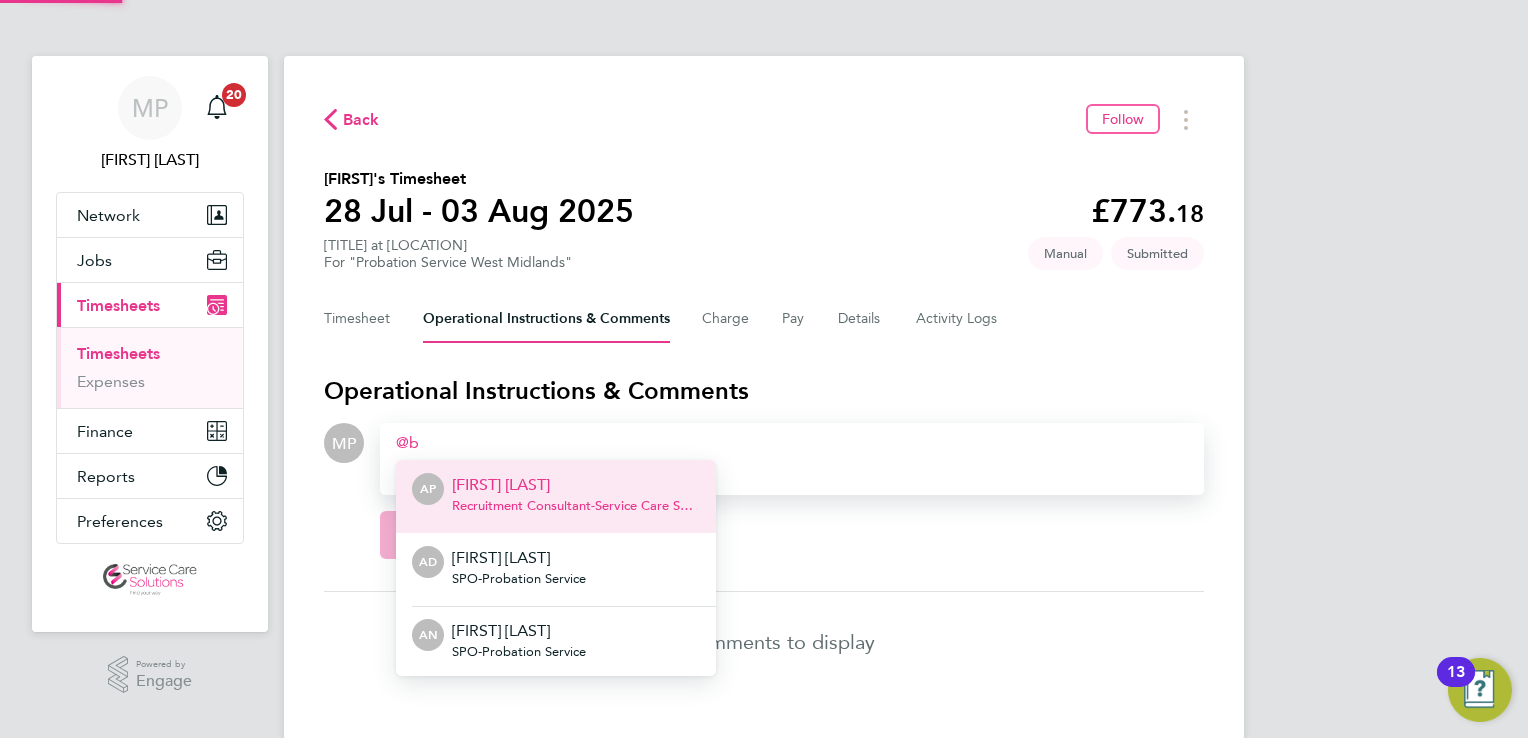 type 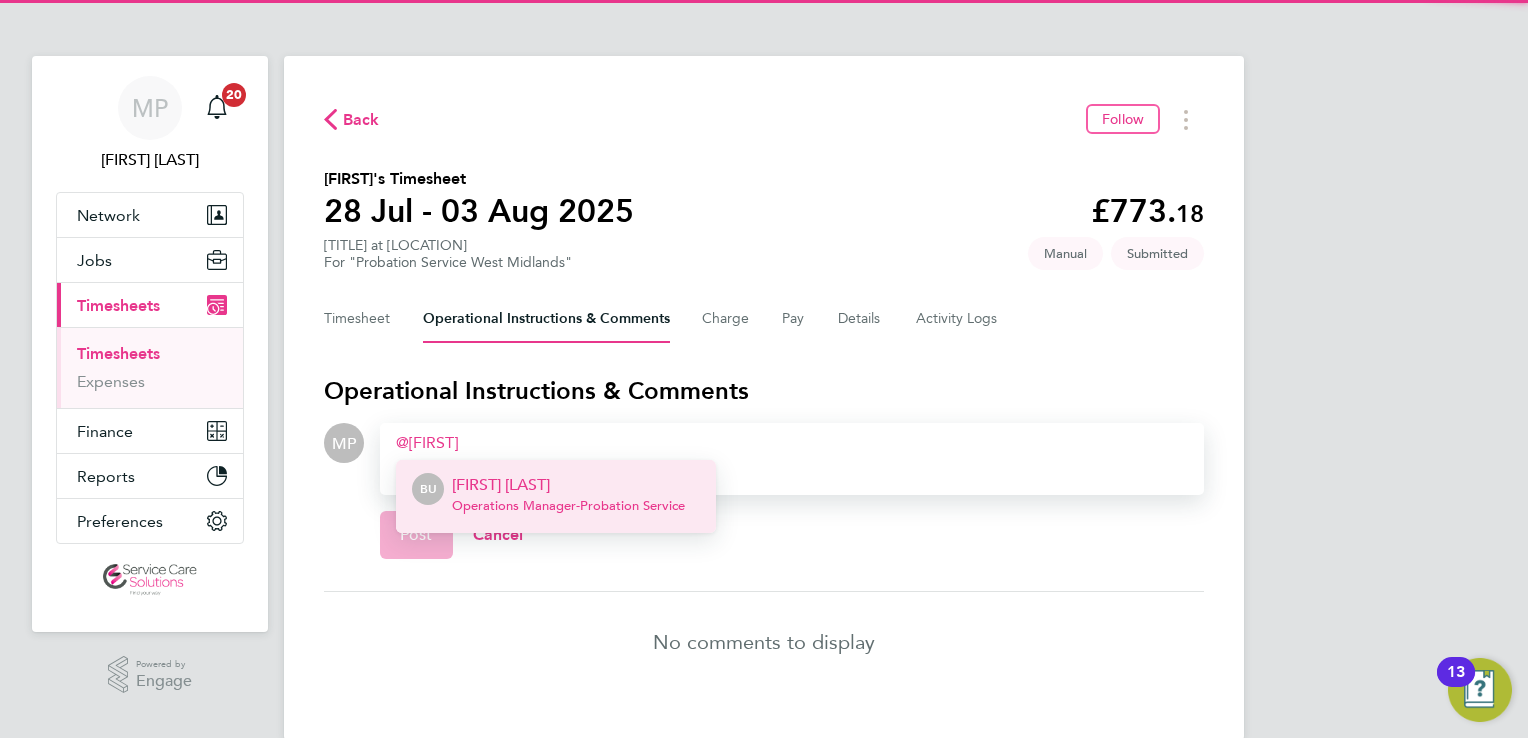 click on "[FIRST] [LAST]" at bounding box center [568, 485] 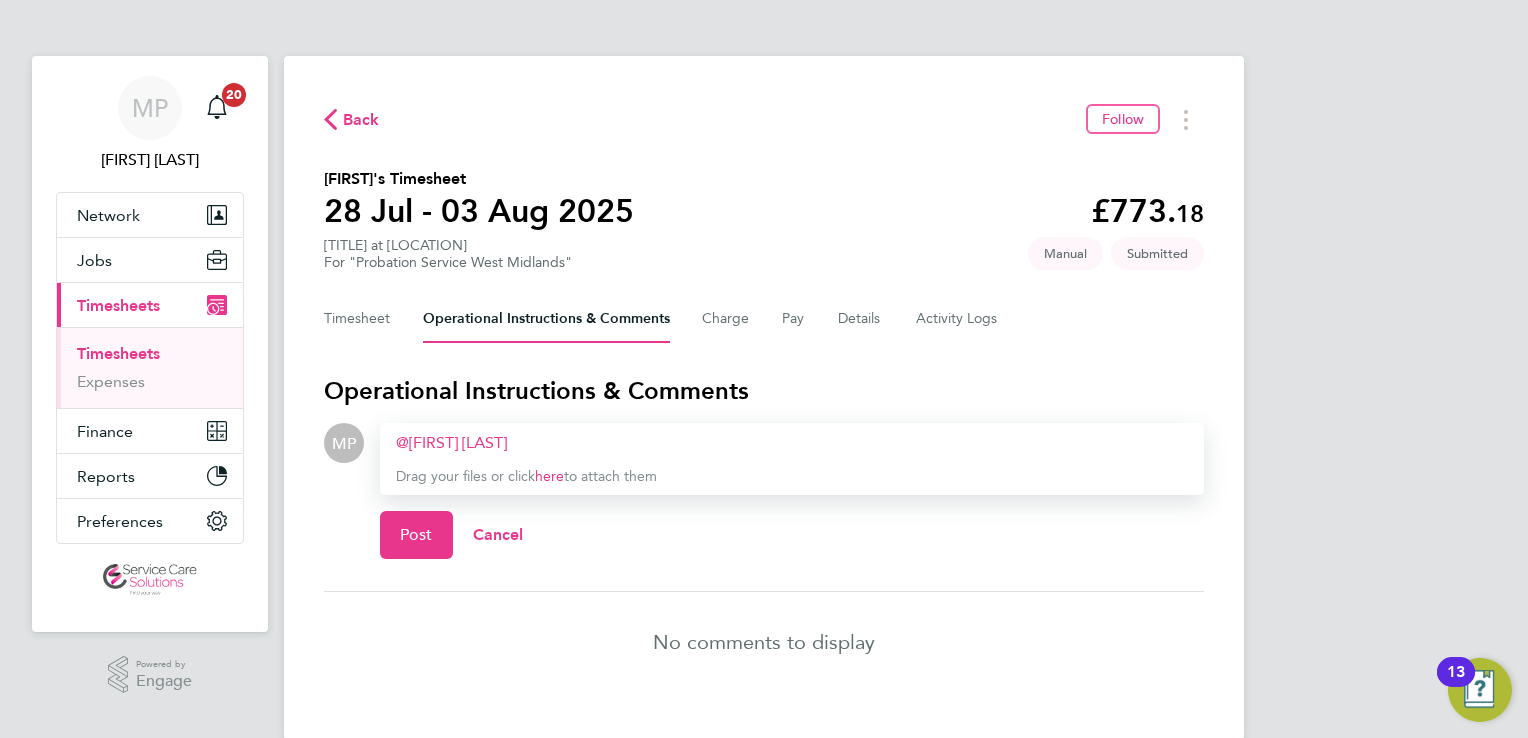 type 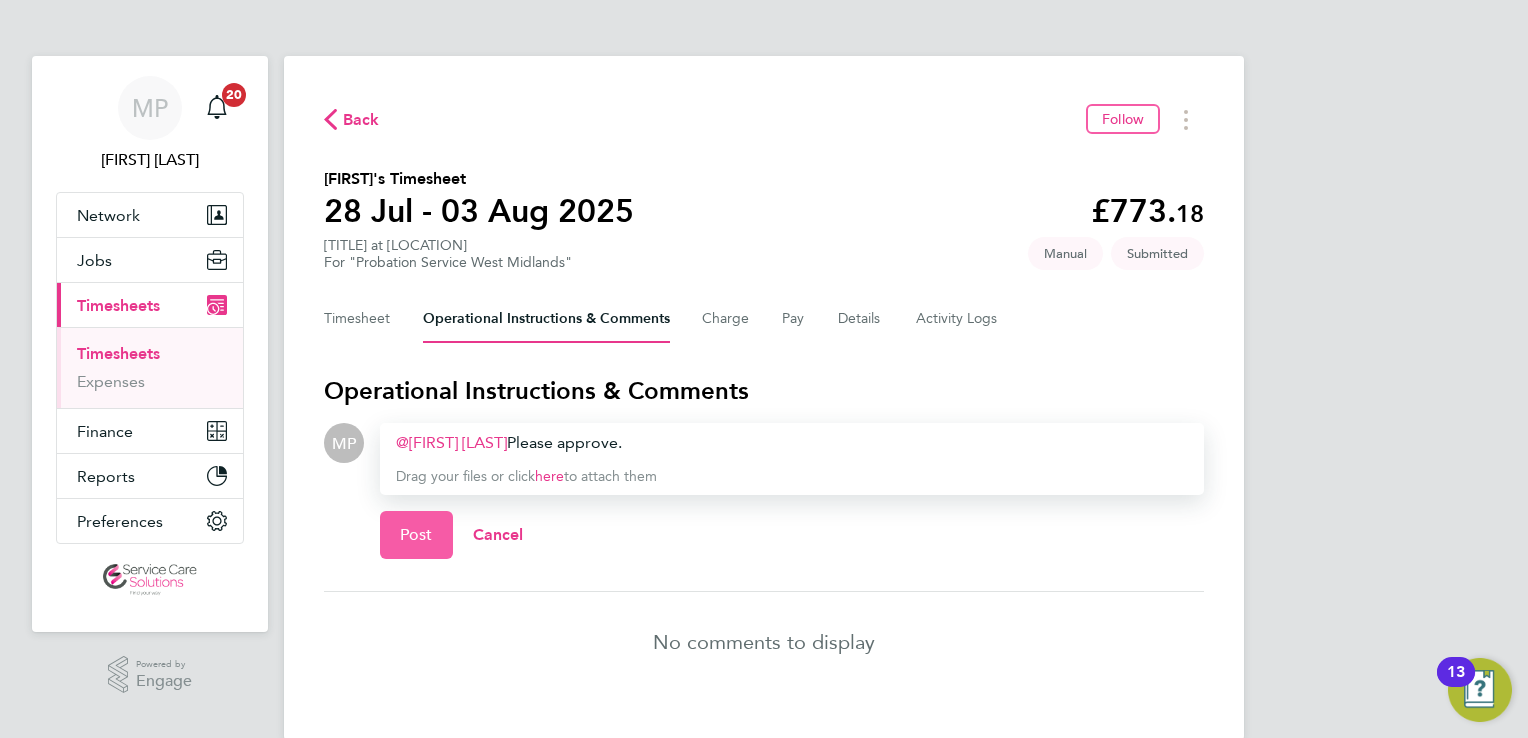 click on "Post" 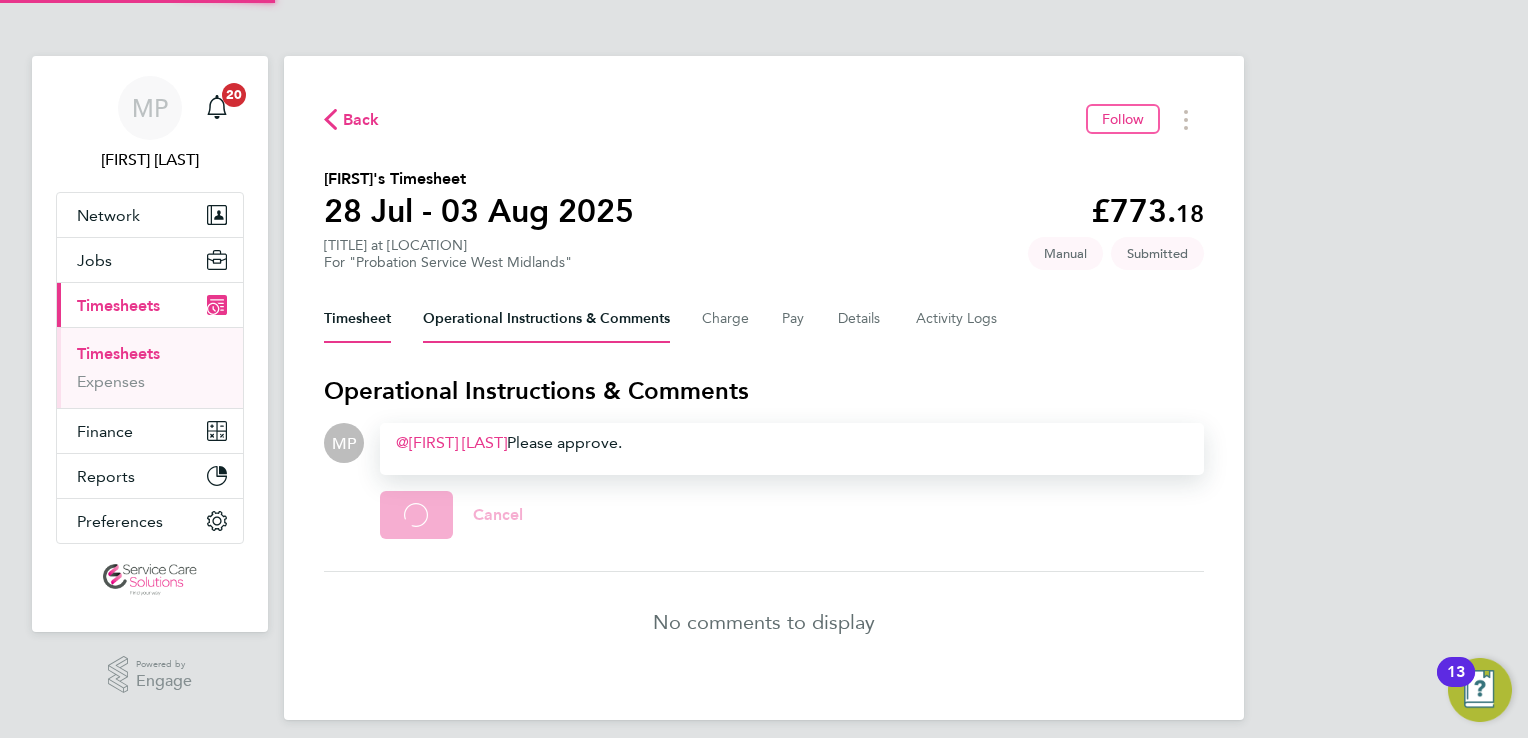 click on "Timesheet" at bounding box center (357, 319) 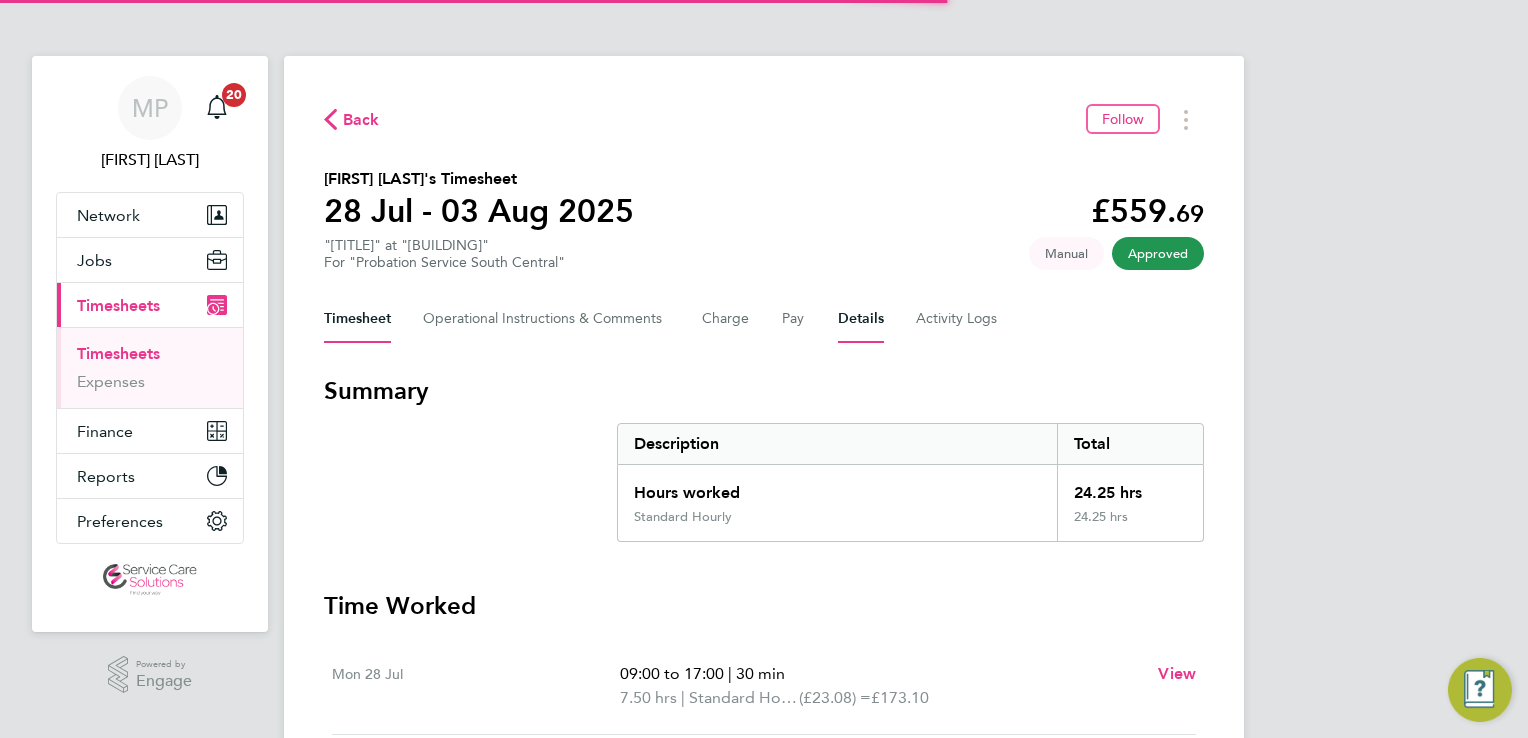 scroll, scrollTop: 0, scrollLeft: 0, axis: both 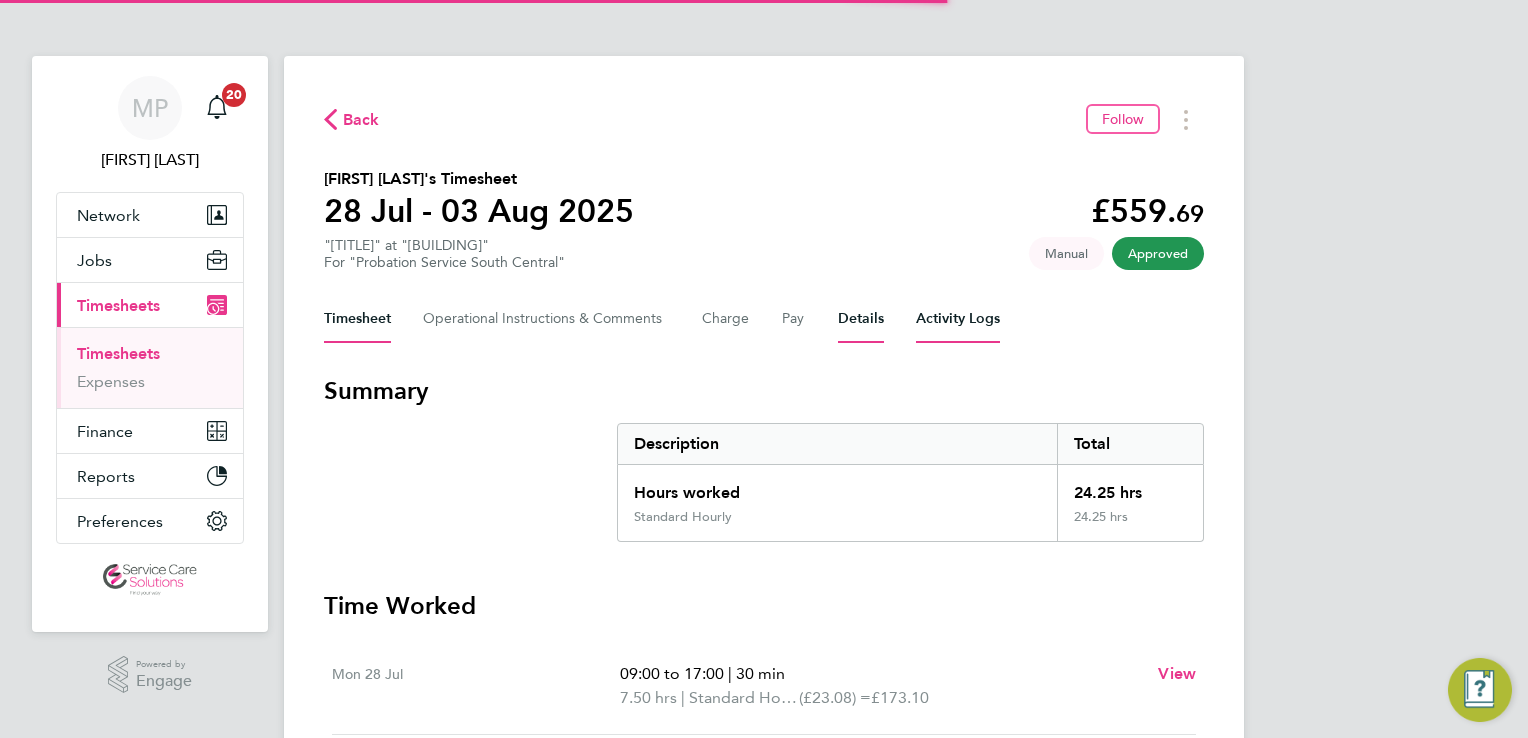 click on "Details" at bounding box center (861, 319) 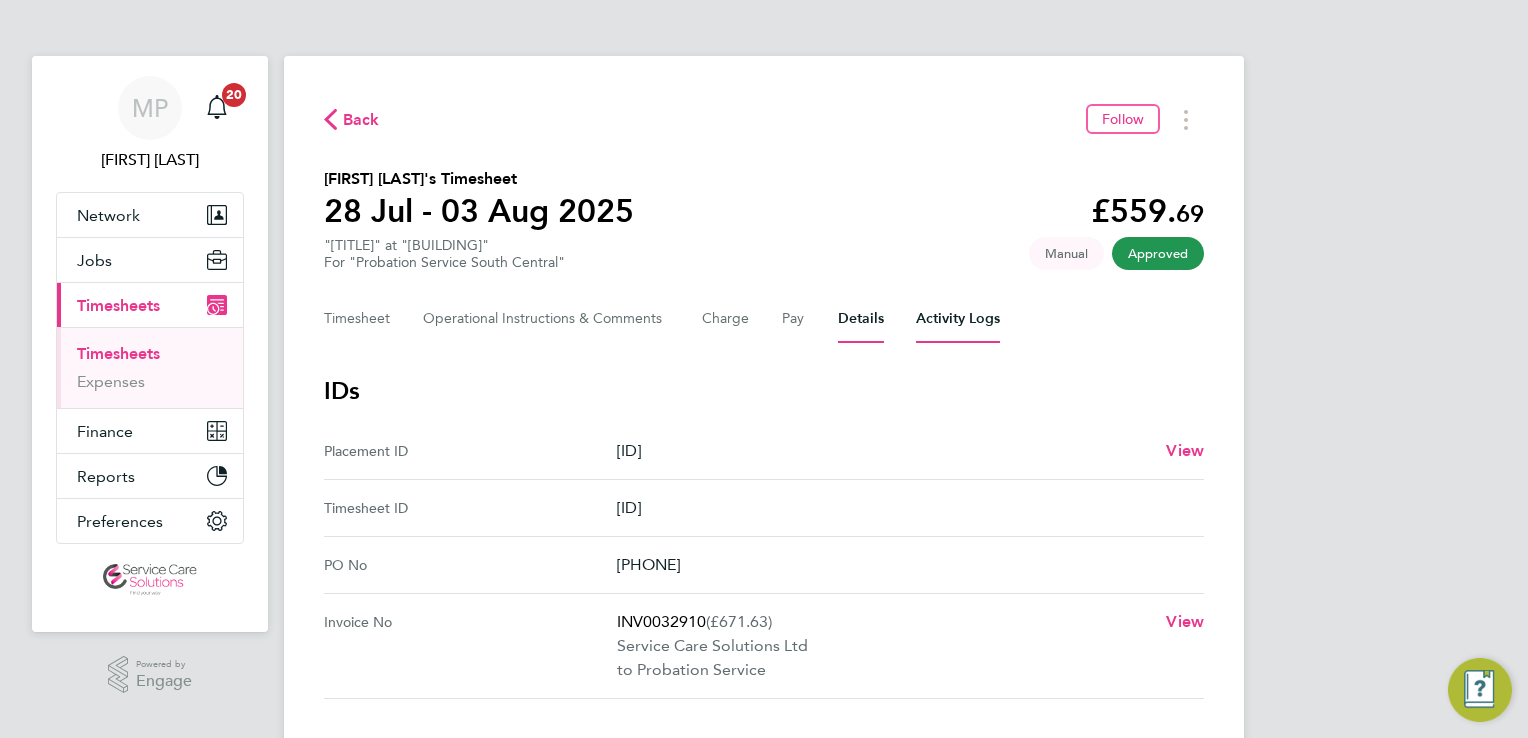 click on "Activity Logs" at bounding box center (958, 319) 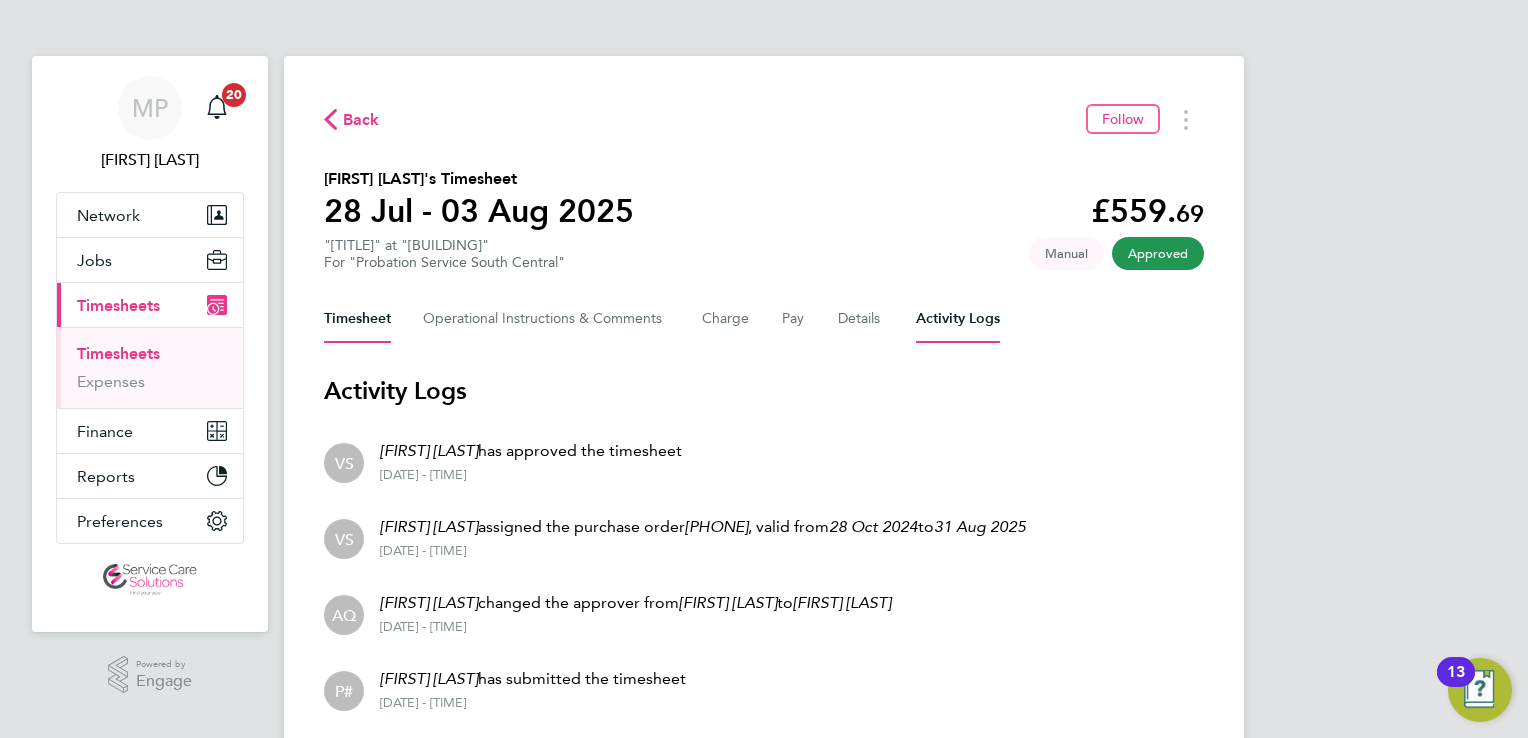 drag, startPoint x: 352, startPoint y: 319, endPoint x: 360, endPoint y: 333, distance: 16.124516 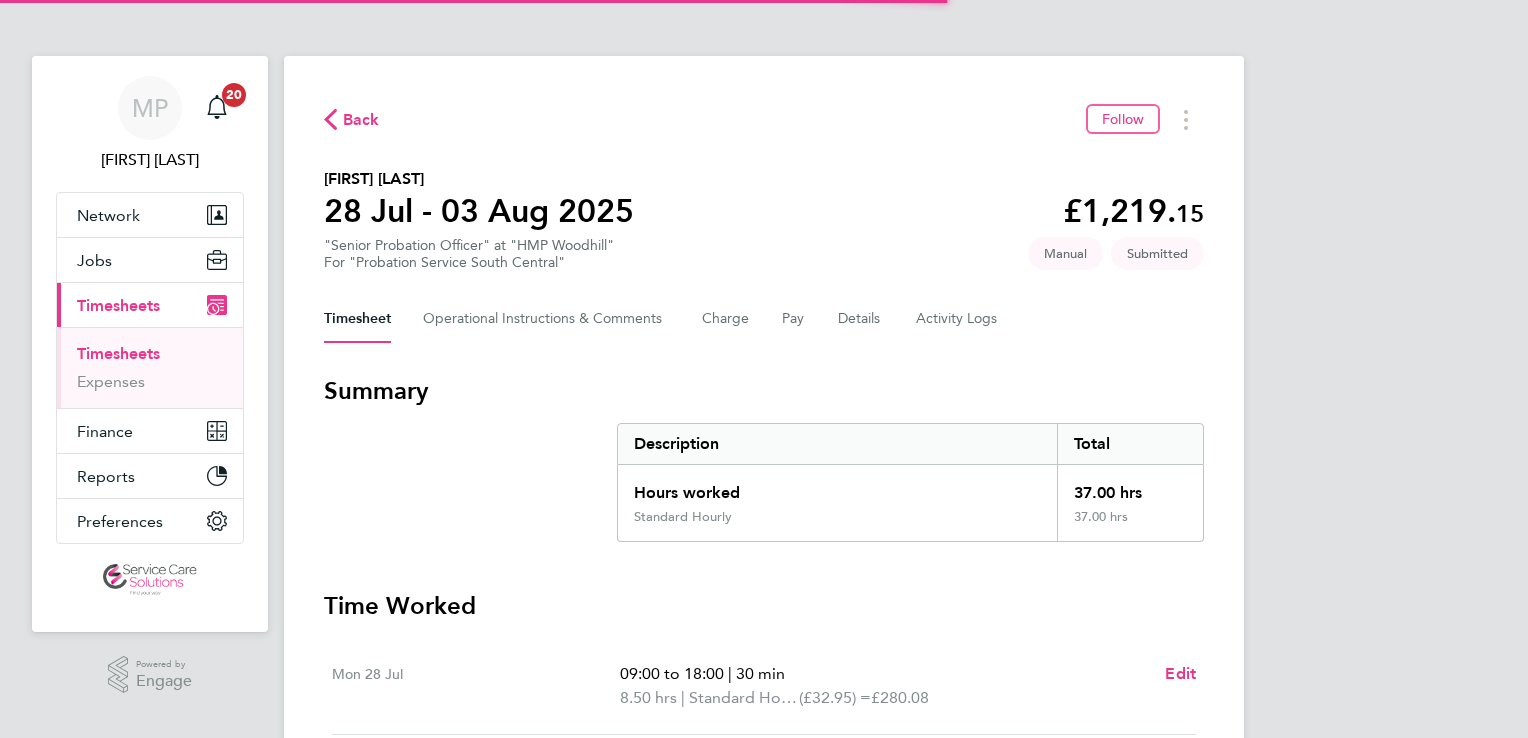 scroll, scrollTop: 0, scrollLeft: 0, axis: both 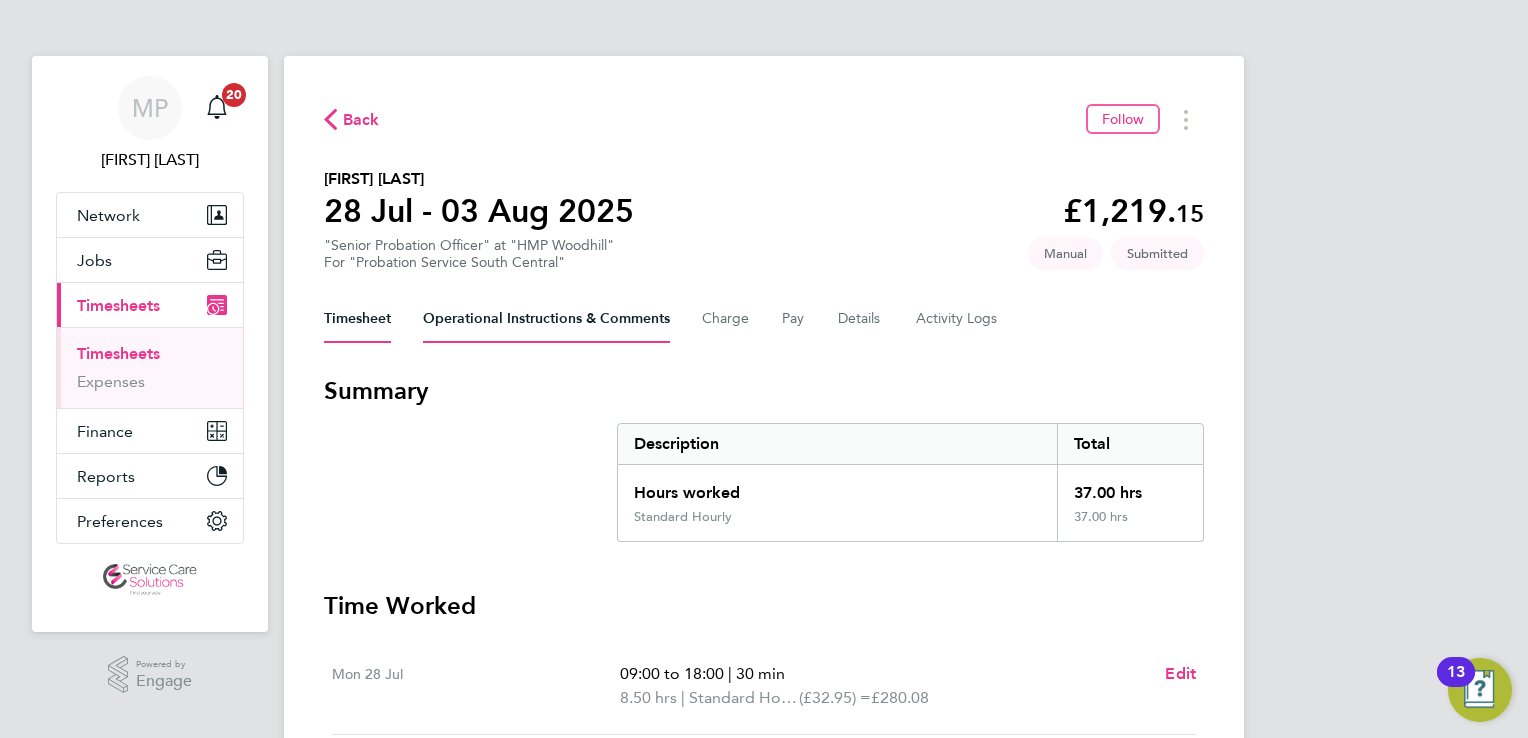 click on "Operational Instructions & Comments" at bounding box center [546, 319] 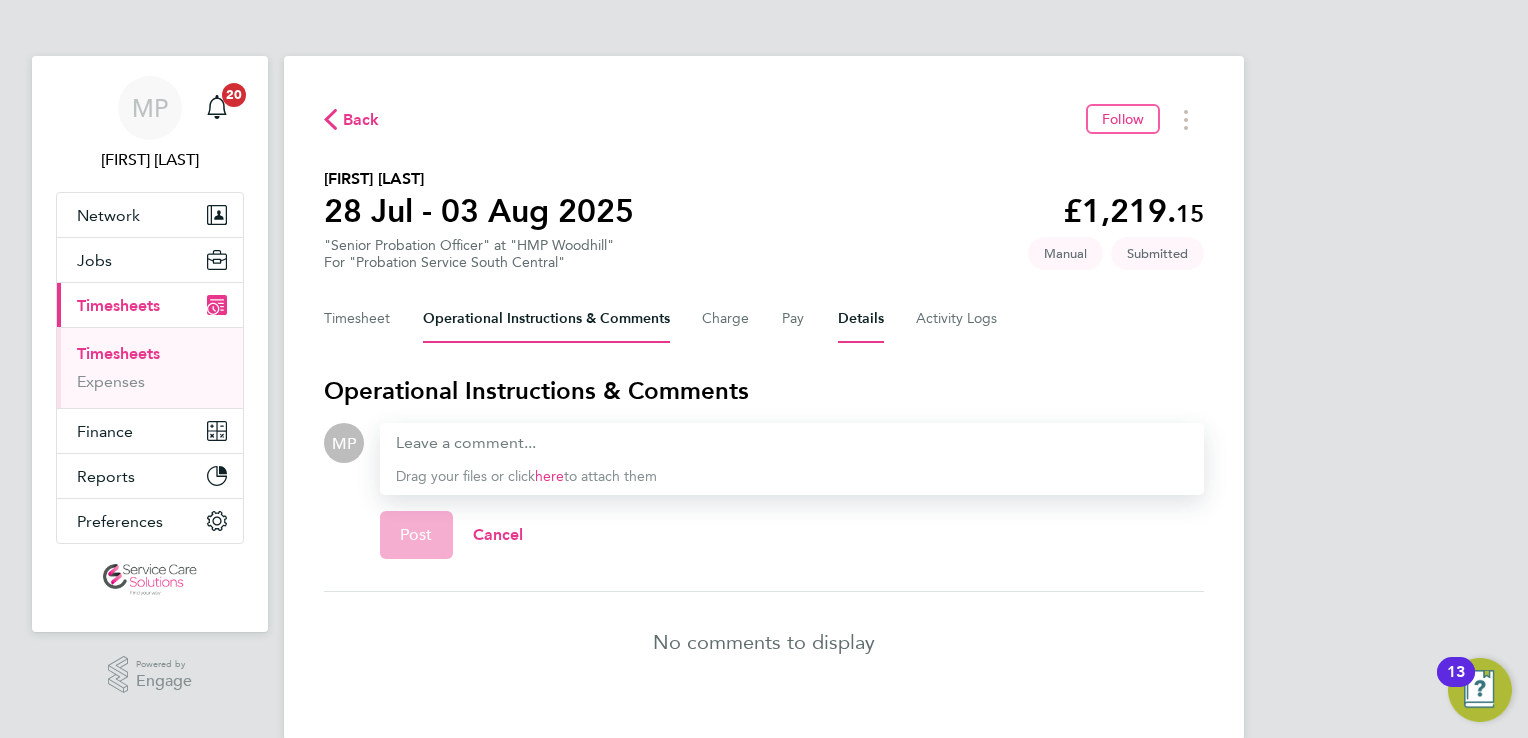 click on "Details" at bounding box center (861, 319) 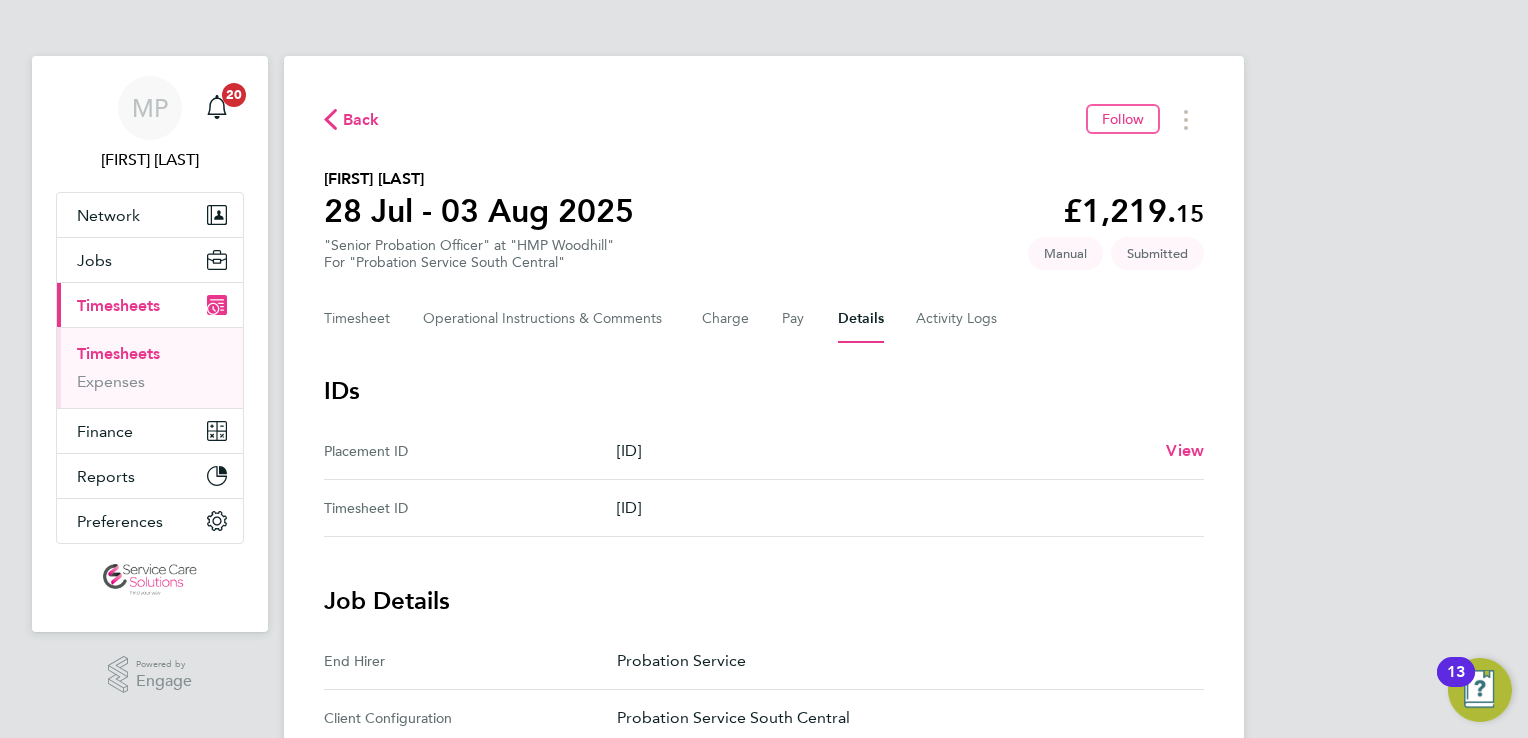scroll, scrollTop: 0, scrollLeft: 0, axis: both 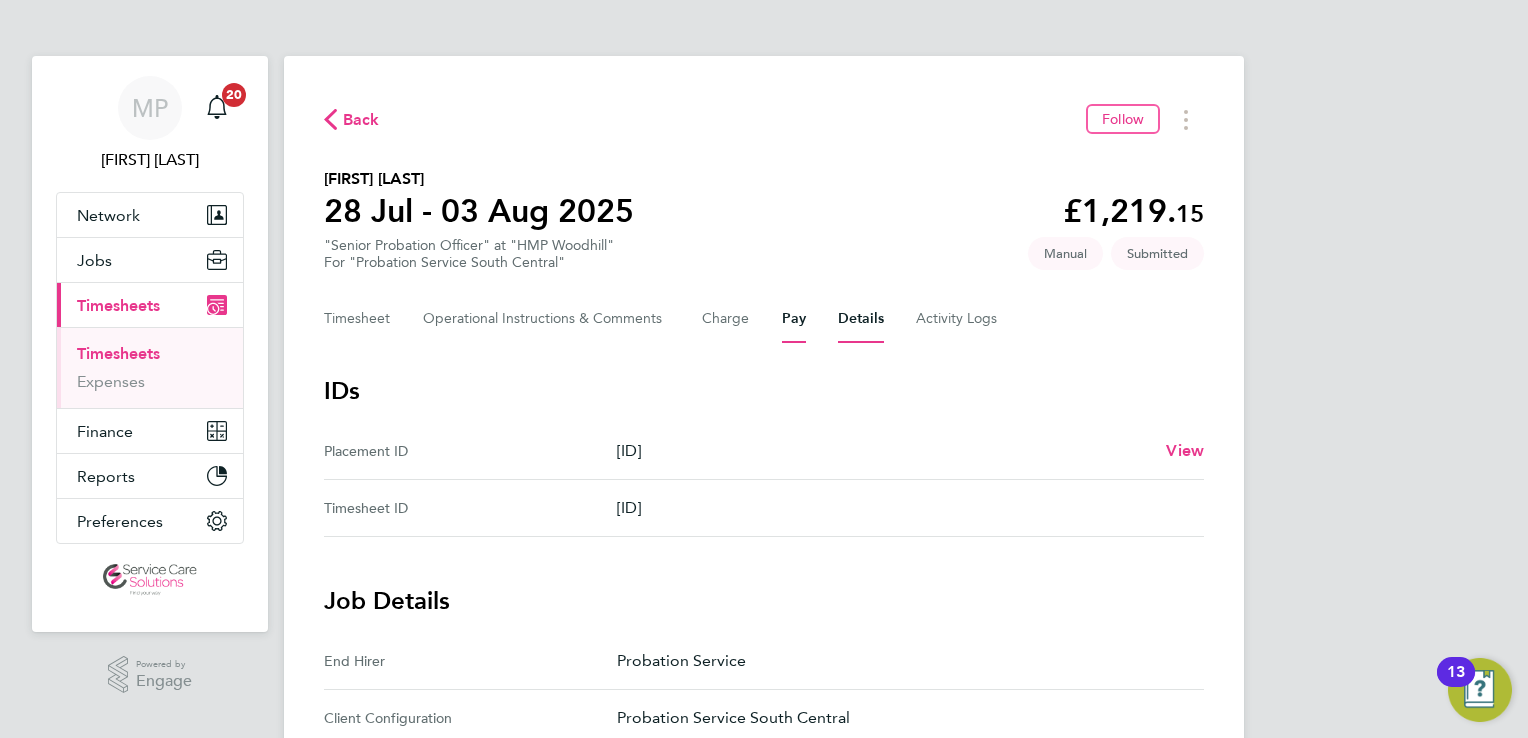 click on "Pay" at bounding box center (794, 319) 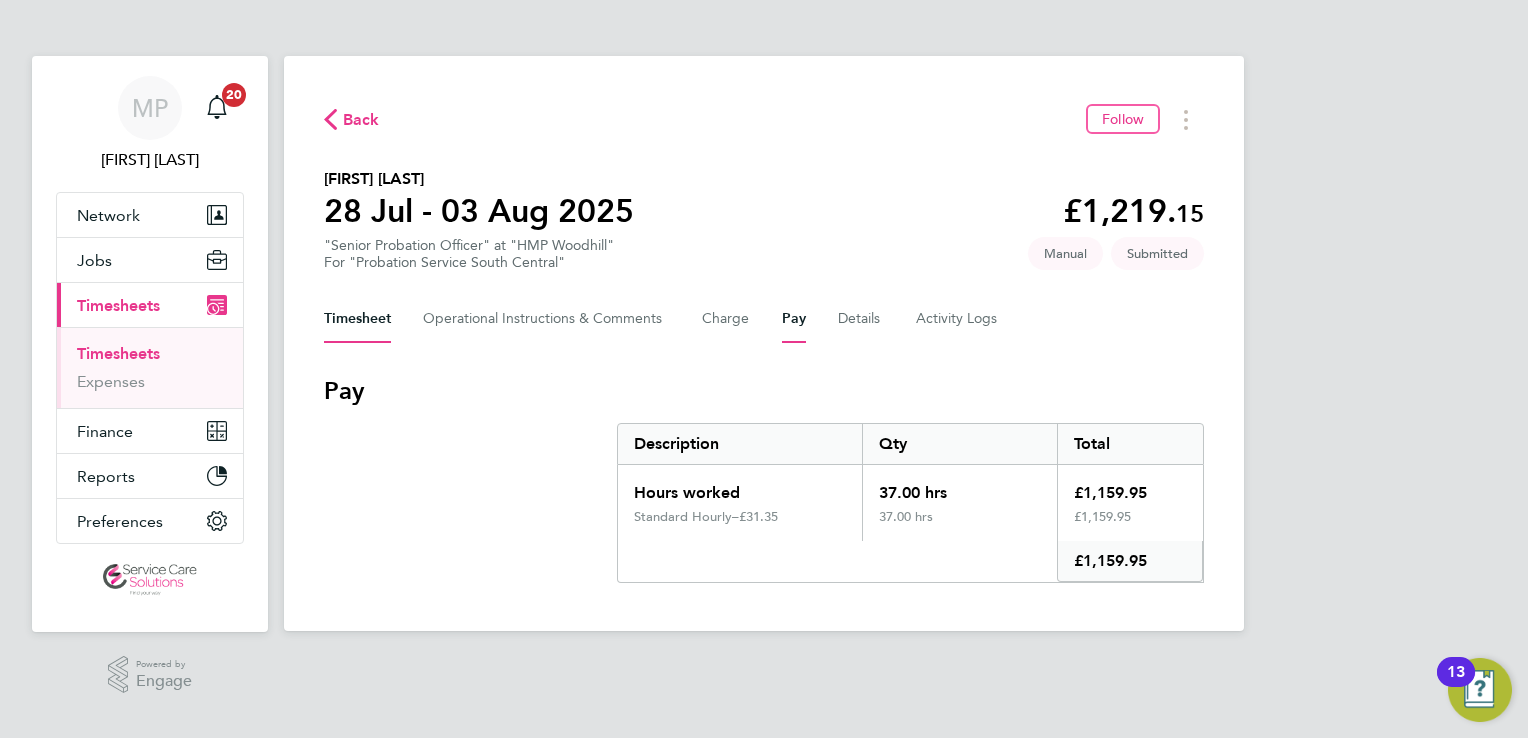 click on "Timesheet" at bounding box center [357, 319] 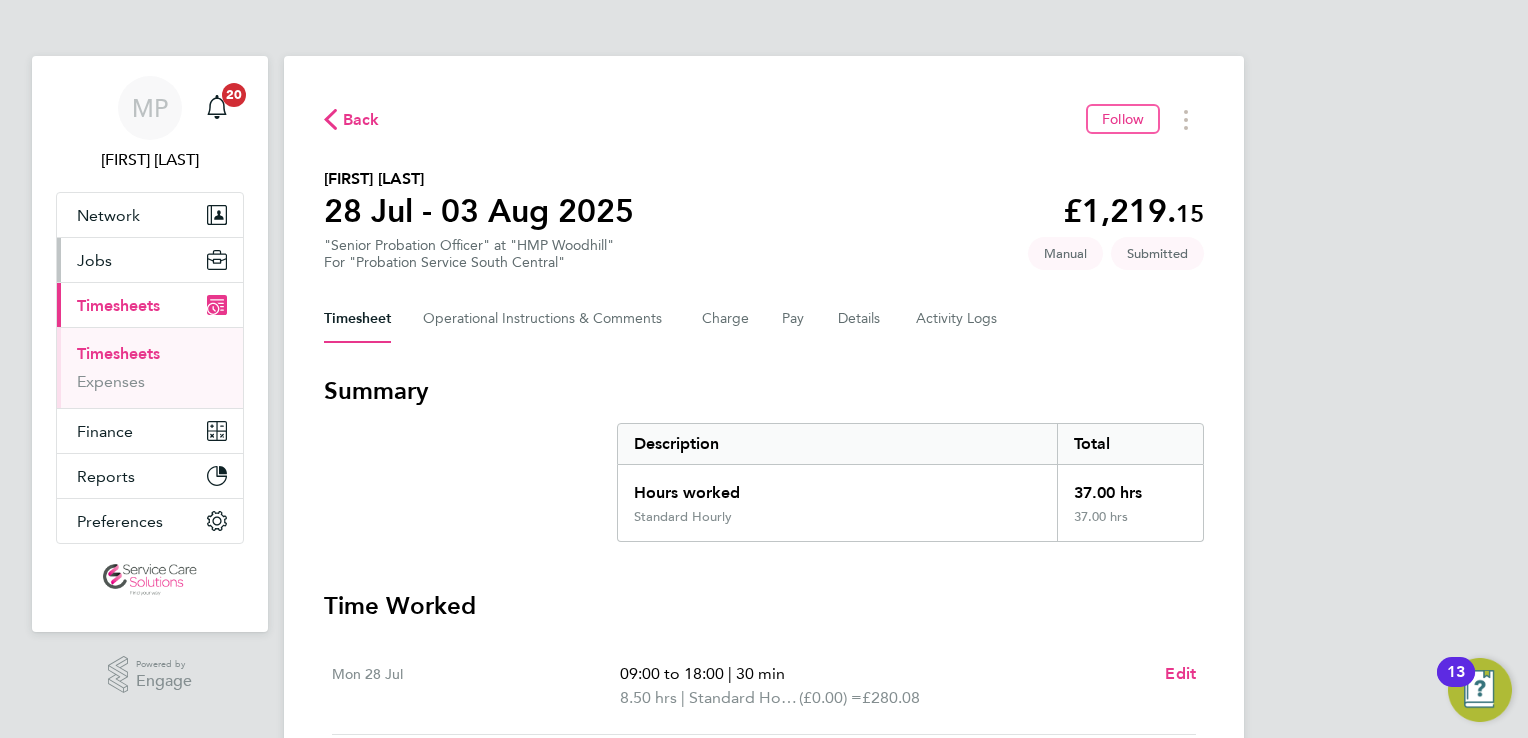 click on "Jobs" at bounding box center [150, 260] 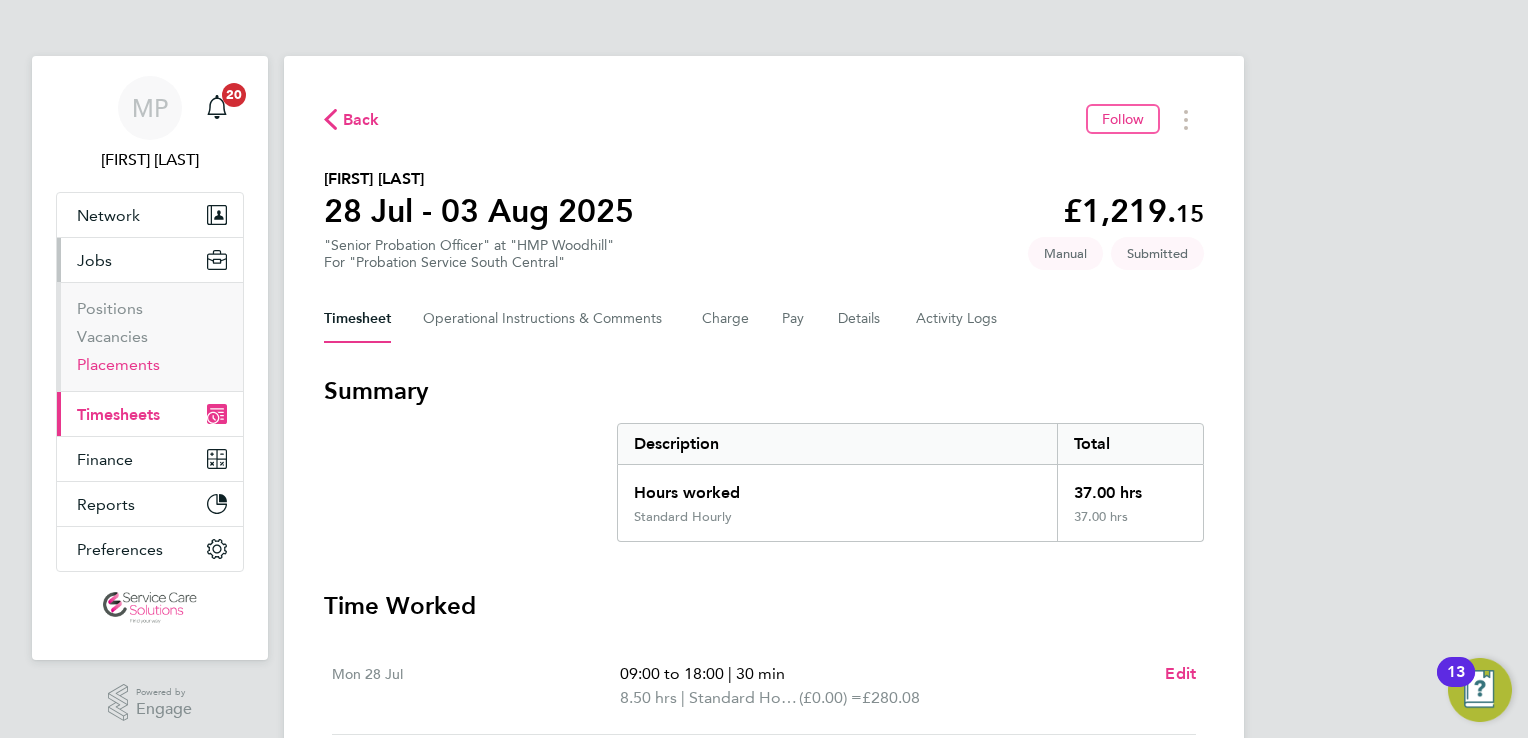 click on "Placements" at bounding box center (118, 364) 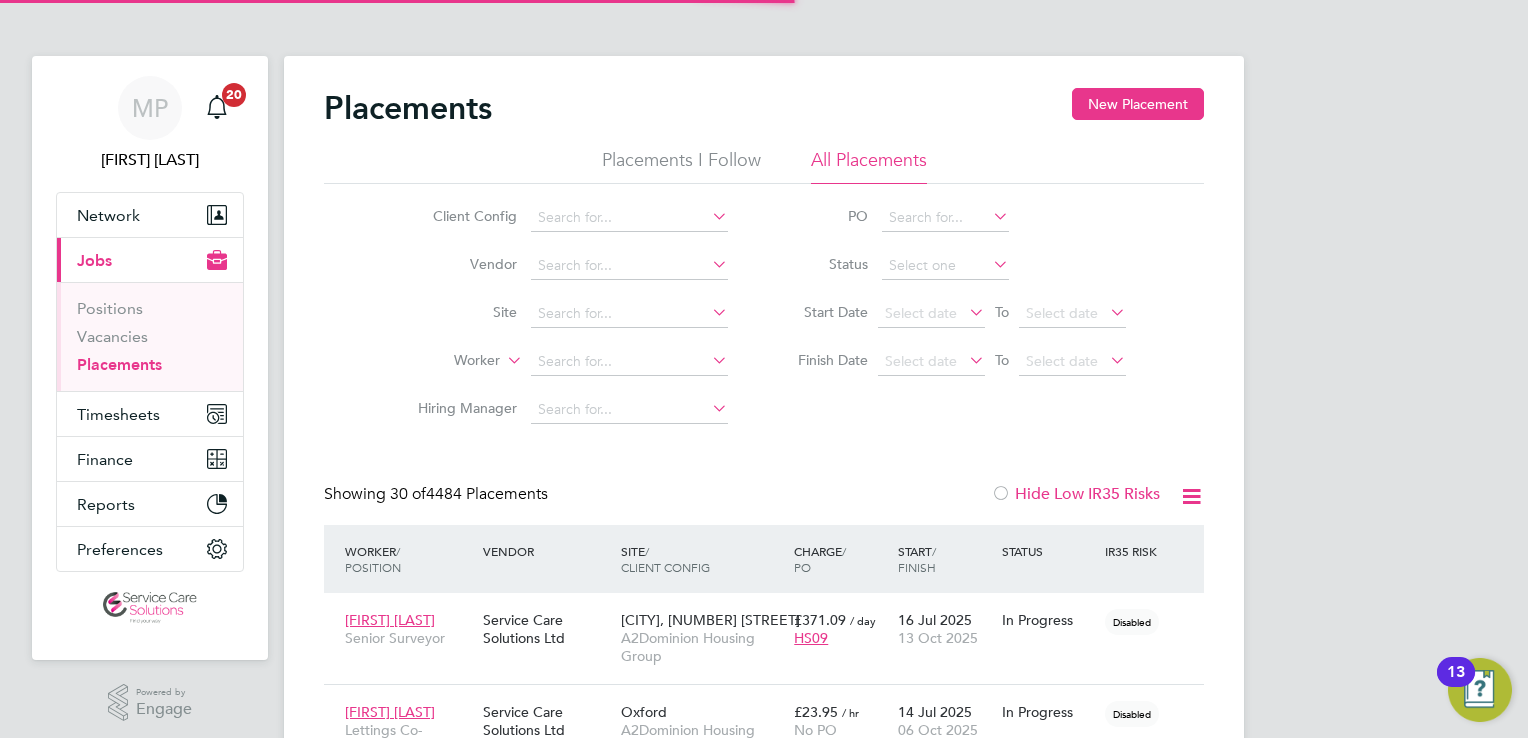 scroll, scrollTop: 9, scrollLeft: 9, axis: both 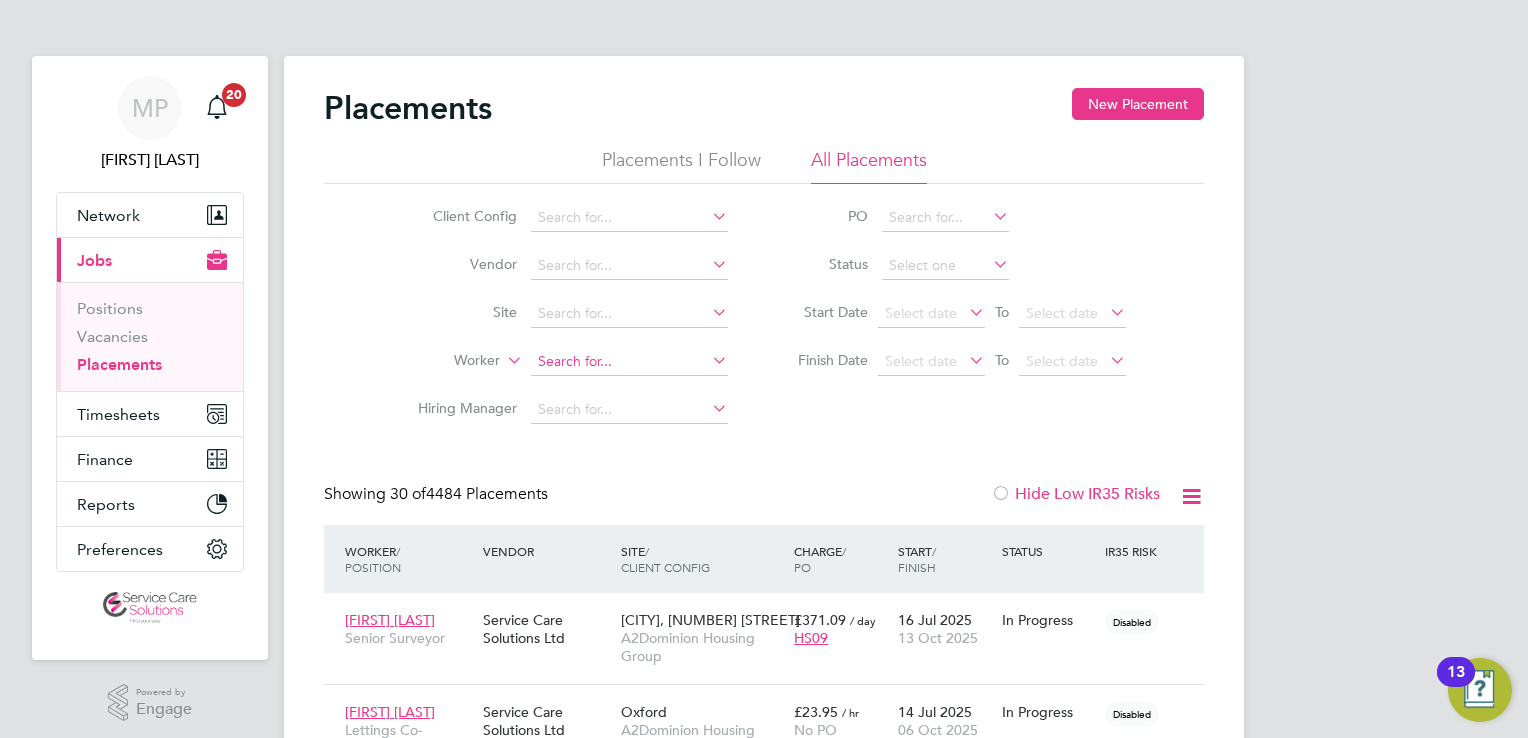 click 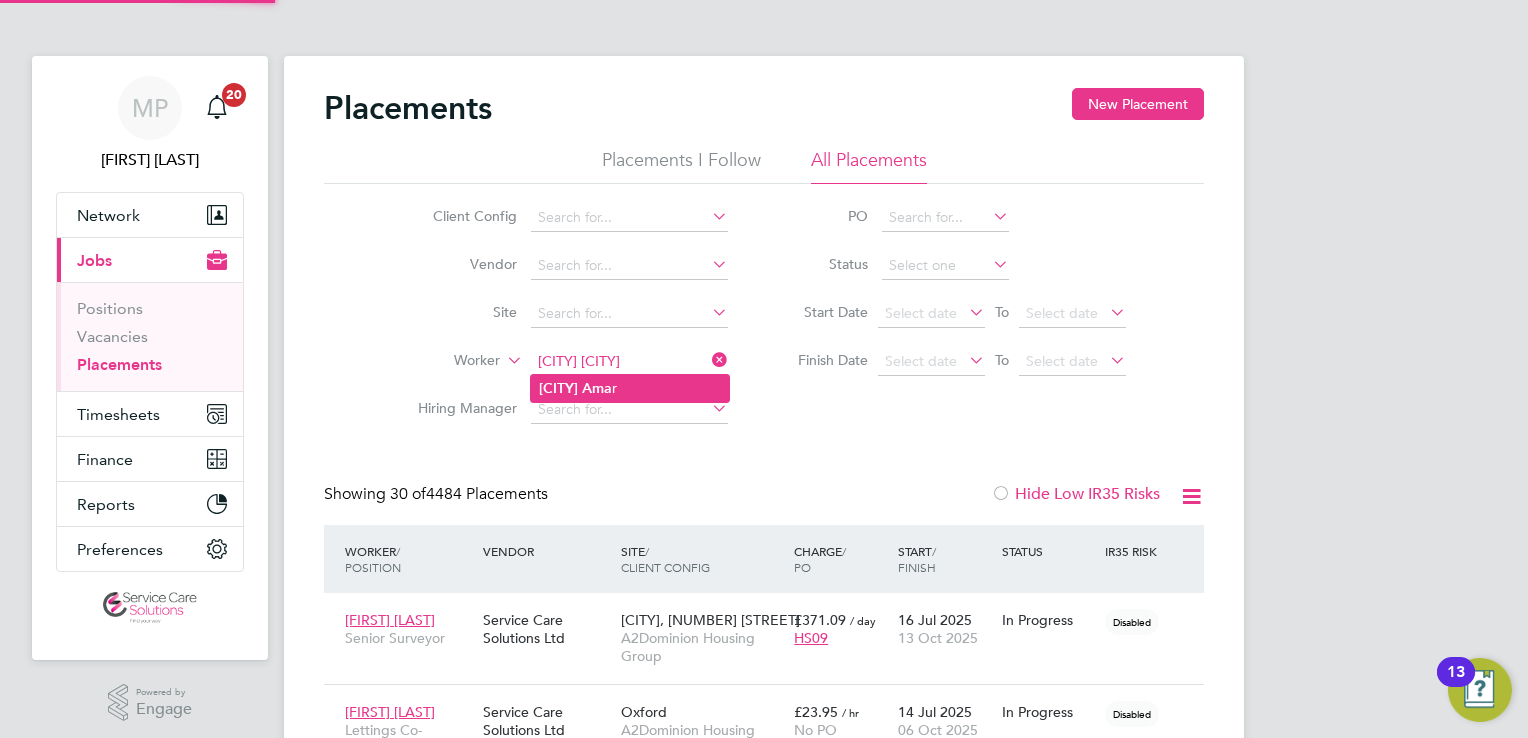 click on "Ama" 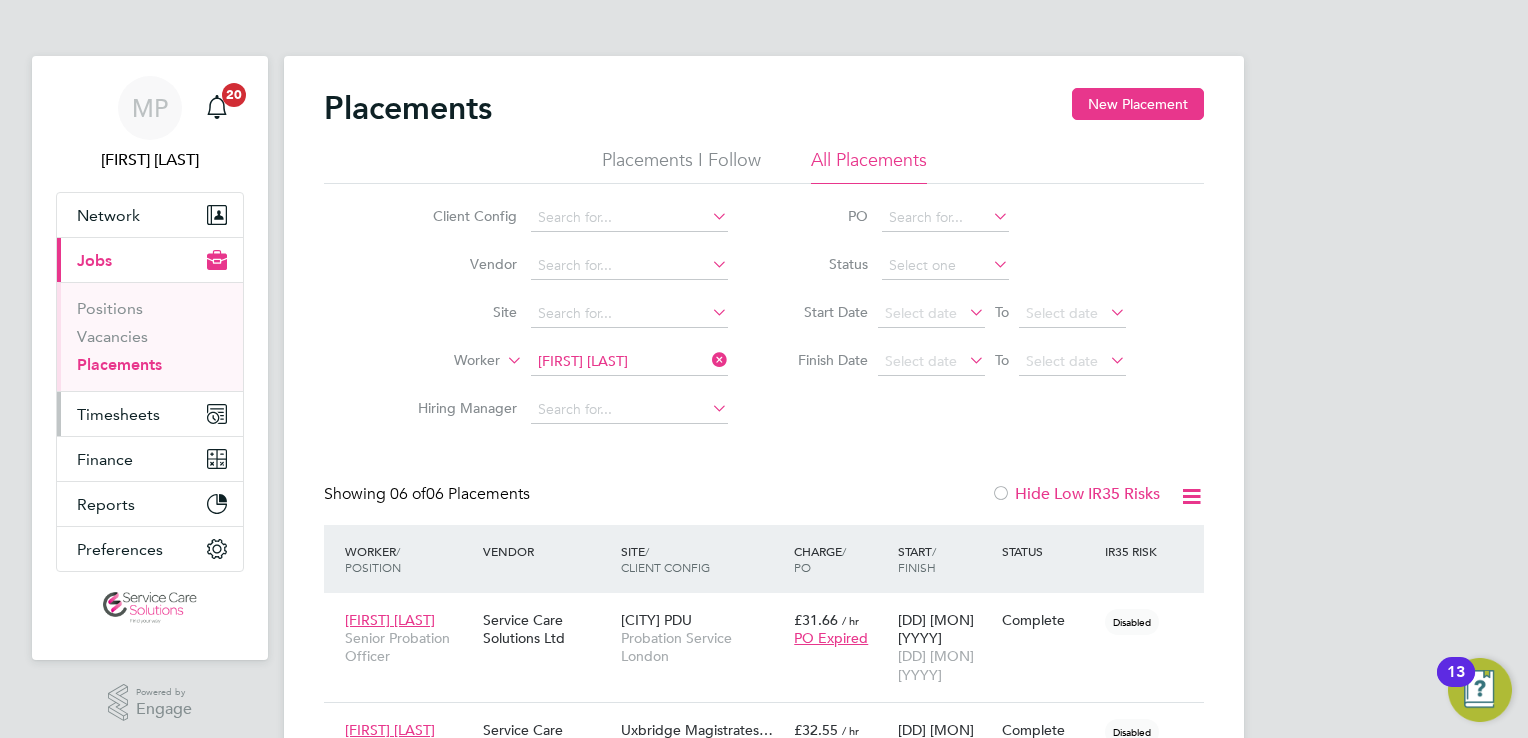 click on "Timesheets" at bounding box center (118, 414) 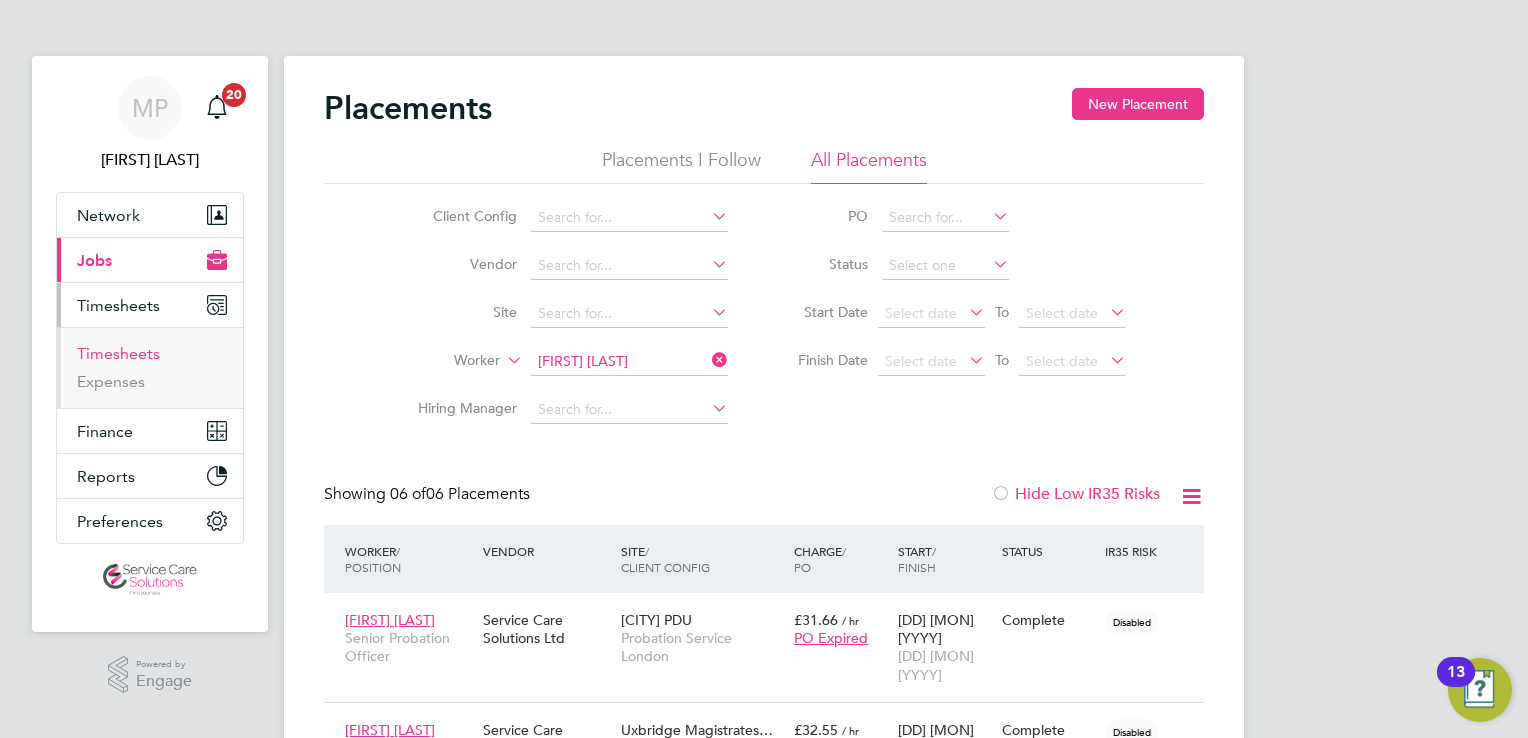 drag, startPoint x: 121, startPoint y: 357, endPoint x: 136, endPoint y: 360, distance: 15.297058 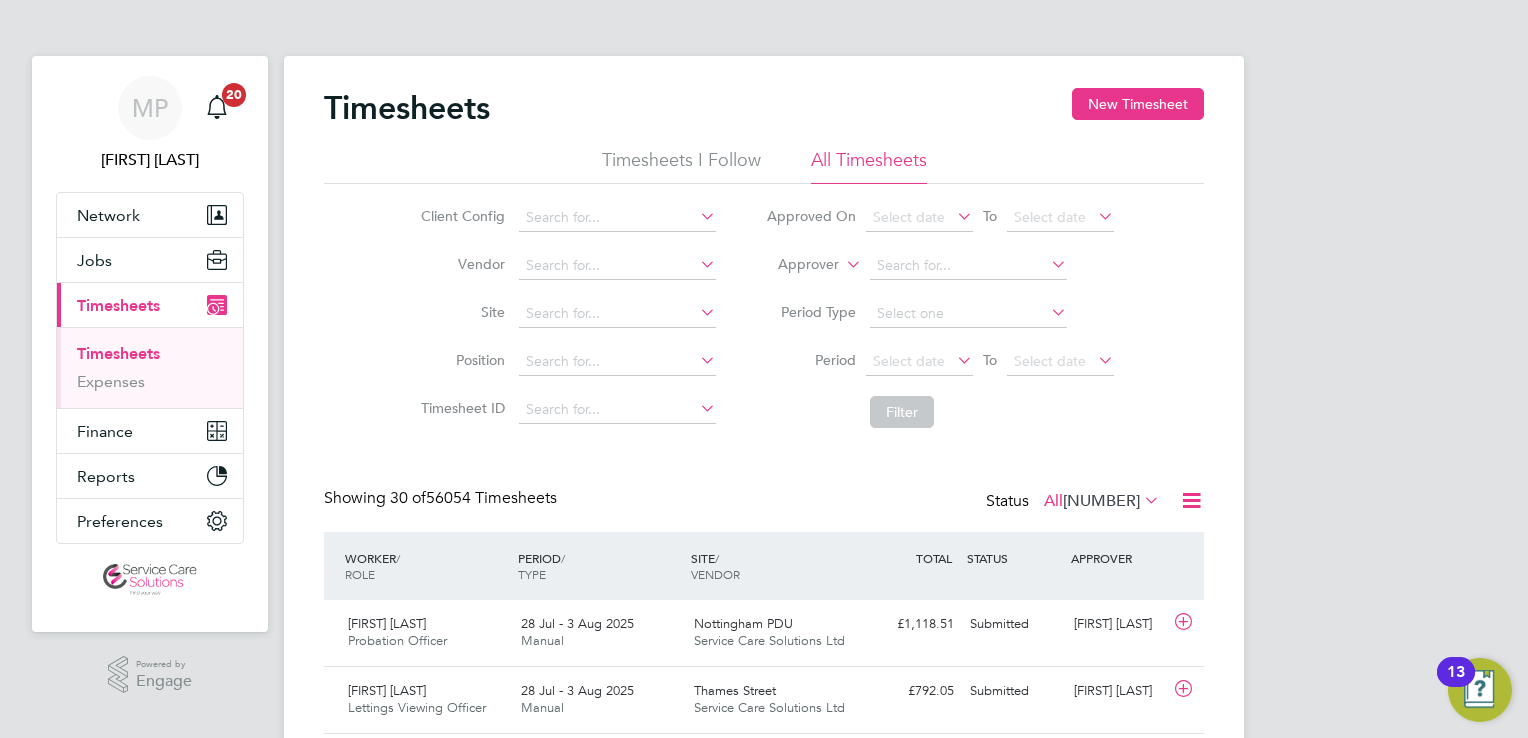click 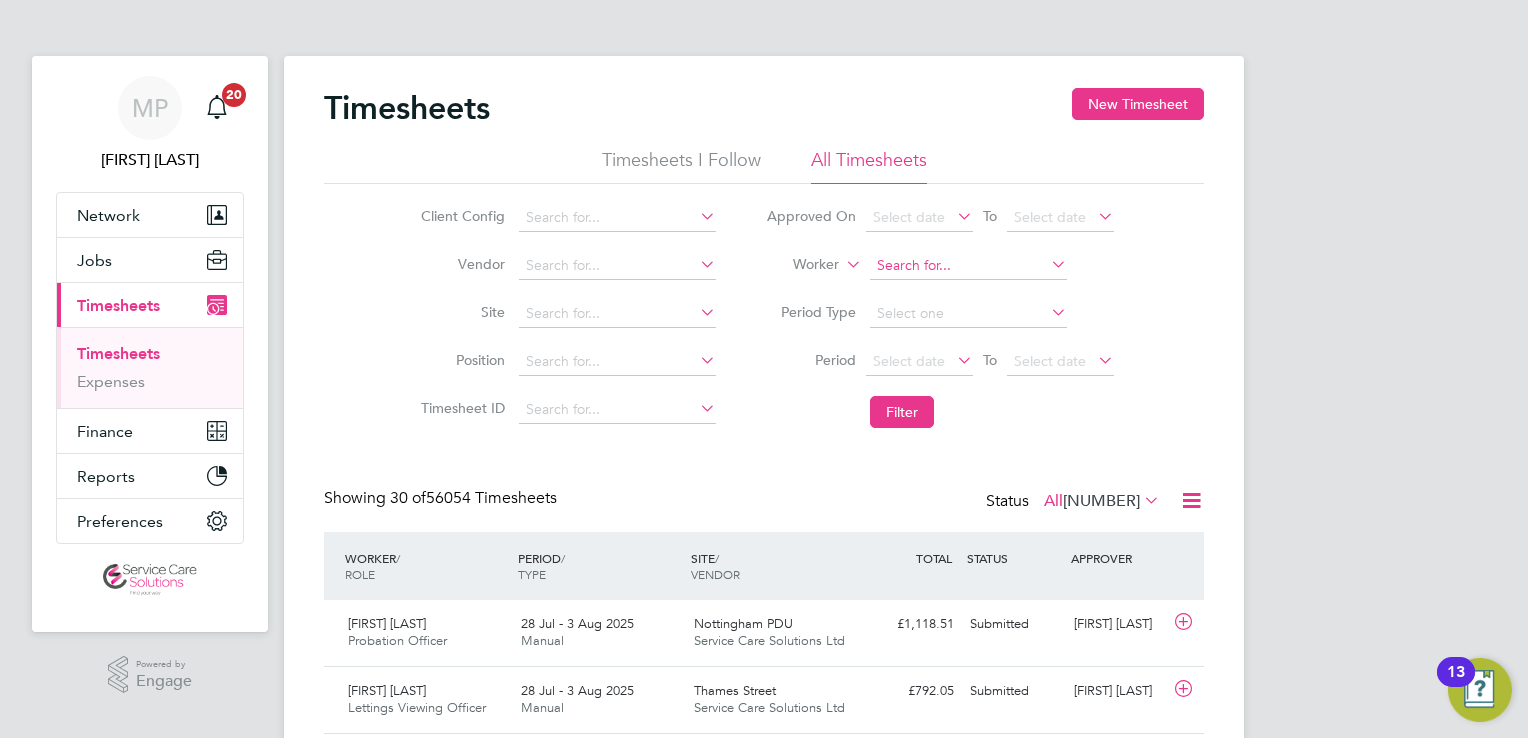 click 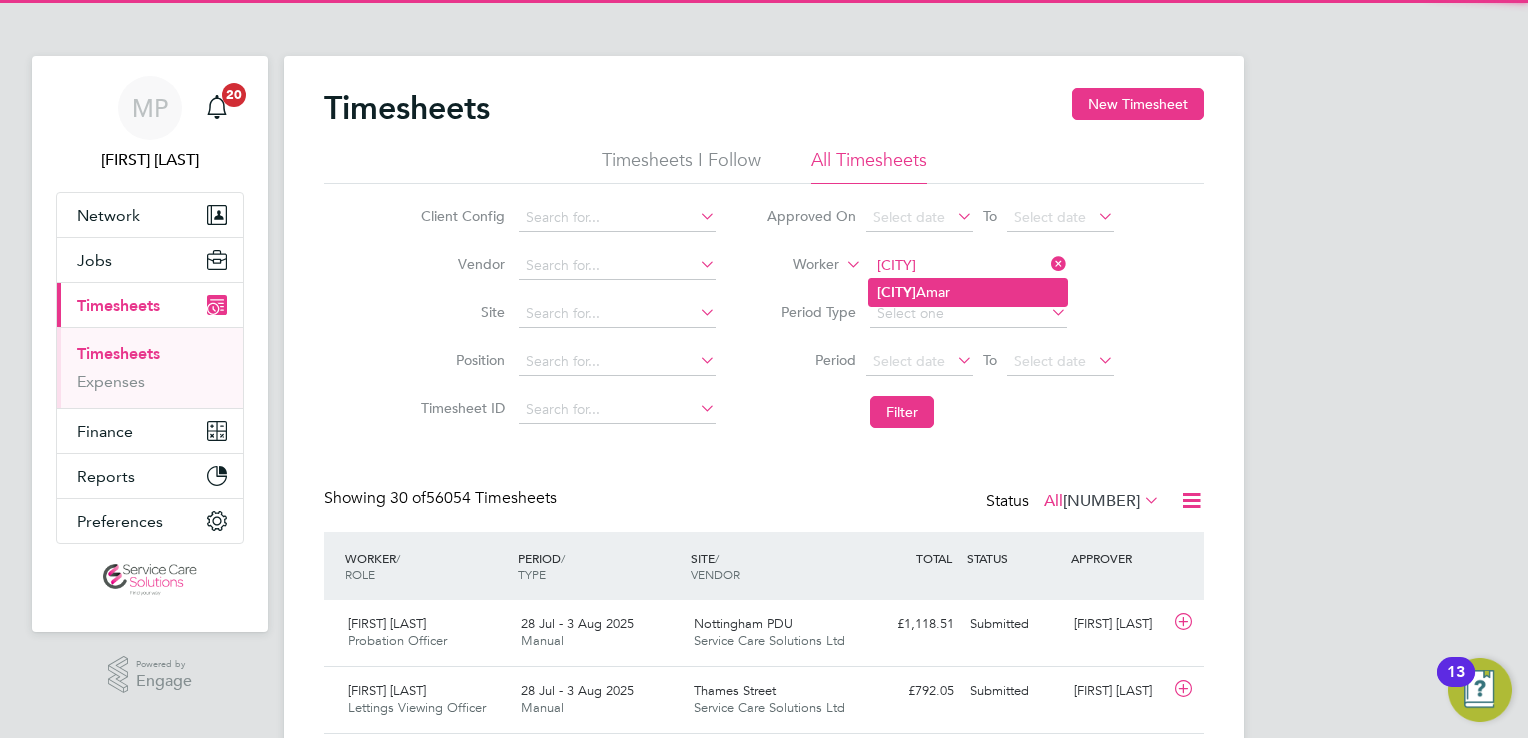 click on "[FIRST]  [LAST]" 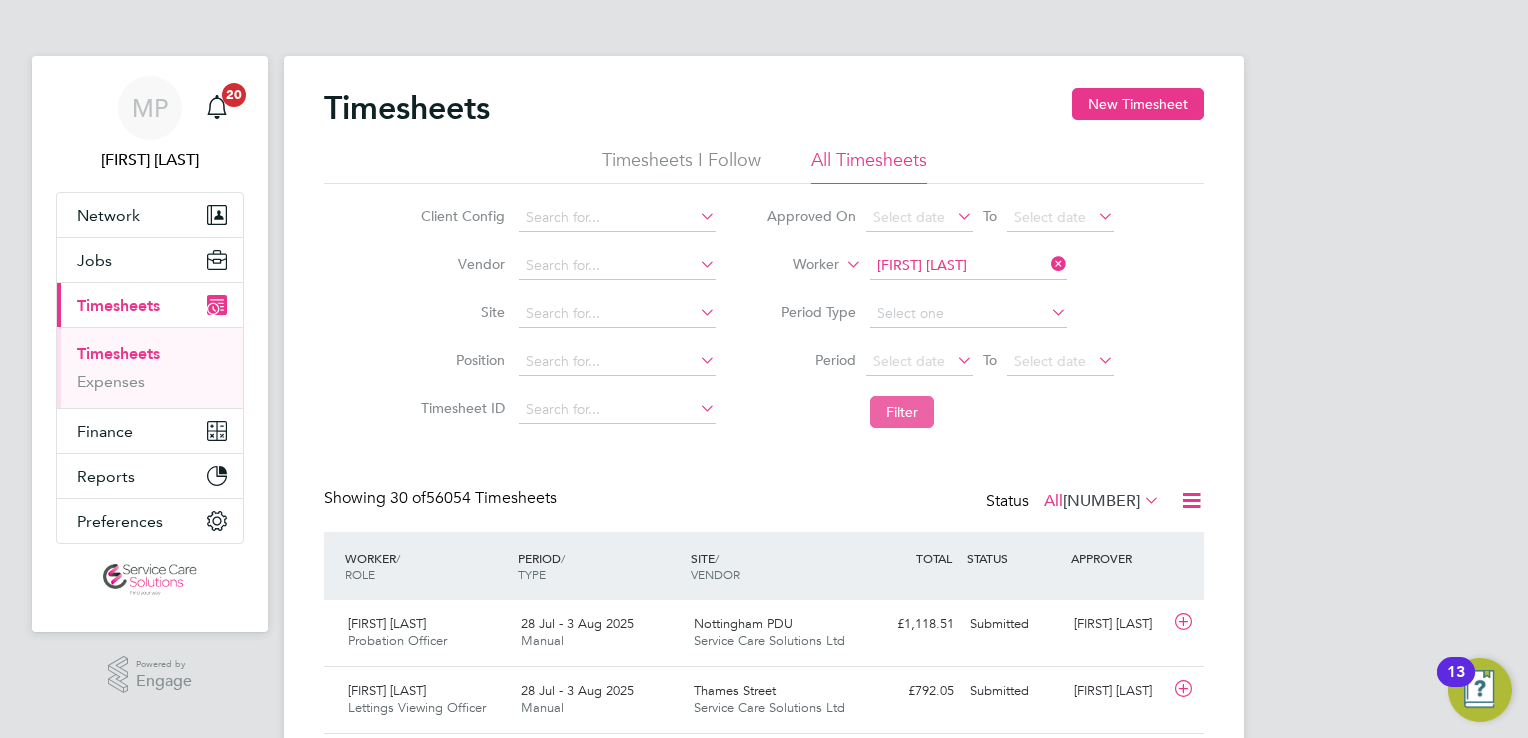 click on "Filter" 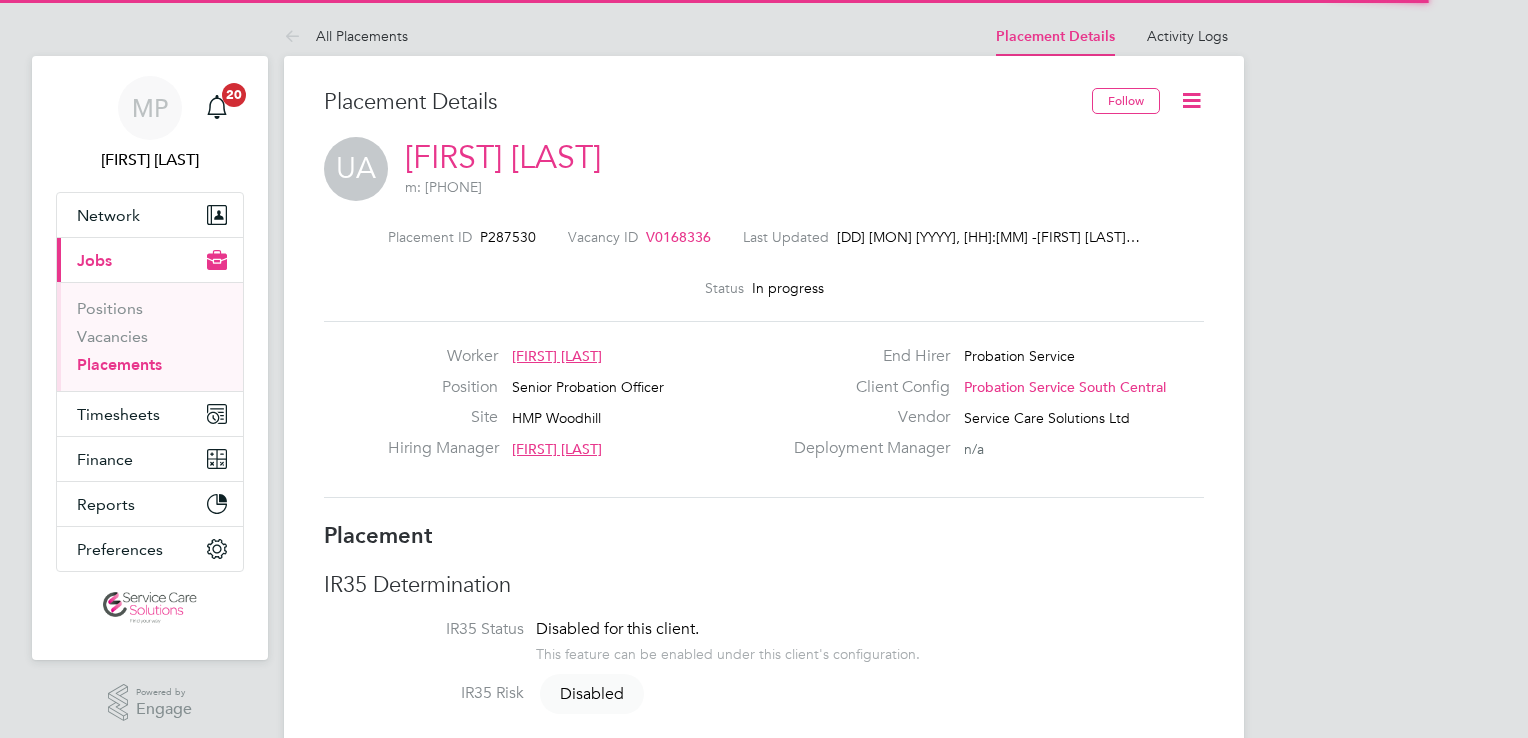 scroll, scrollTop: 0, scrollLeft: 0, axis: both 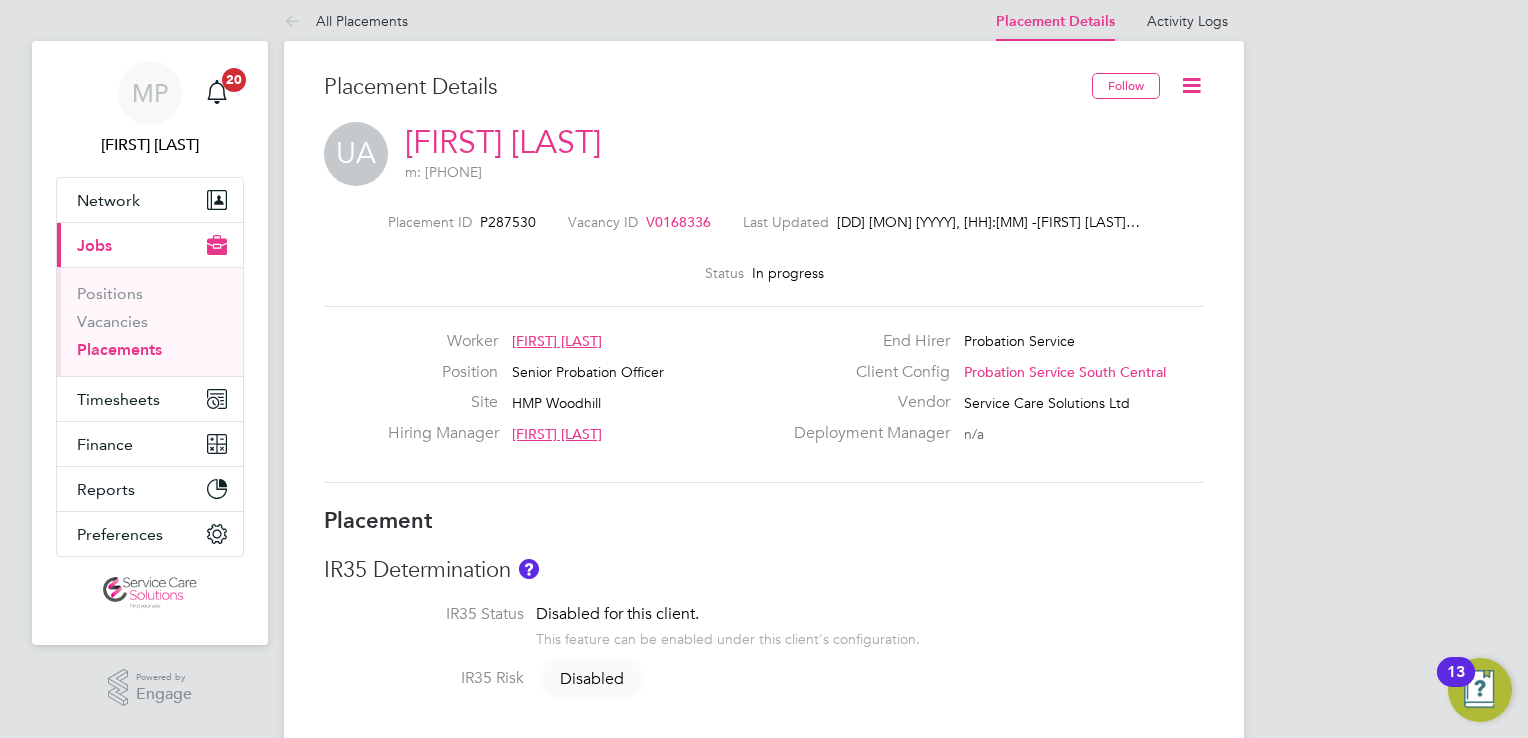 click 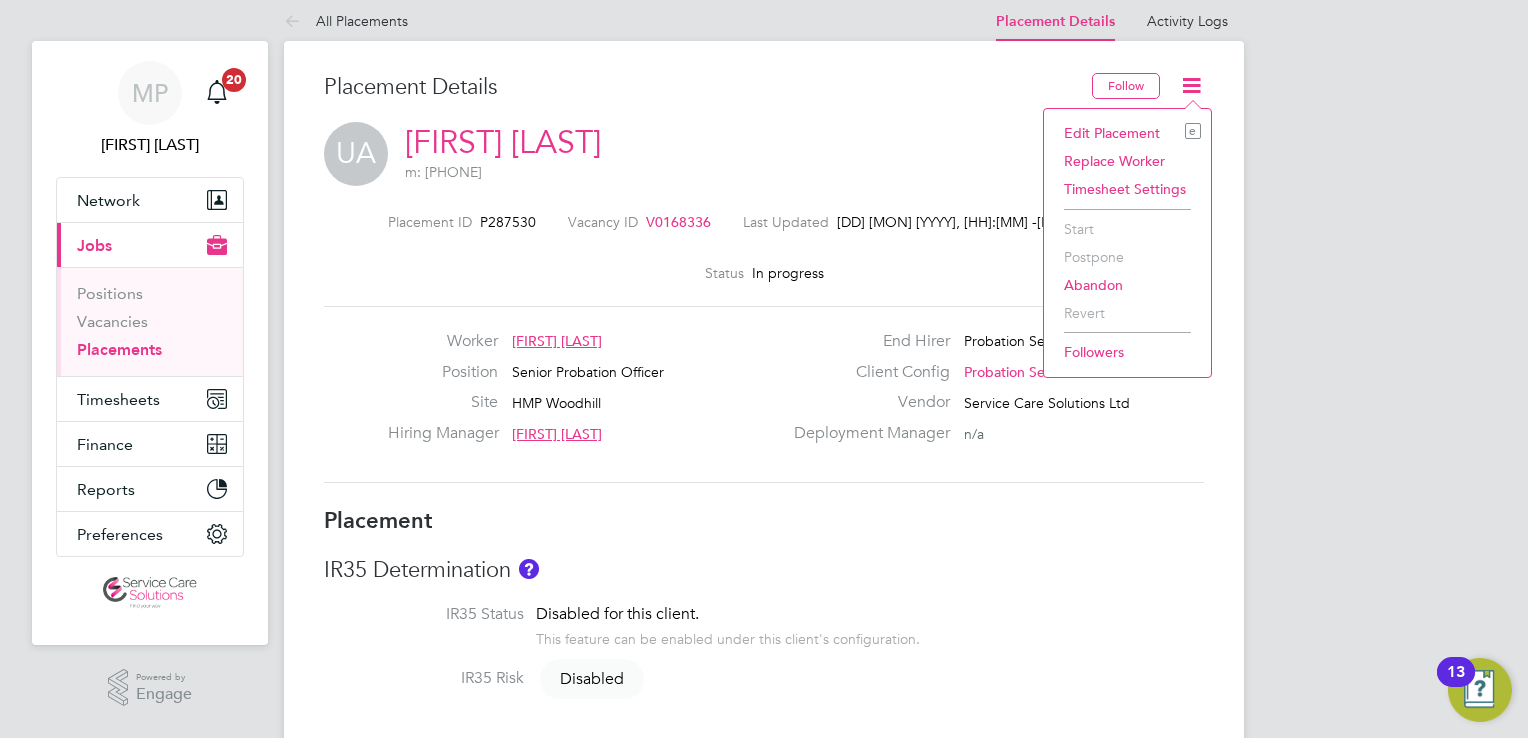 click on "Edit Placement e" 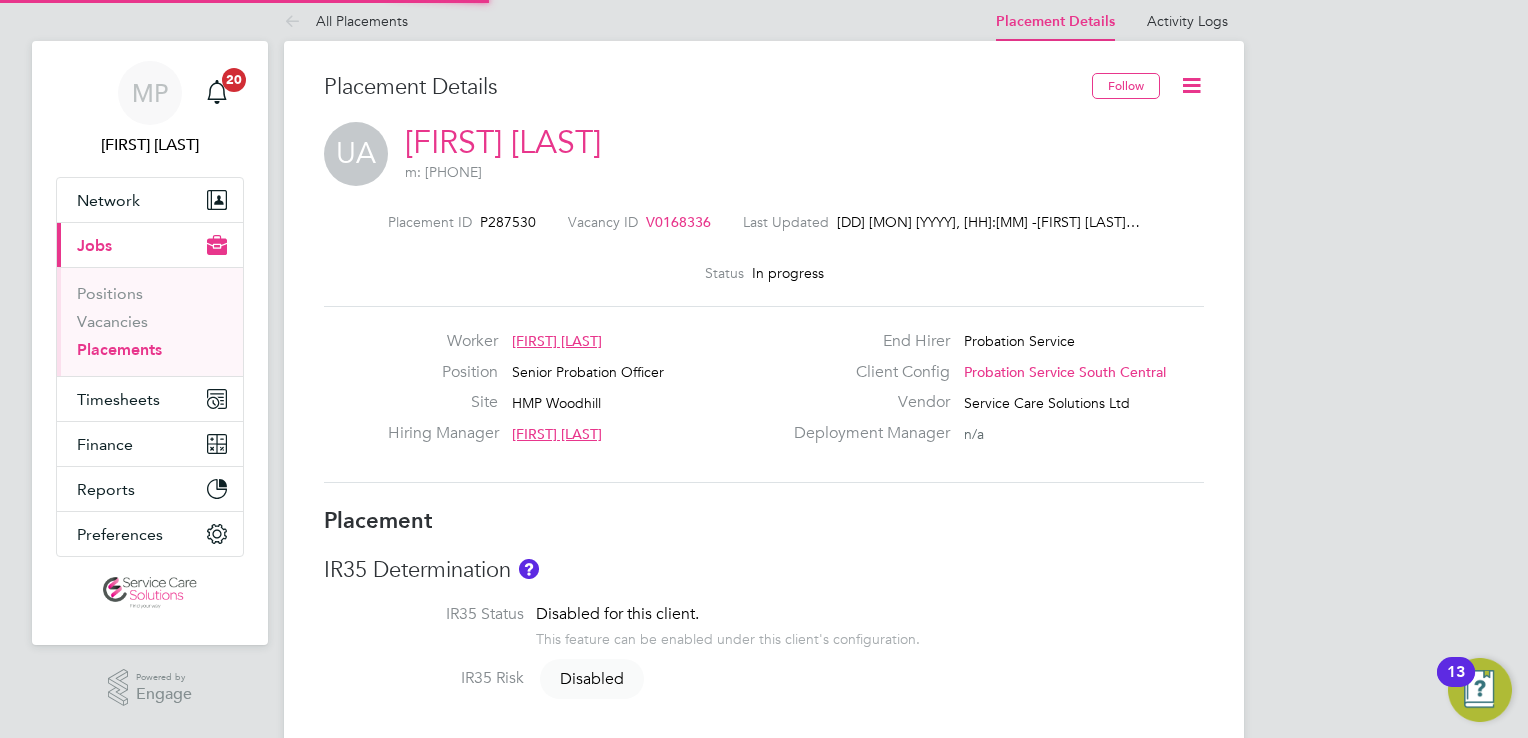 type on "[FIRST] [LAST]" 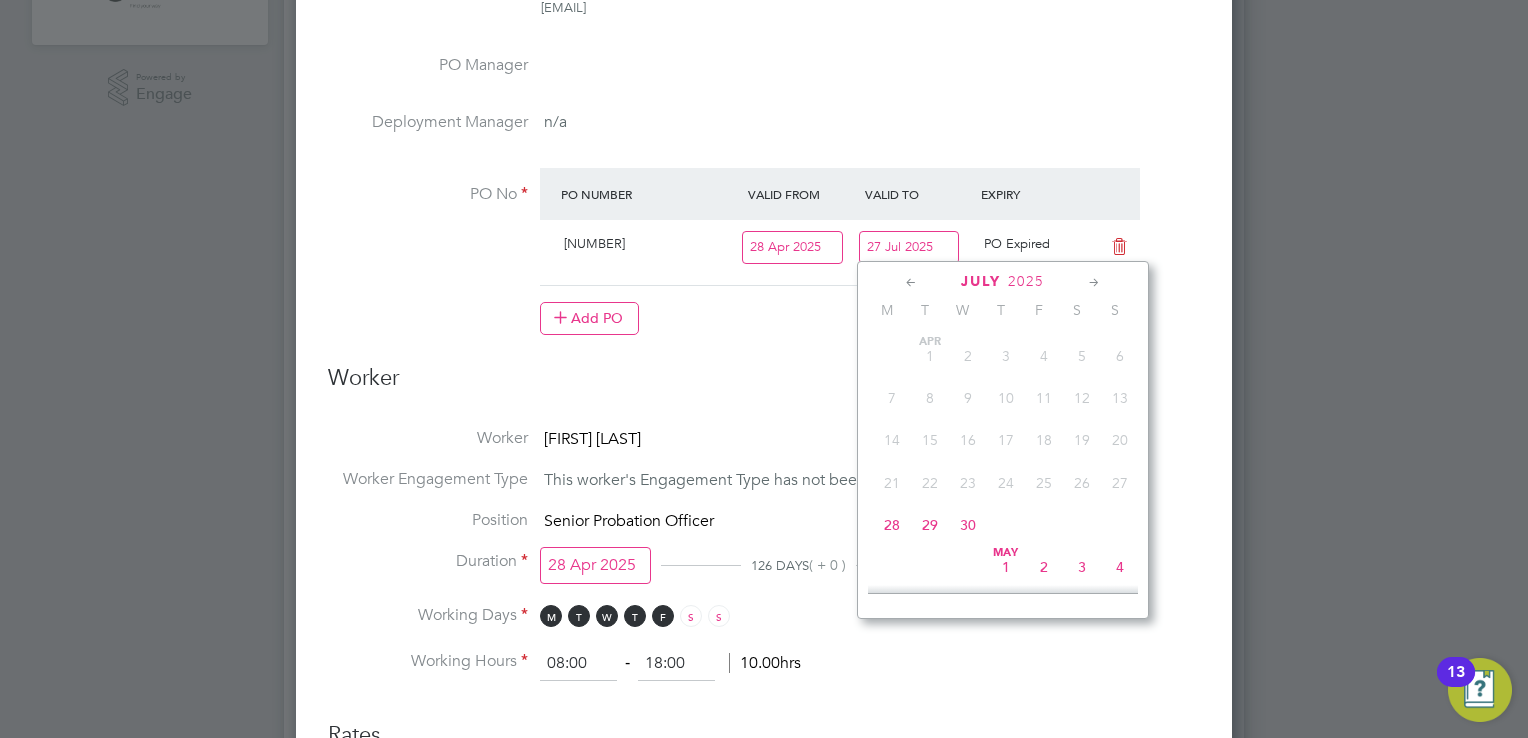 click on "27 Jul 2025" at bounding box center [909, 247] 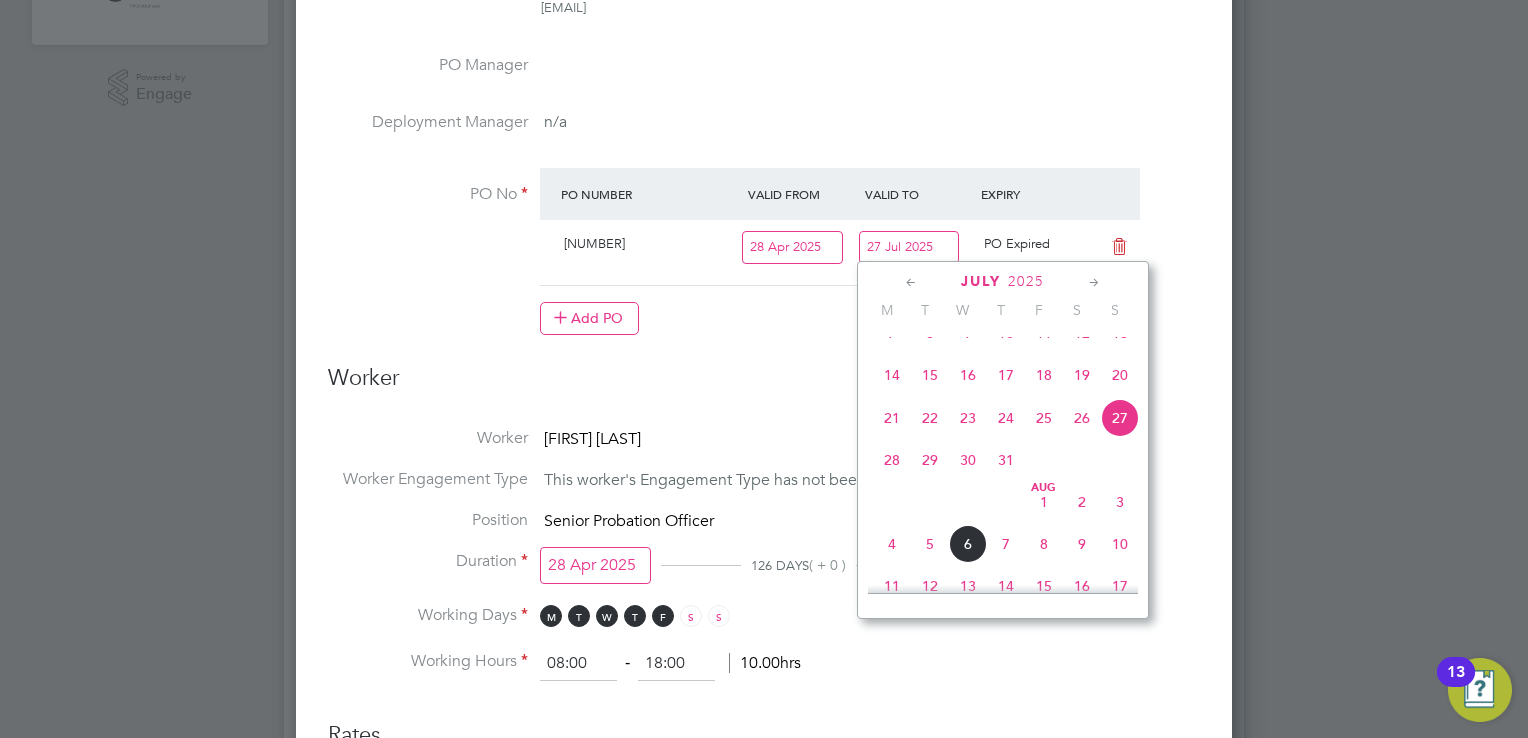 click 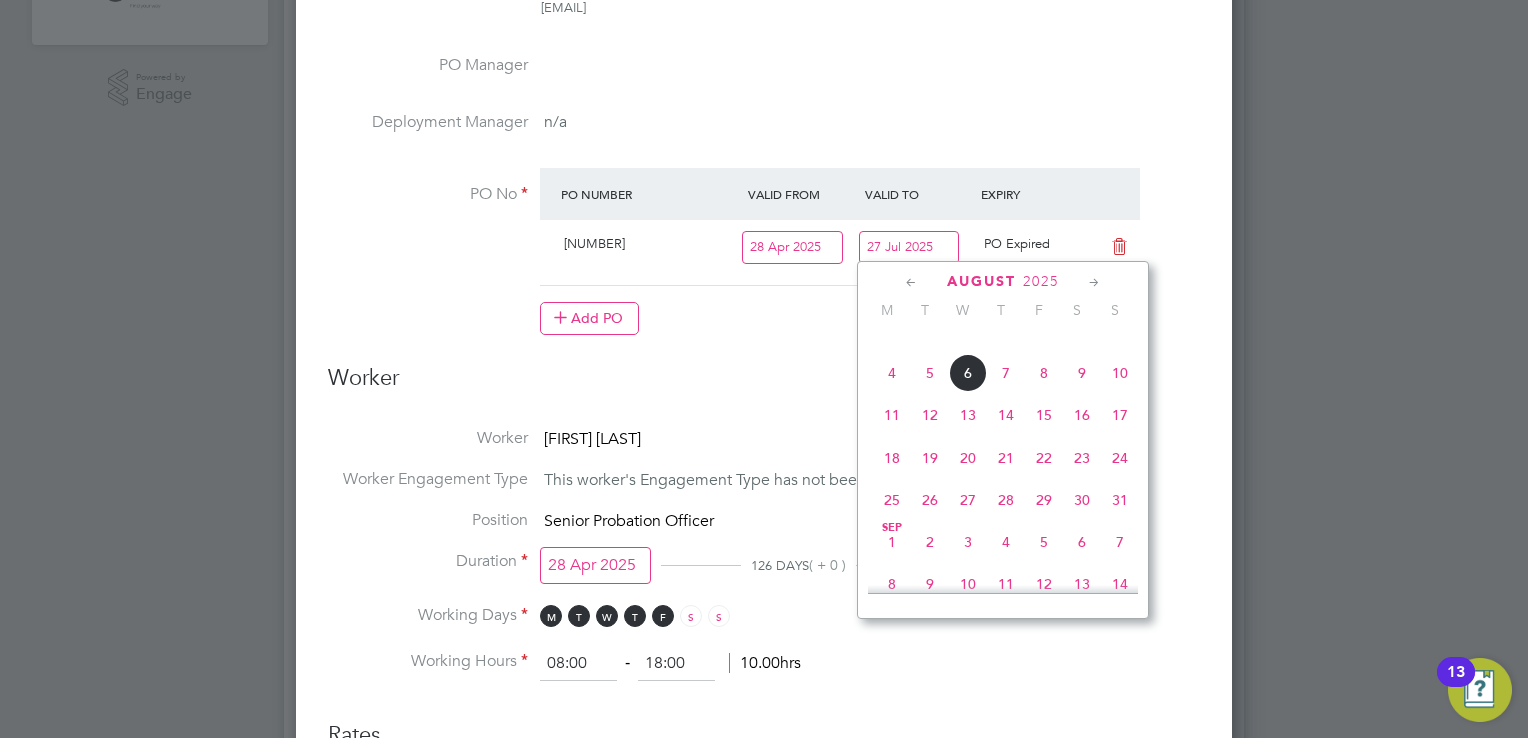 click 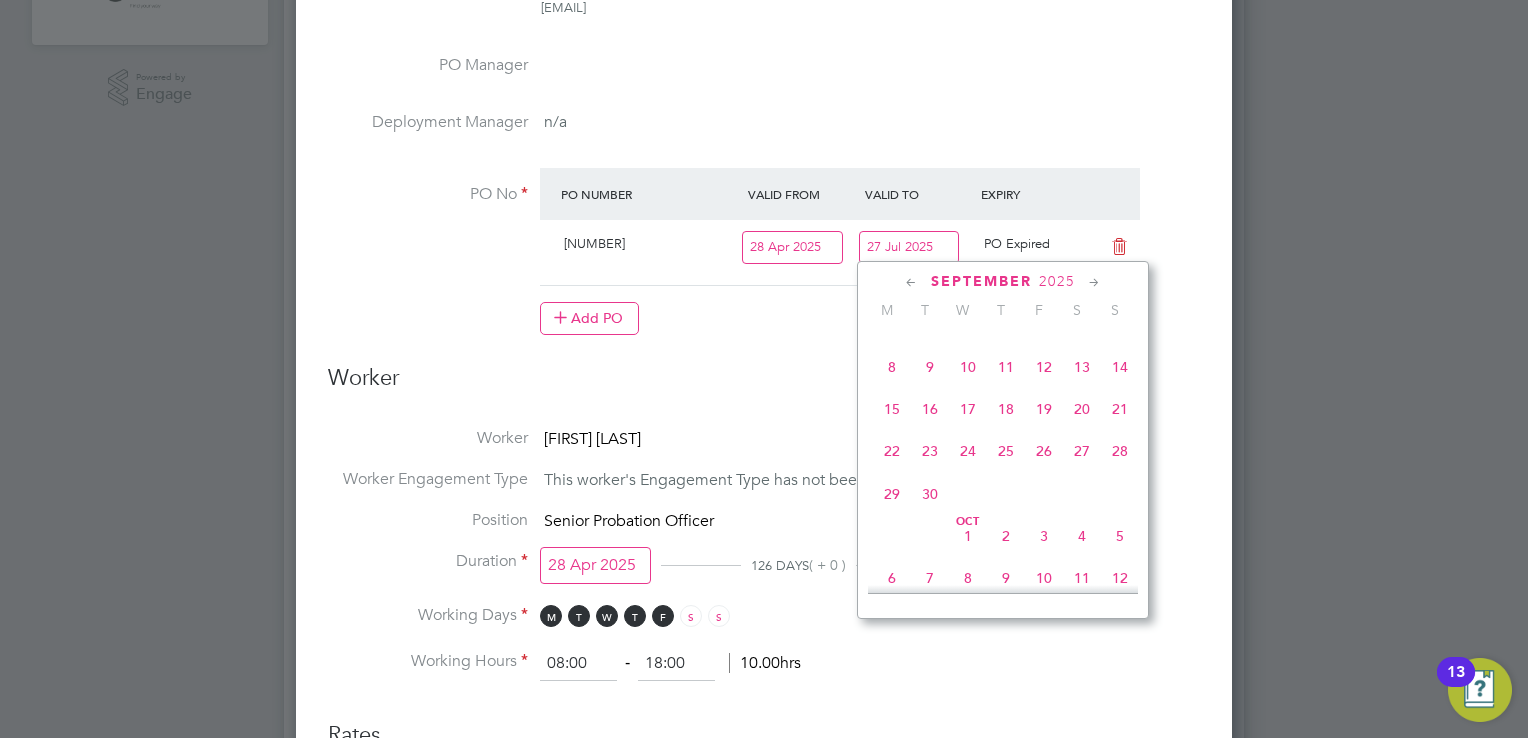 click 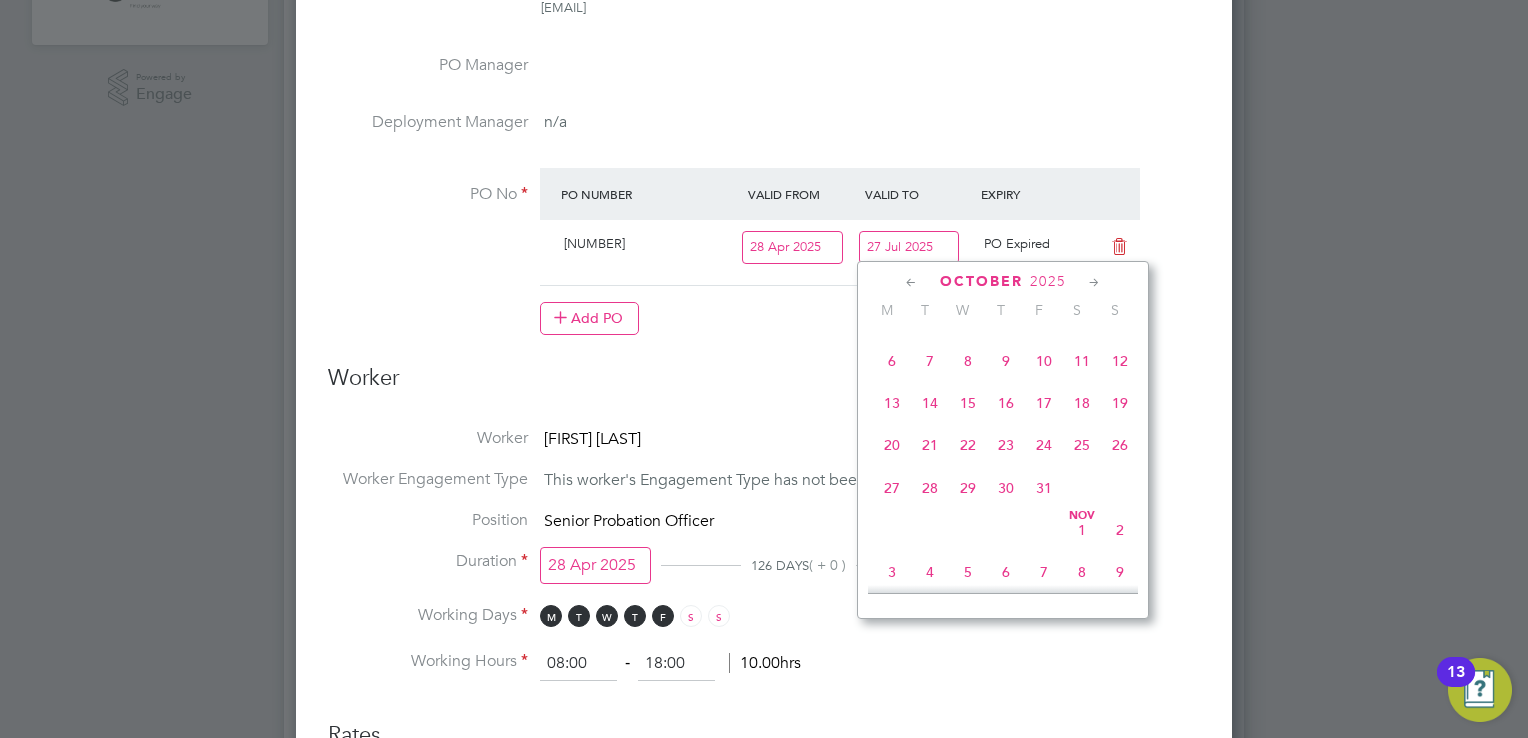 click on "26" 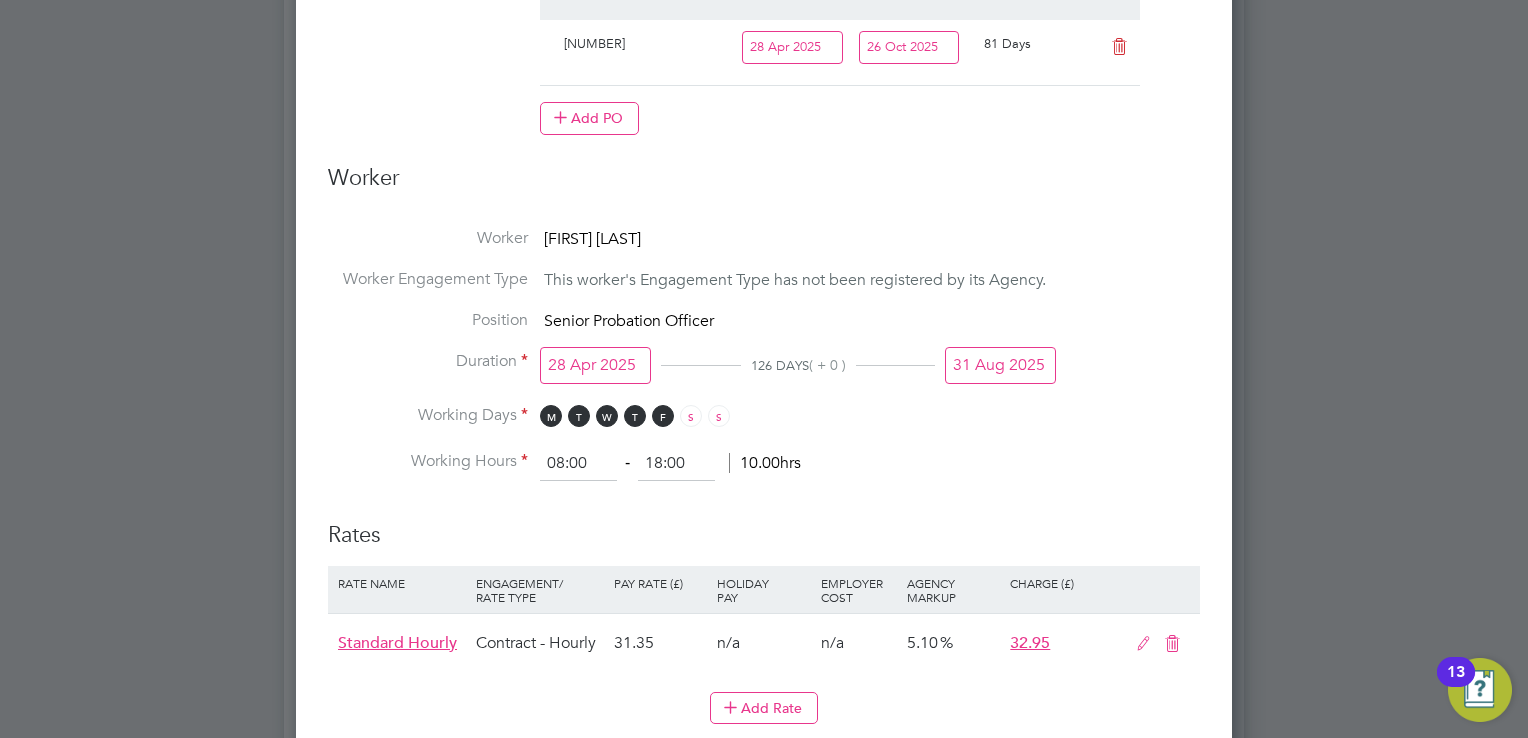 click on "31 Aug 2025" at bounding box center [1000, 365] 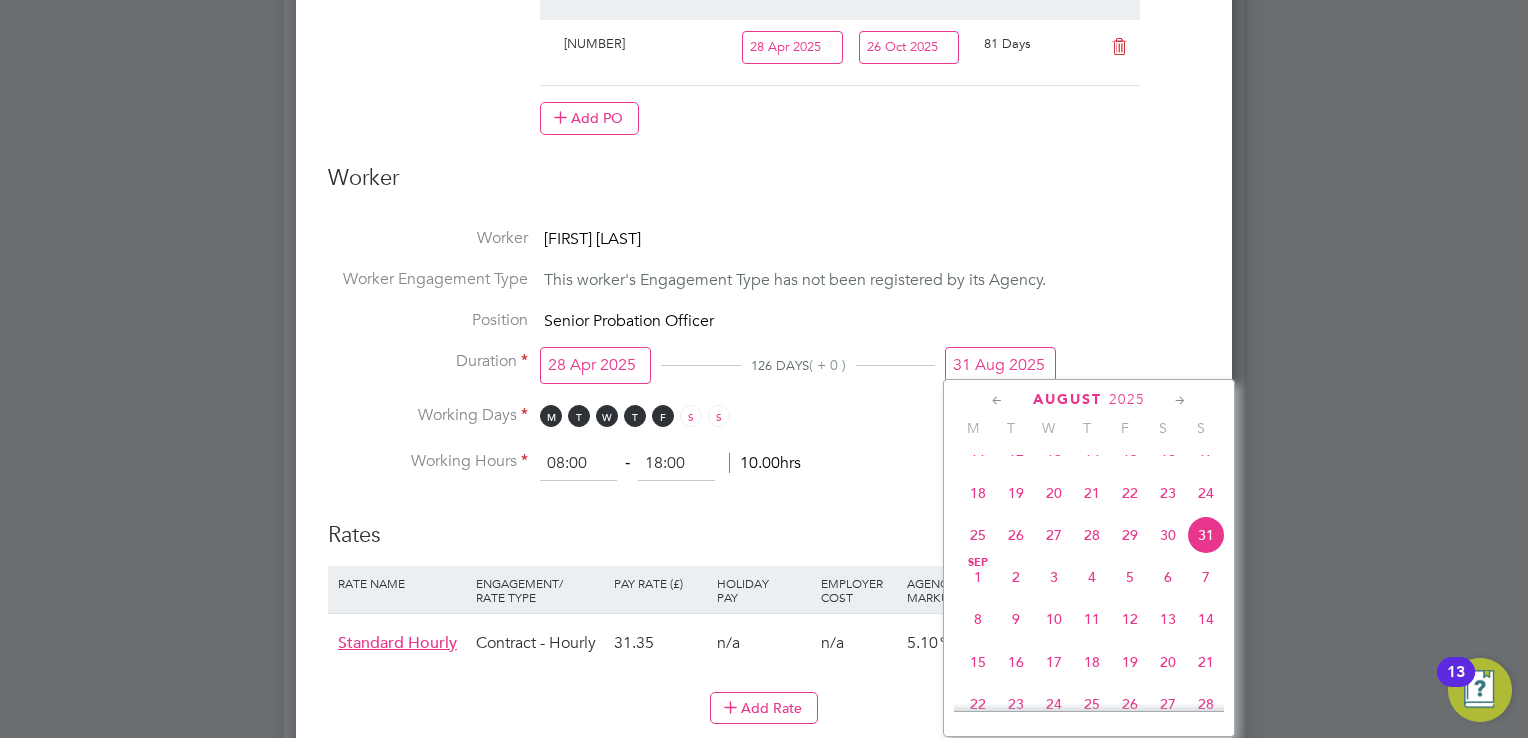 click 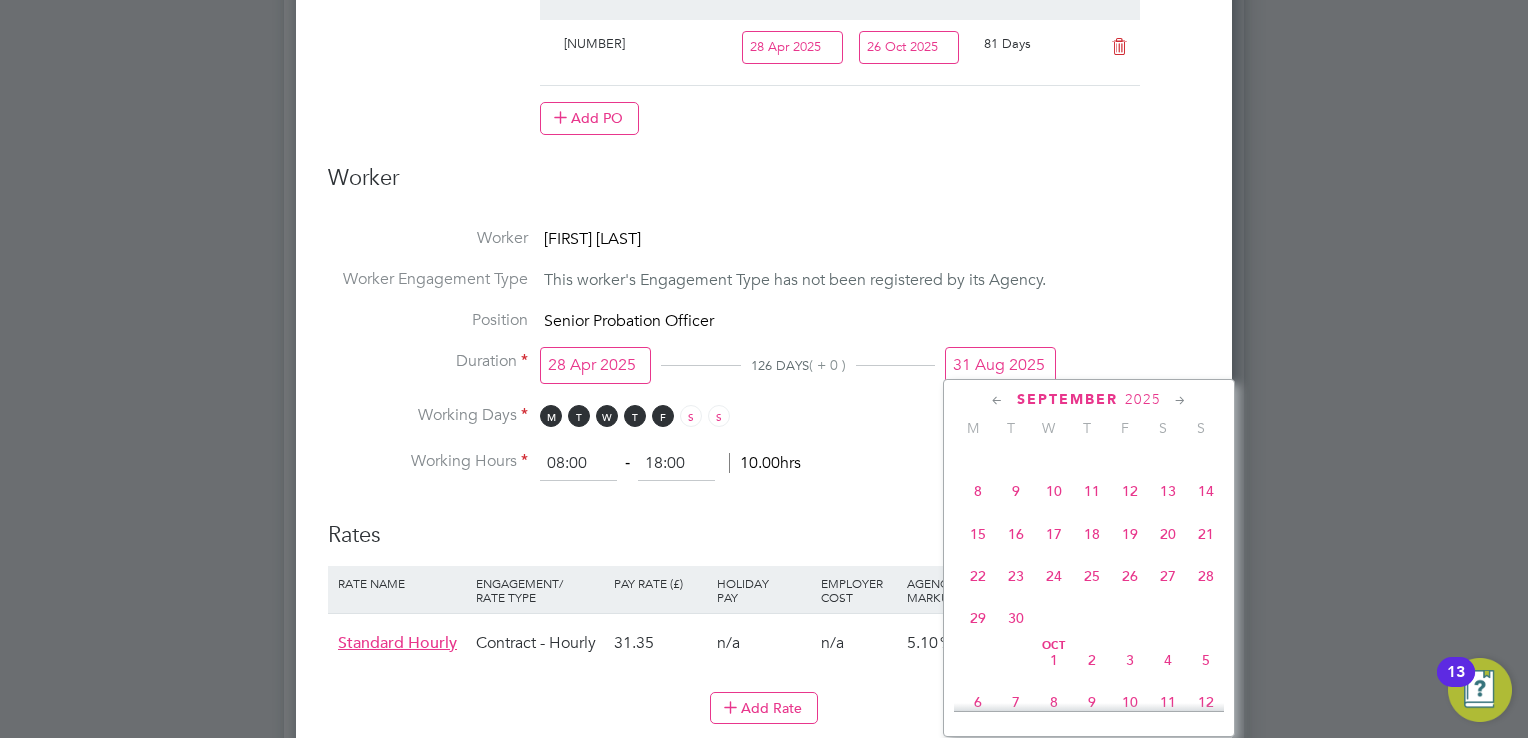 click 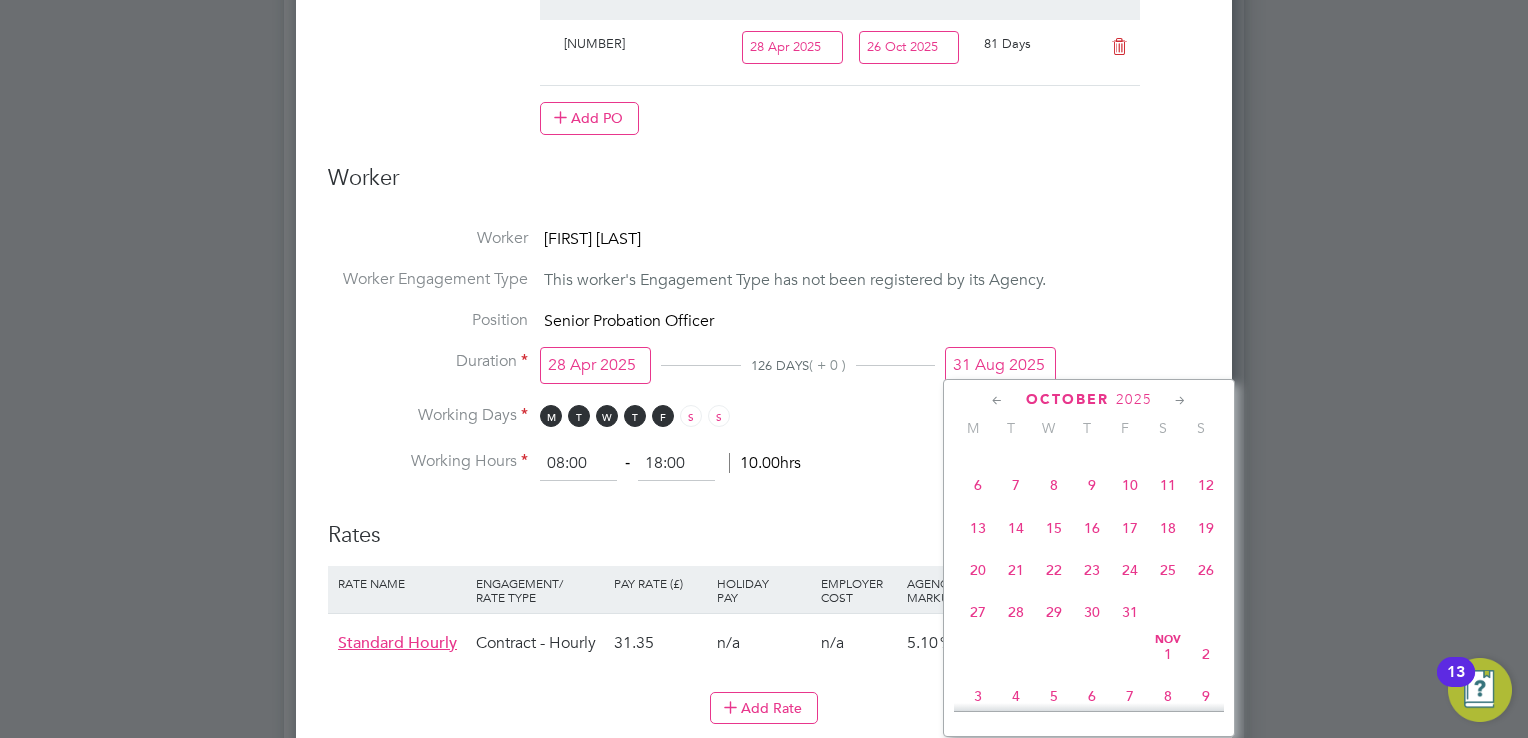click 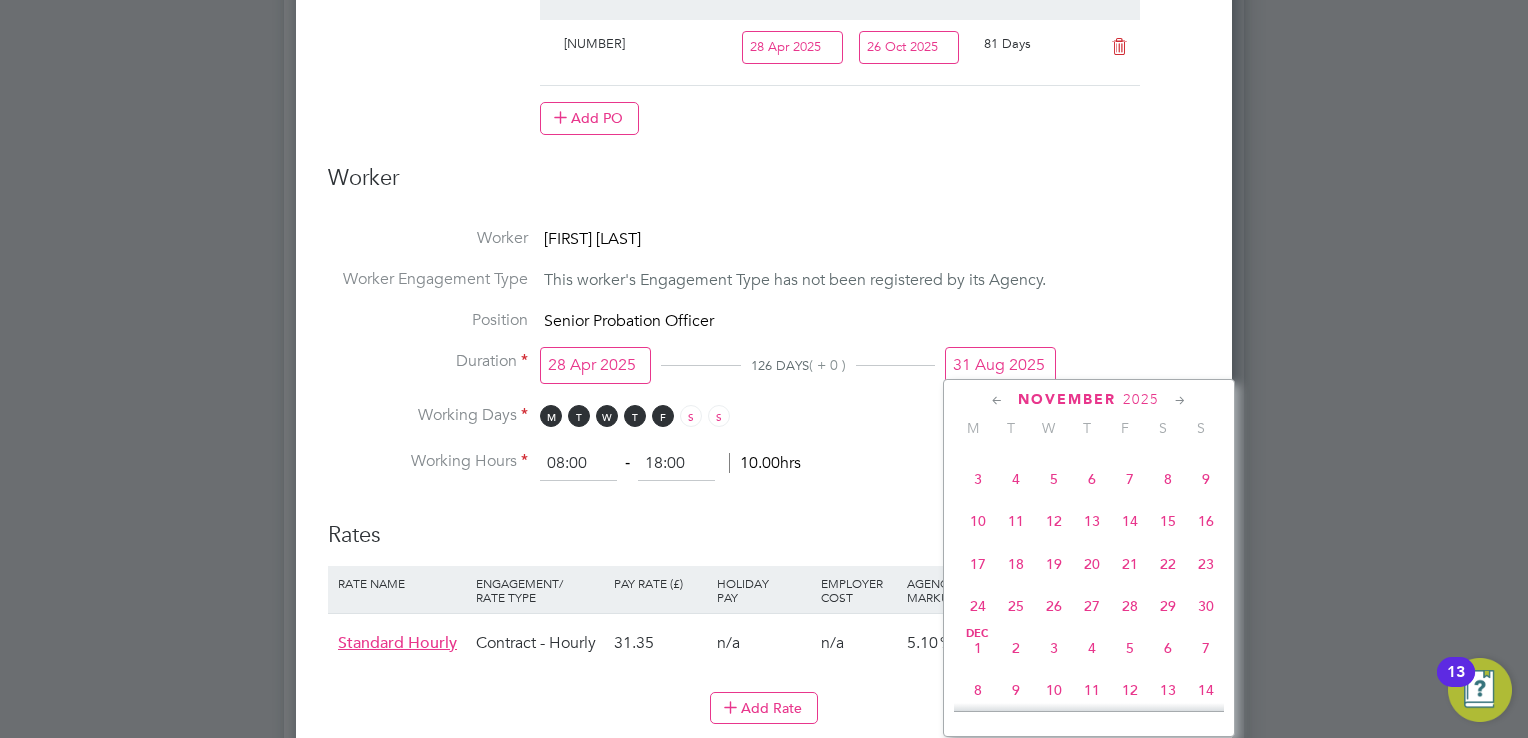 click 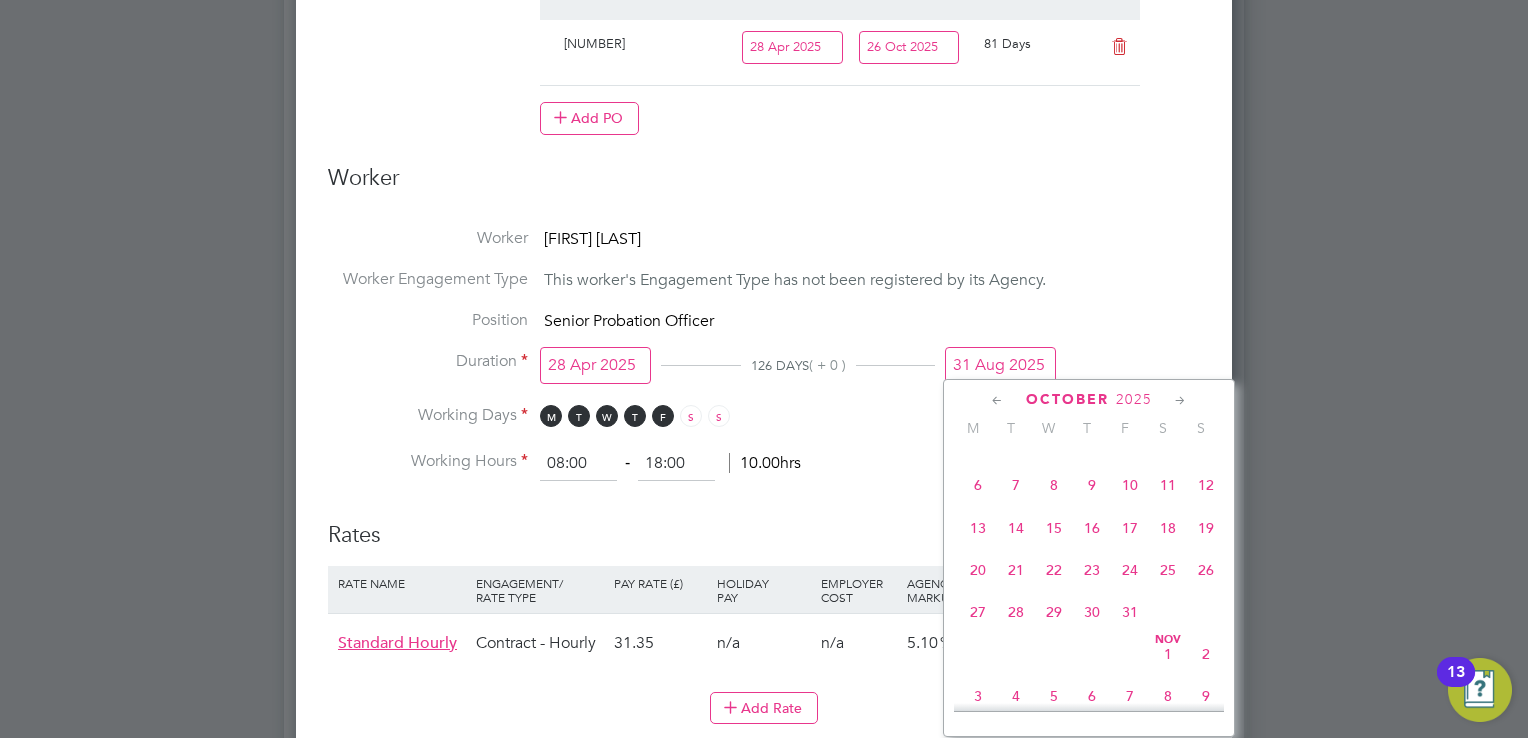 click on "26" 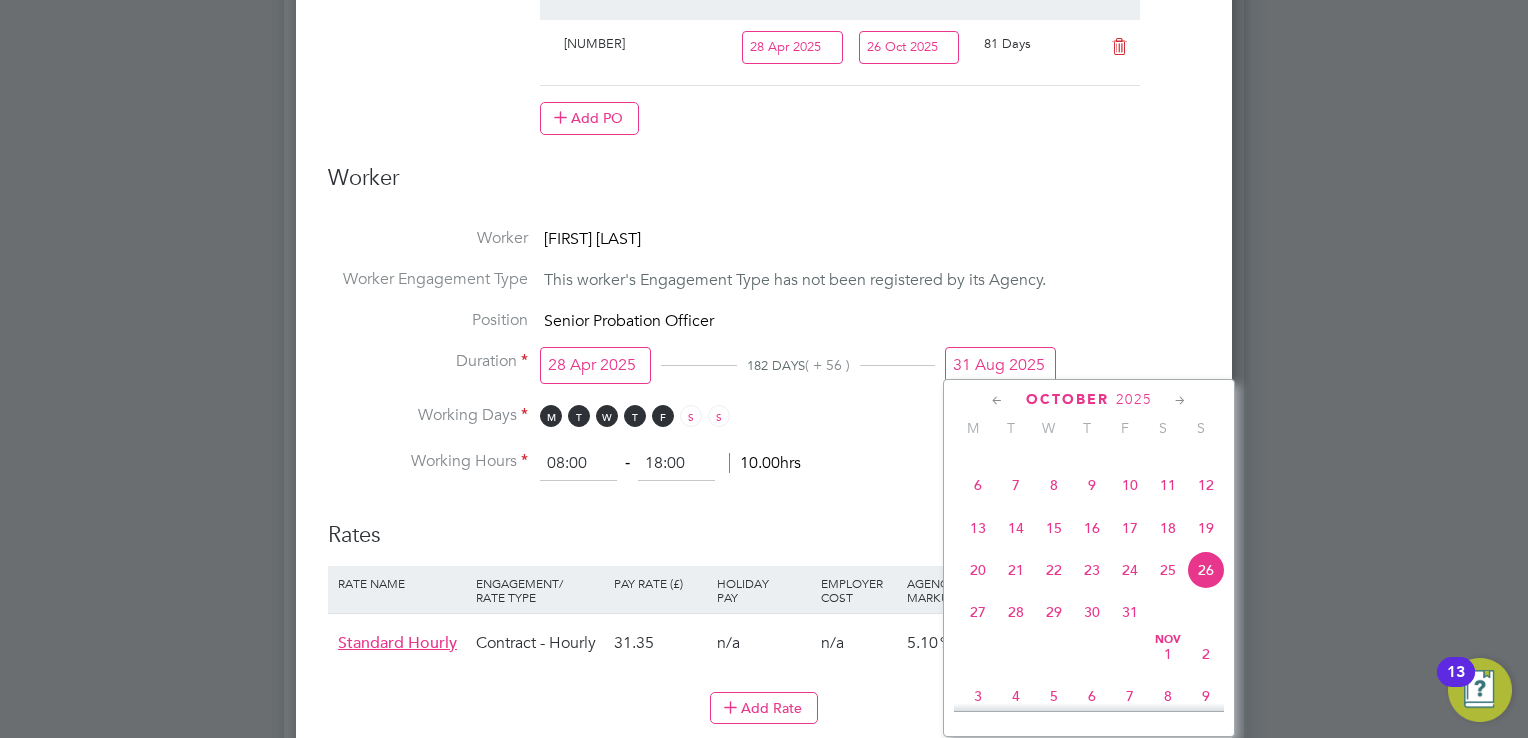 type on "26 Oct 2025" 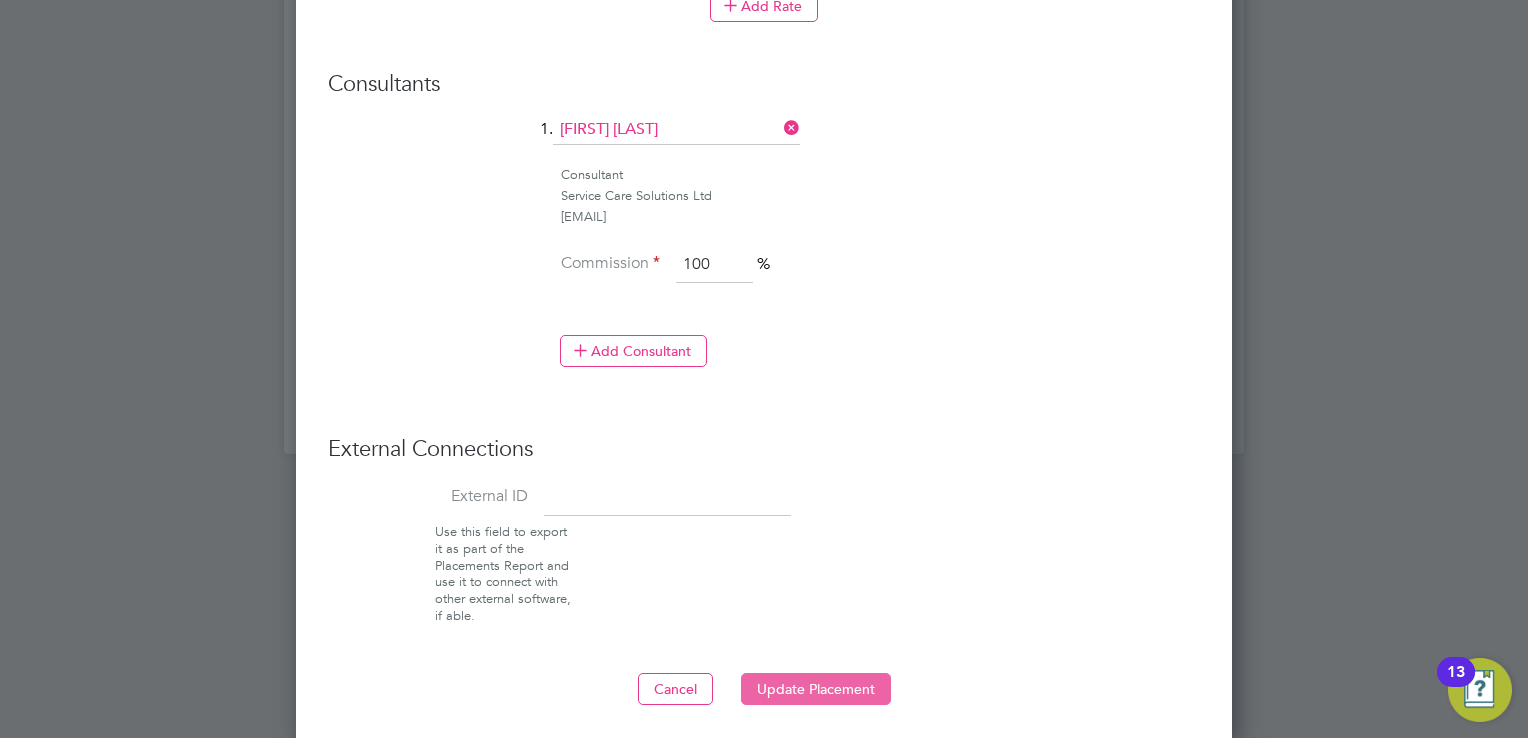 click on "Update Placement" at bounding box center [816, 689] 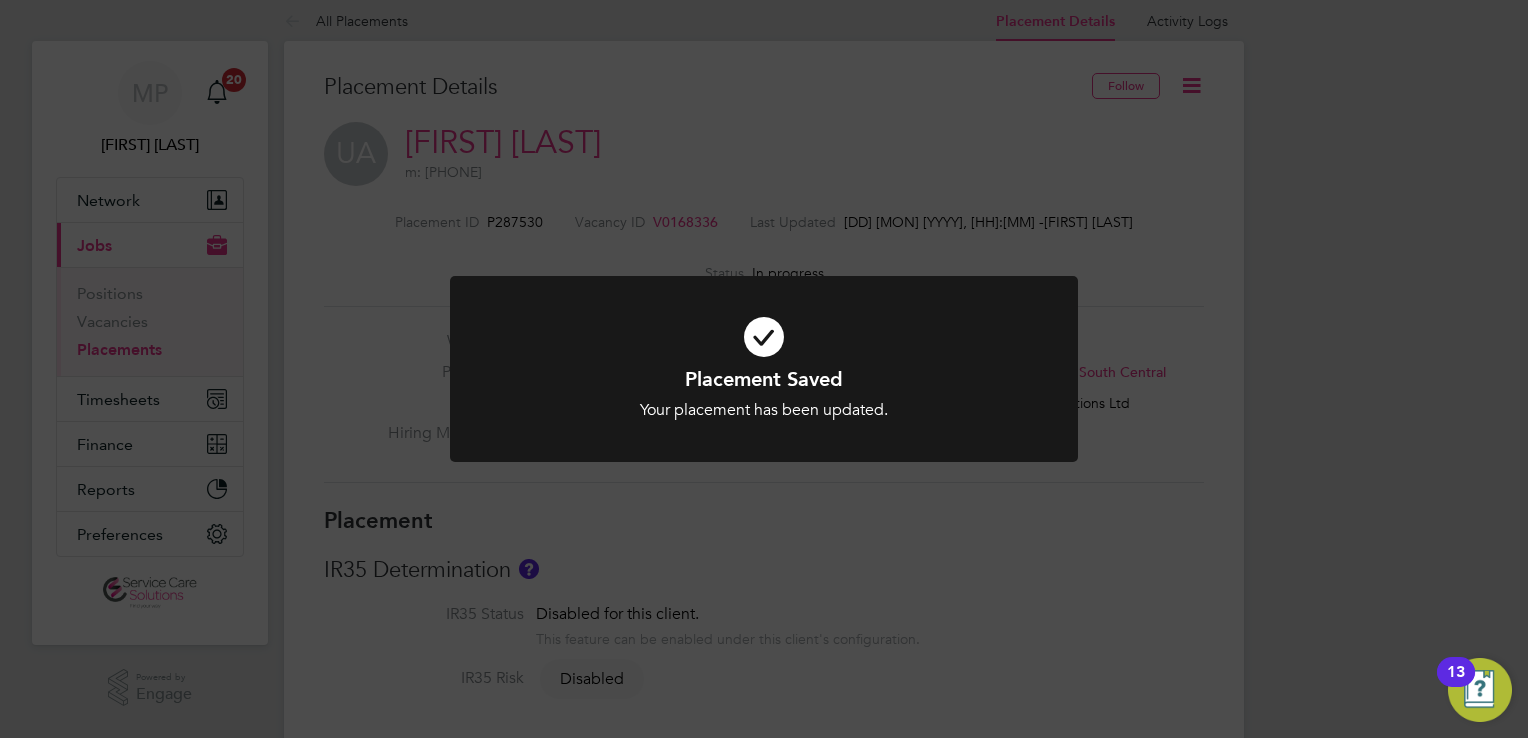 click on "Placement Saved Your placement has been updated. Cancel Okay" 